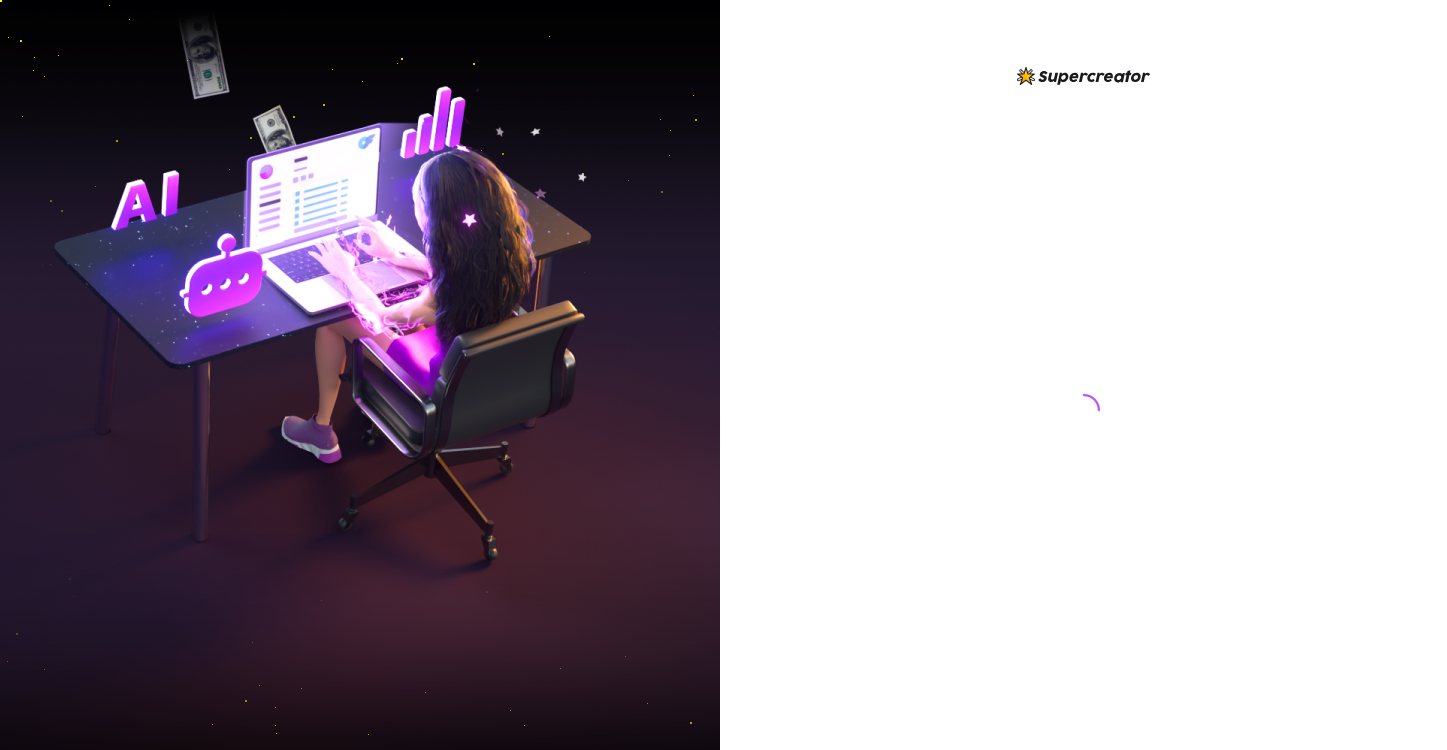 scroll, scrollTop: 0, scrollLeft: 0, axis: both 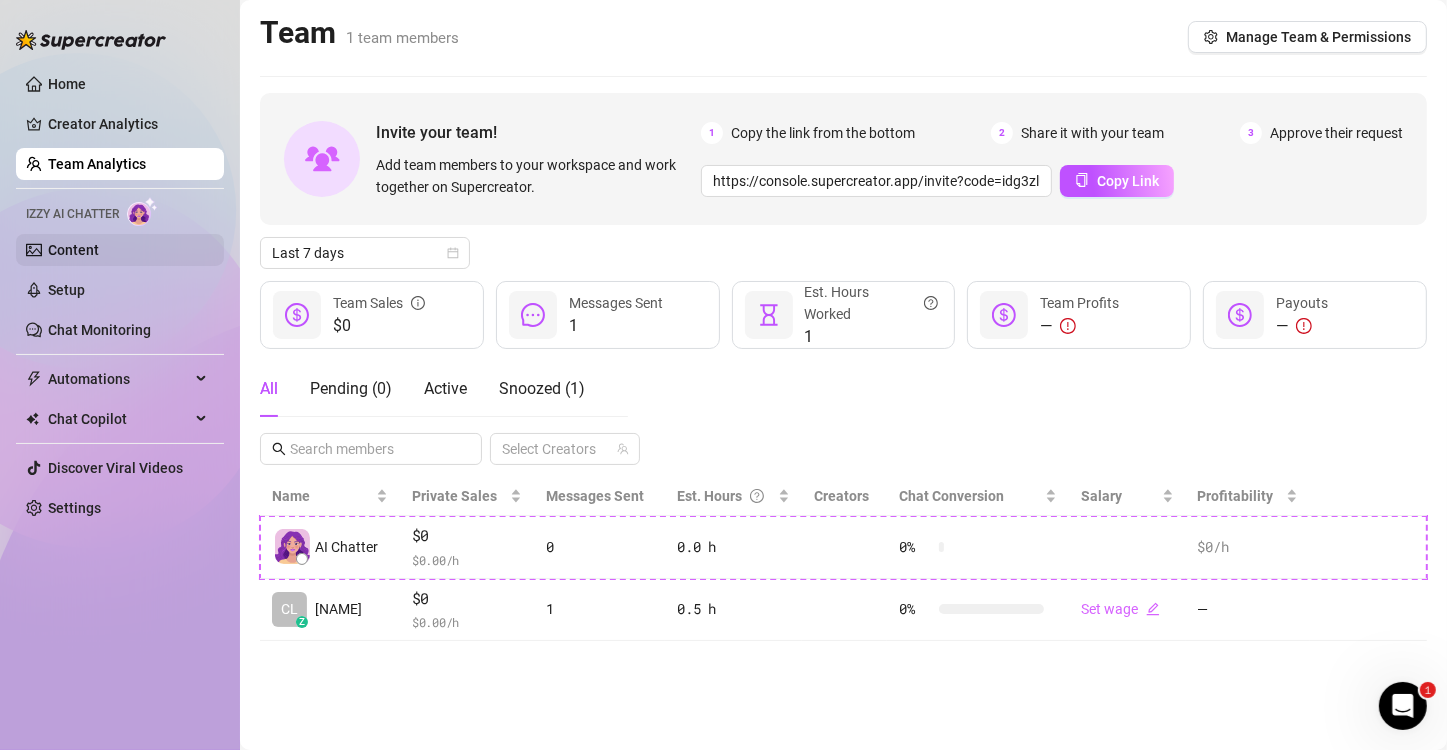 click on "Content" at bounding box center [73, 250] 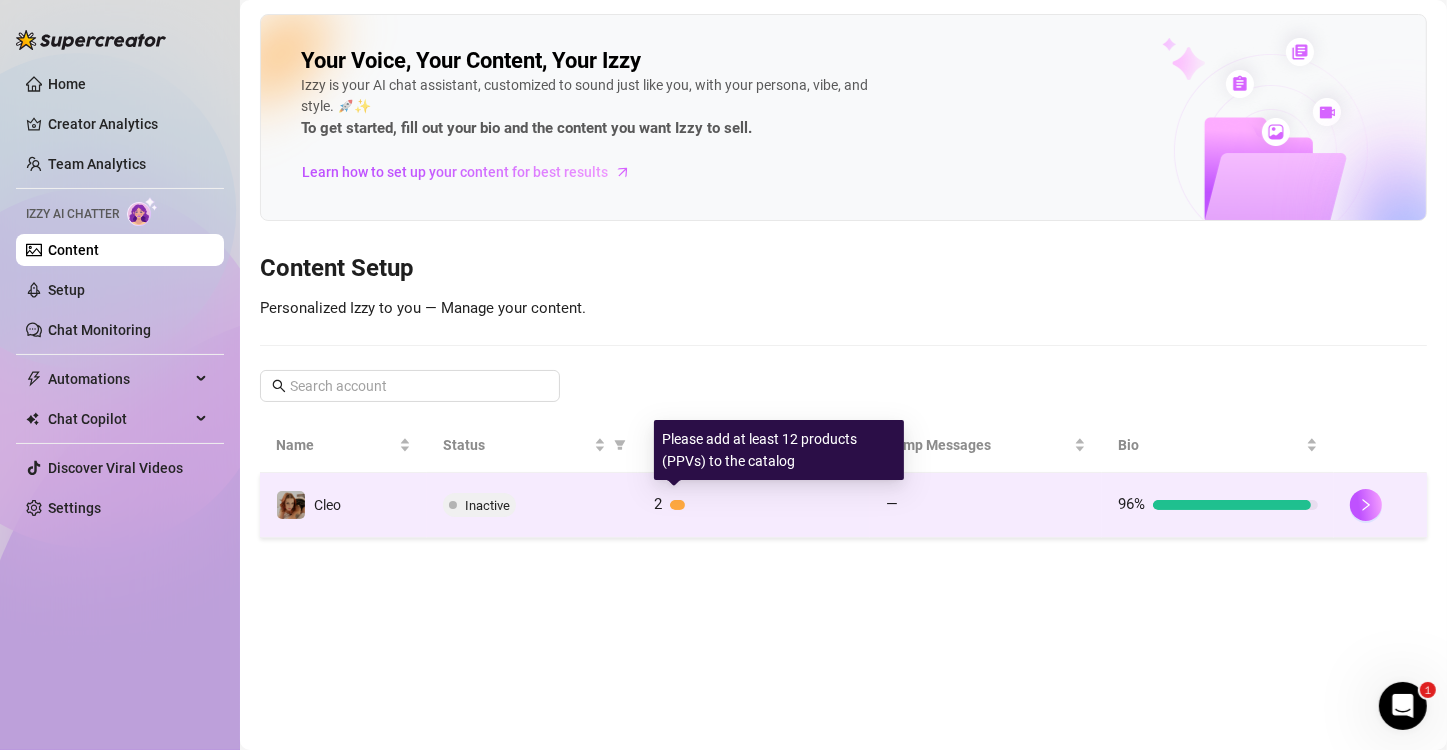 click at bounding box center [762, 505] 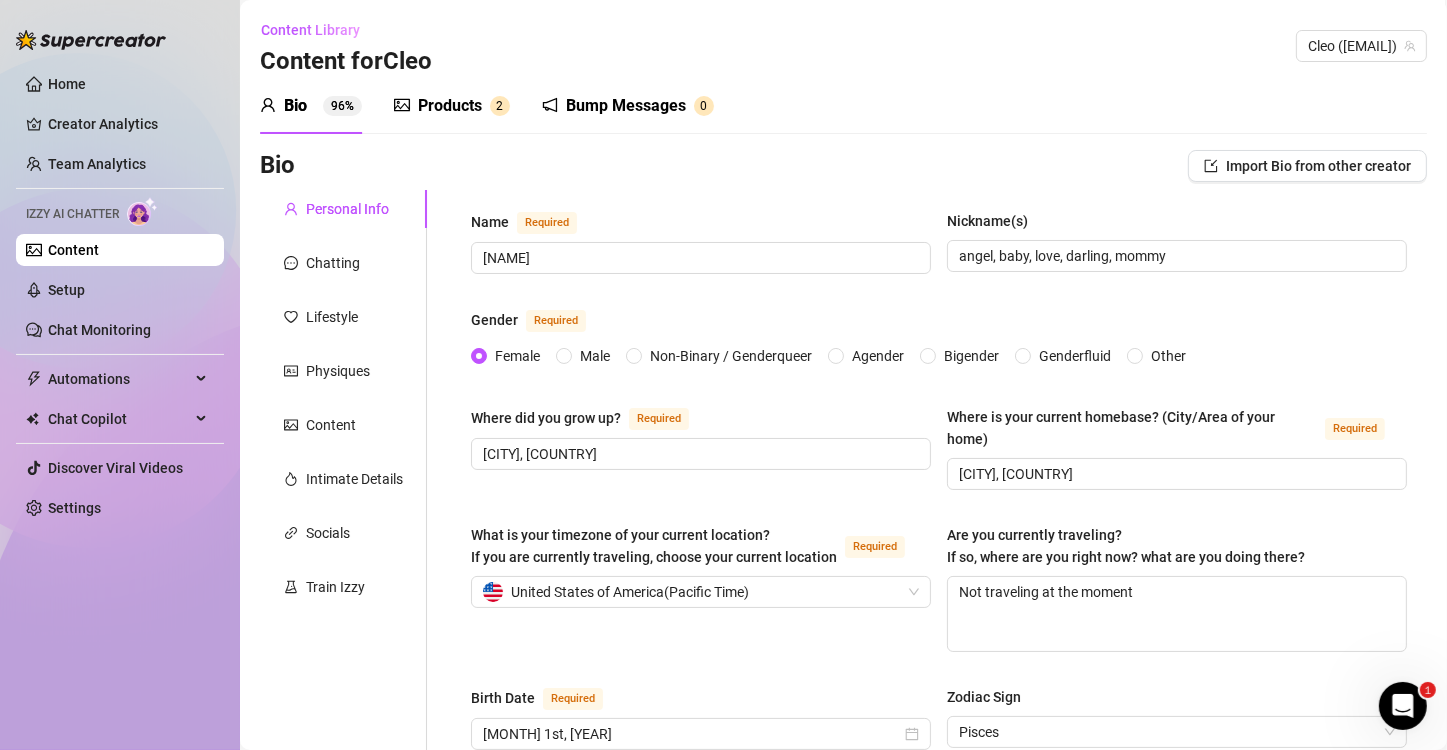 click on "Products" at bounding box center [450, 106] 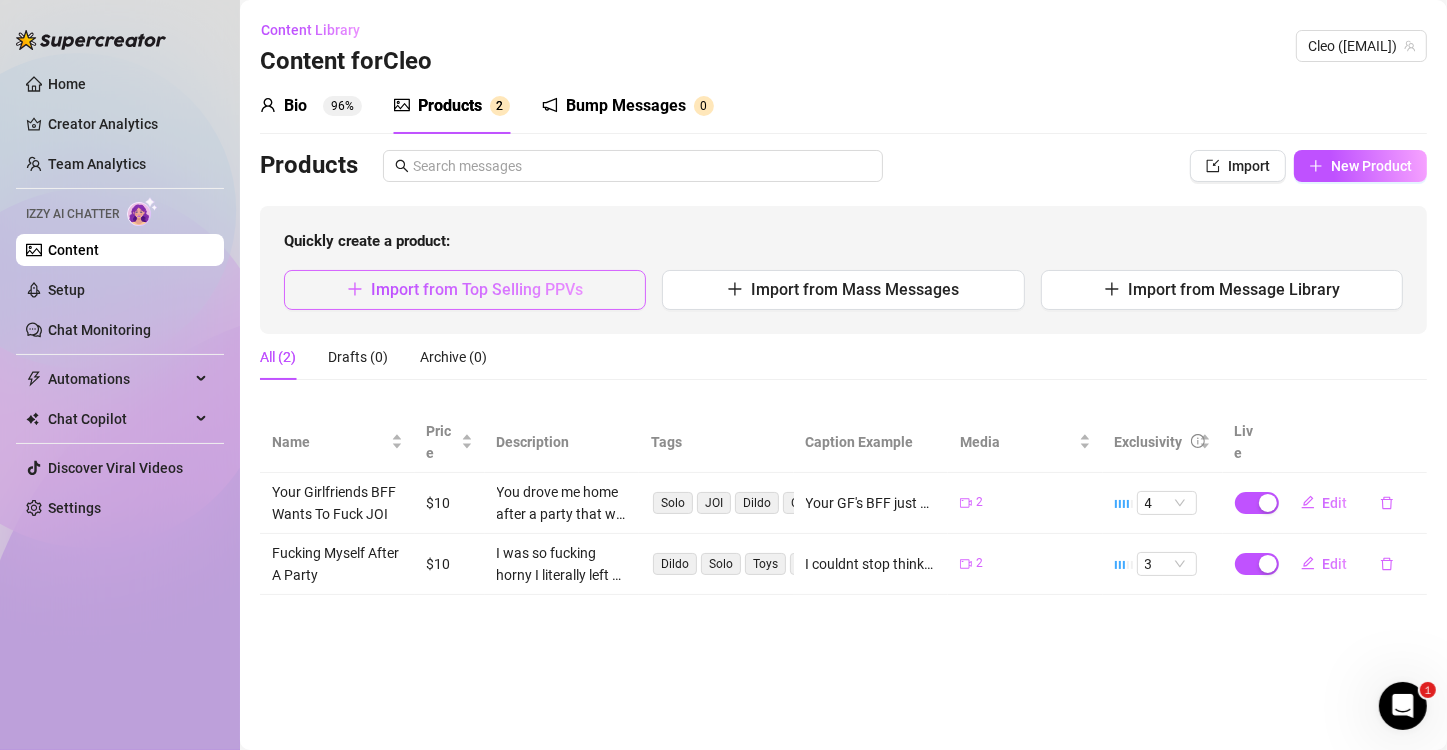 click on "Import from Top Selling PPVs" at bounding box center (465, 290) 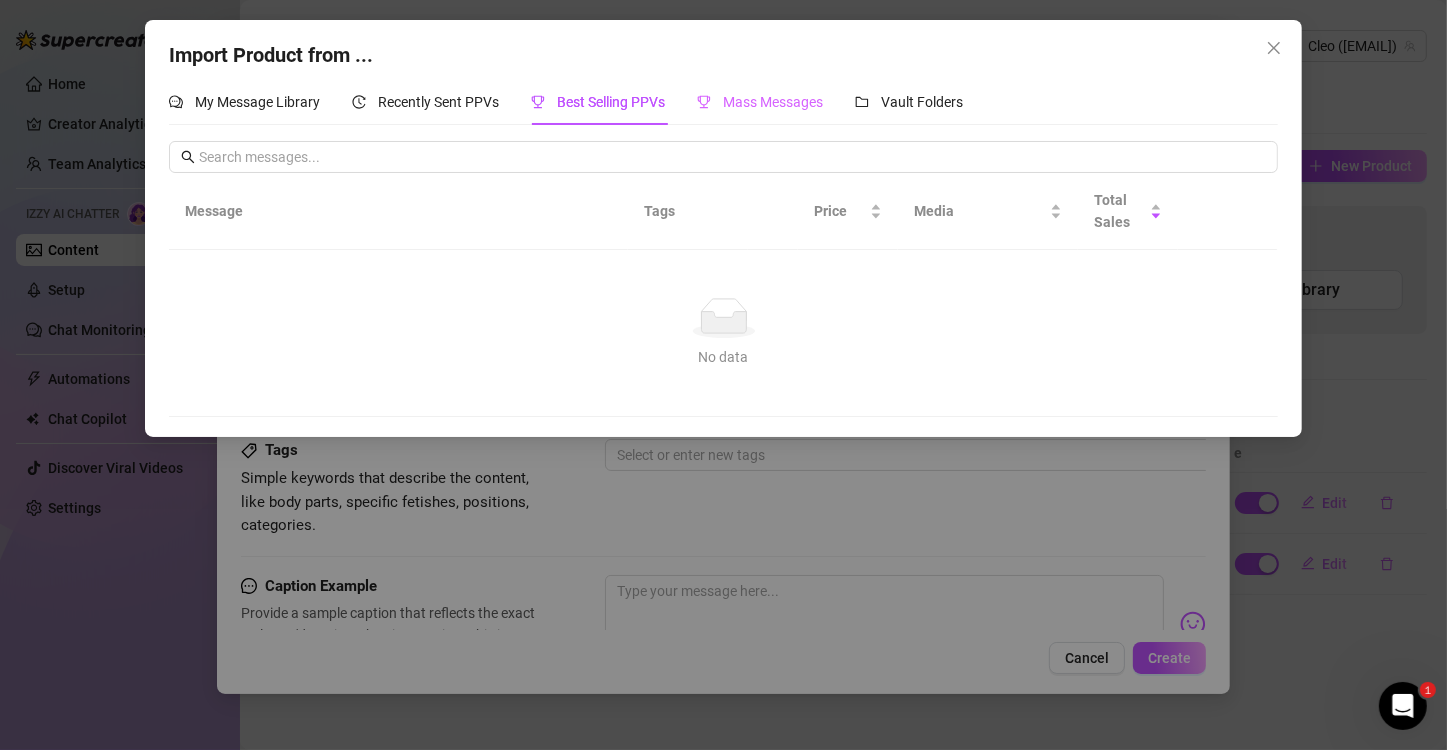 click on "Mass Messages" at bounding box center [760, 102] 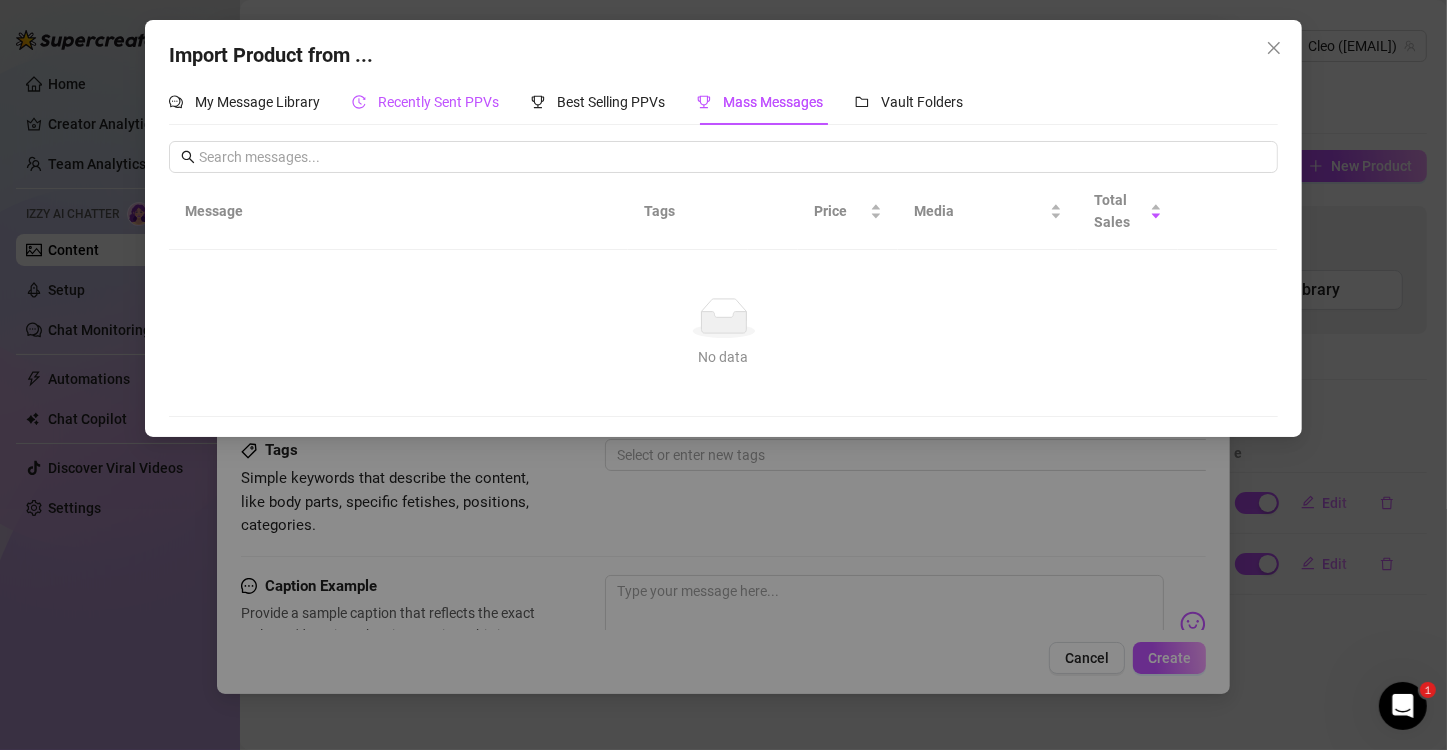 click on "Recently Sent PPVs" at bounding box center (438, 102) 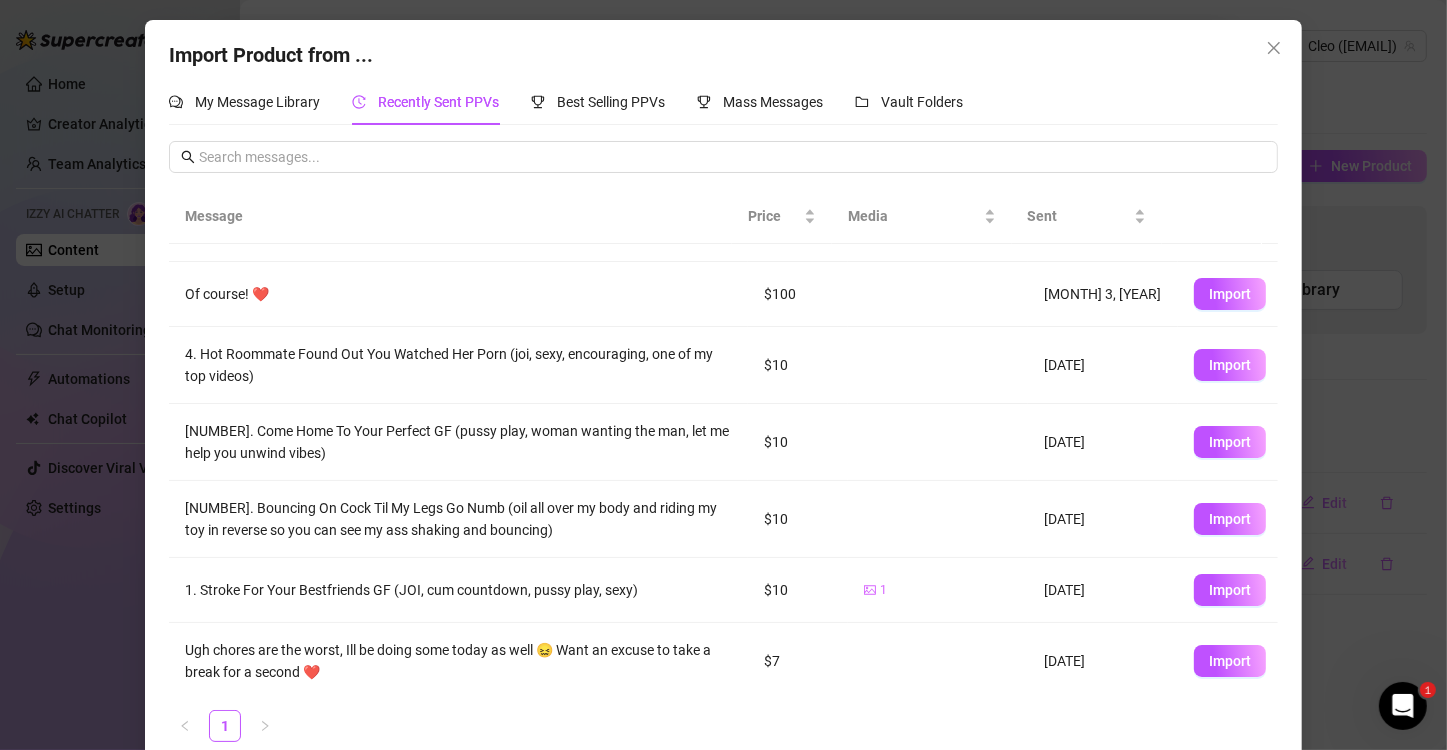 scroll, scrollTop: 60, scrollLeft: 0, axis: vertical 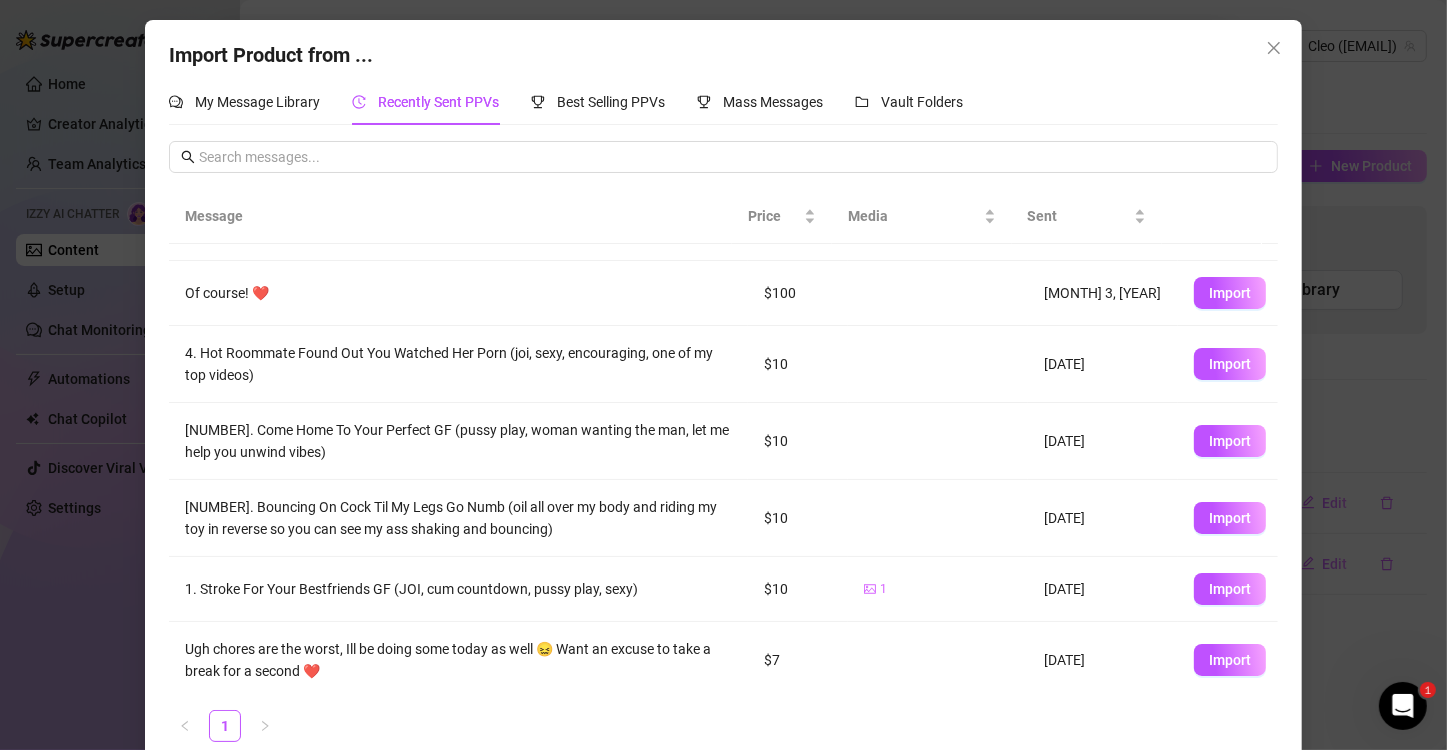 click on "Import" at bounding box center [1230, 364] 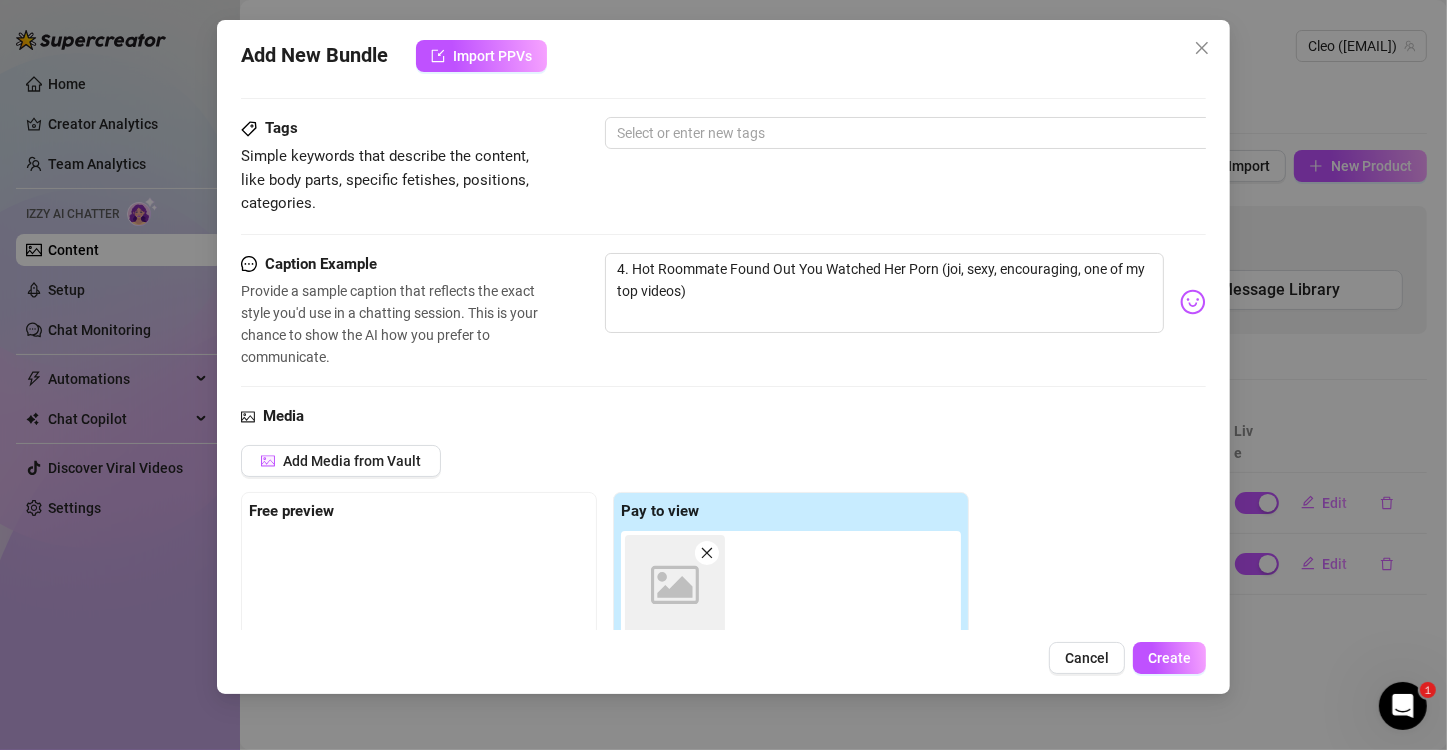 scroll, scrollTop: 0, scrollLeft: 0, axis: both 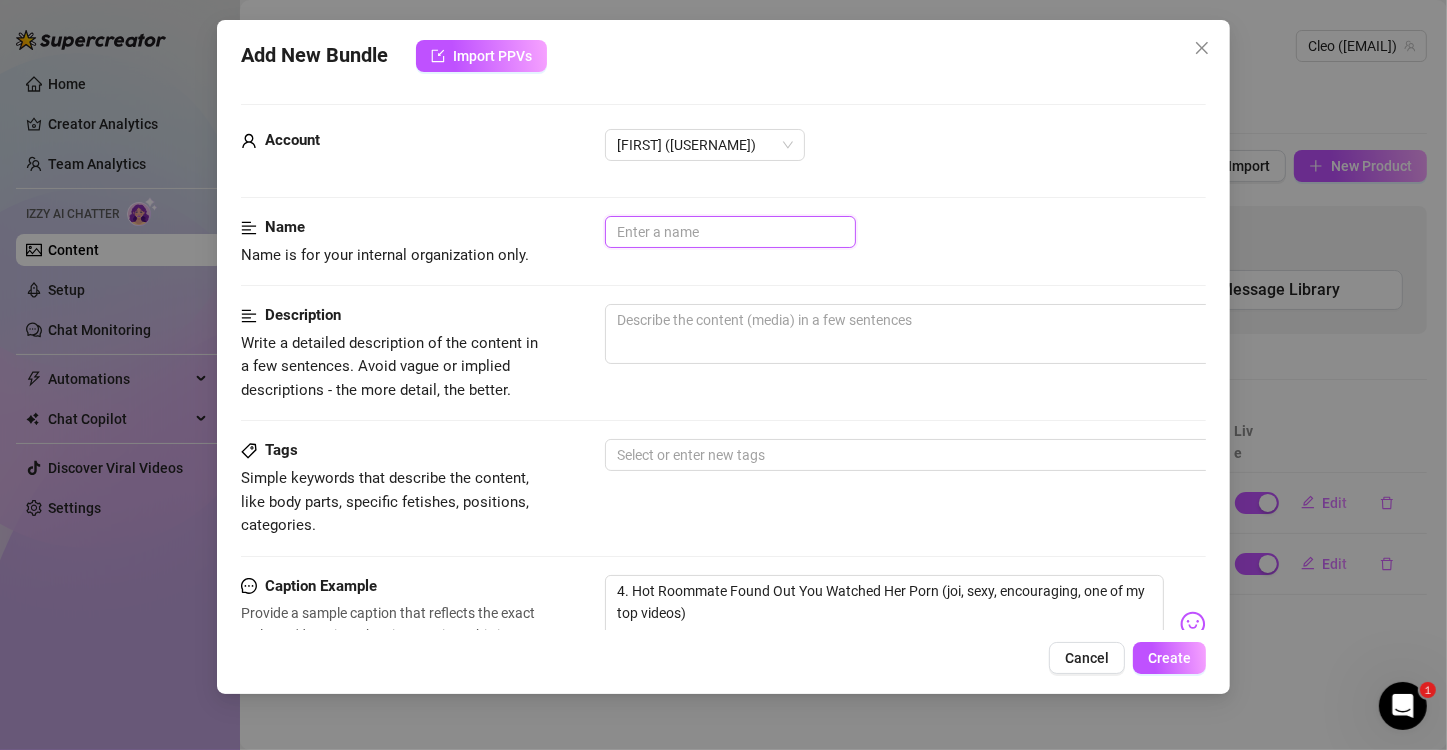 click at bounding box center (730, 232) 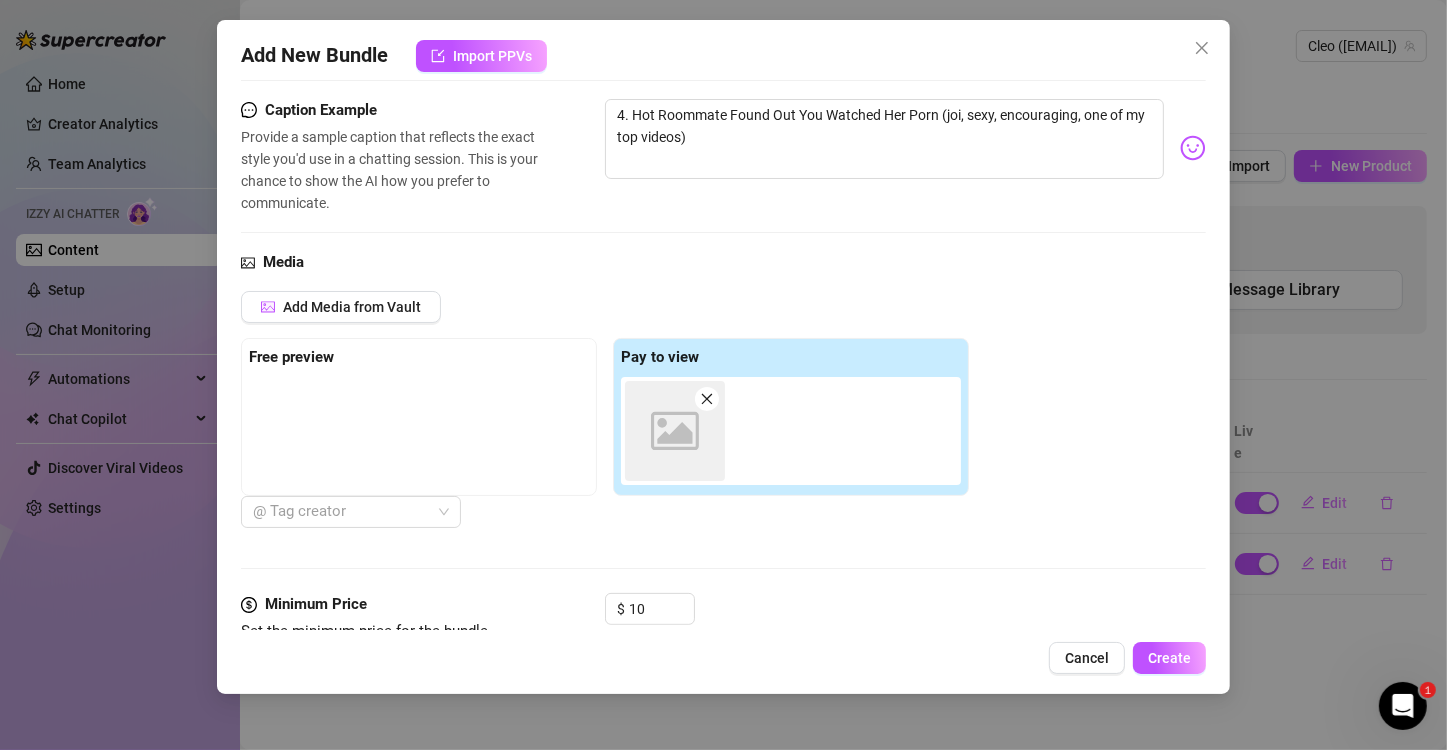scroll, scrollTop: 0, scrollLeft: 0, axis: both 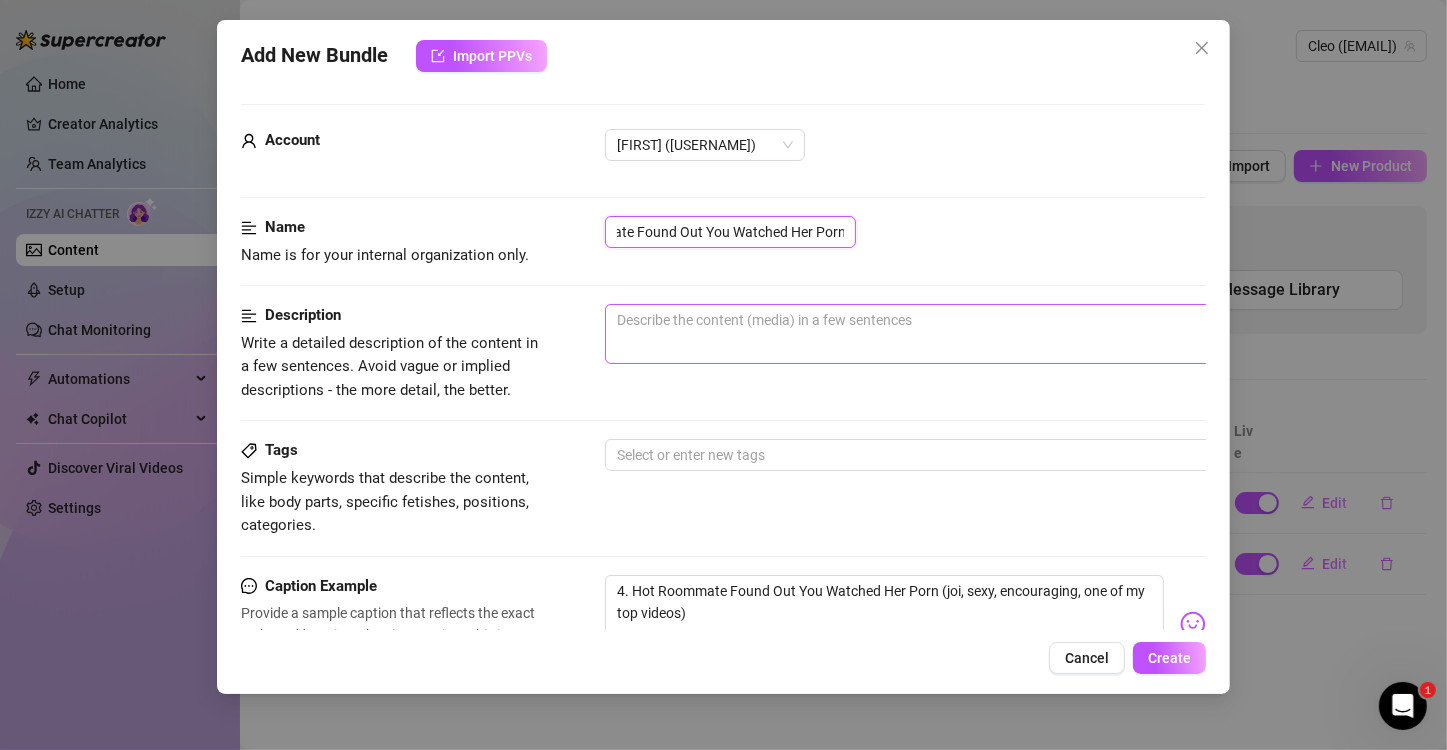 type on "Roommate Found Out You Watched Her Porn" 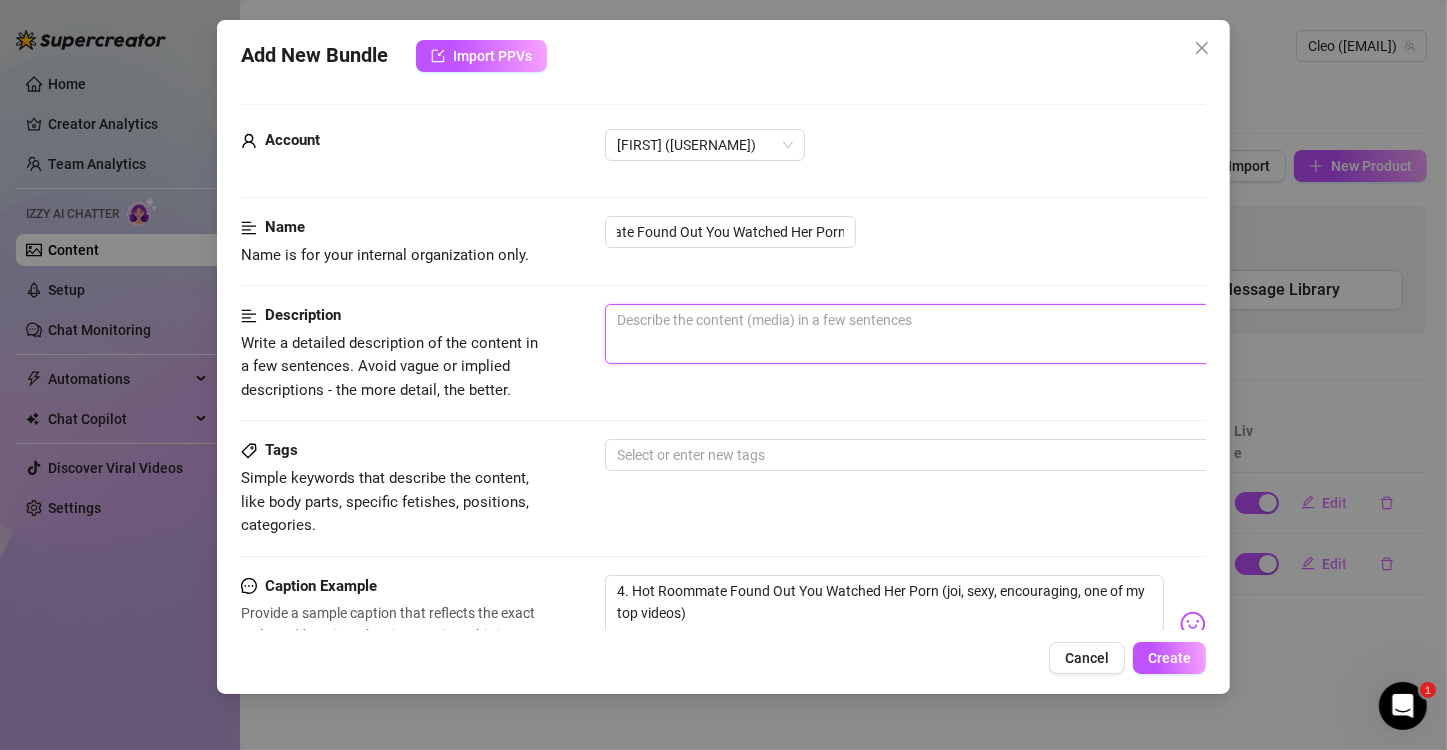 scroll, scrollTop: 0, scrollLeft: 0, axis: both 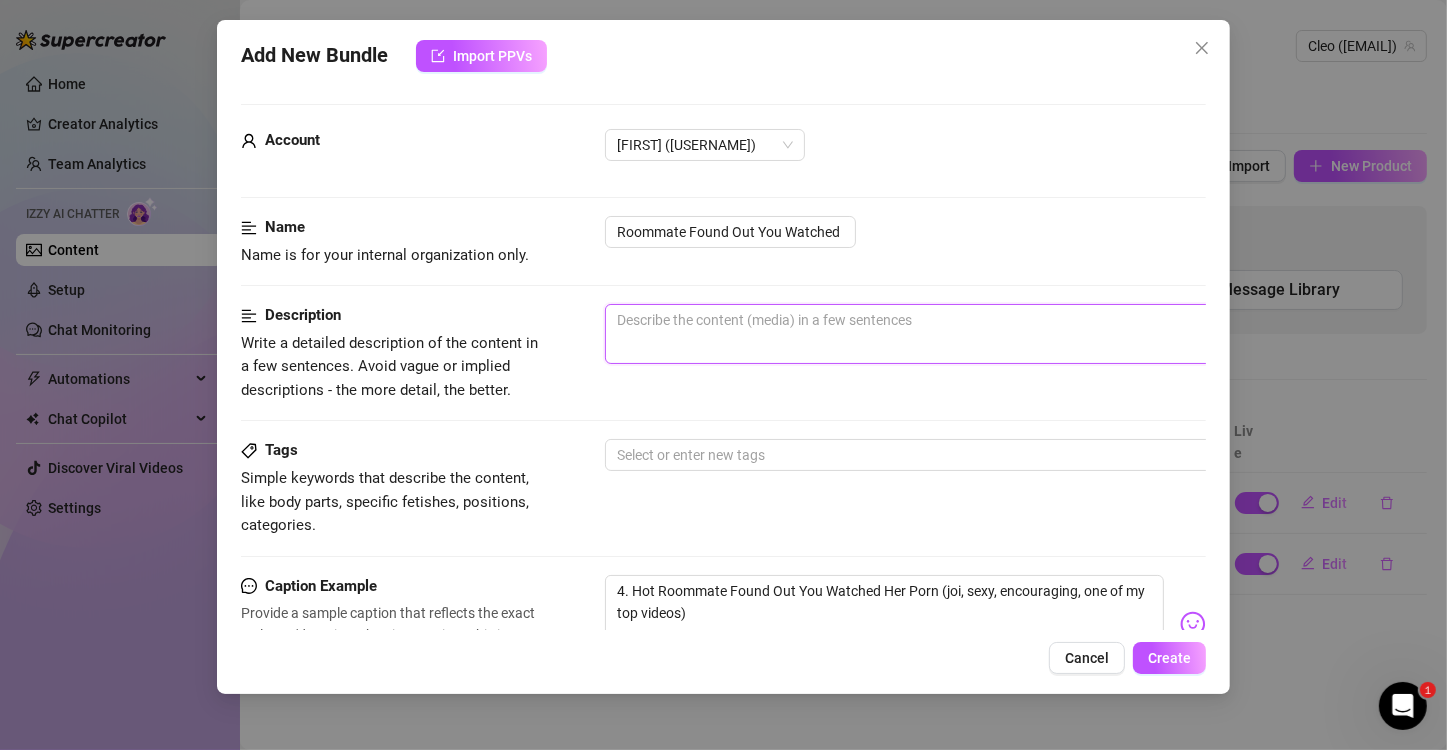 click at bounding box center (955, 334) 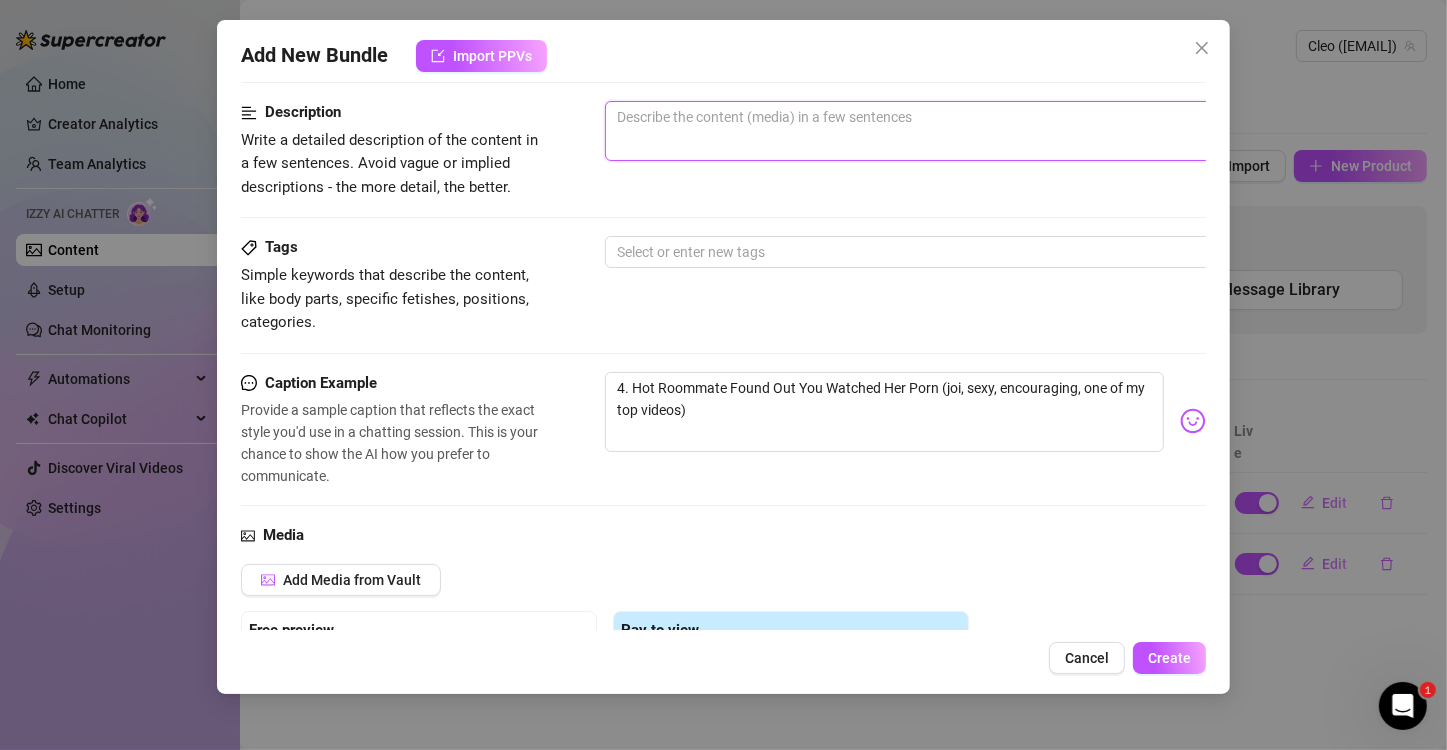 scroll, scrollTop: 204, scrollLeft: 0, axis: vertical 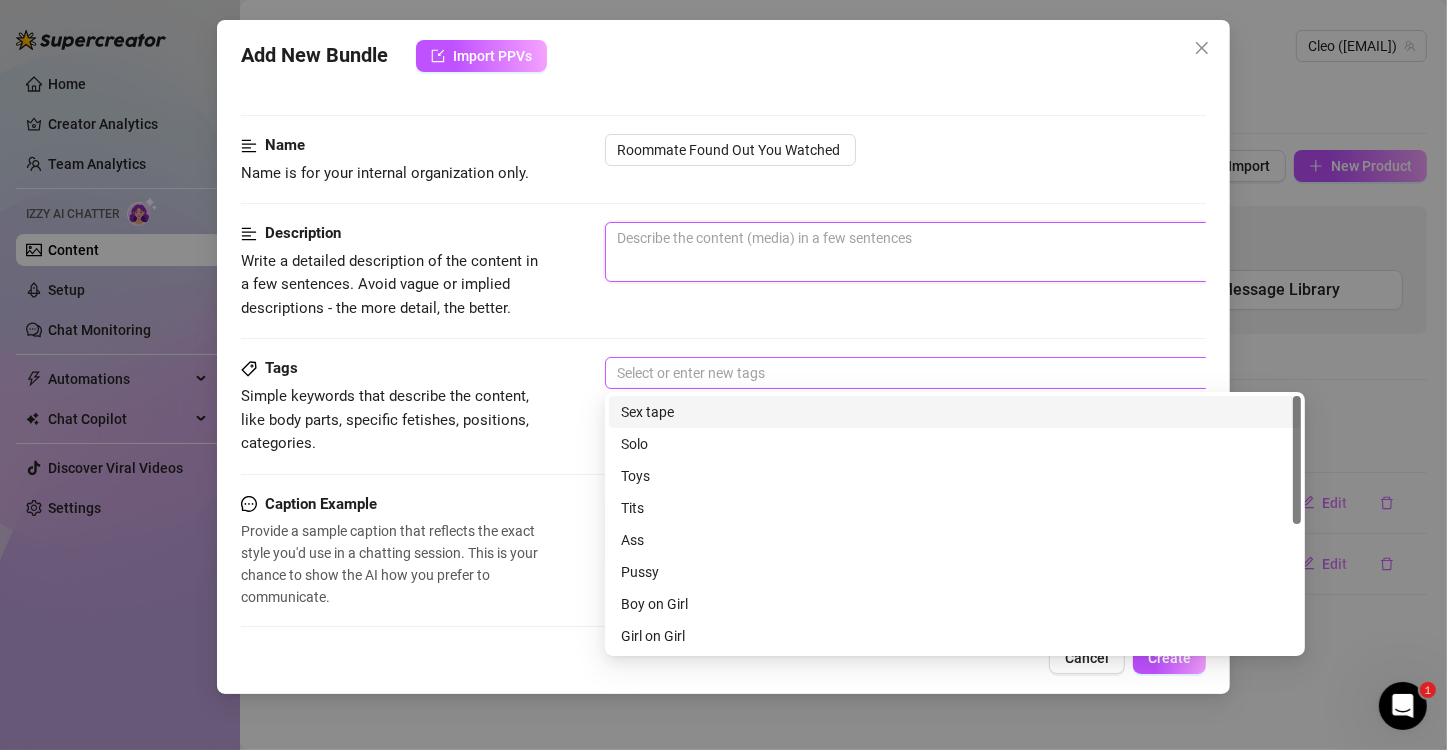 click at bounding box center (944, 373) 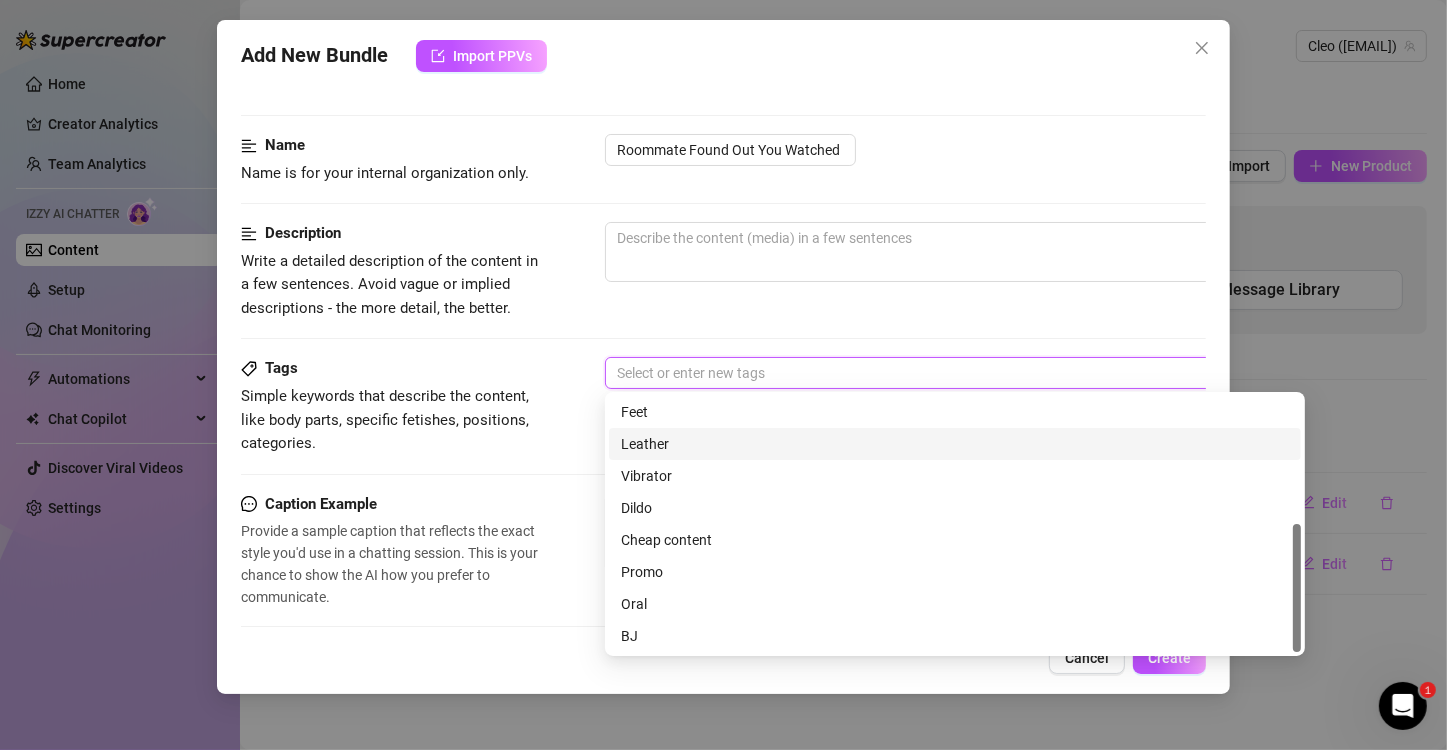 scroll, scrollTop: 0, scrollLeft: 0, axis: both 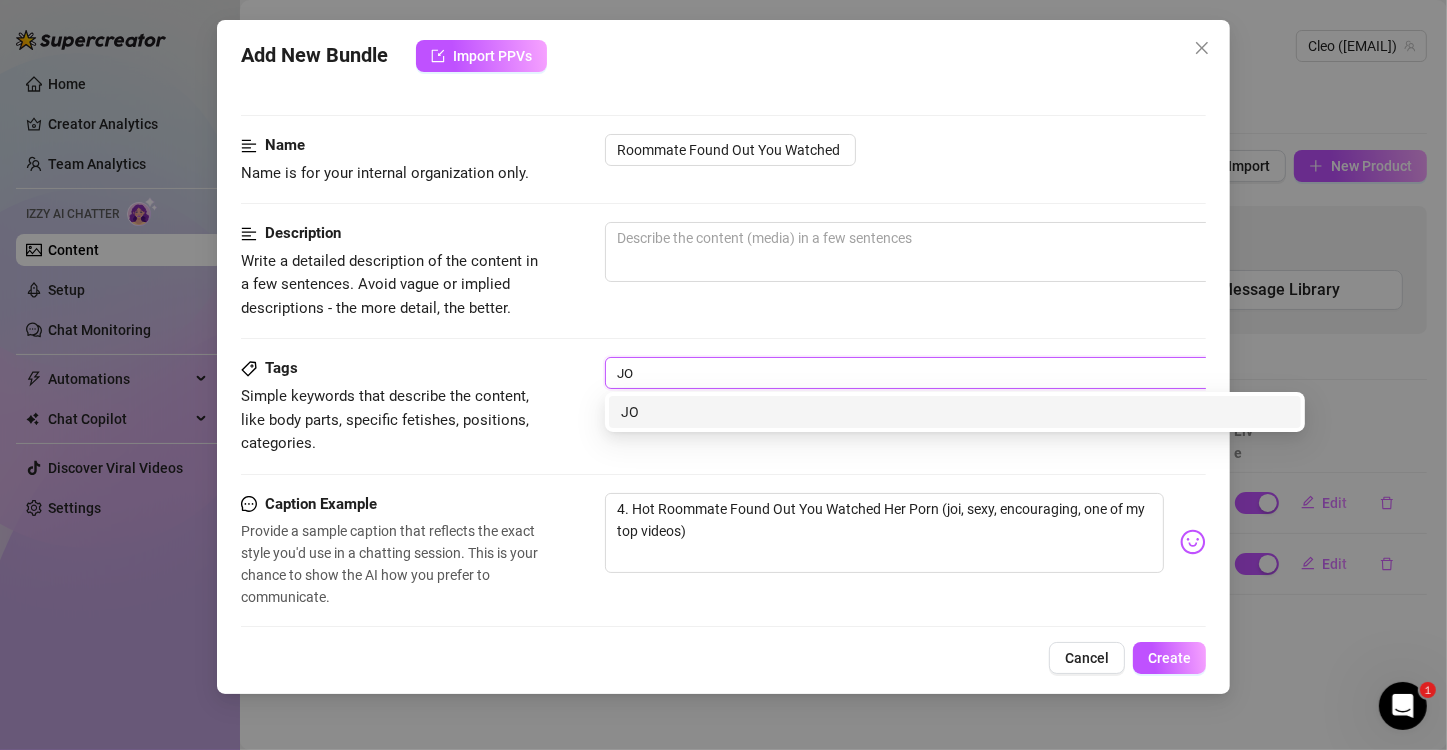 type on "JOI" 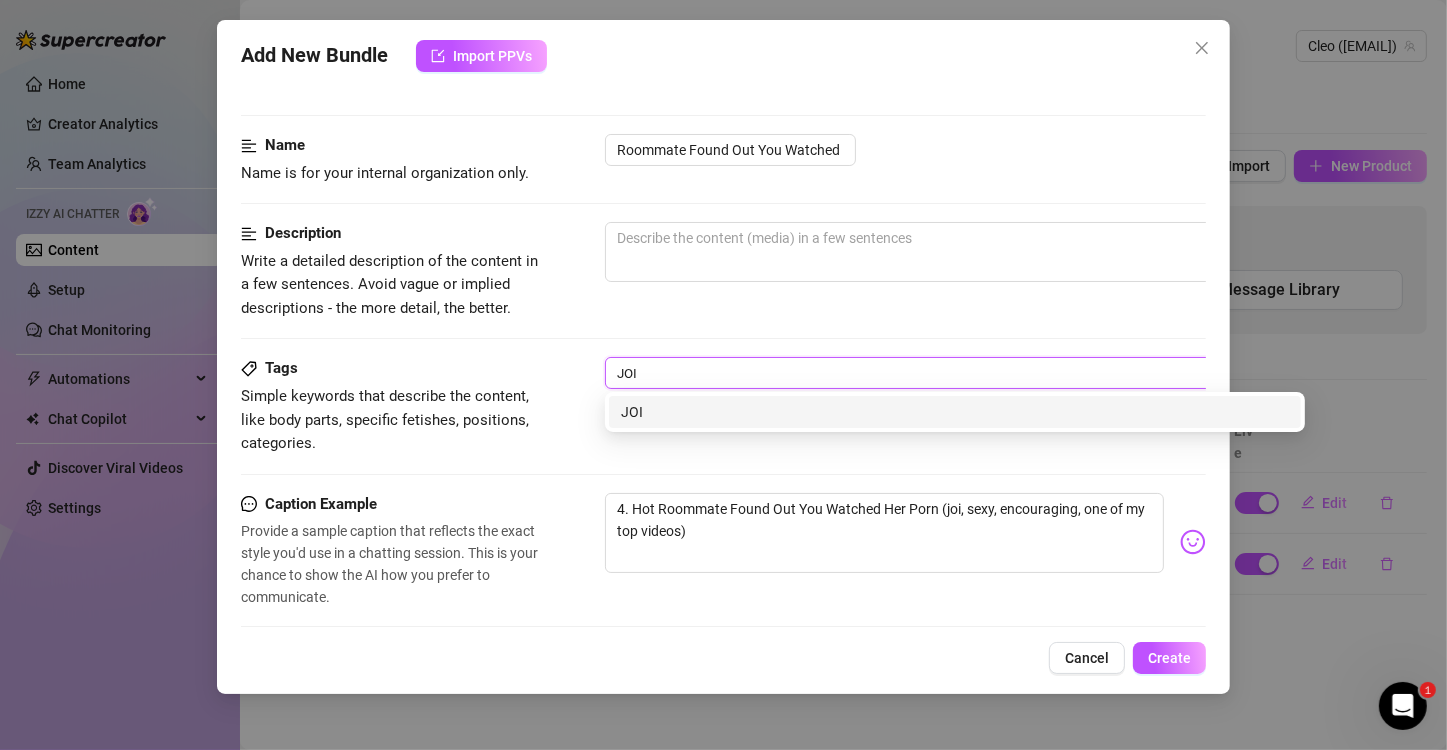 click on "JOI" at bounding box center [955, 412] 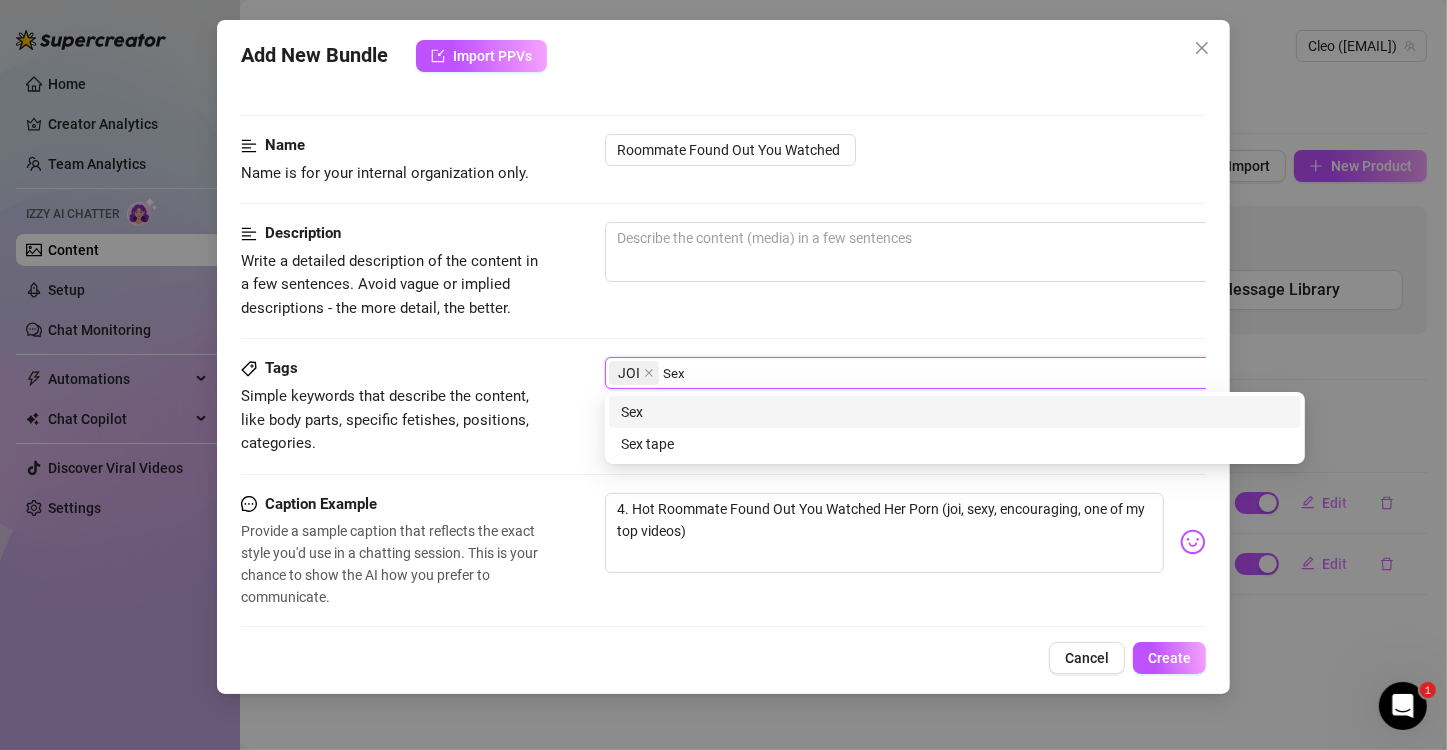 type on "Sexy" 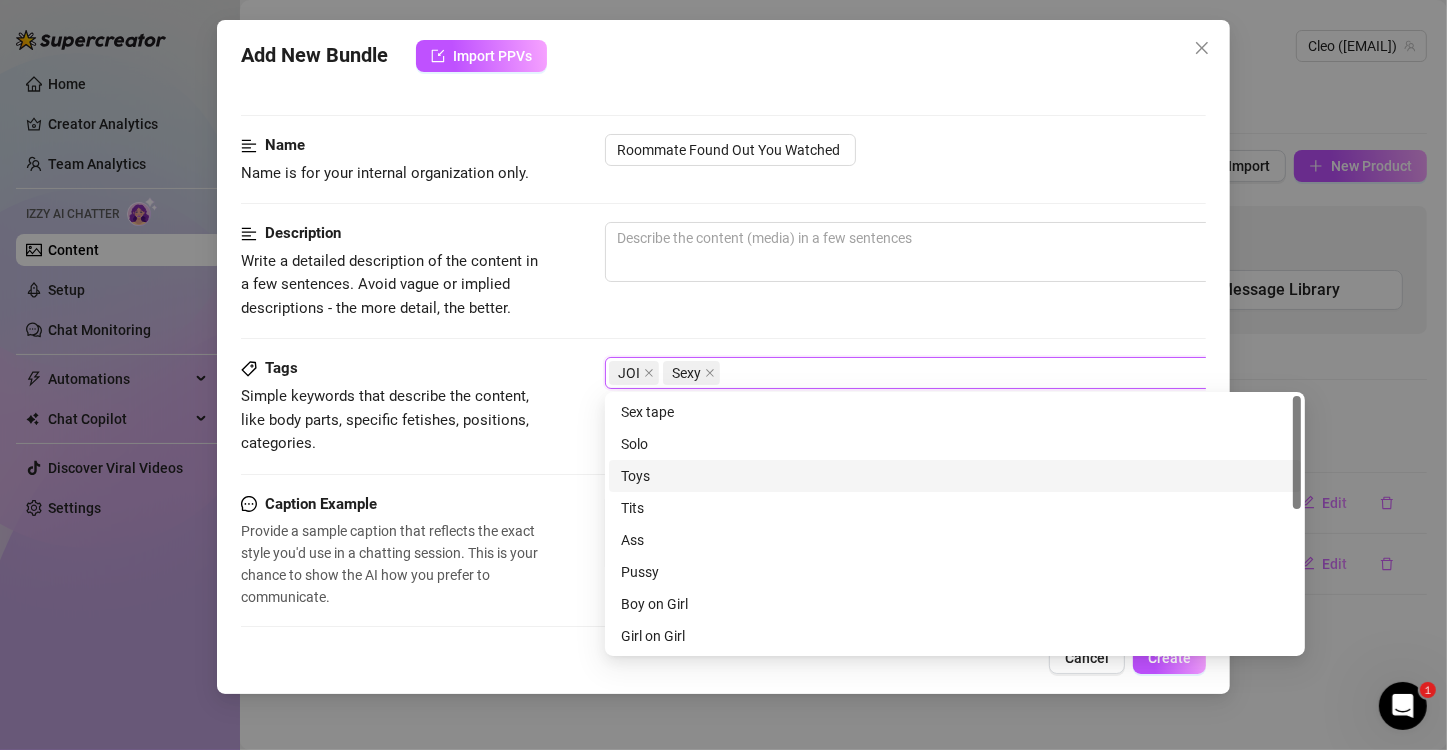 click on "Caption Example" at bounding box center (391, 505) 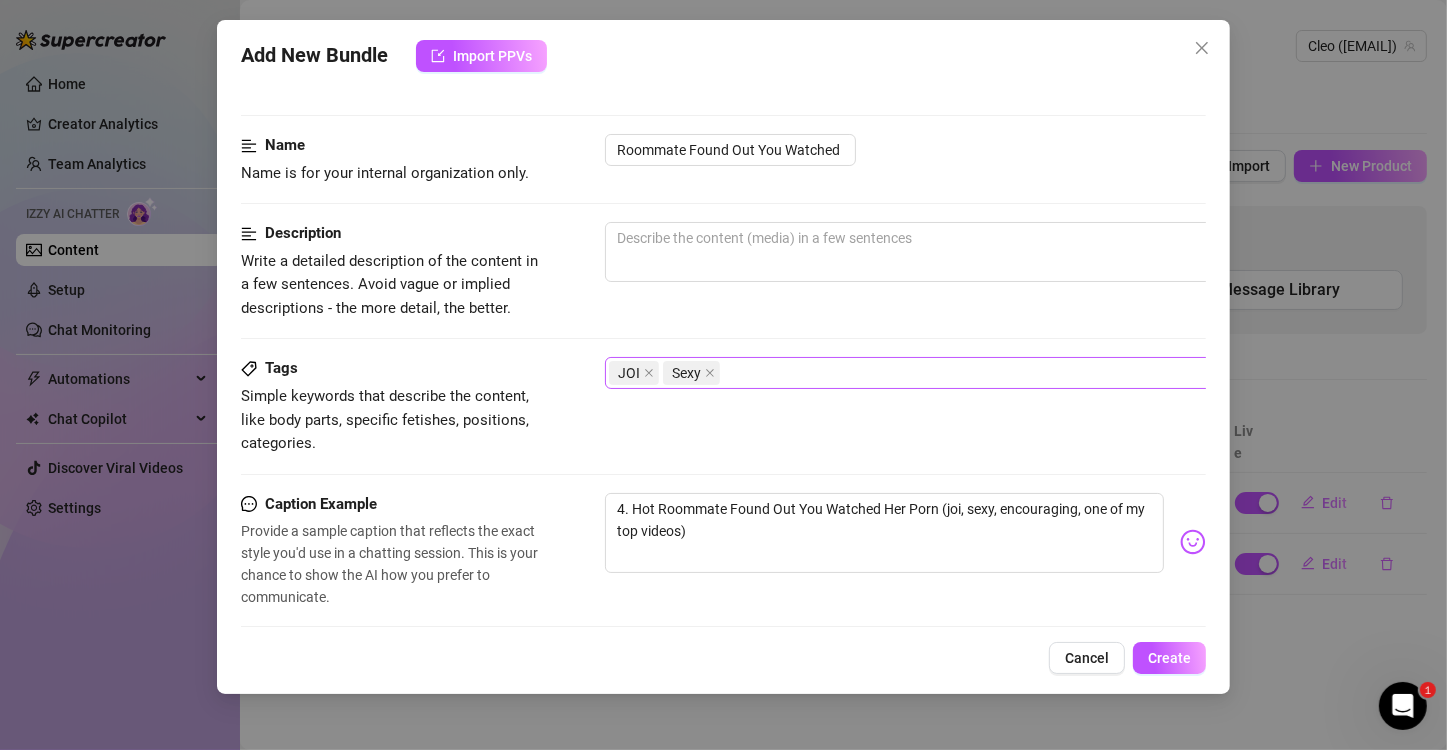 click on "JOI Sexy" at bounding box center [944, 373] 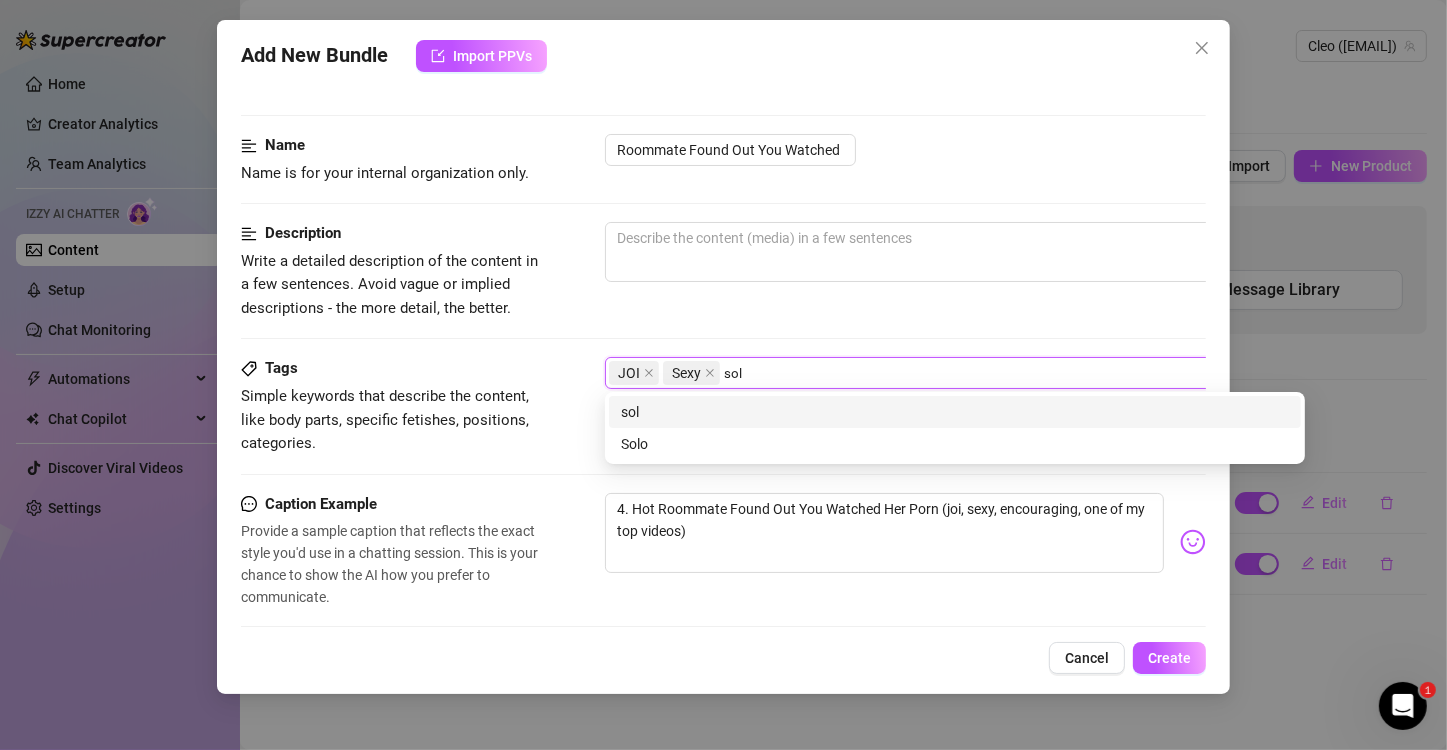 type on "solo" 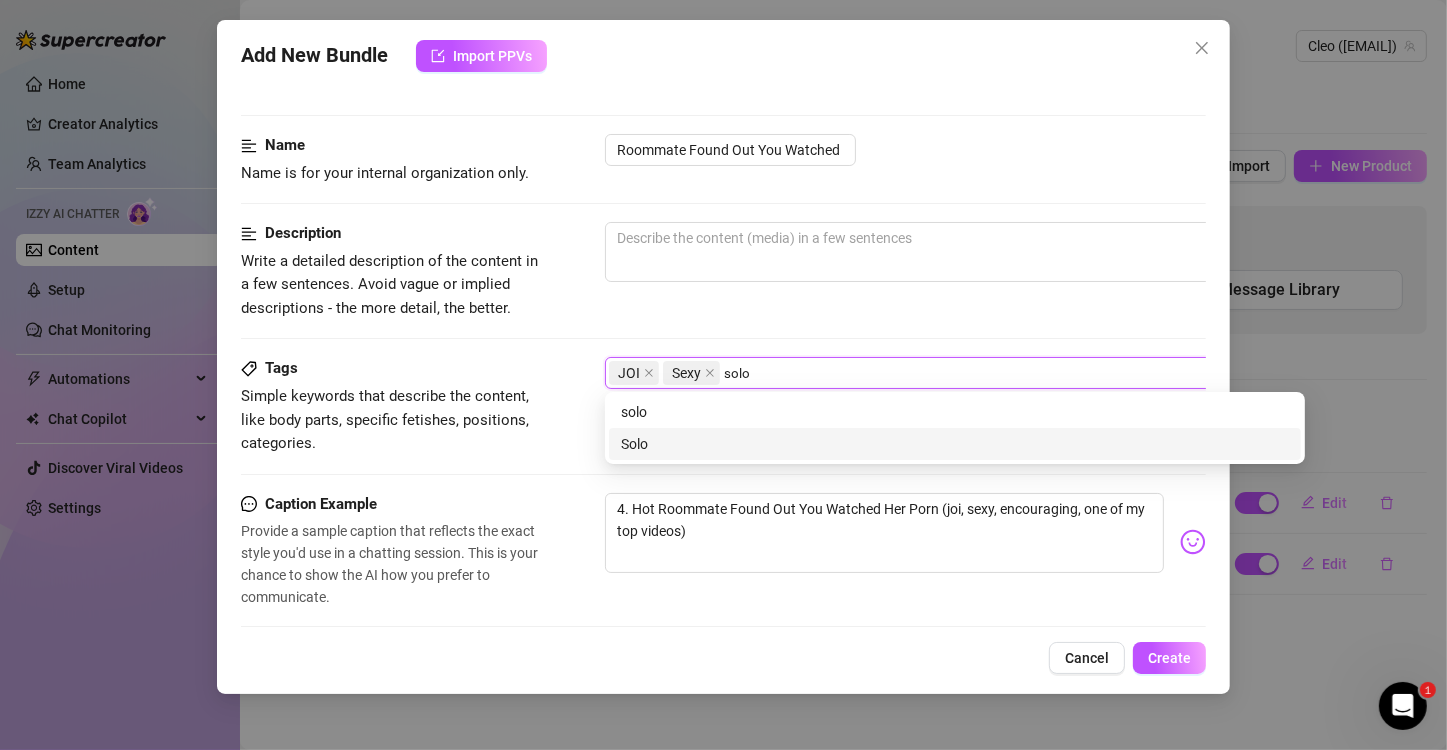 click on "Solo" at bounding box center (955, 444) 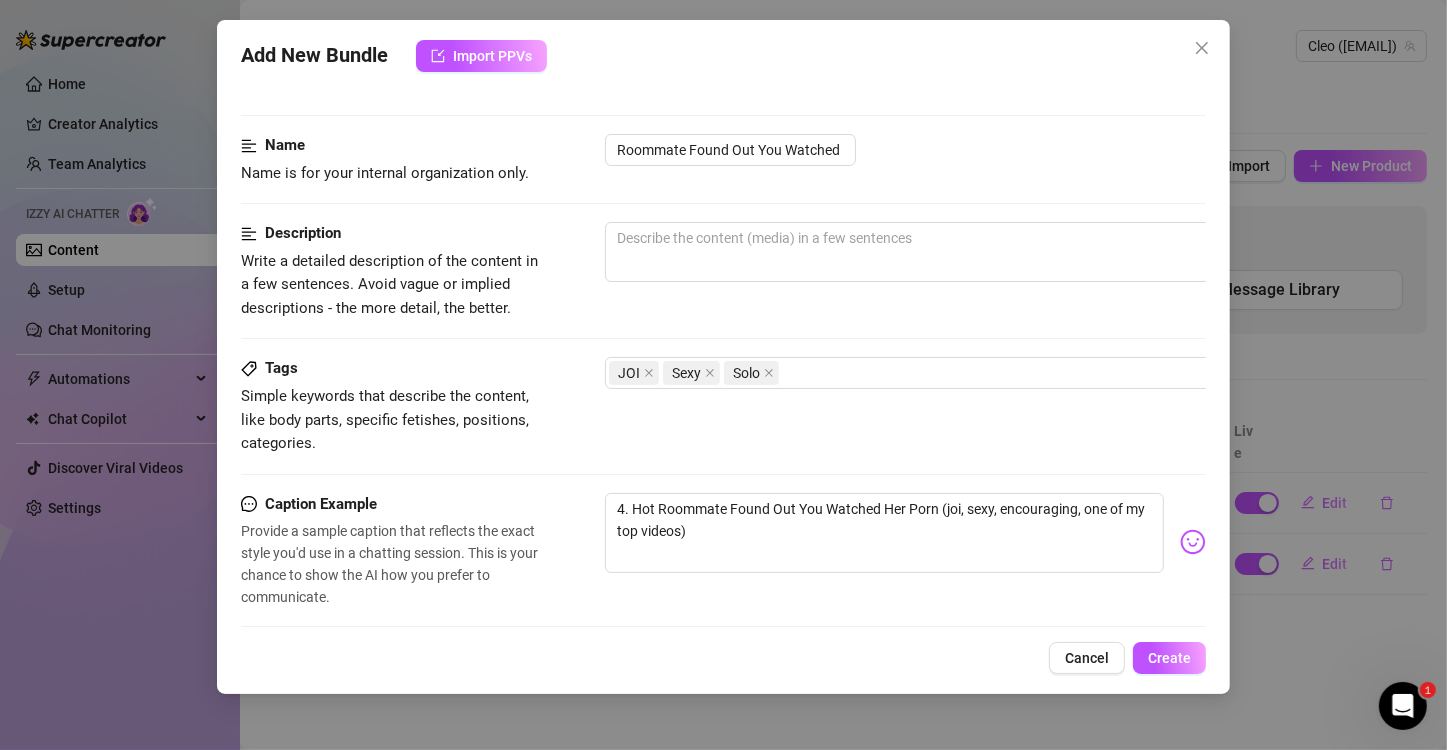 click on "Tags Simple keywords that describe the content, like body parts, specific fetishes, positions, categories. JOI Sexy Solo" at bounding box center (723, 424) 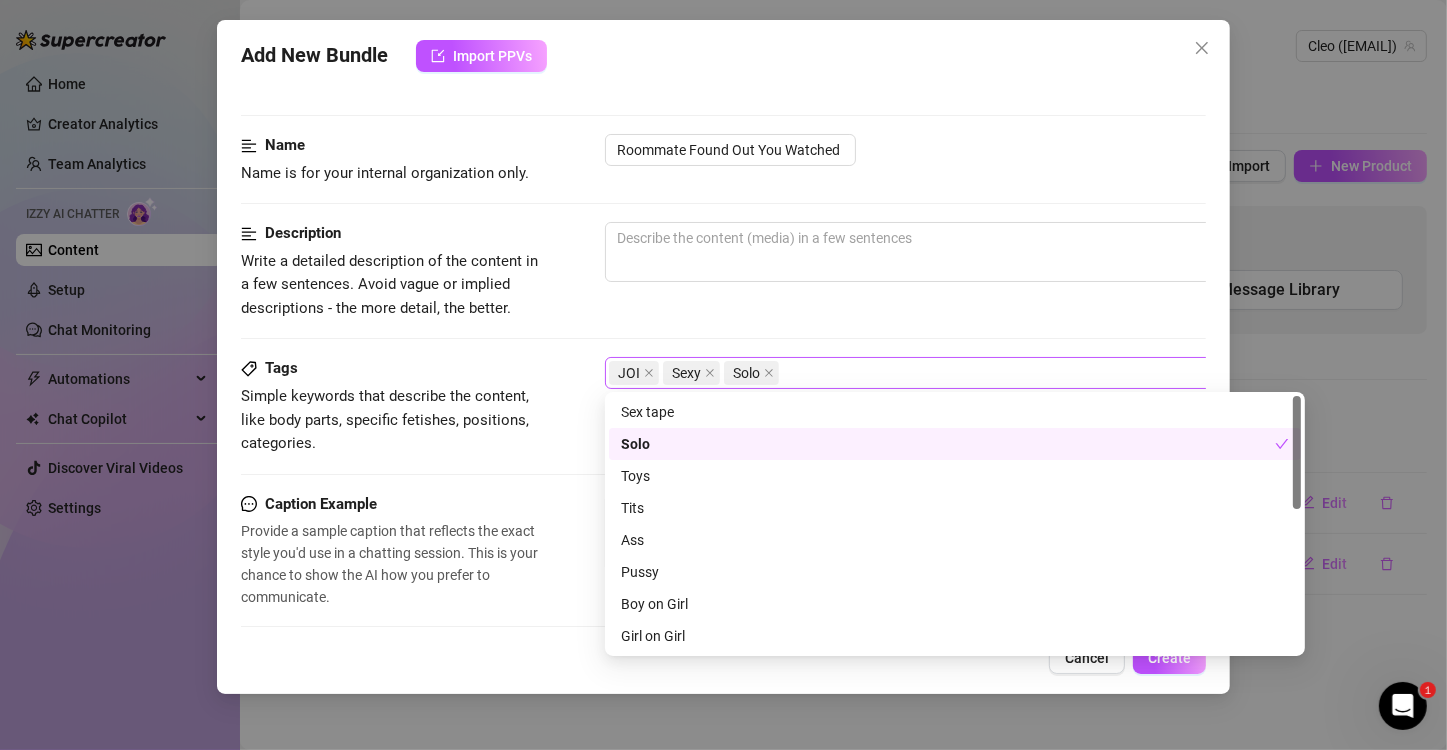 click on "JOI Sexy Solo" at bounding box center (944, 373) 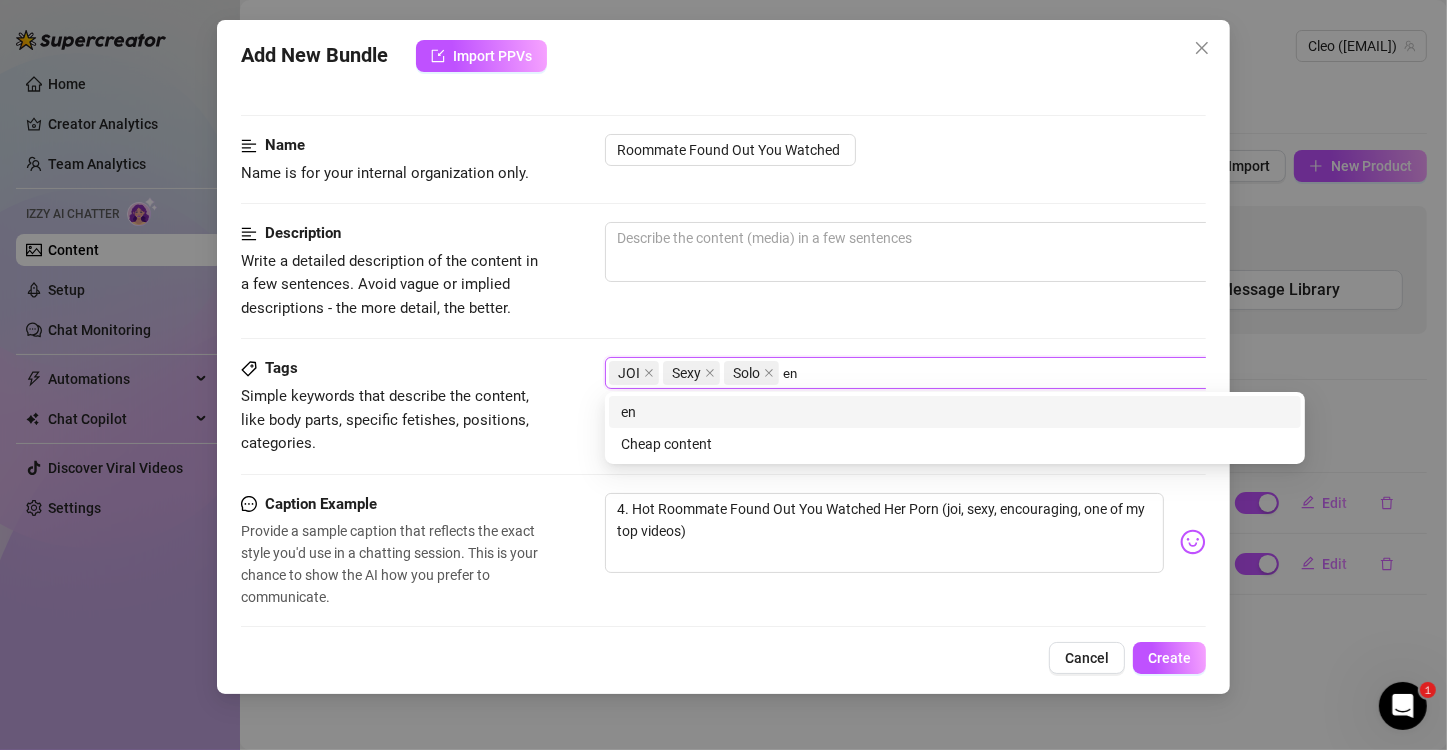 type on "e" 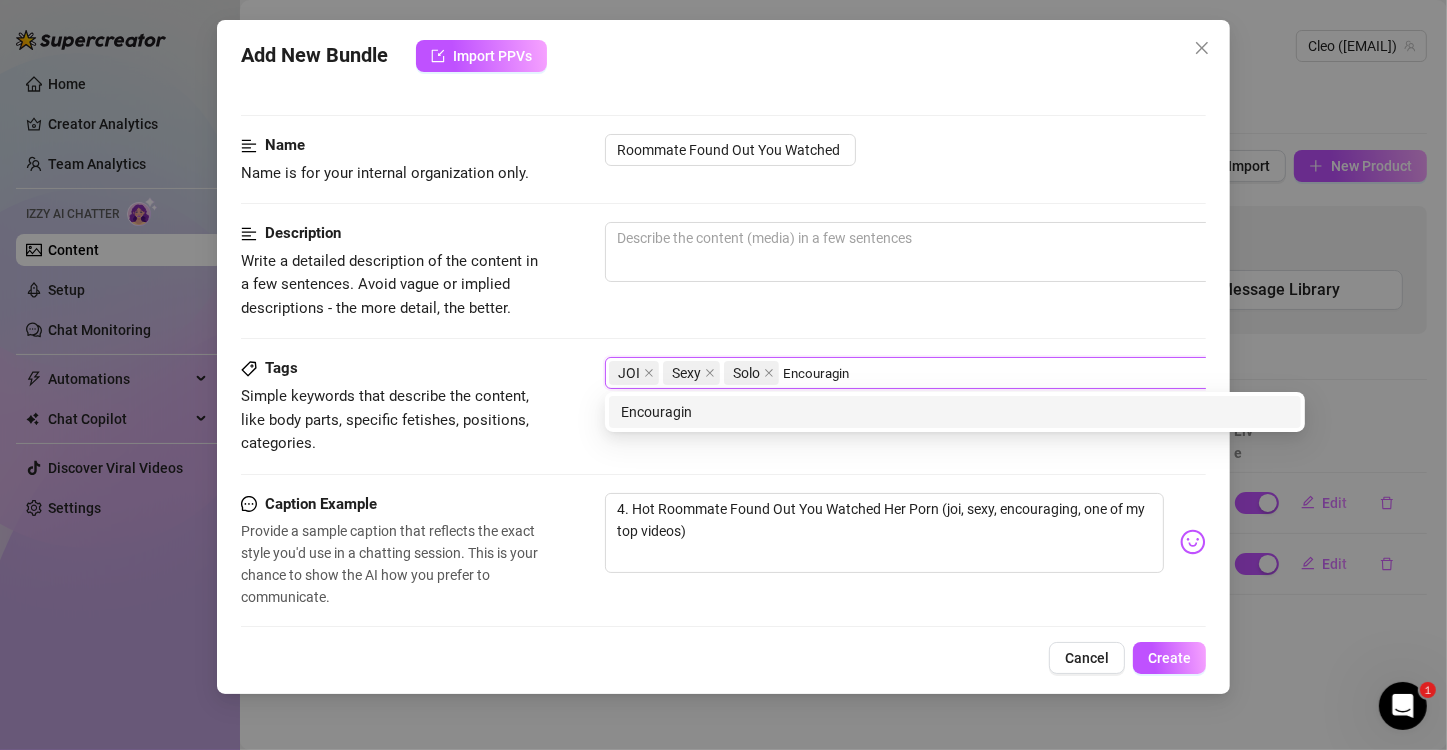 type on "Encouraging" 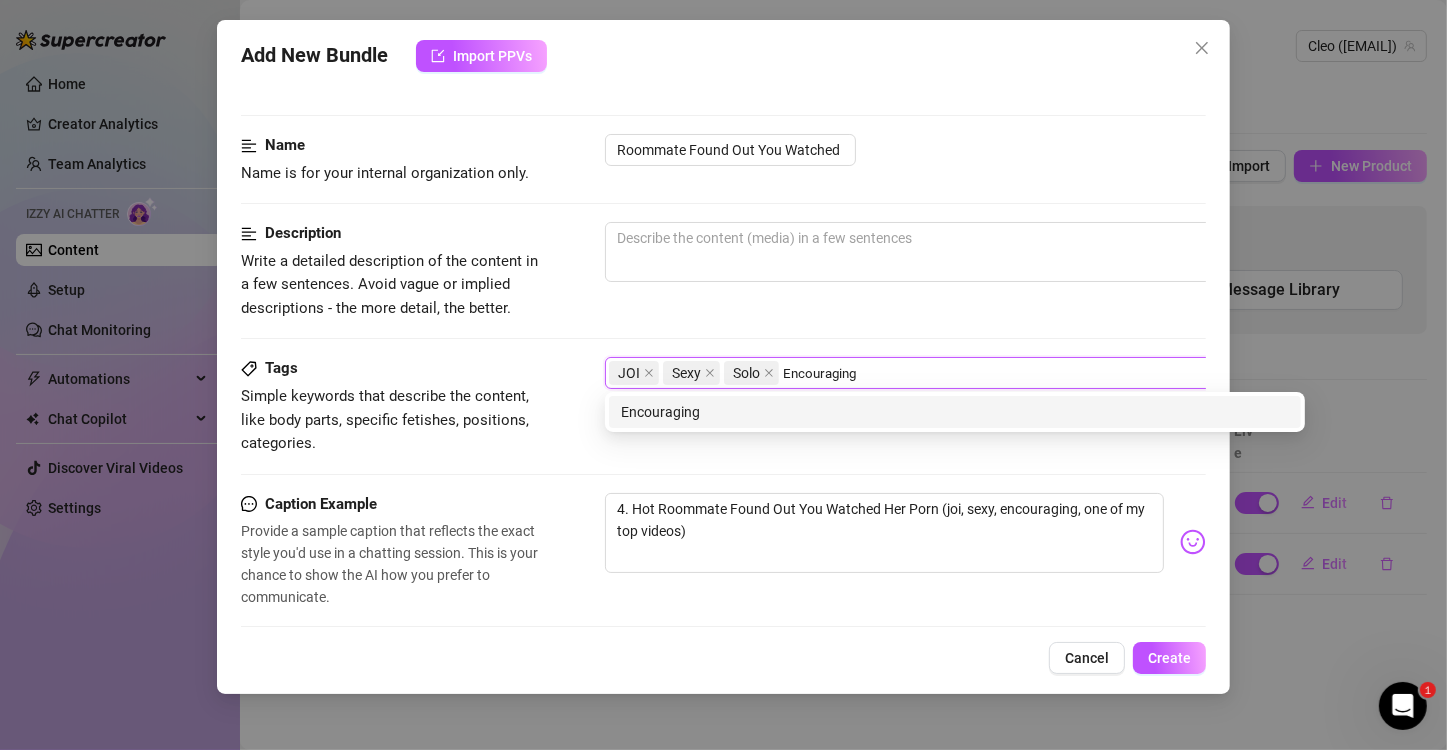 click on "Encouraging" at bounding box center [955, 412] 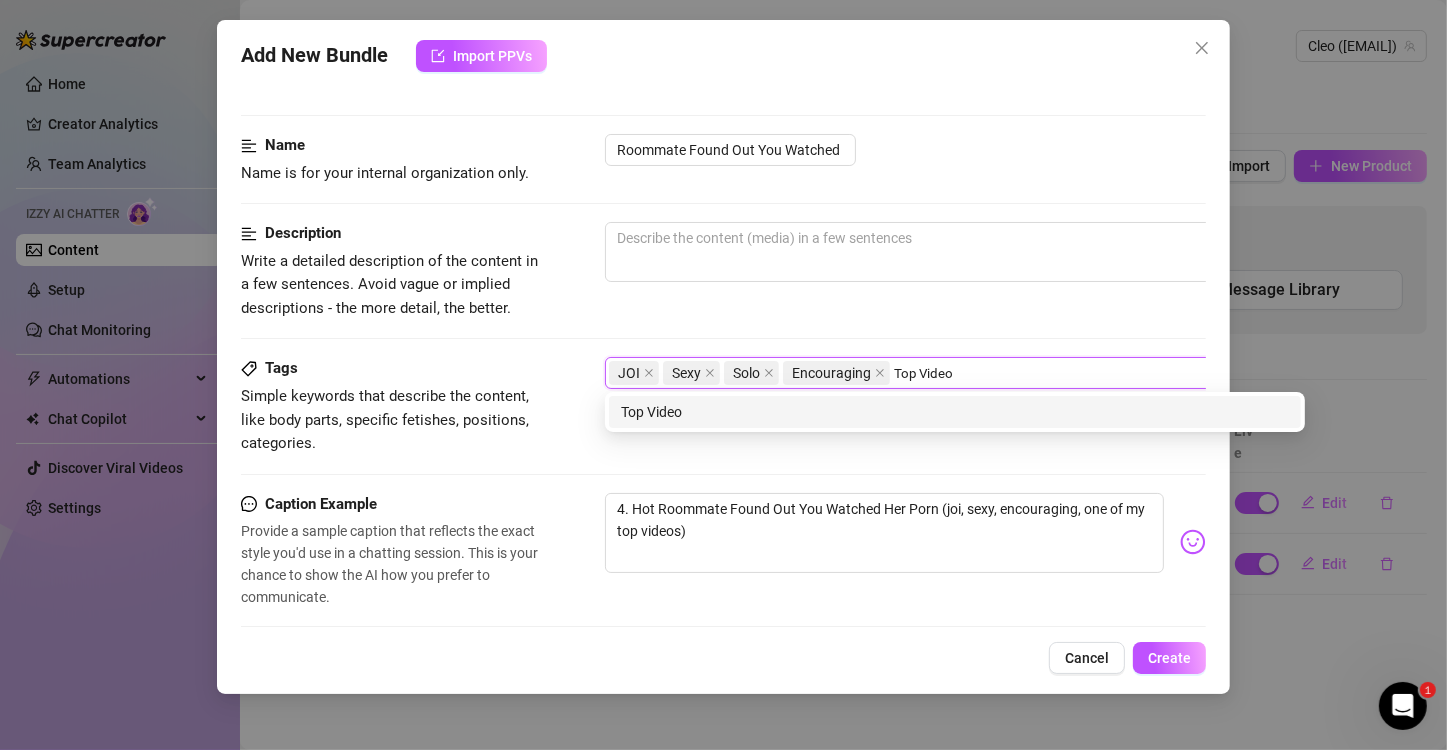 type on "Top Video" 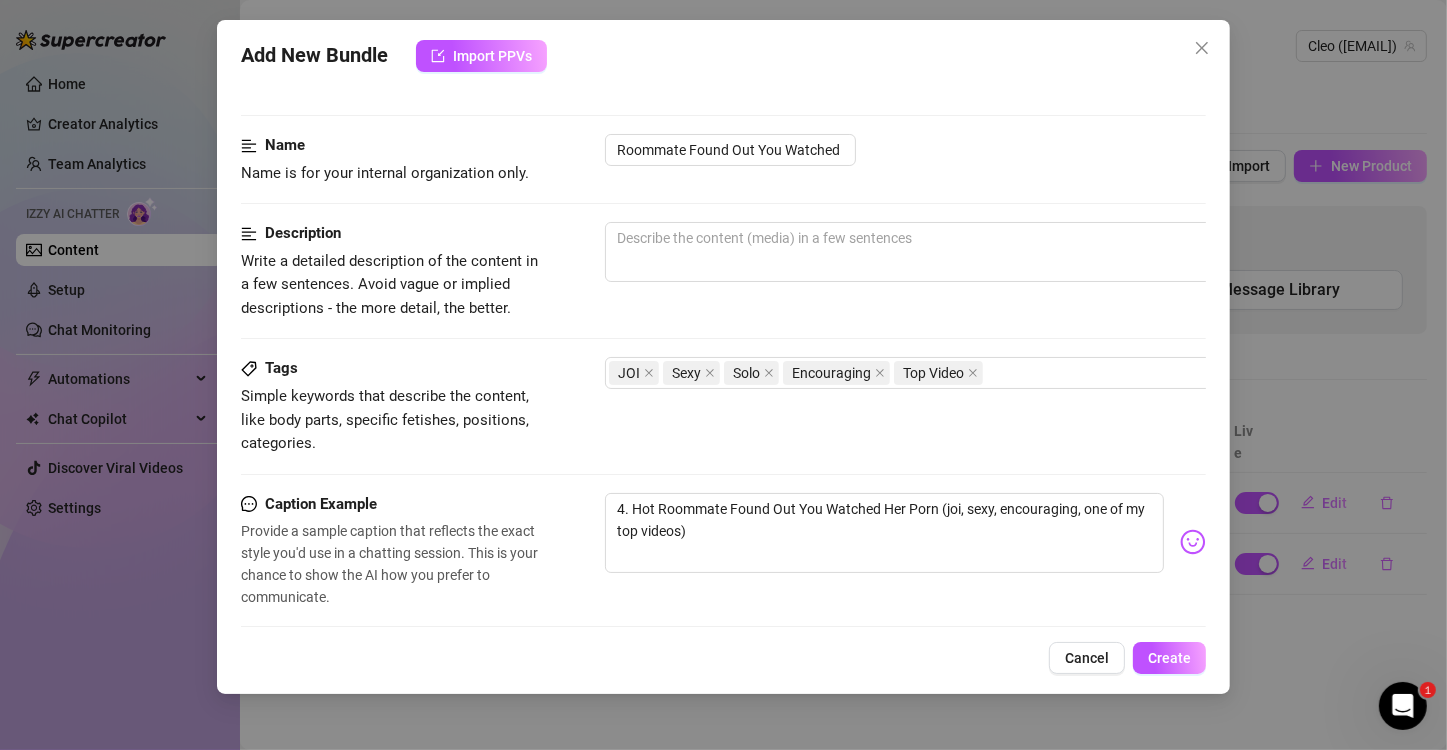 click on "Description Write a detailed description of the content in a few sentences. Avoid vague or implied descriptions - the more detail, the better." at bounding box center (723, 271) 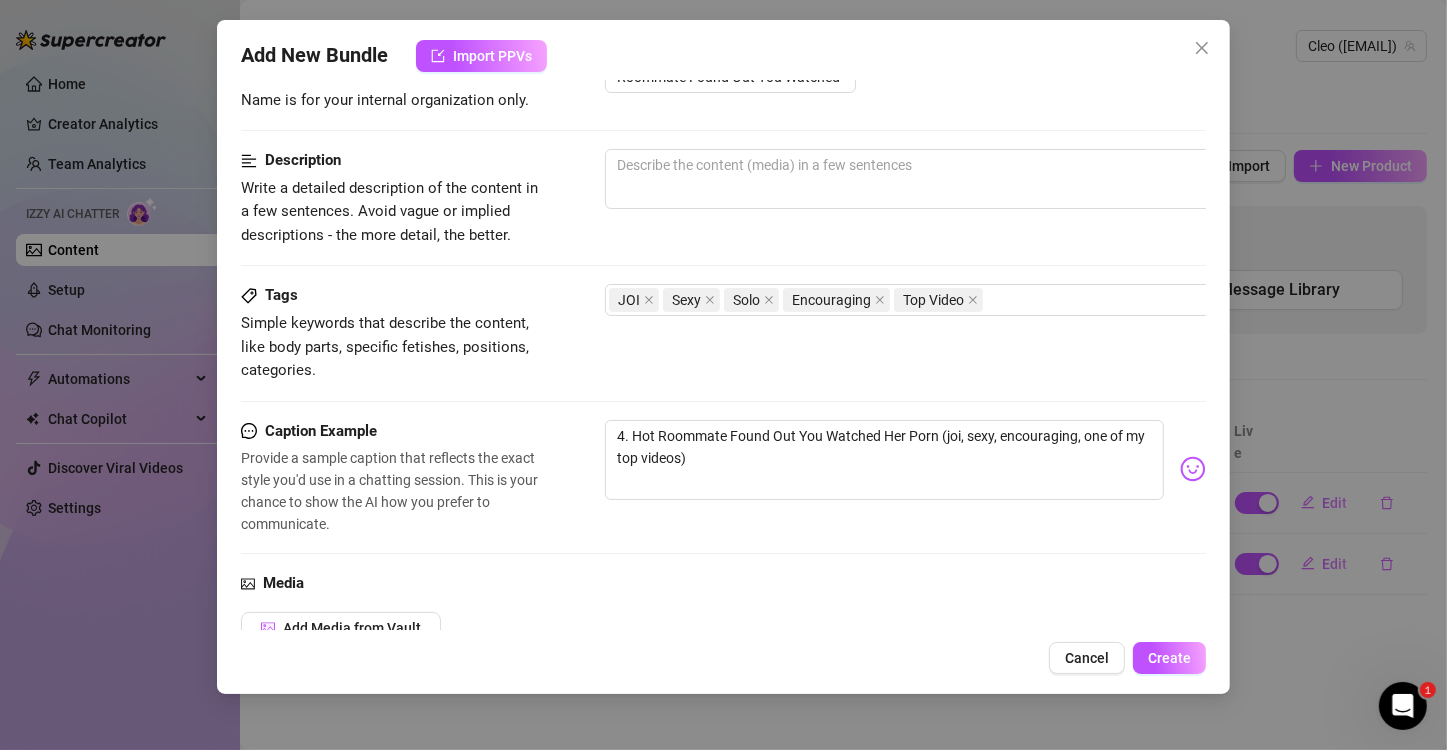 scroll, scrollTop: 156, scrollLeft: 0, axis: vertical 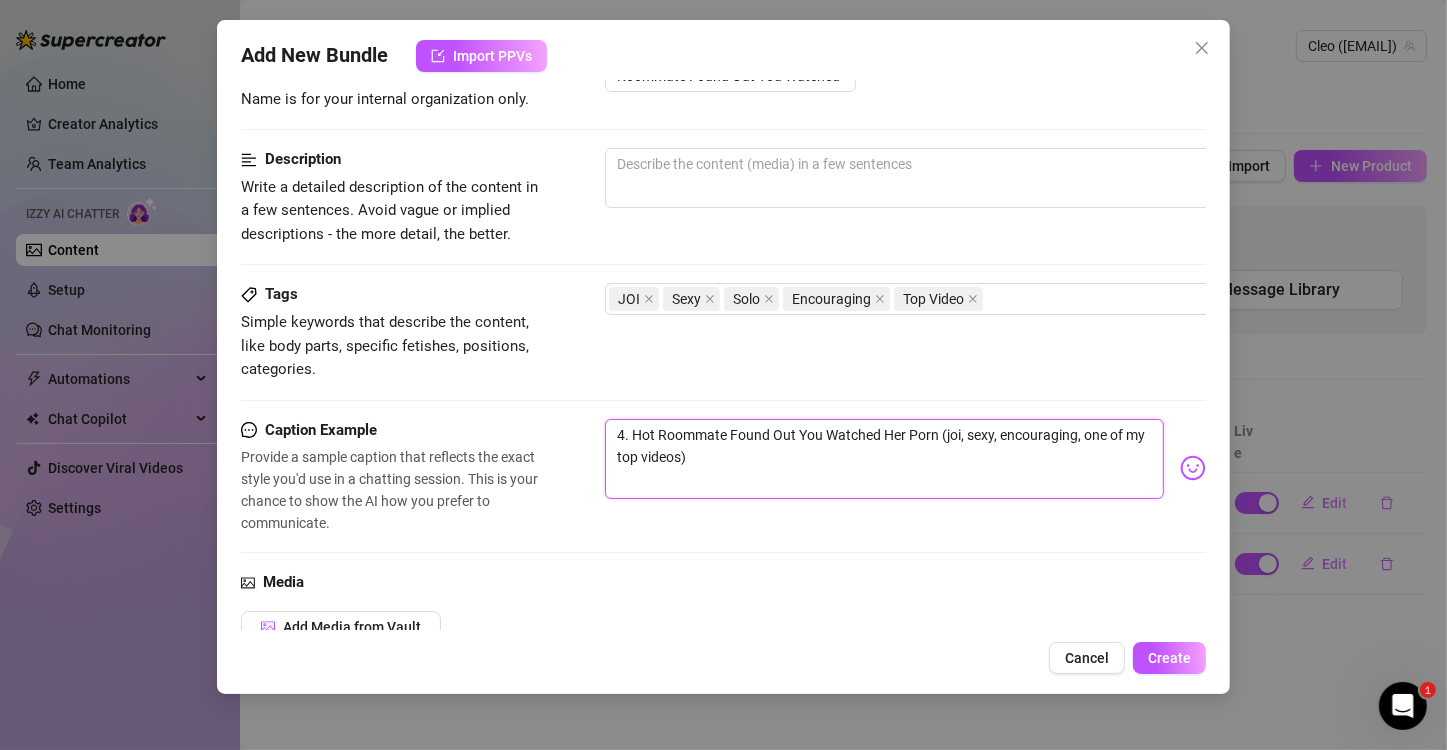 drag, startPoint x: 779, startPoint y: 452, endPoint x: 943, endPoint y: 424, distance: 166.37308 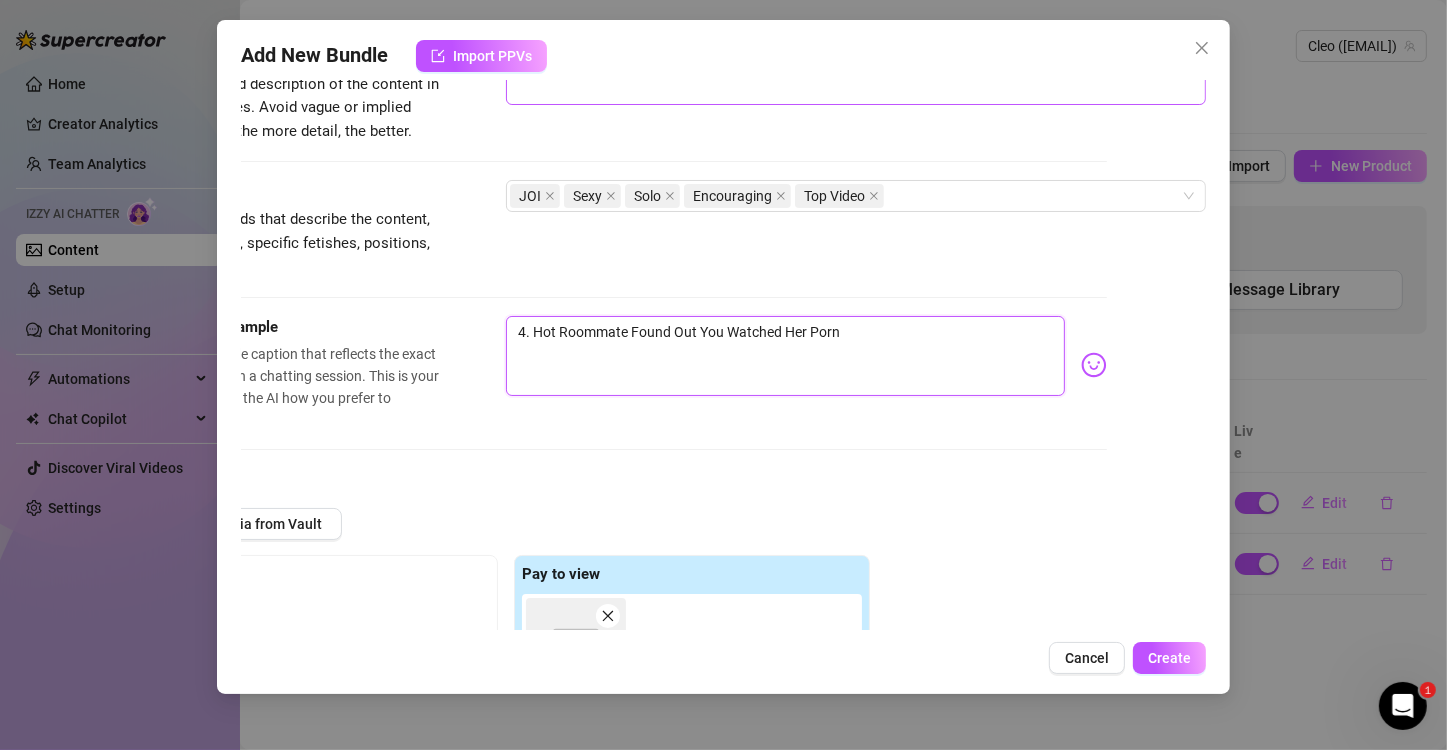 scroll, scrollTop: 260, scrollLeft: 115, axis: both 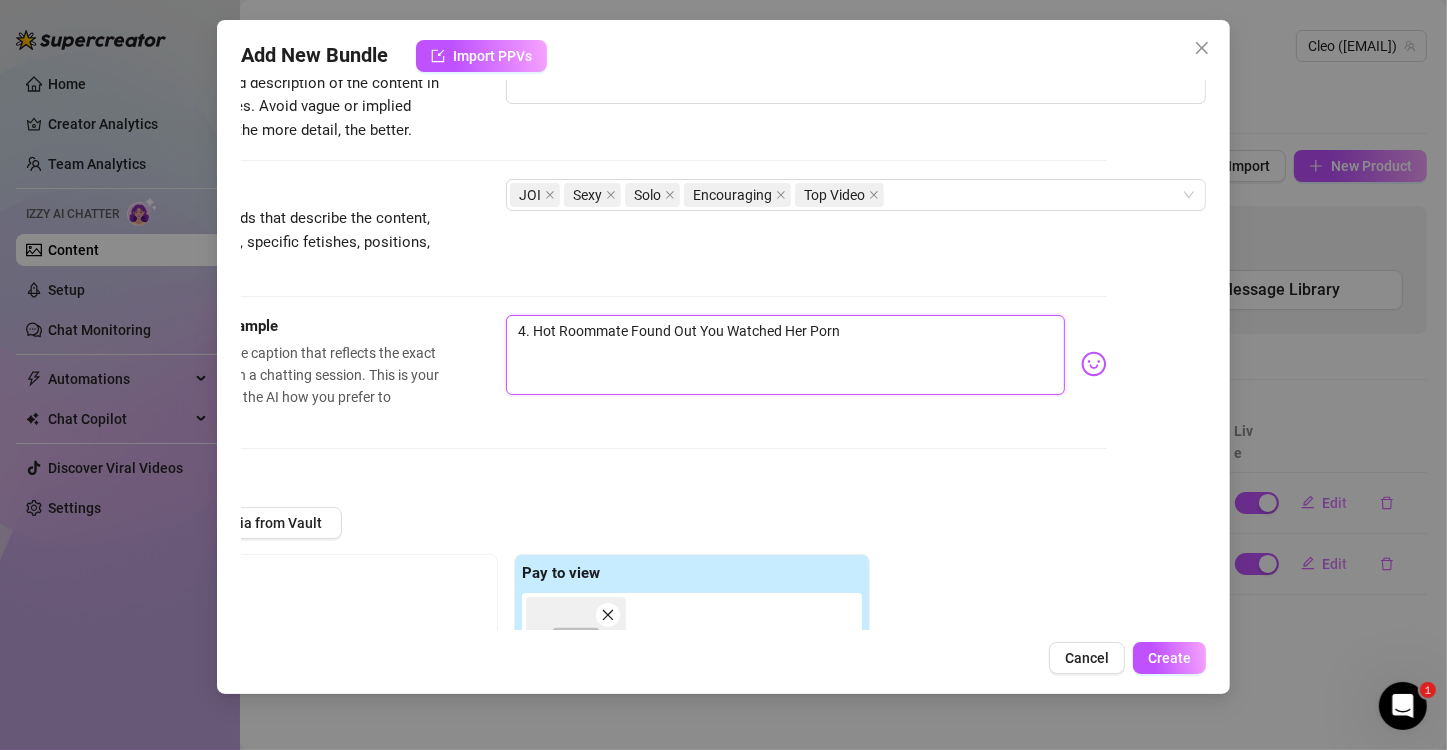 type on "4. Hot Roommate Found Out You Watched Her Porn" 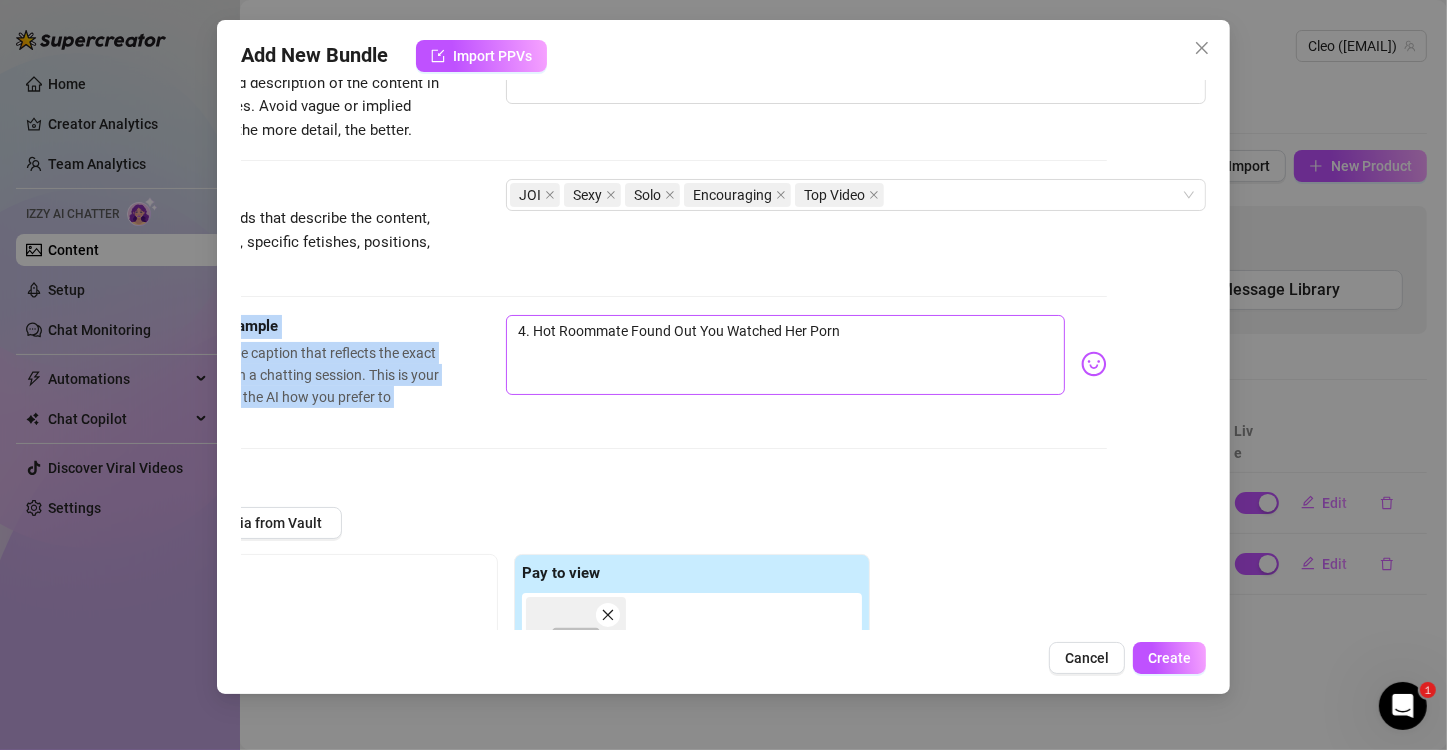 drag, startPoint x: 912, startPoint y: 312, endPoint x: 889, endPoint y: 352, distance: 46.141087 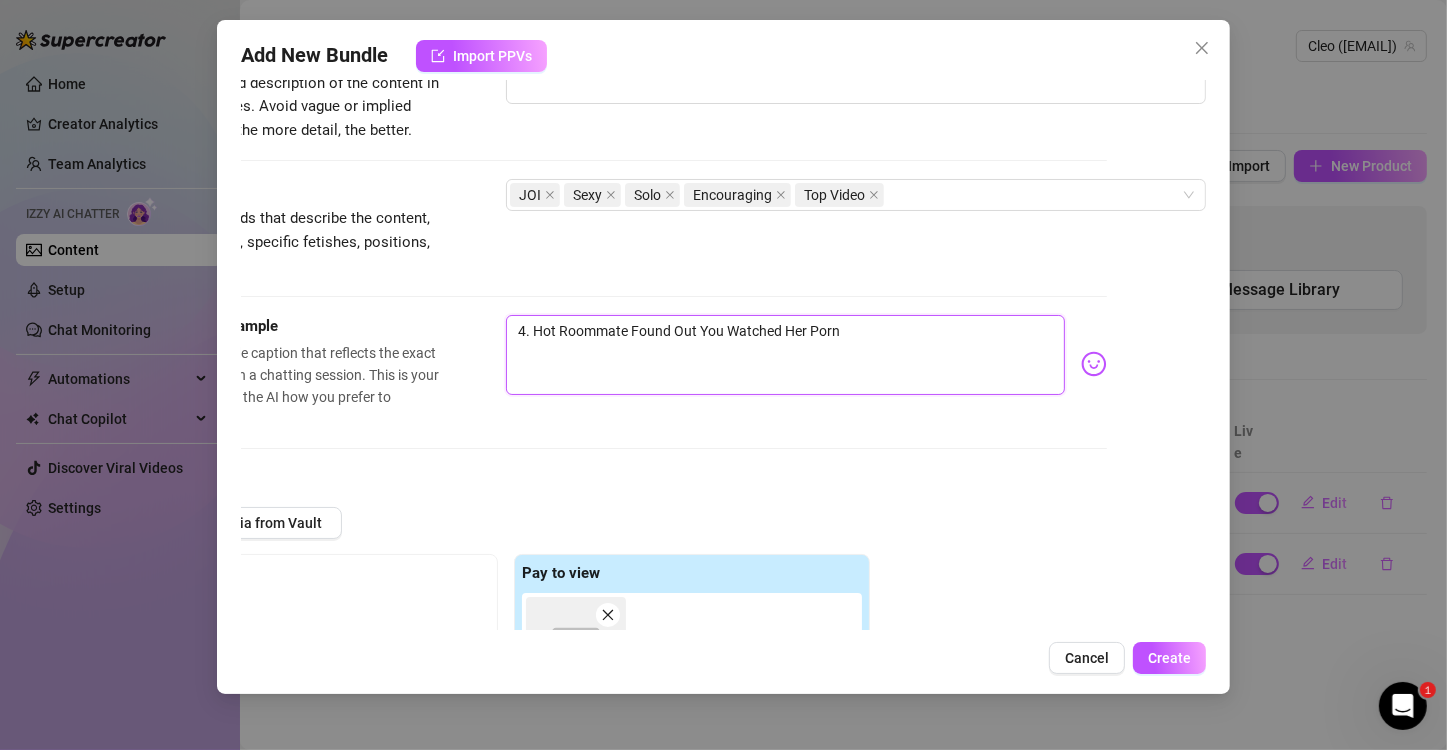 drag, startPoint x: 854, startPoint y: 314, endPoint x: 458, endPoint y: 481, distance: 429.7732 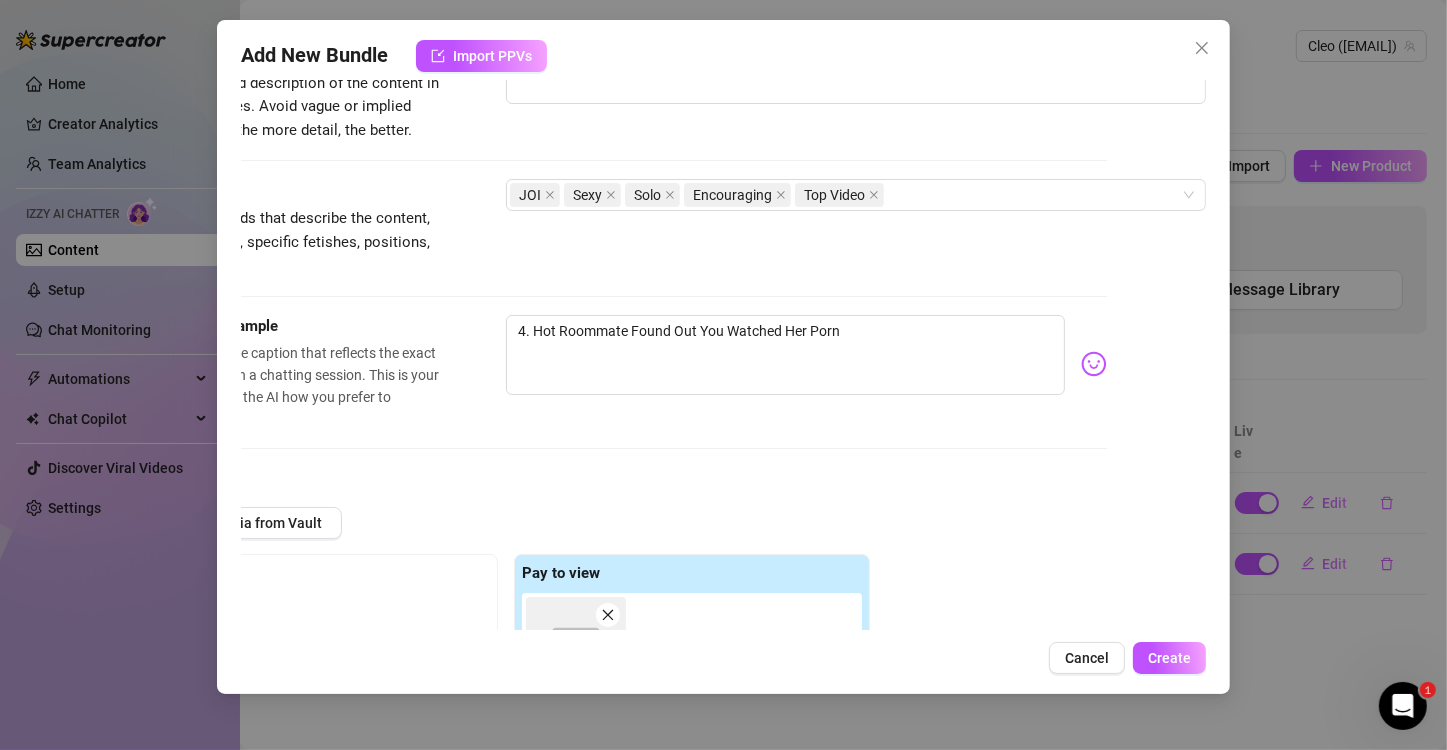 click on "Tags Simple keywords that describe the content, like body parts, specific fetishes, positions, categories. JOI Sexy Solo Encouraging Top Video" at bounding box center (624, 246) 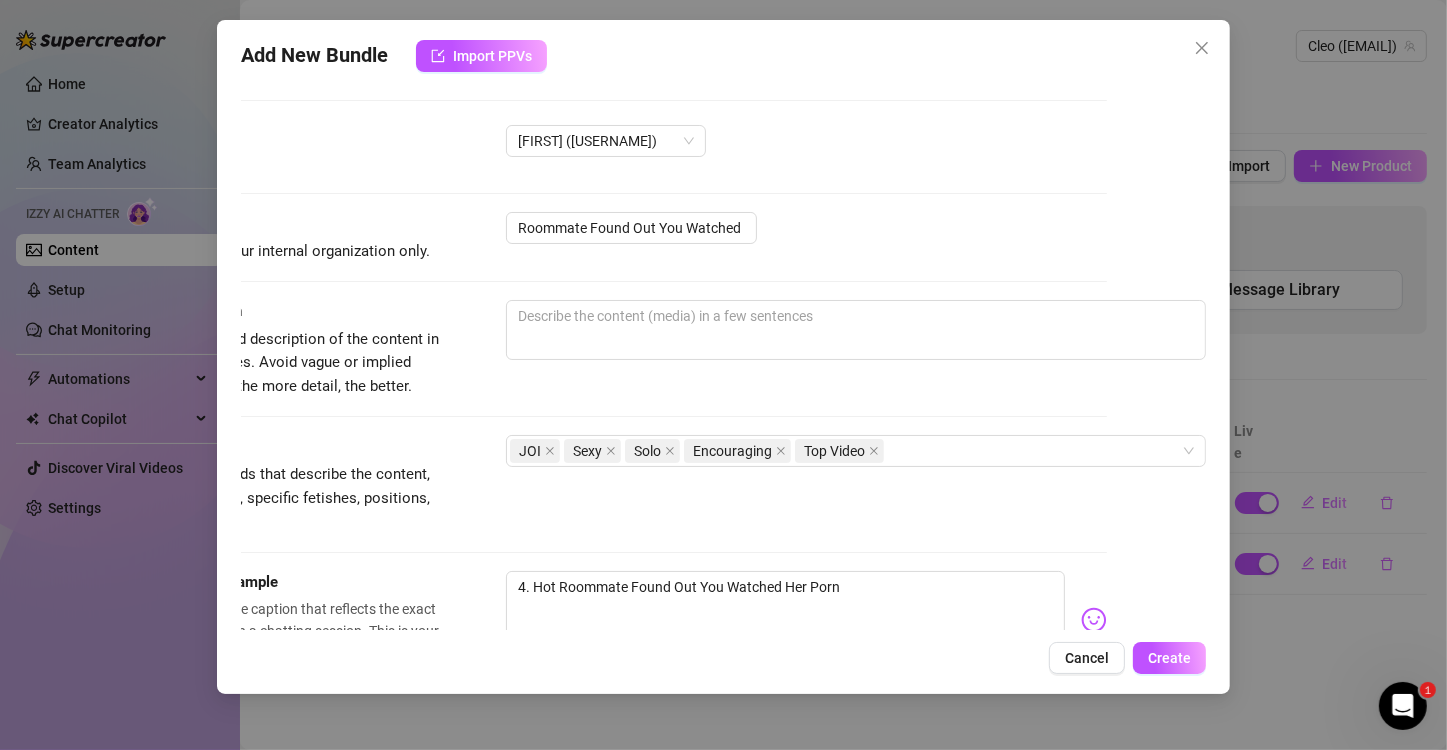scroll, scrollTop: 0, scrollLeft: 115, axis: horizontal 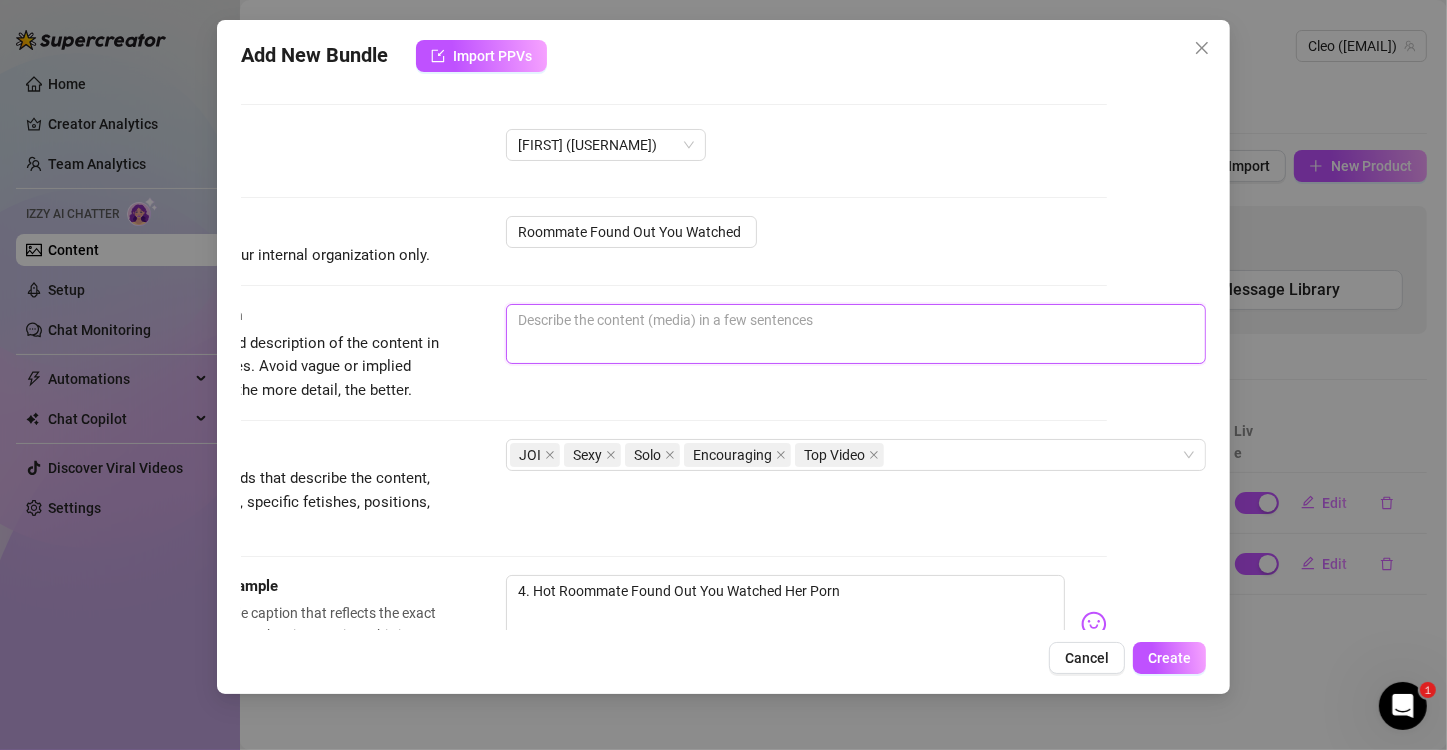 click at bounding box center (856, 334) 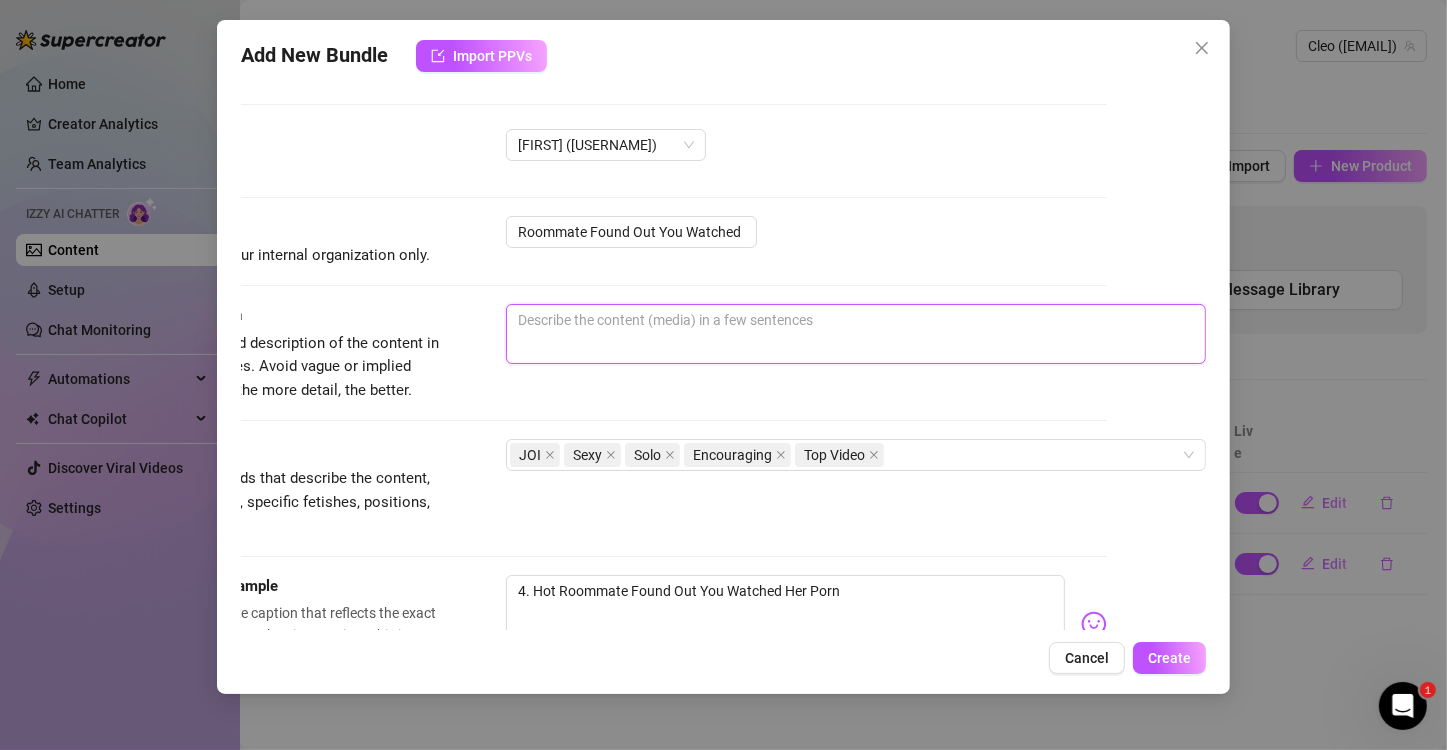 paste on "Your hot roommate caught you stroking your cock to her porn the other day & finally confronts you about it…. but not in the way you expected 😈" 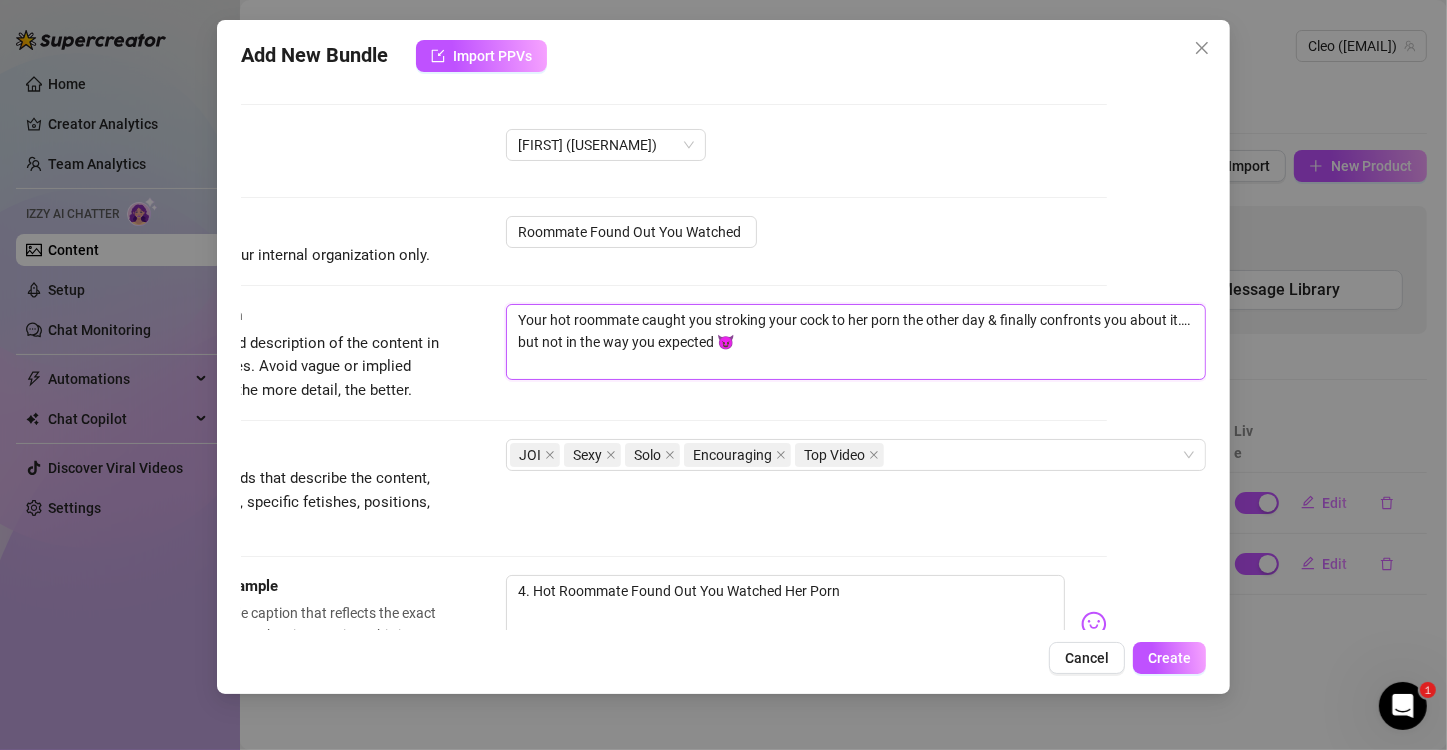 scroll, scrollTop: 0, scrollLeft: 0, axis: both 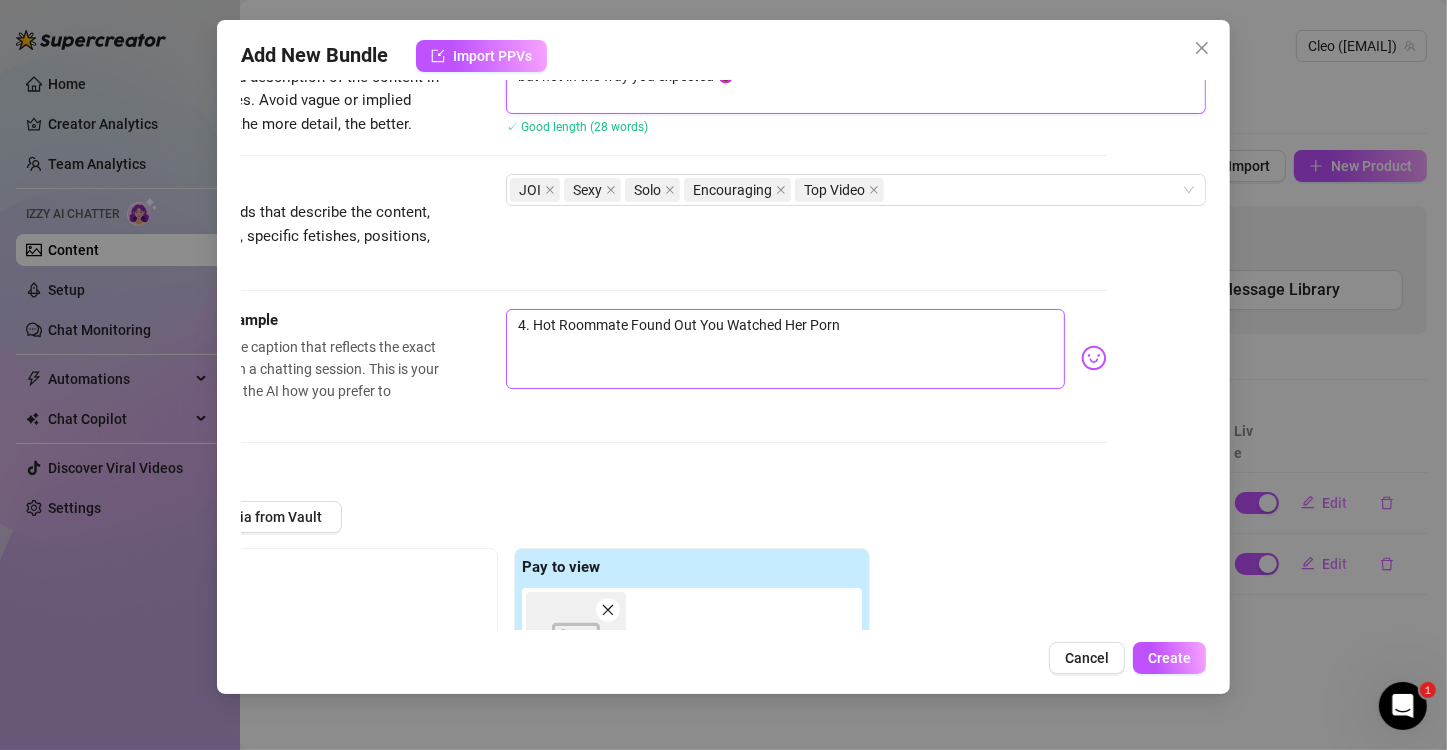 type on "Your hot roommate caught you stroking your cock to her porn the other day & finally confronts you about it…. but not in the way you expected 😈" 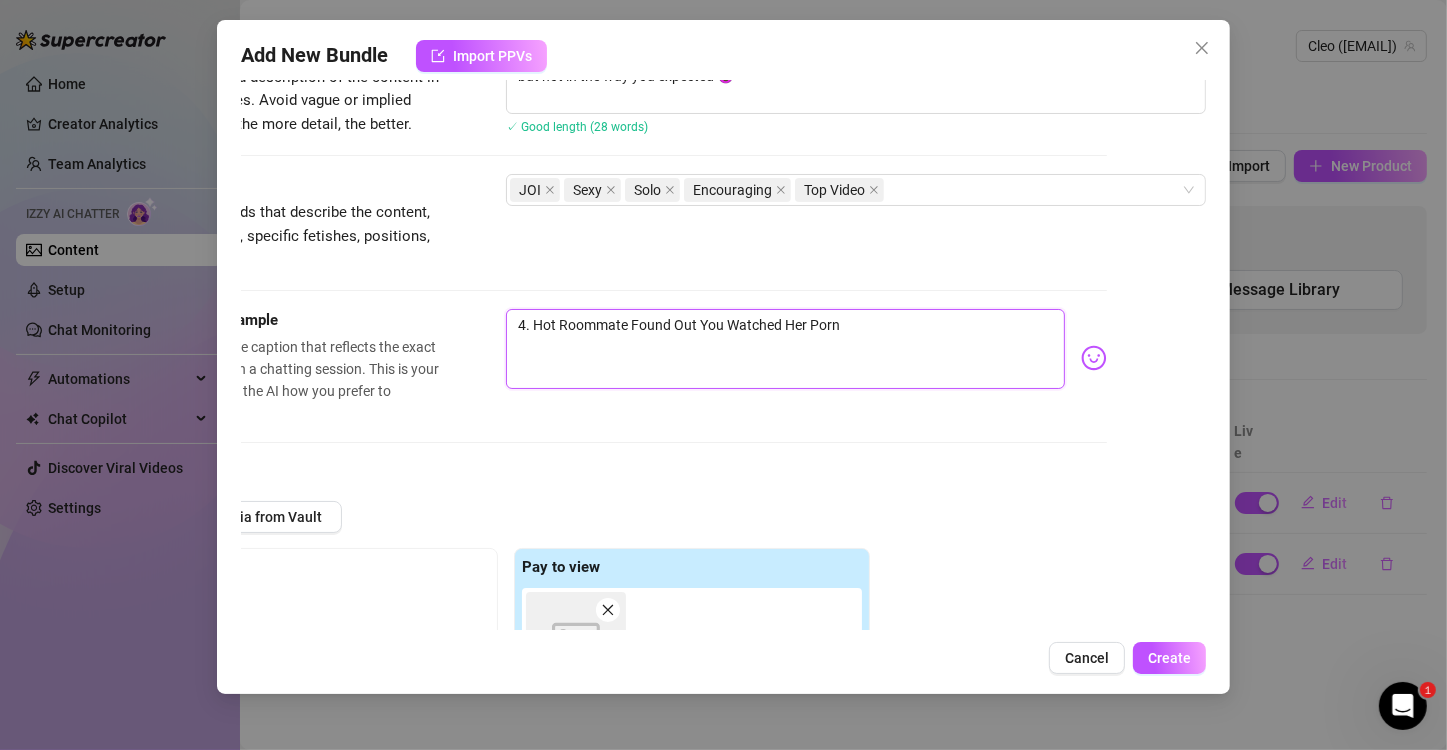 click on "4. Hot Roommate Found Out You Watched Her Porn" at bounding box center [785, 349] 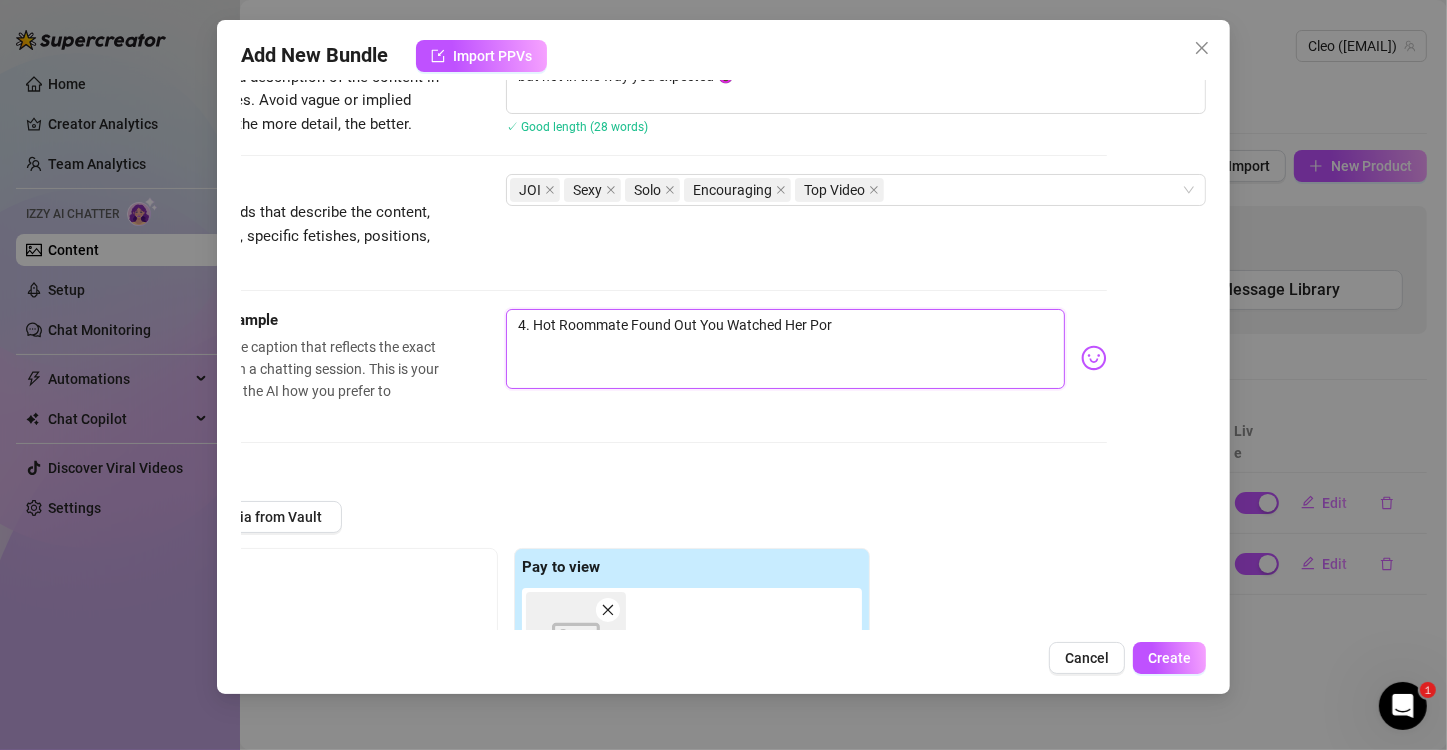 type on "[NUMBER]. Hot Roommate Found Out You Watched Her Po" 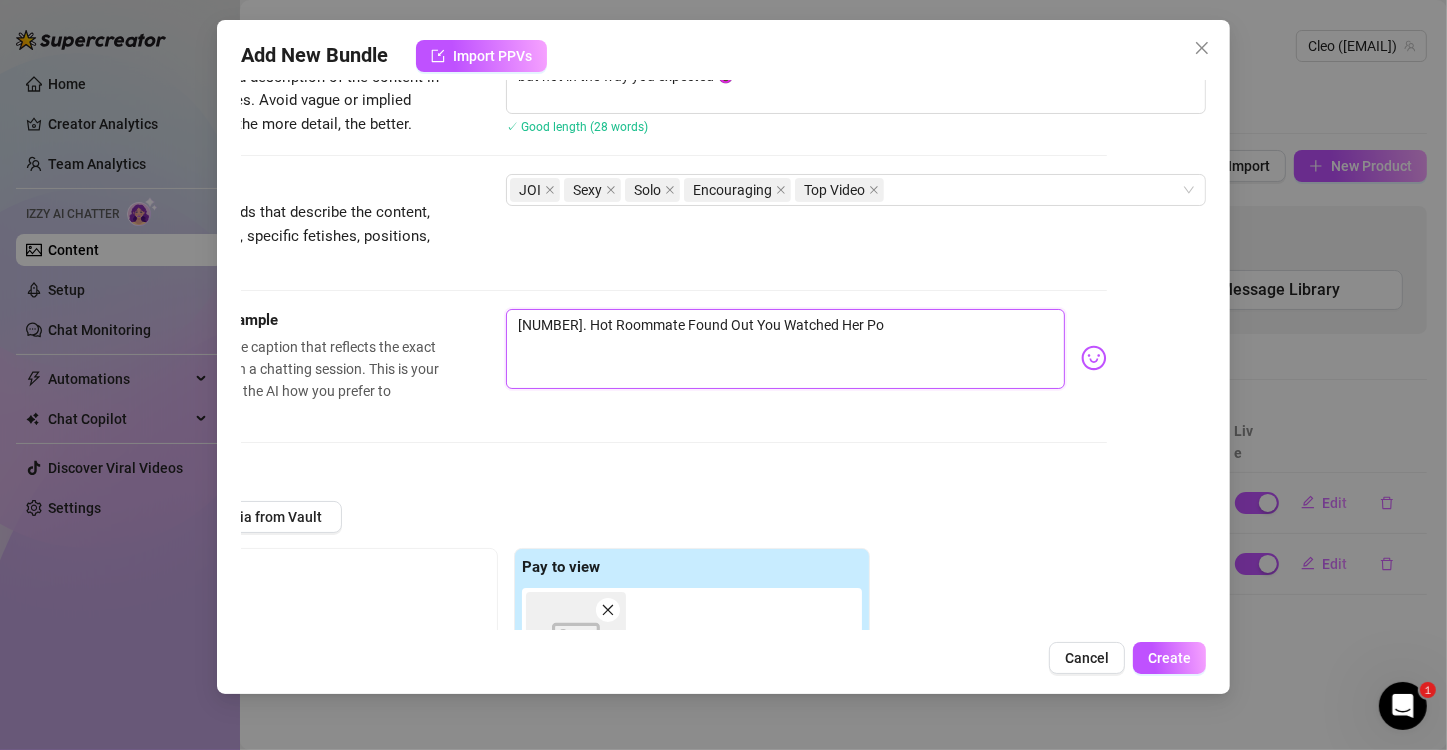 type on "4. Hot Roommate Found Out You Watched Her P" 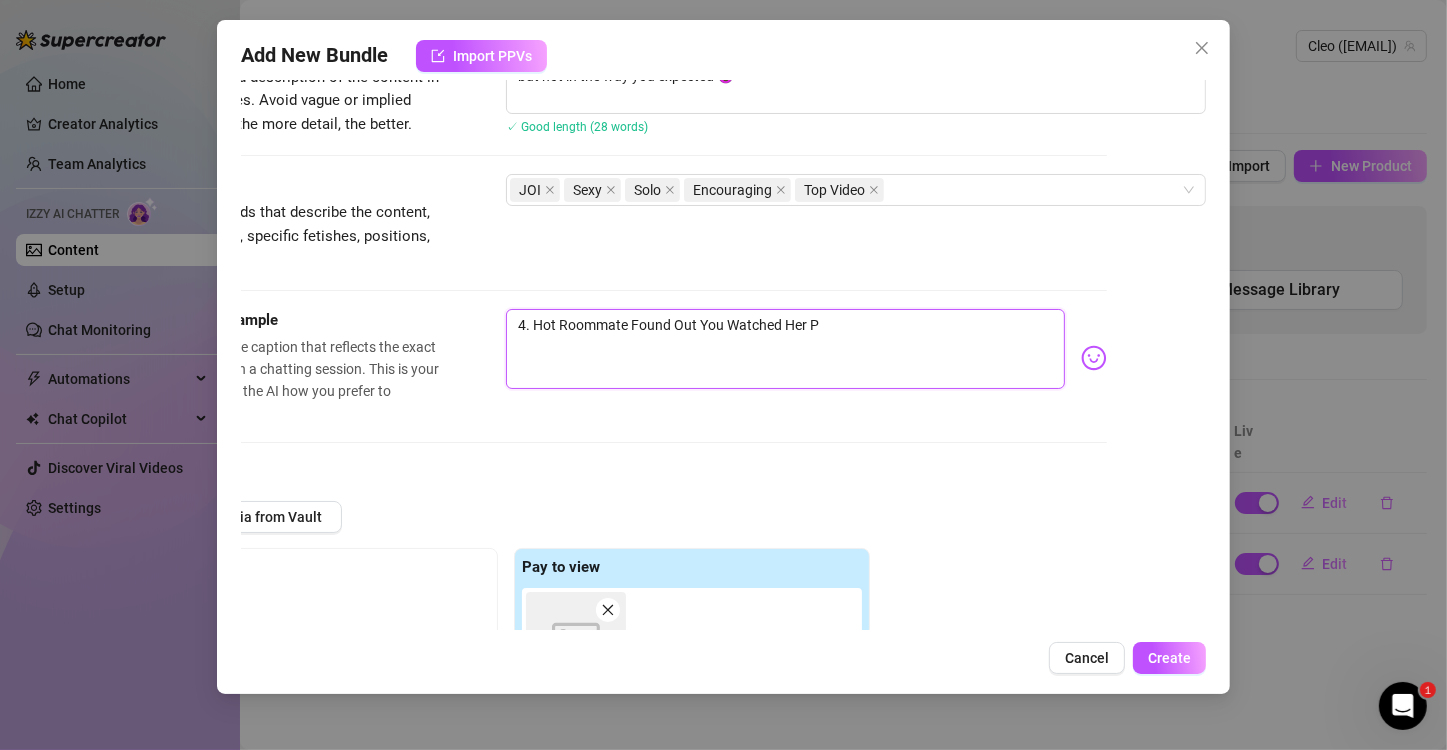type on "4. Hot Roommate Found Out You Watched Her" 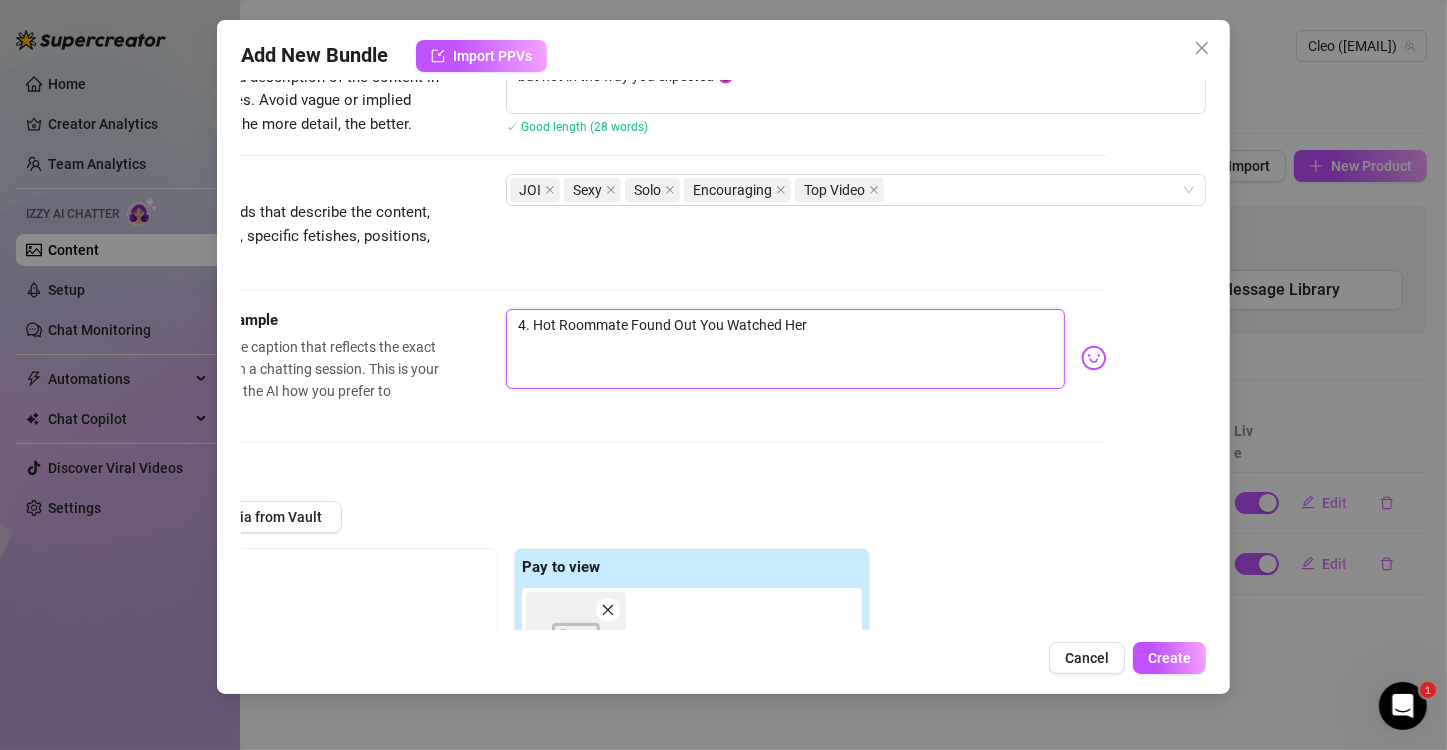 type on "4. Hot Roommate Found Out You Watched Her" 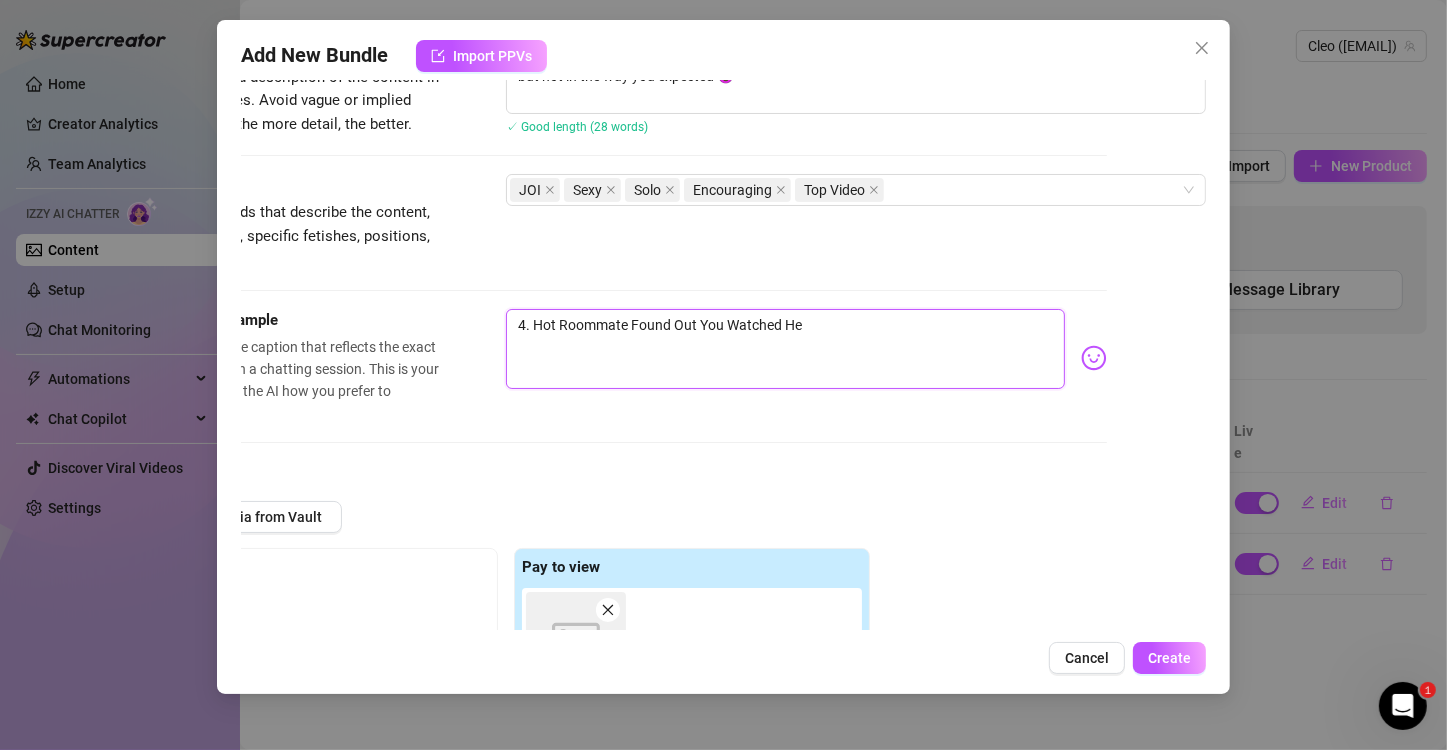 type on "4. Hot Roommate Found Out You Watched H" 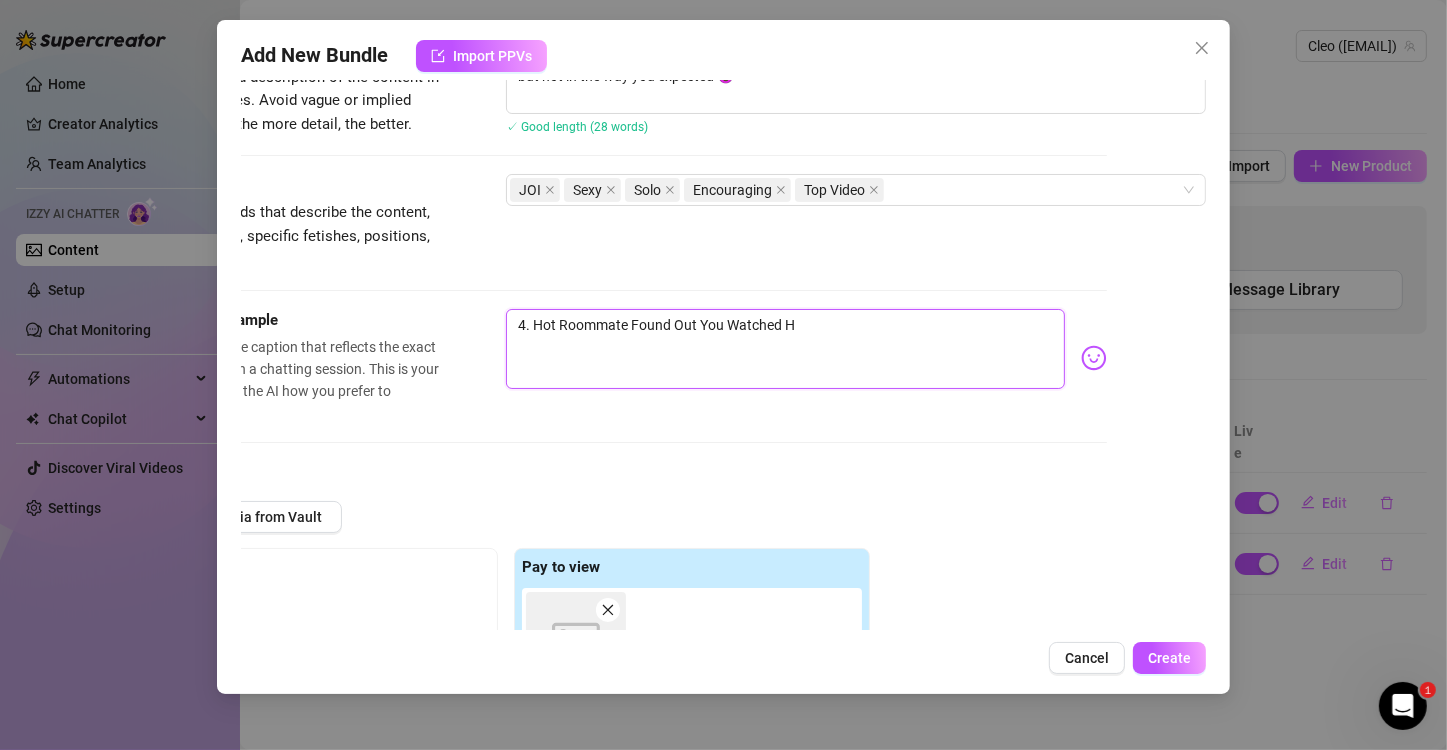 type on "4. Hot Roommate Found Out You Watched" 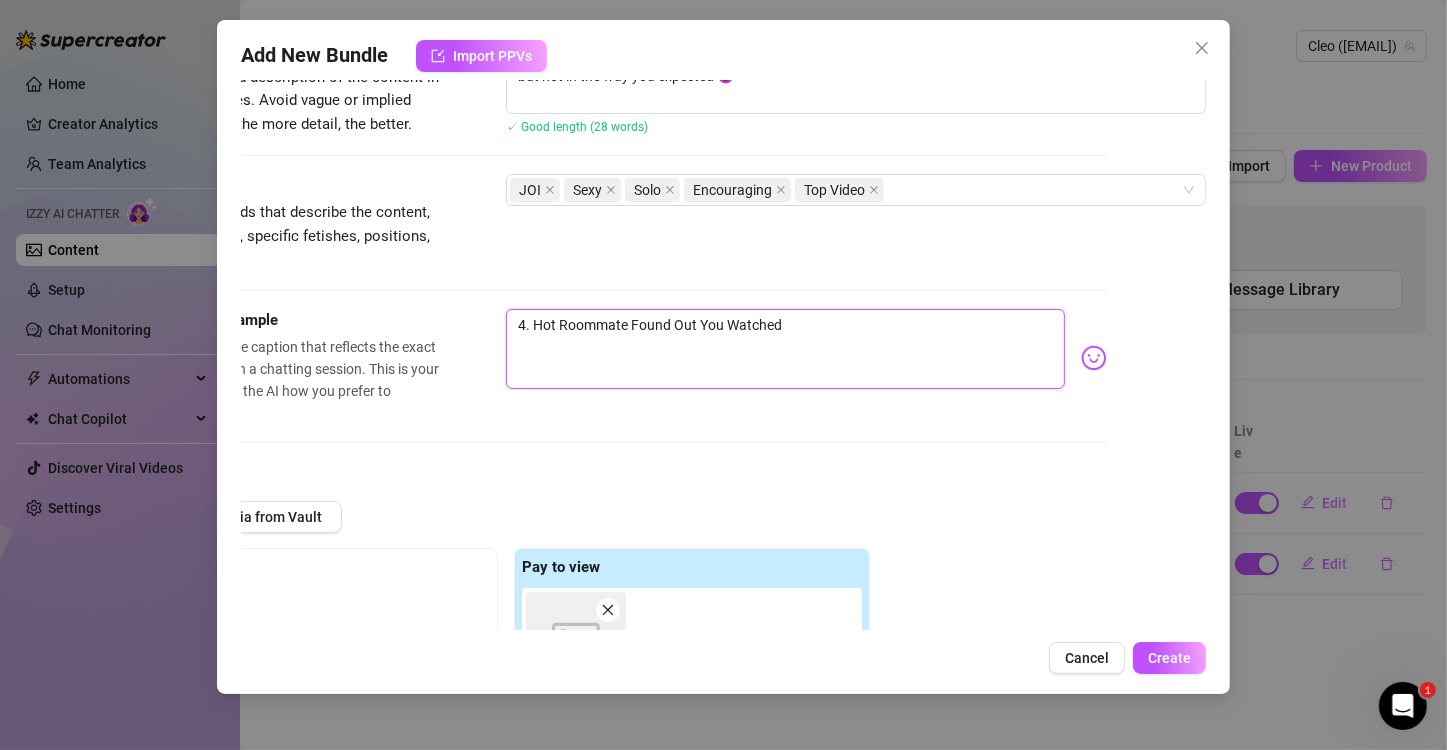 type on "4. Hot Roommate Found Out You Watched" 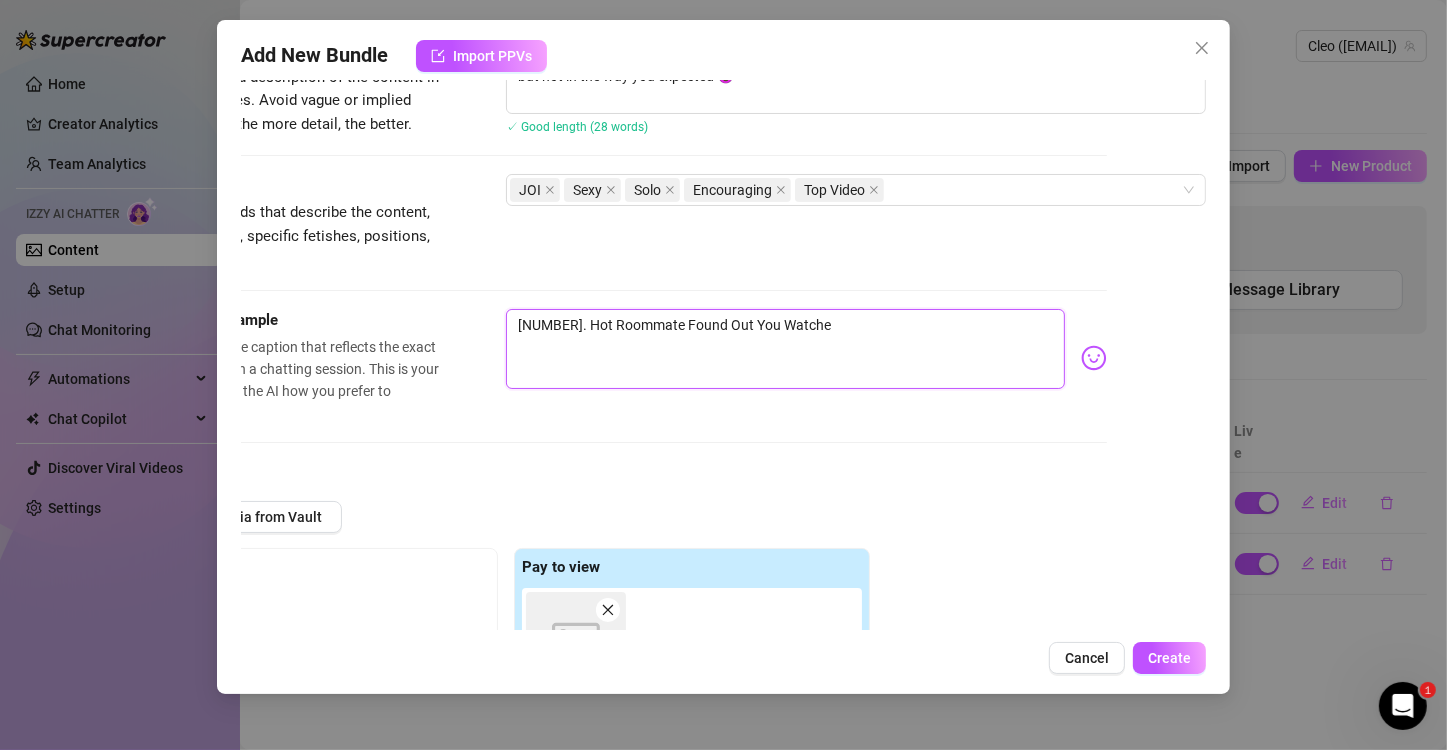 type on "4. Hot Roommate Found Out You Watch" 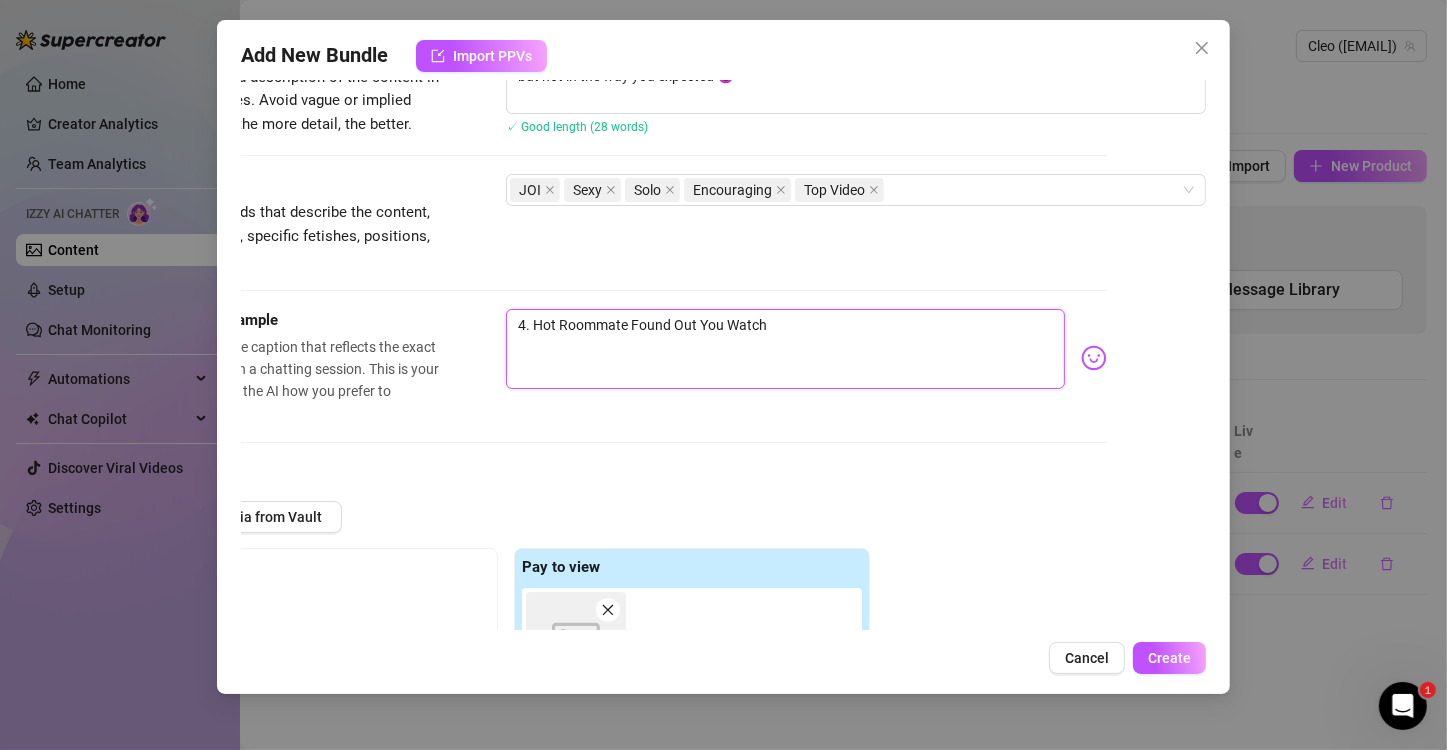 type on "4. Hot Roommate Found Out You Watc" 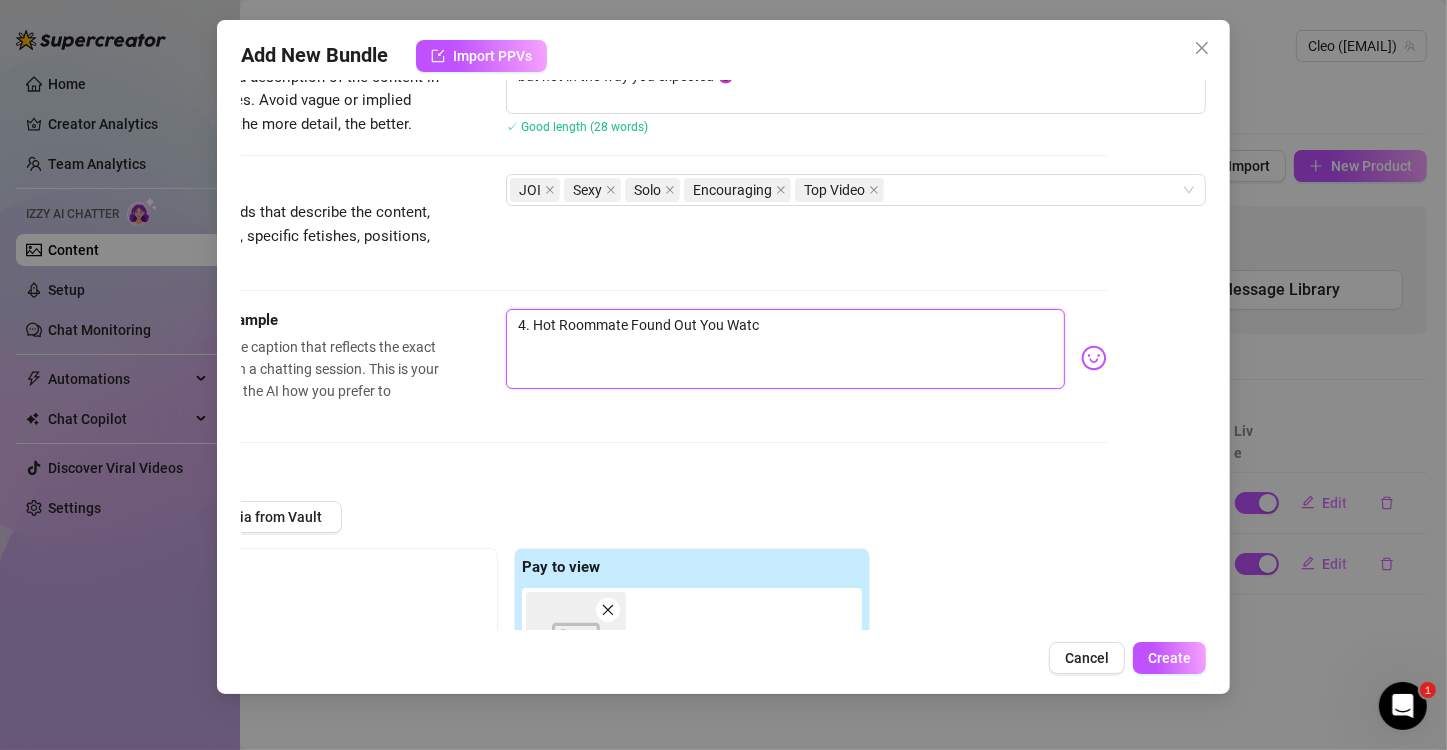 type on "4. Hot Roommate Found Out You Wat" 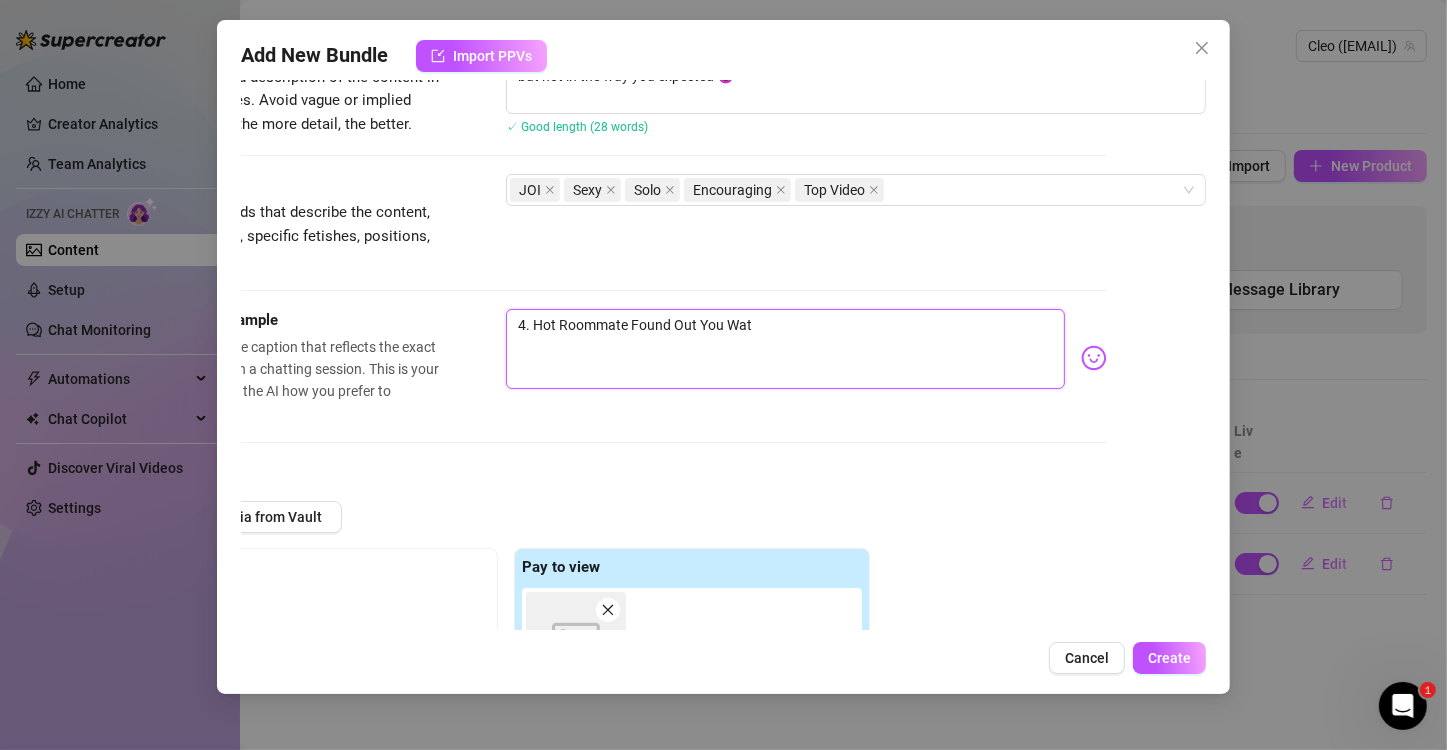 type on "4. Hot Roommate Found Out You Wa" 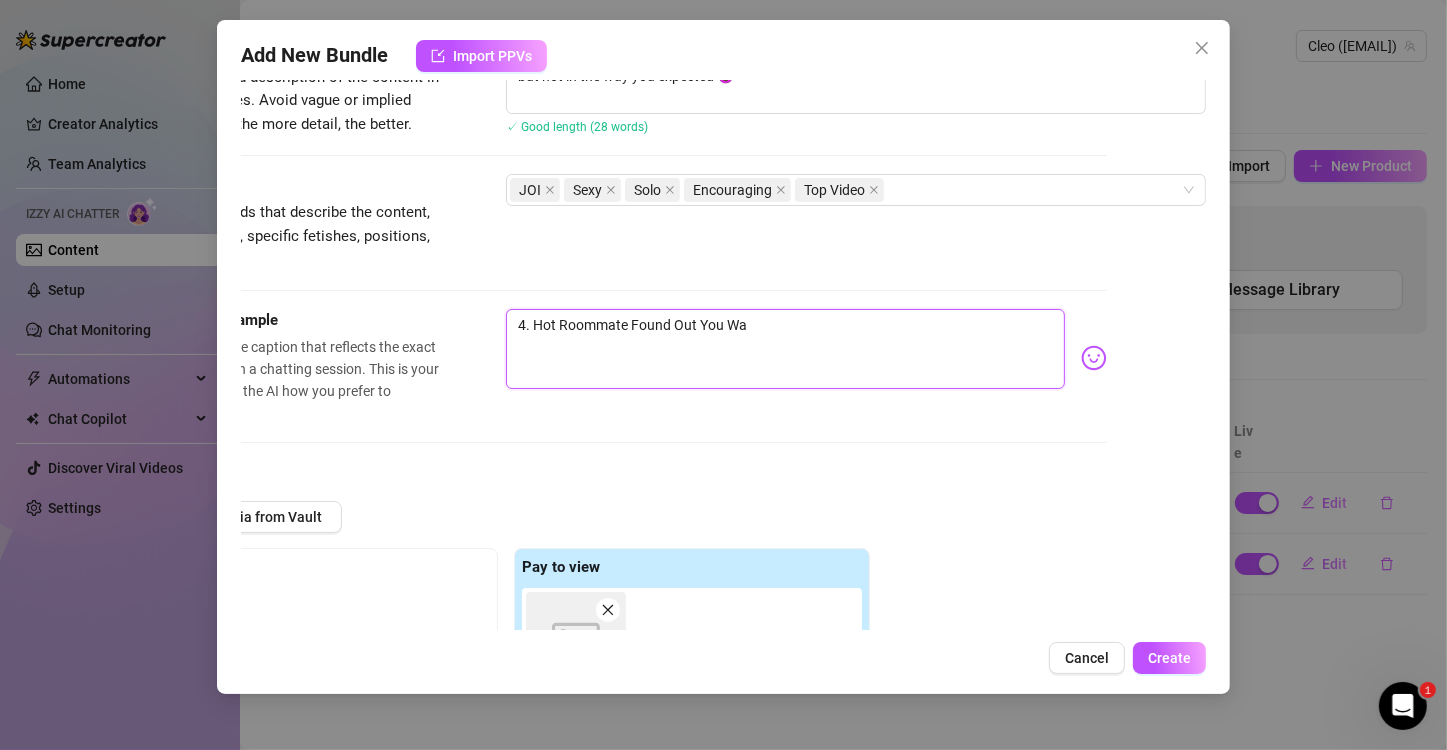 type on "4. Hot Roommate Found Out You W" 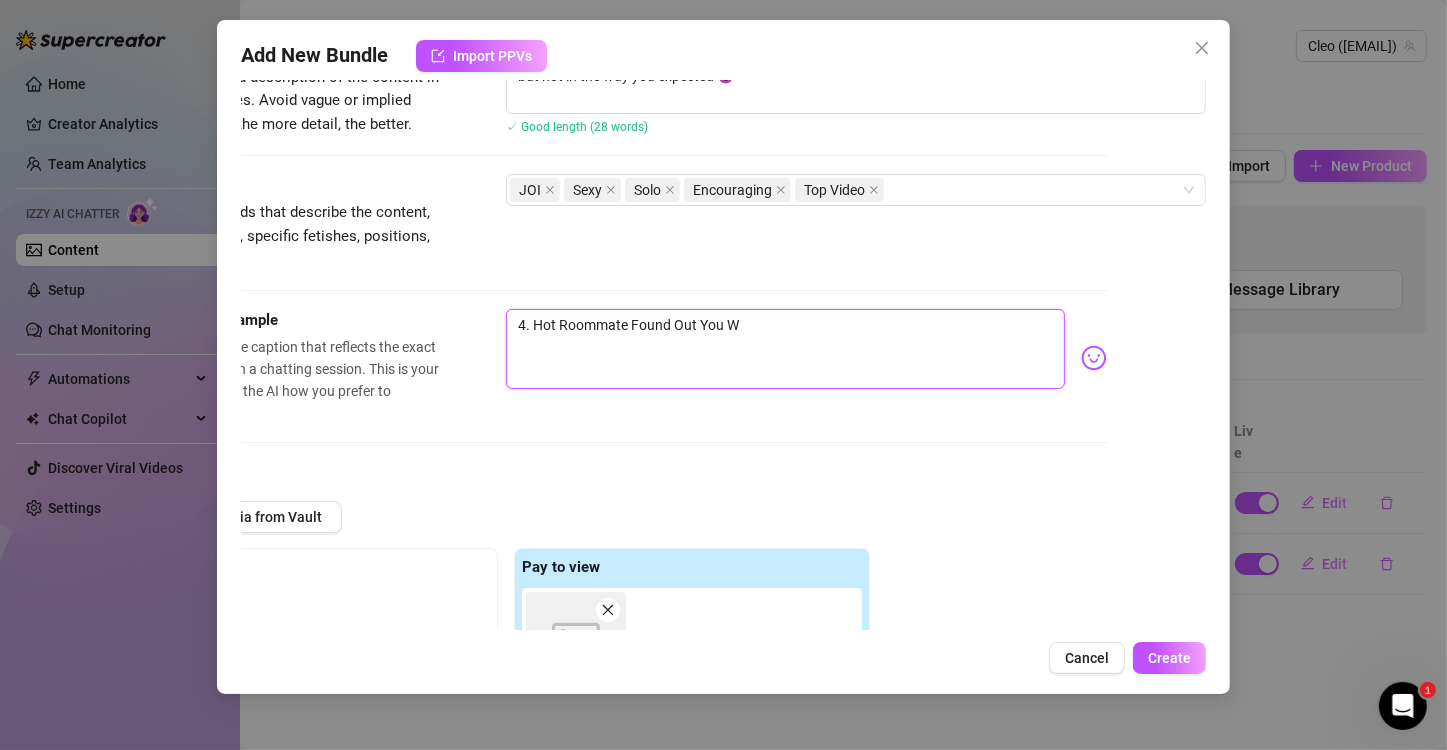 type on "4. Hot Roommate Found Out You" 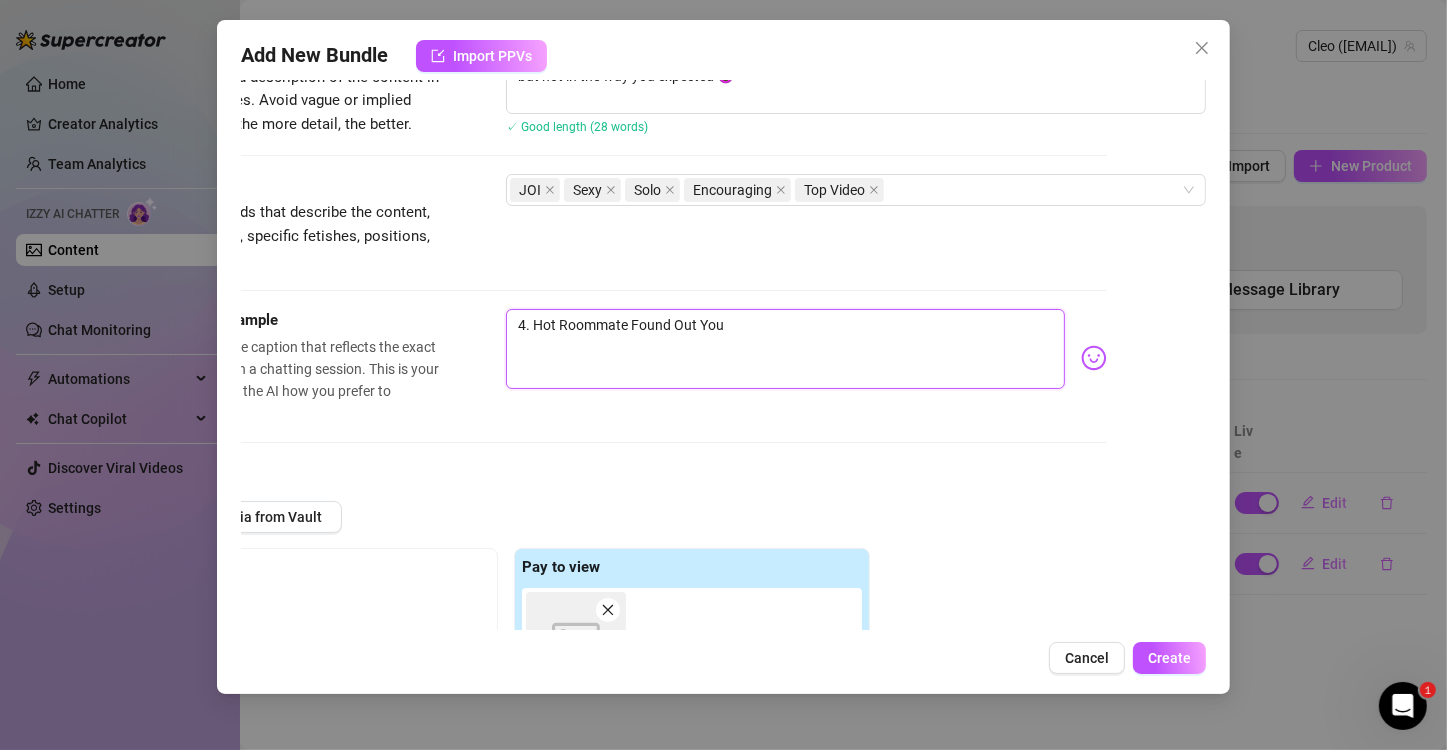 type on "4. Hot Roommate Found Out You" 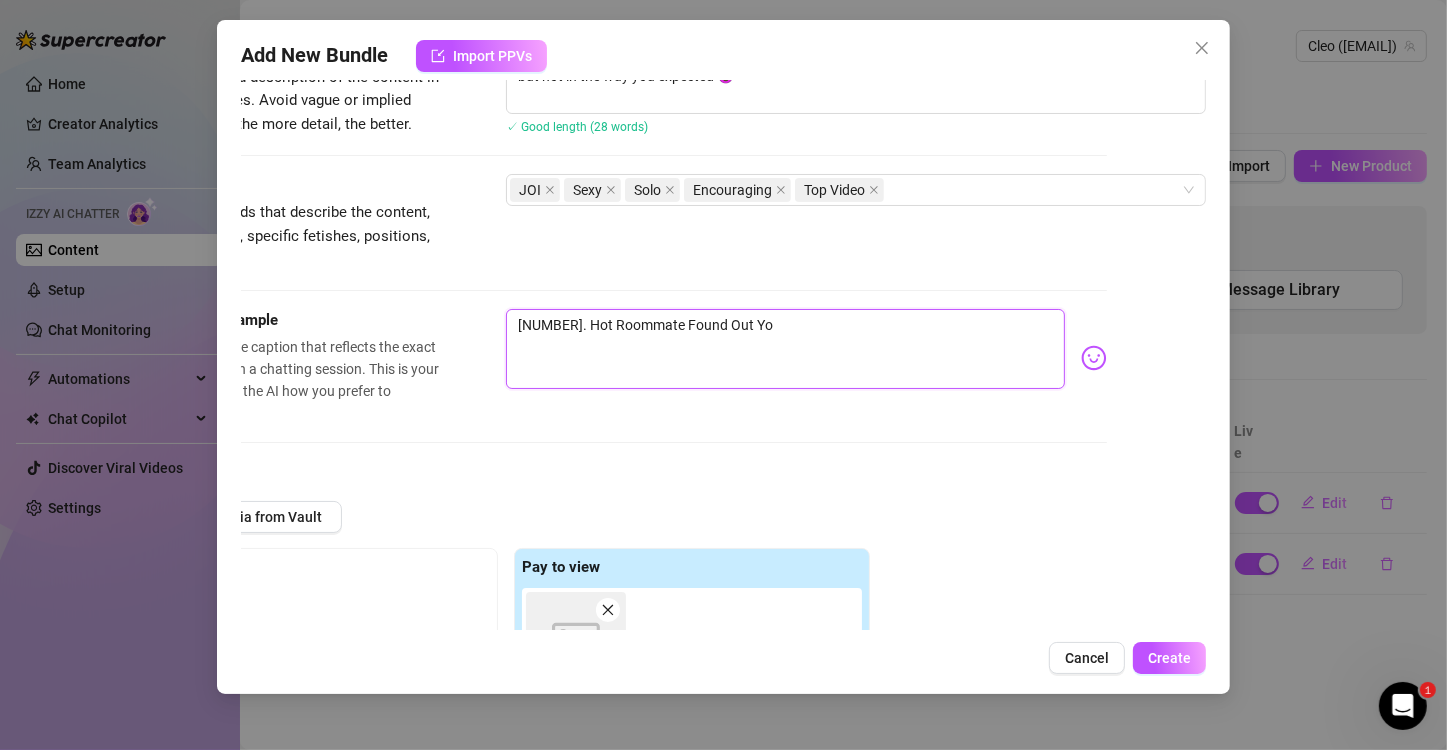 type on "[NUMBER]. Hot Roommate Found Out You Watche" 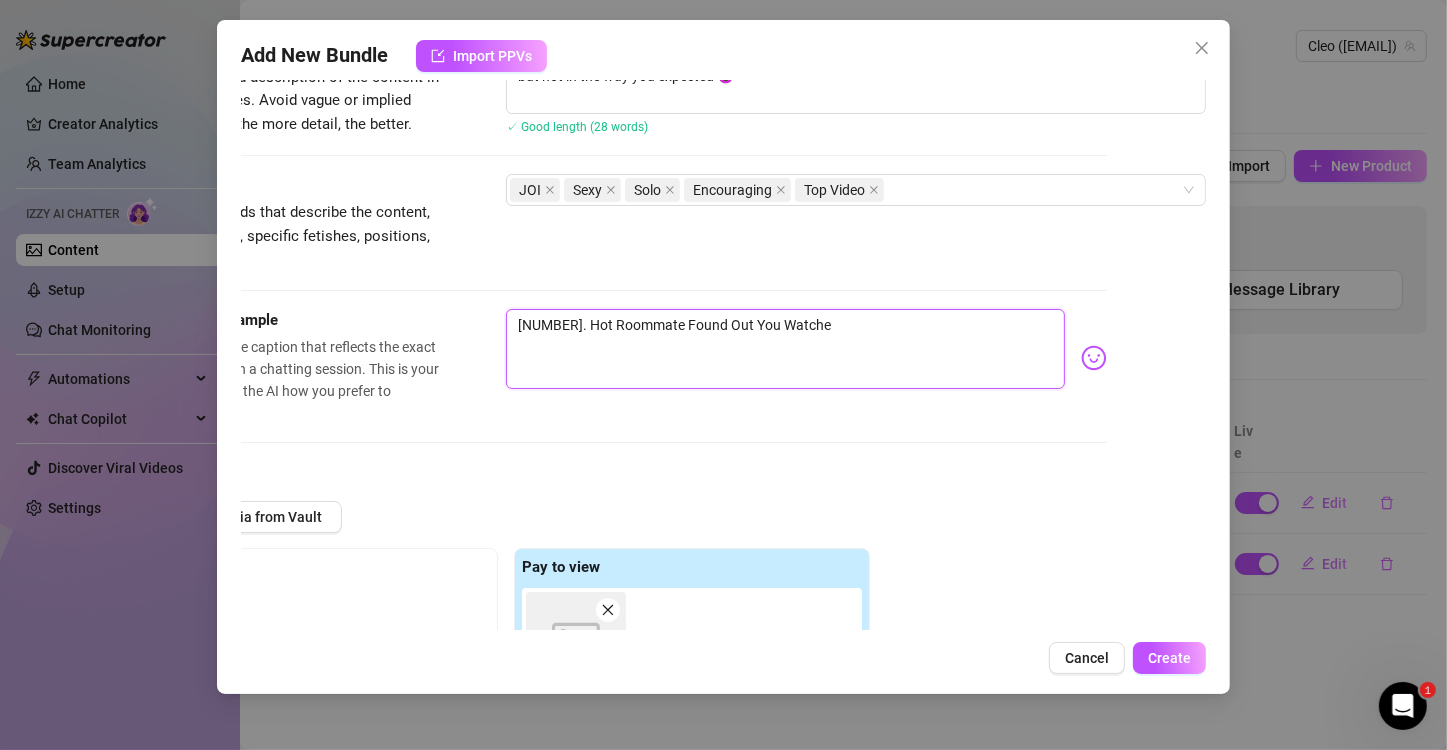 type on "4. Hot Roommate Found Out" 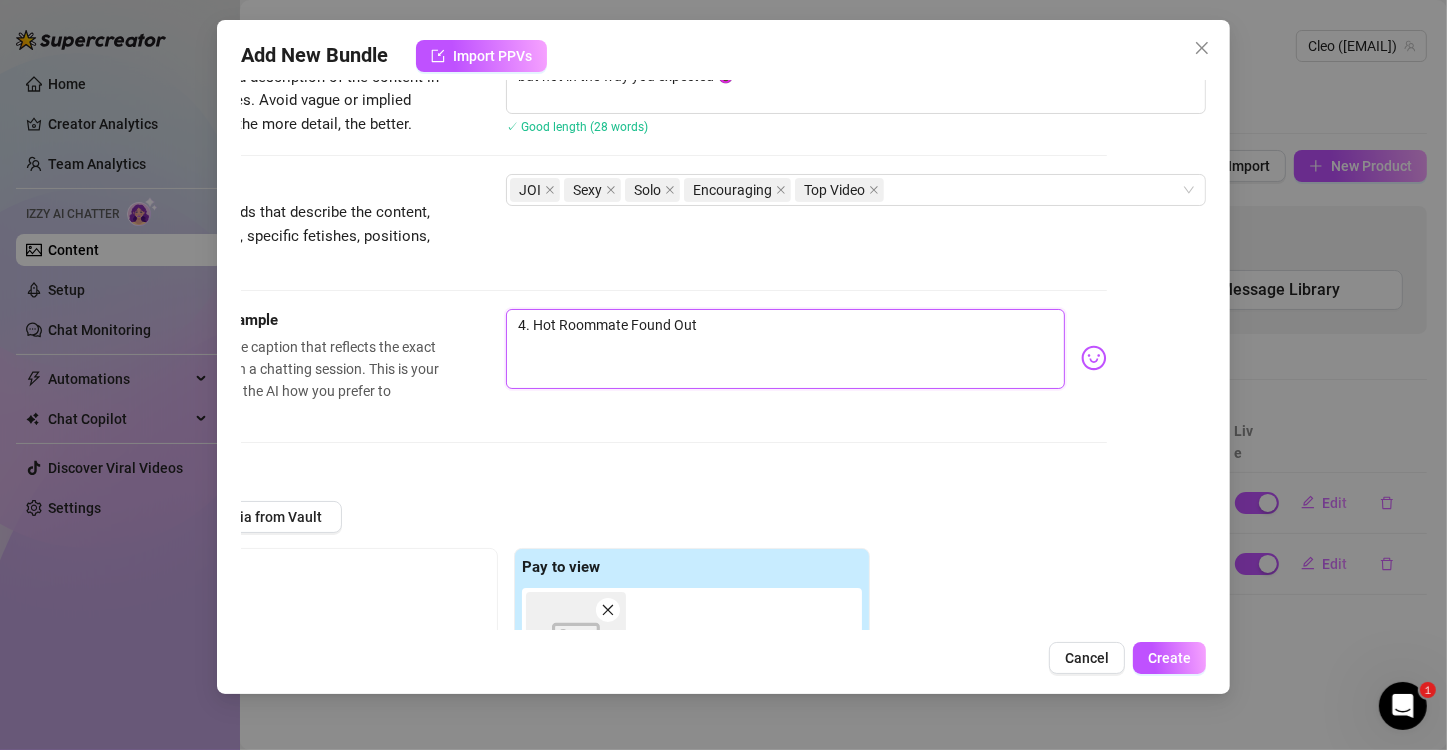 type on "4. Hot Roommate Found Out" 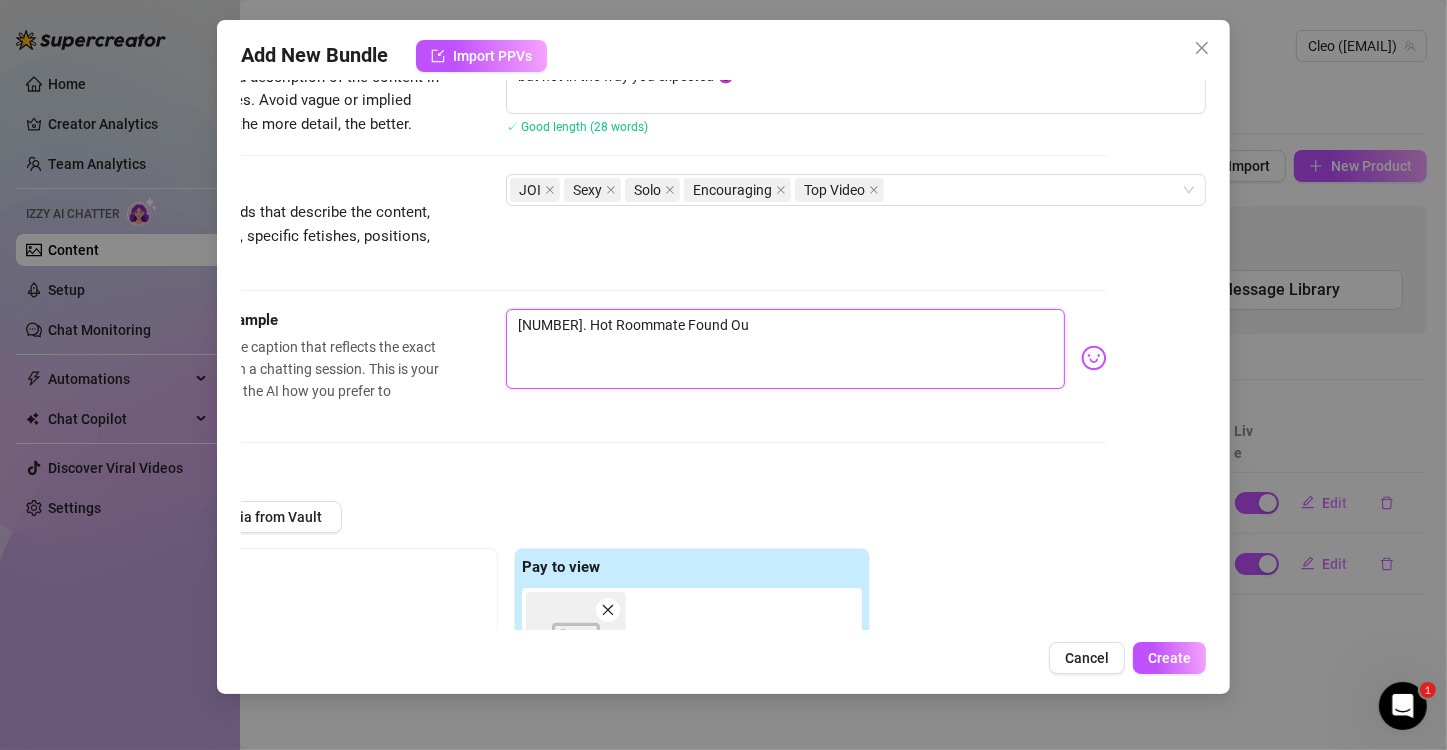 type on "4. Hot Roommate Found O" 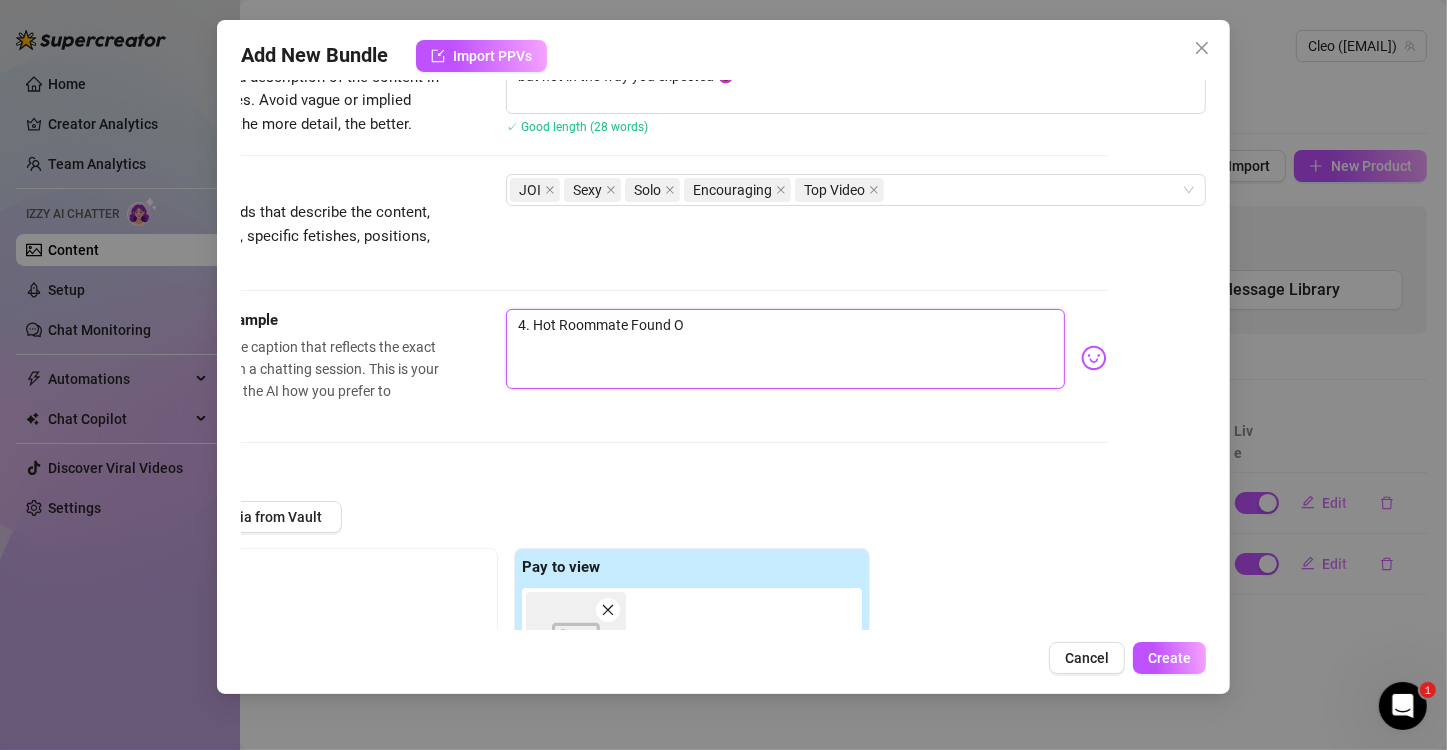 type on "4. Hot Roommate Found" 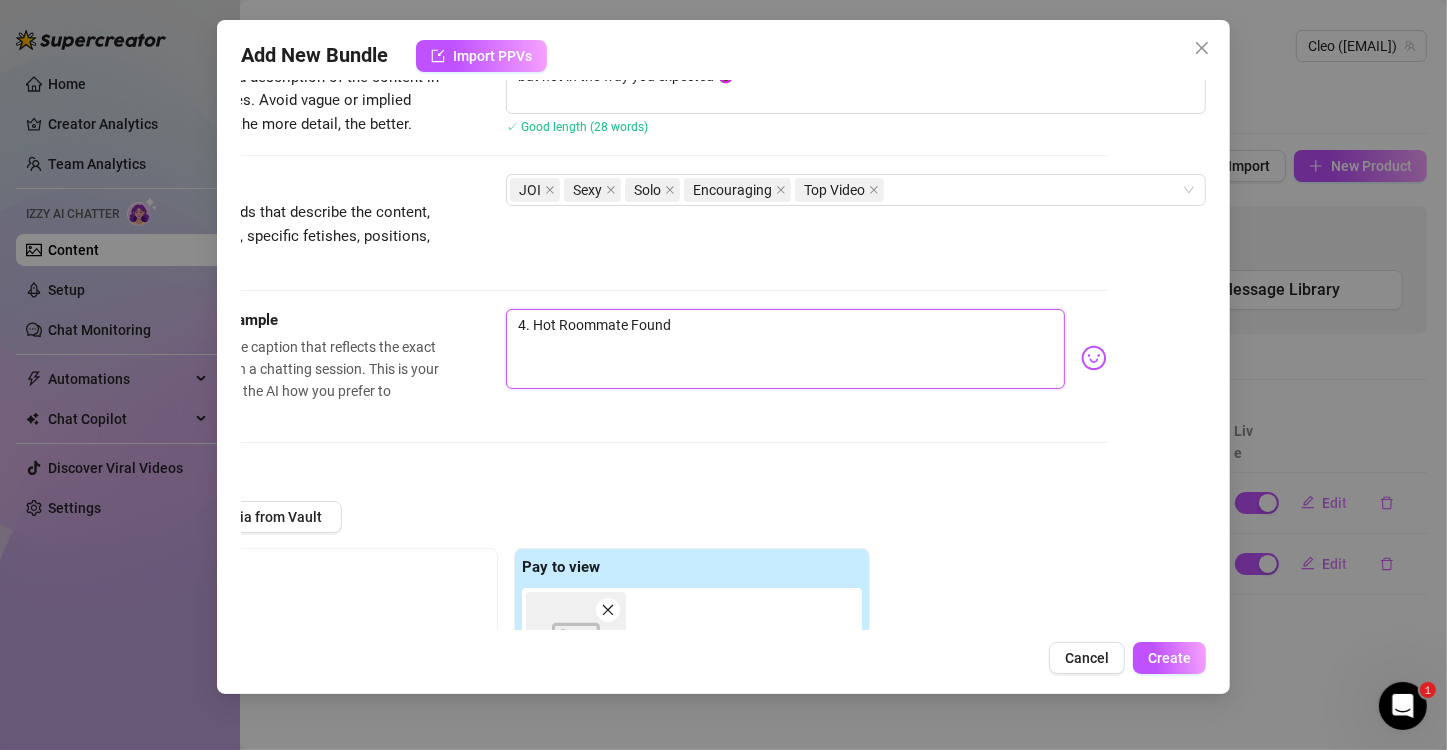 type on "4. Hot Roommate Found" 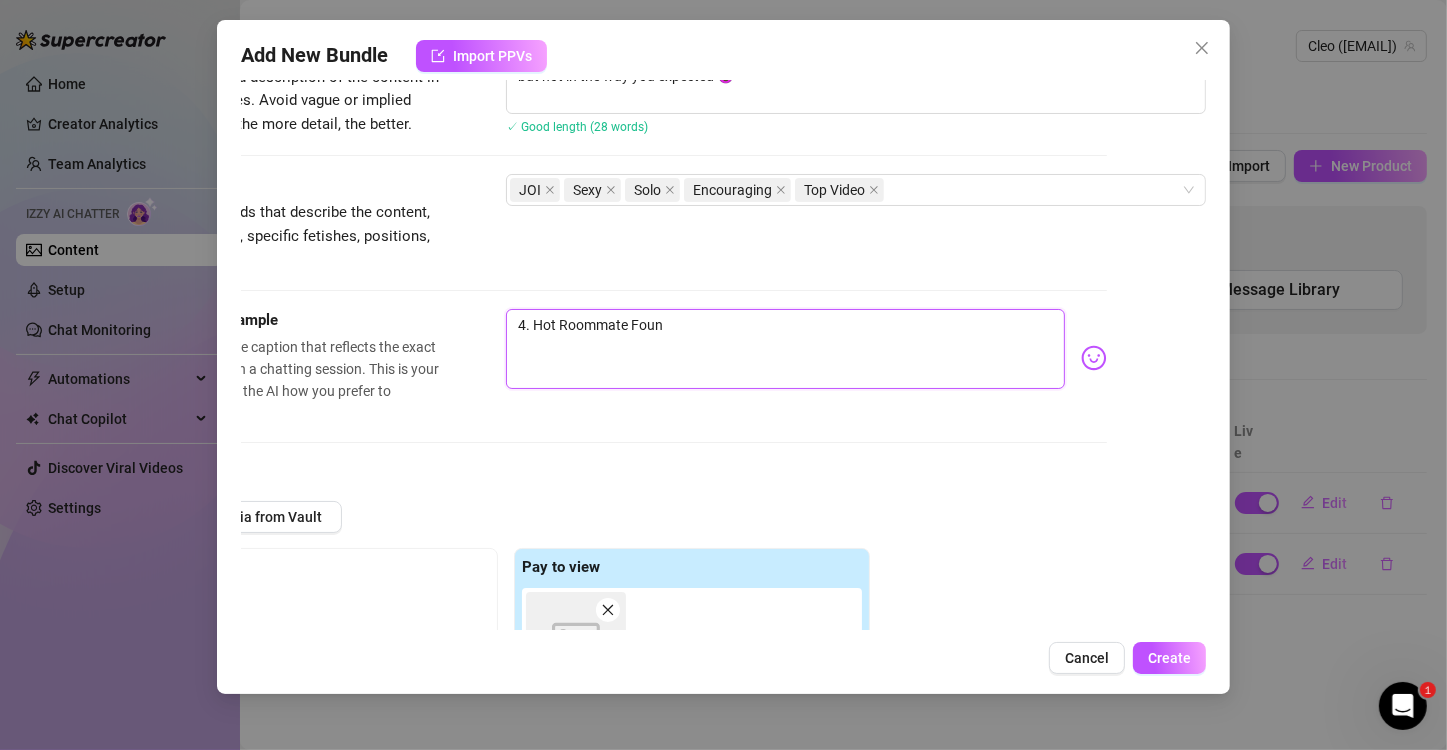 type on "4. Hot Roommate Fou" 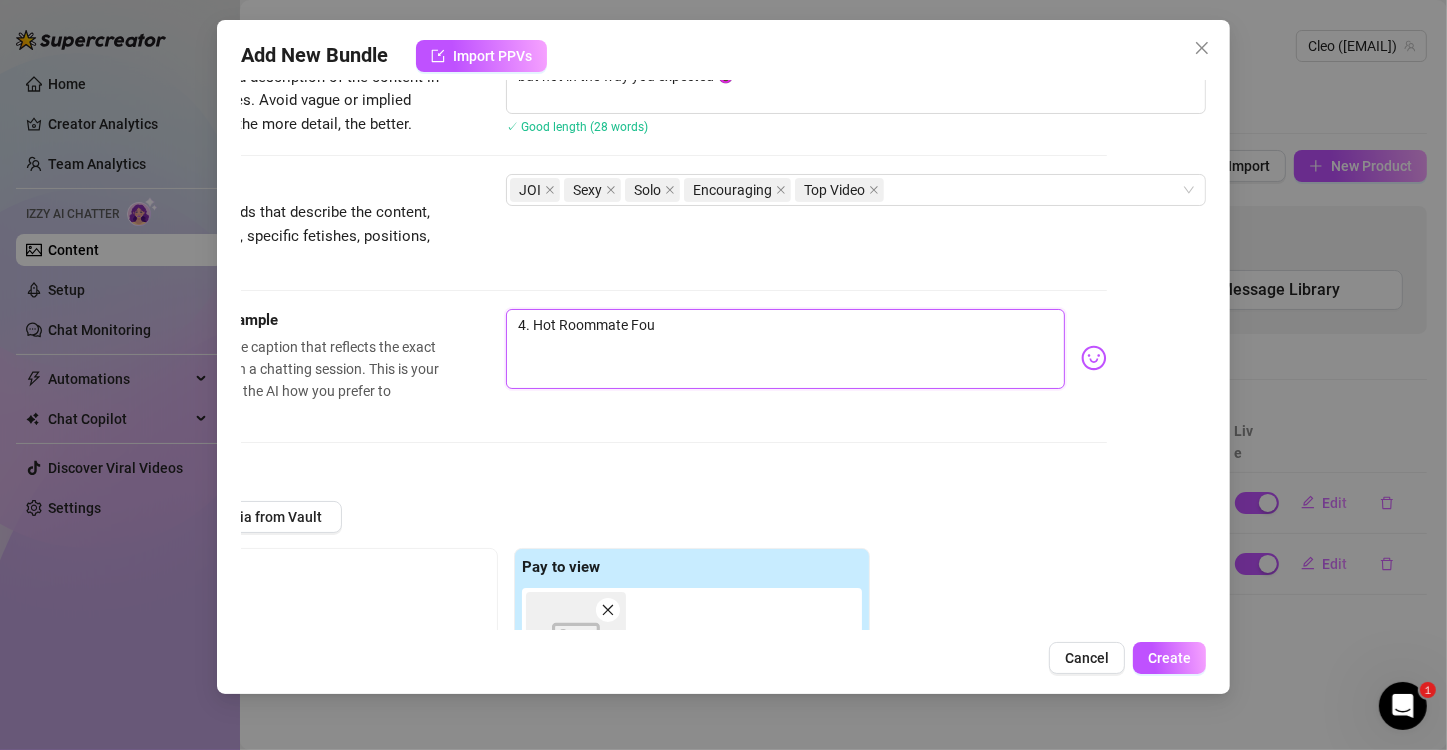 type on "4. Hot Roommate Fo" 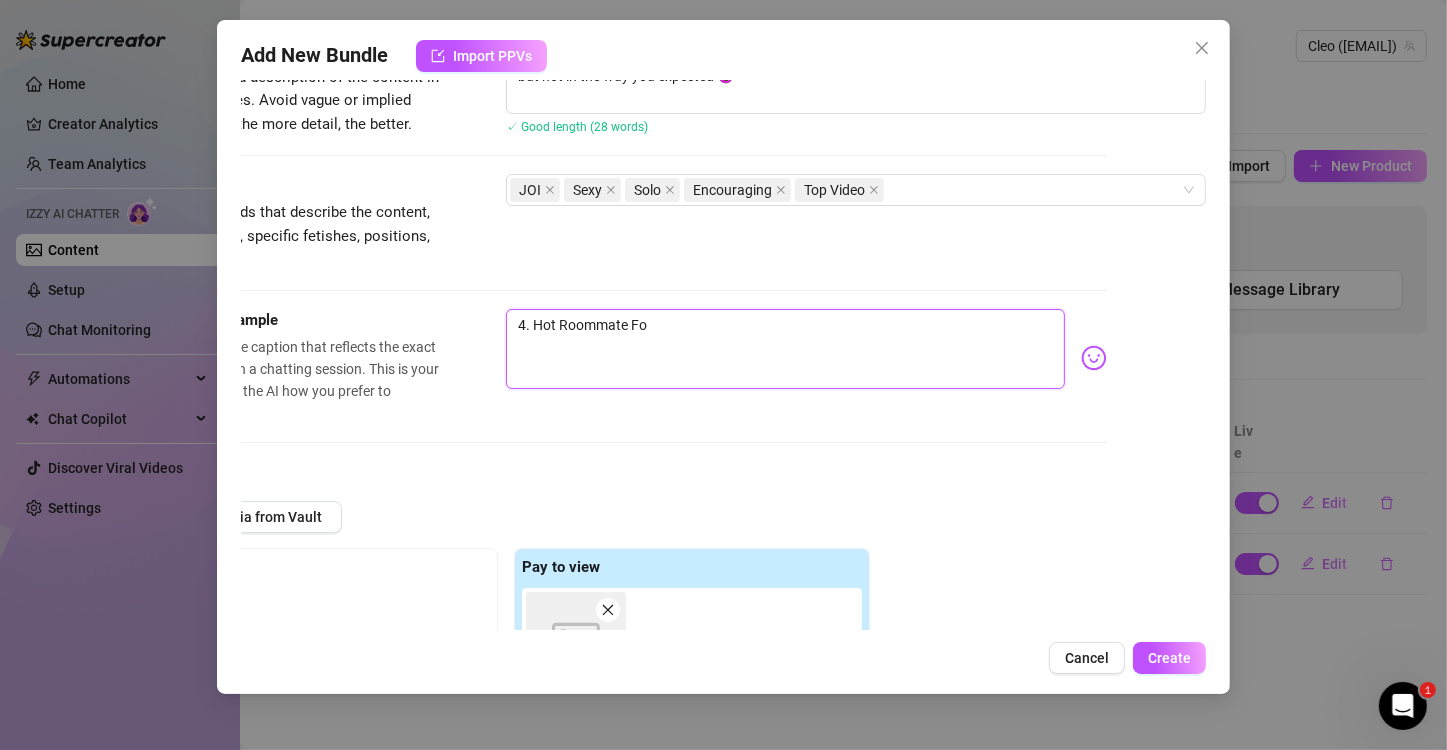 type on "4. Hot Roommate F" 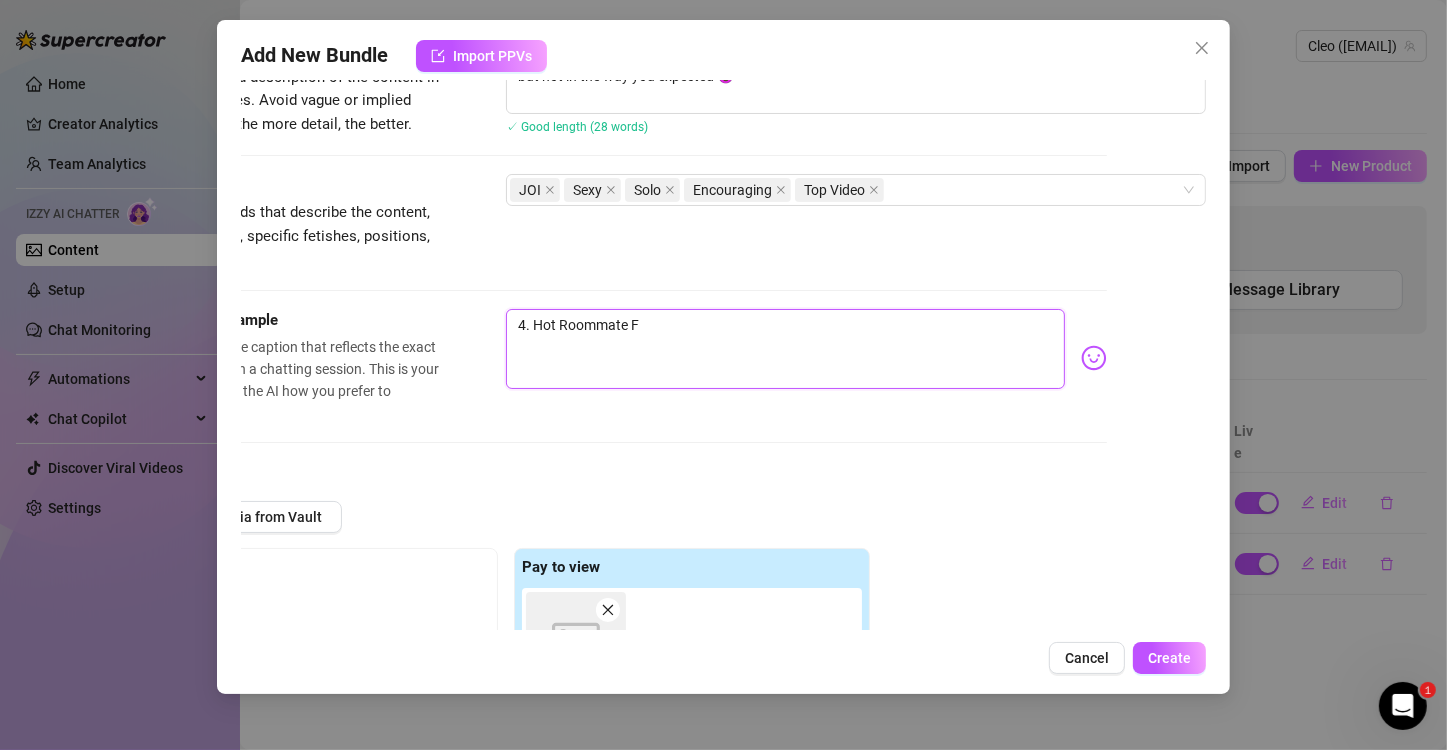 type on "[NUMBER]. Hot Roommate" 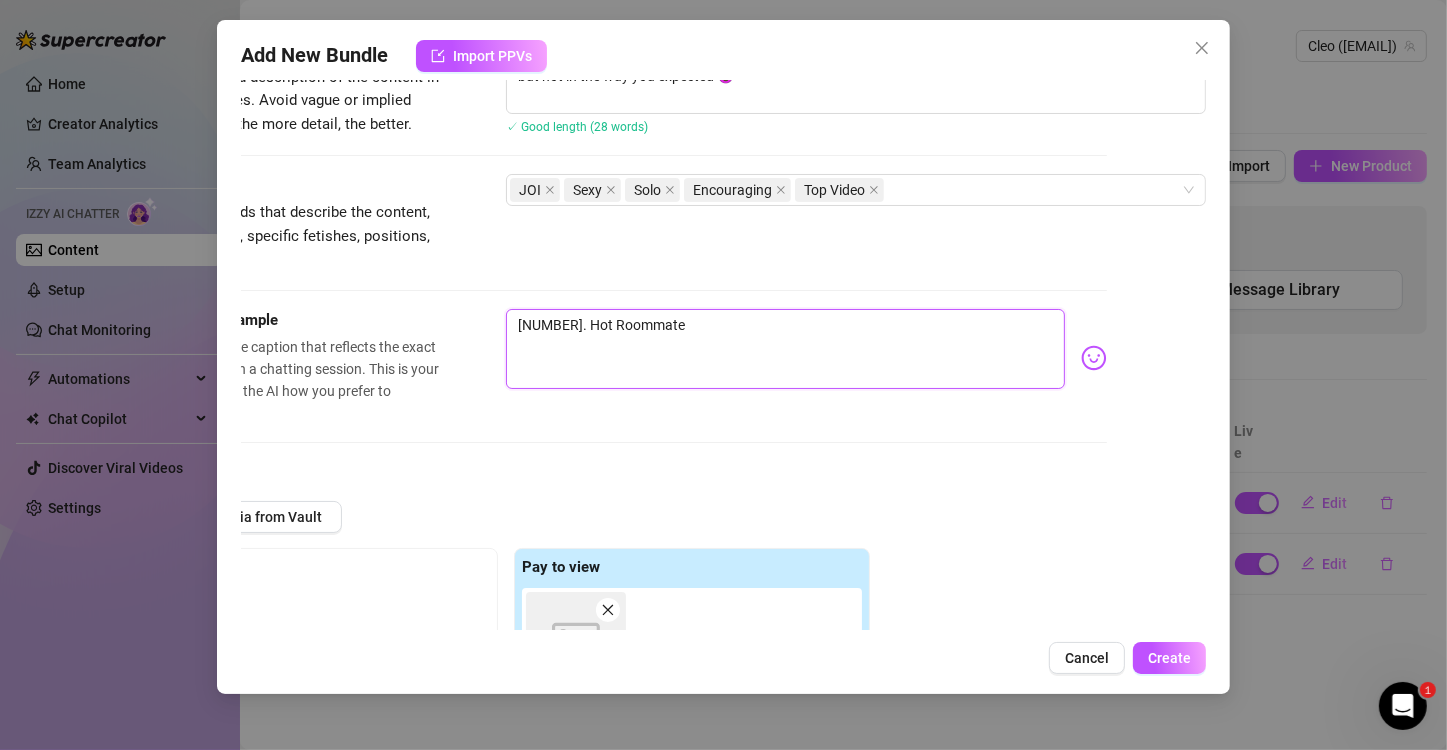 type on "[NUMBER]. Hot Roommate" 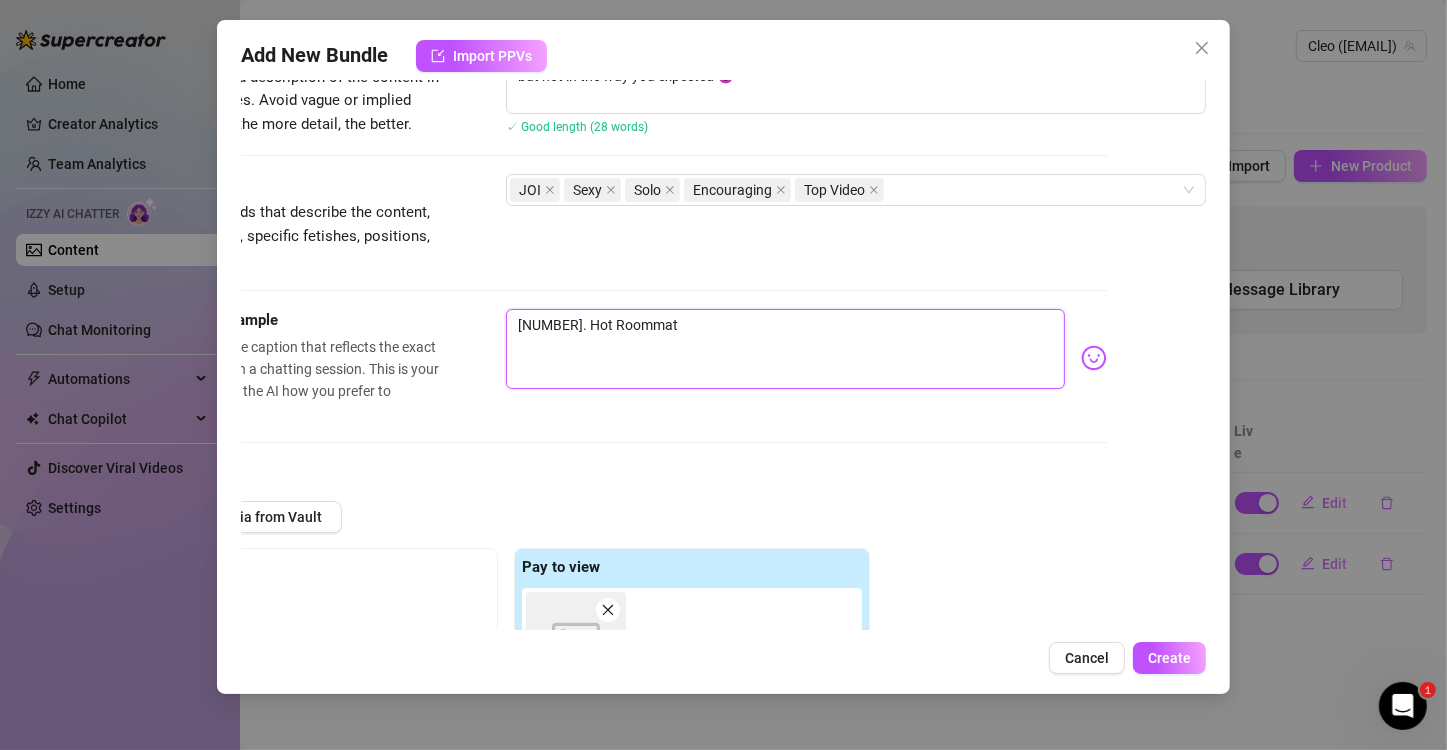 type on "4. Hot Roomma" 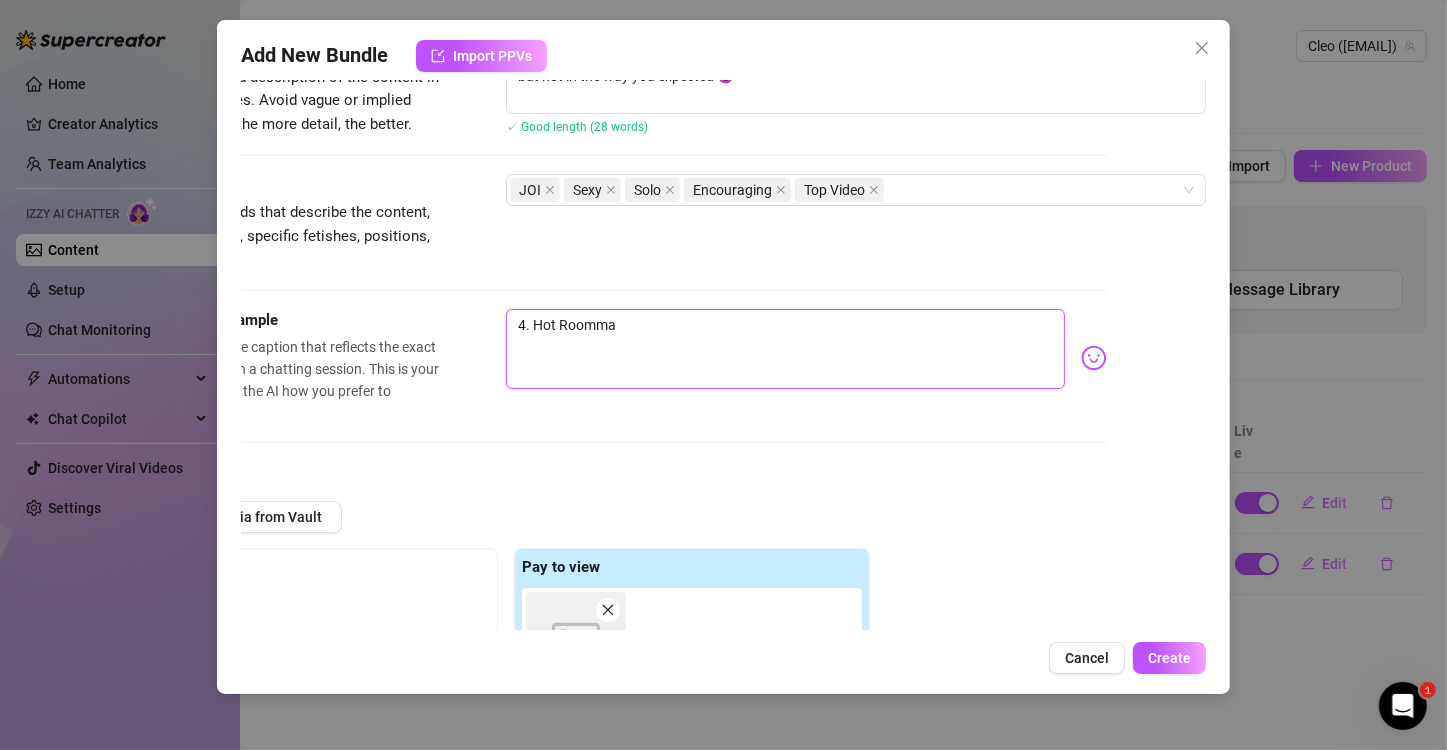 type on "4. Hot Roomm" 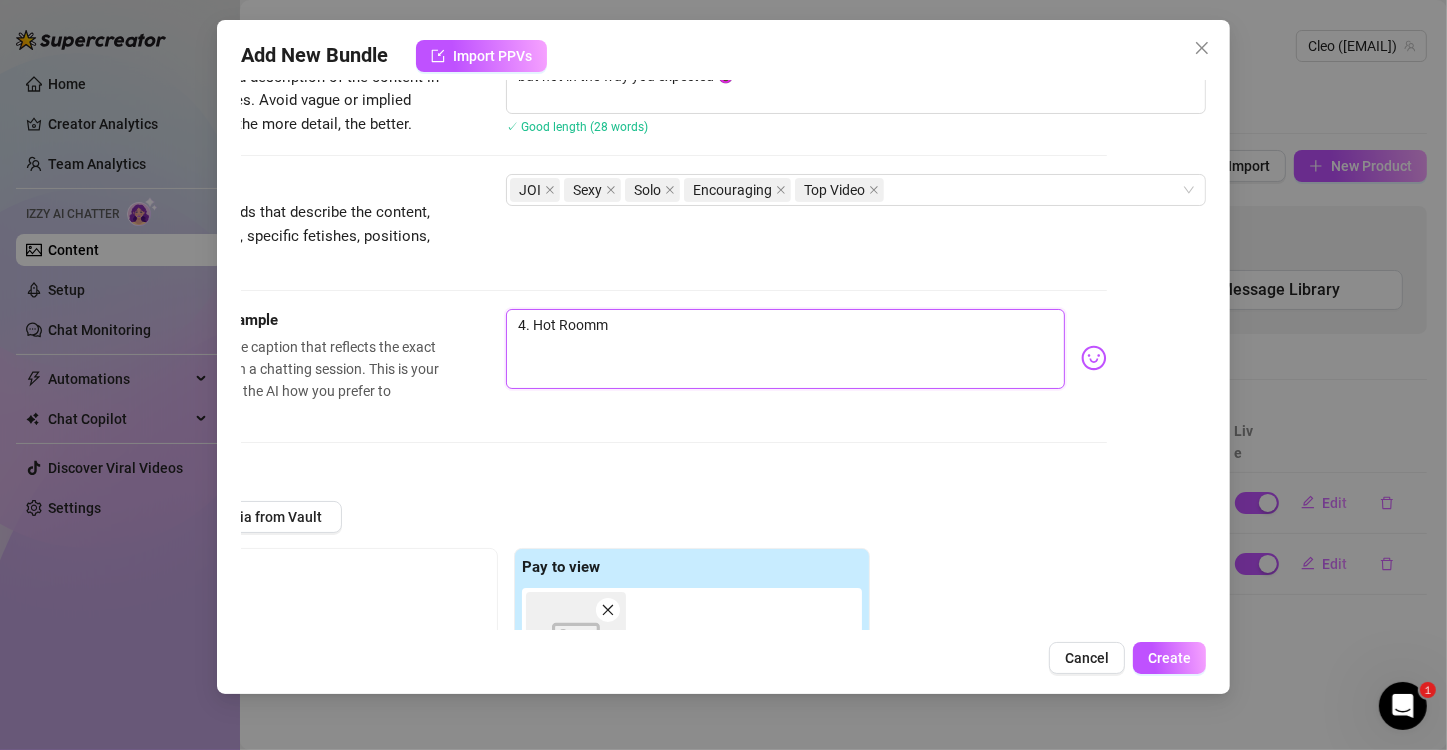 type on "4. Hot Room" 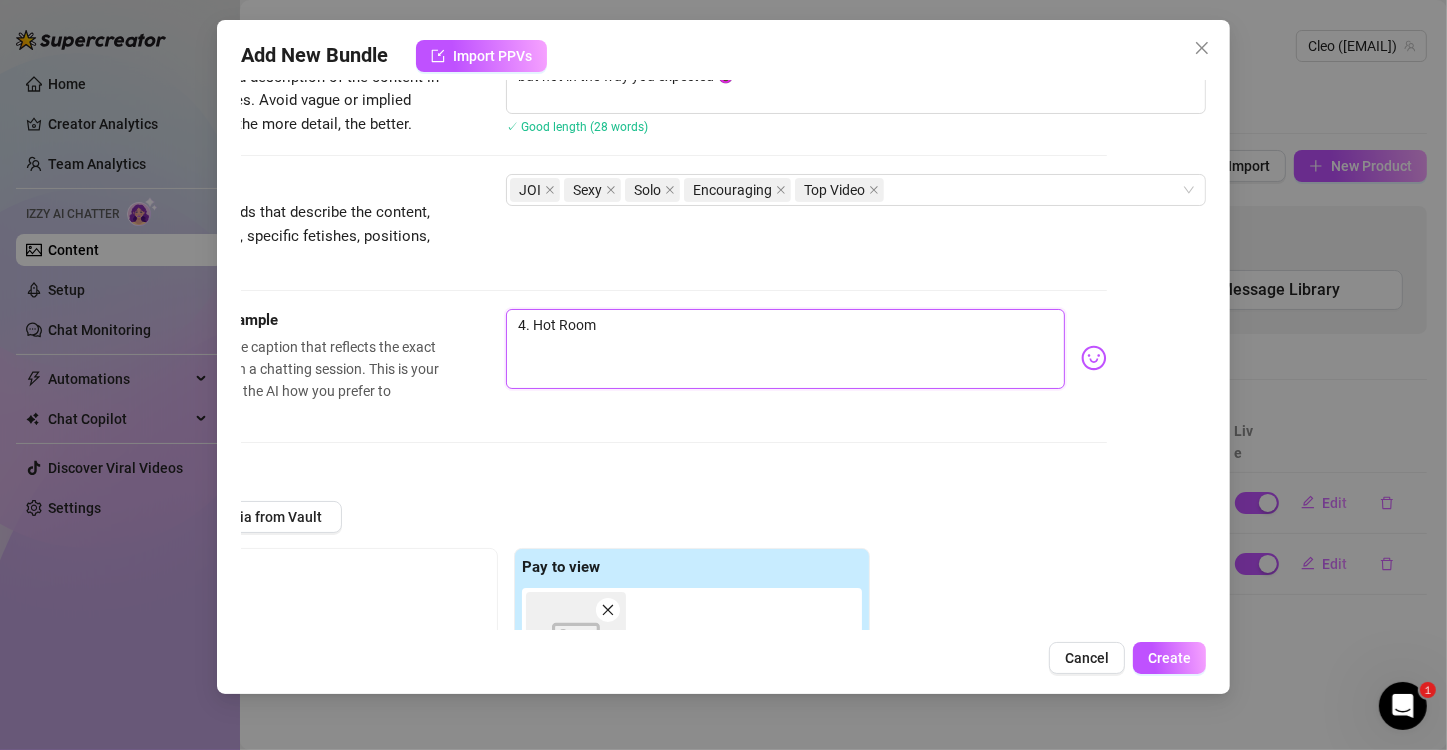 type on "4. Hot Roo" 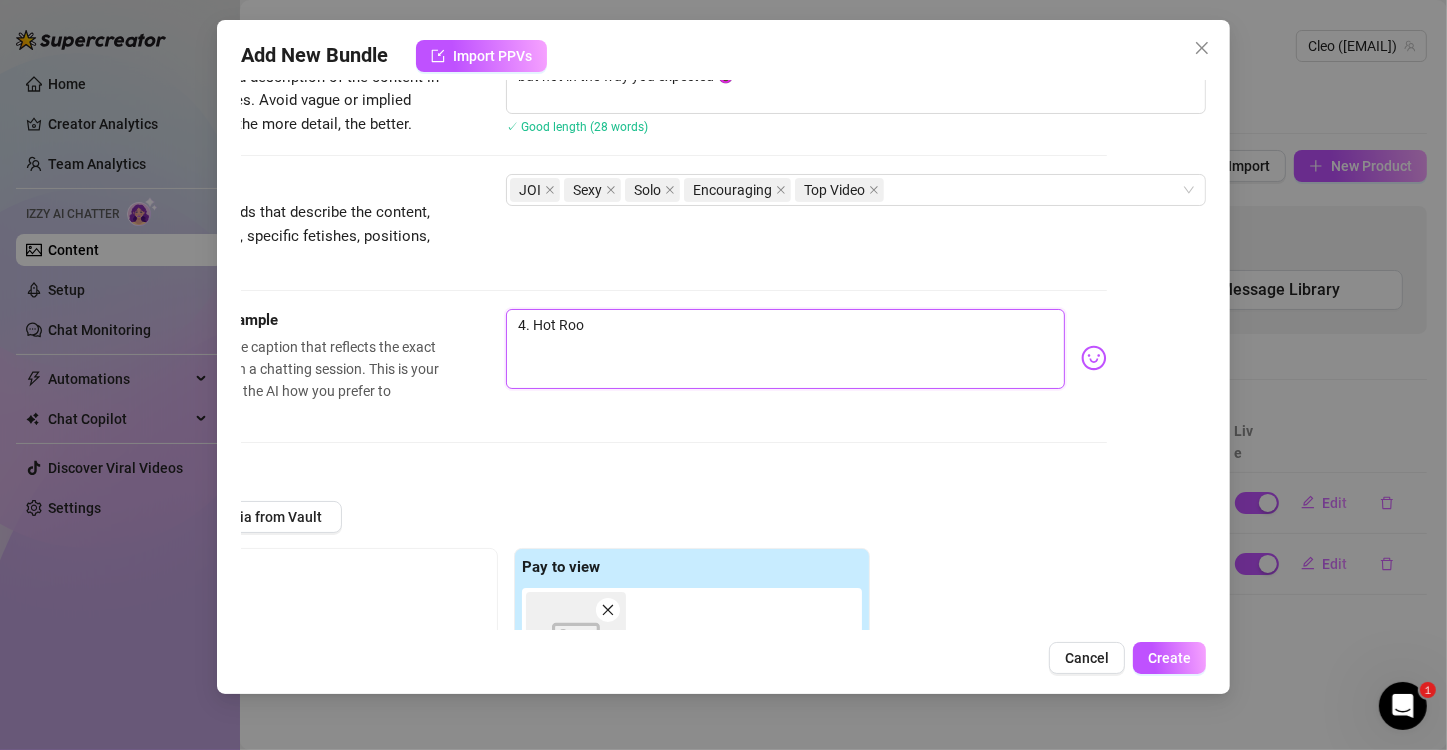 type on "[NUMBER]. Hot Ro" 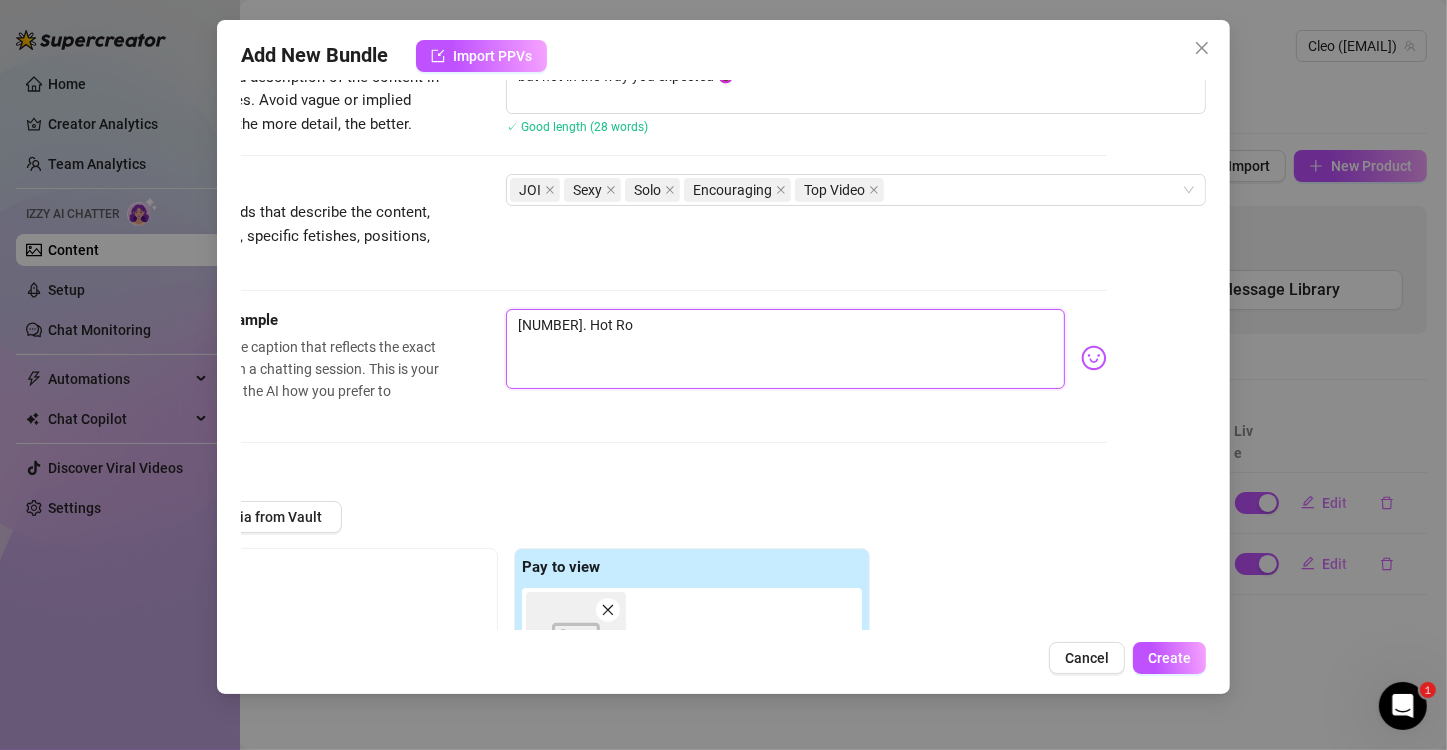 type on "4. Hot R" 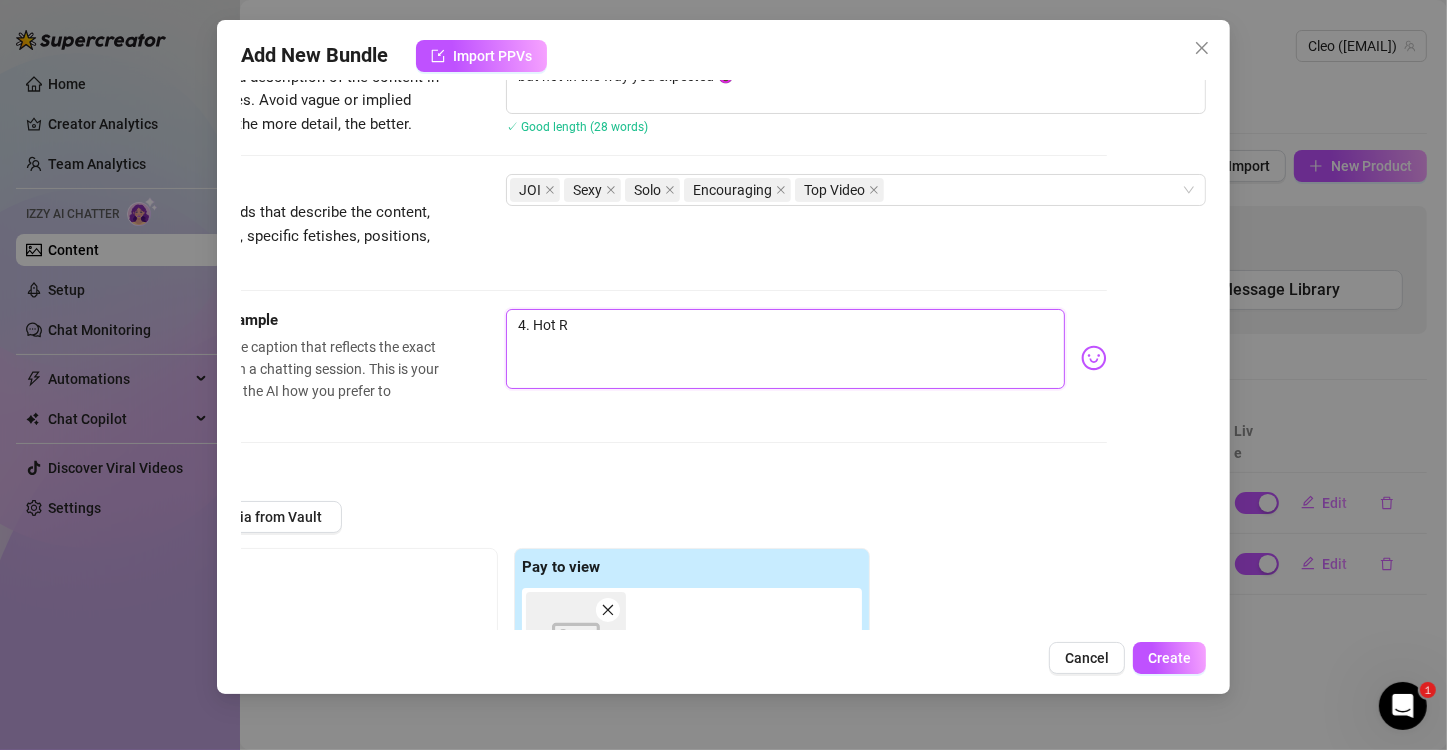 type on "4. Hot" 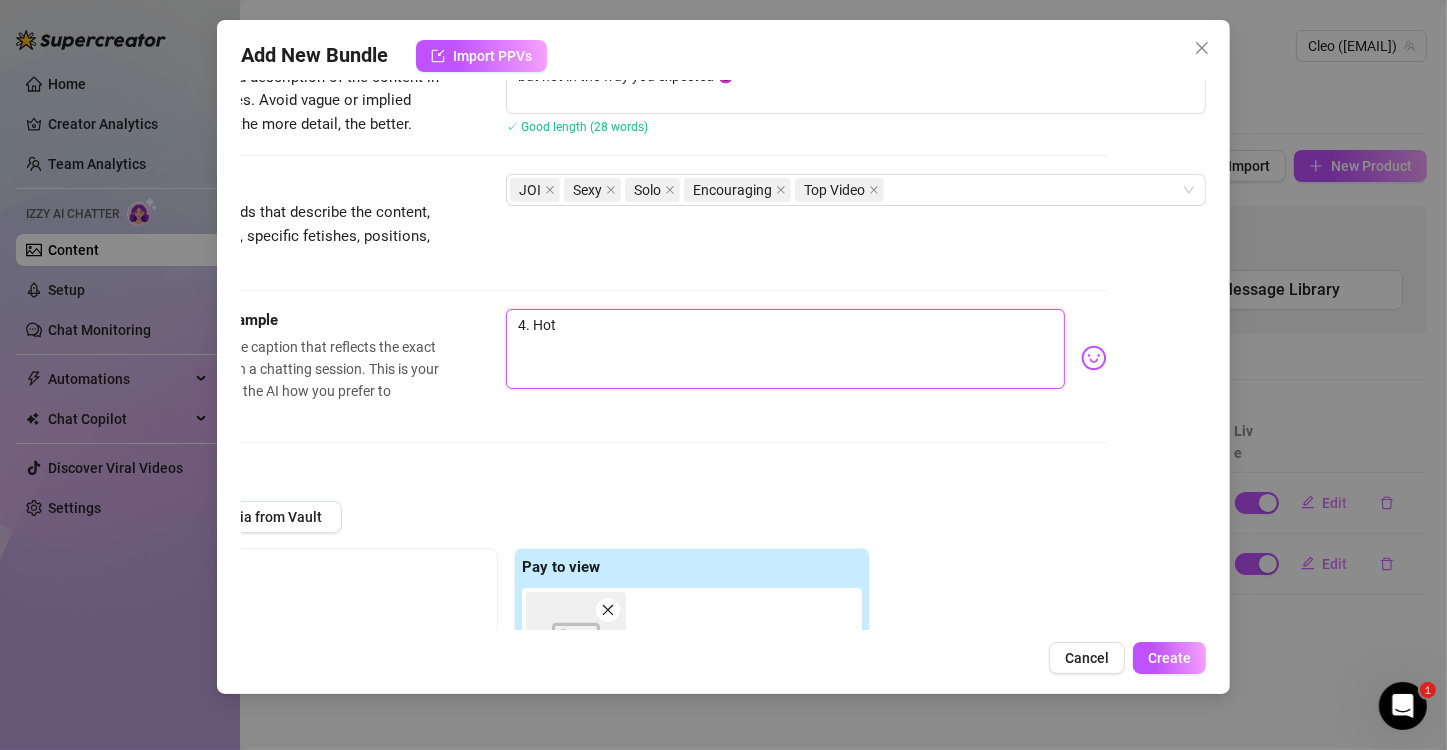 type on "4. Hot" 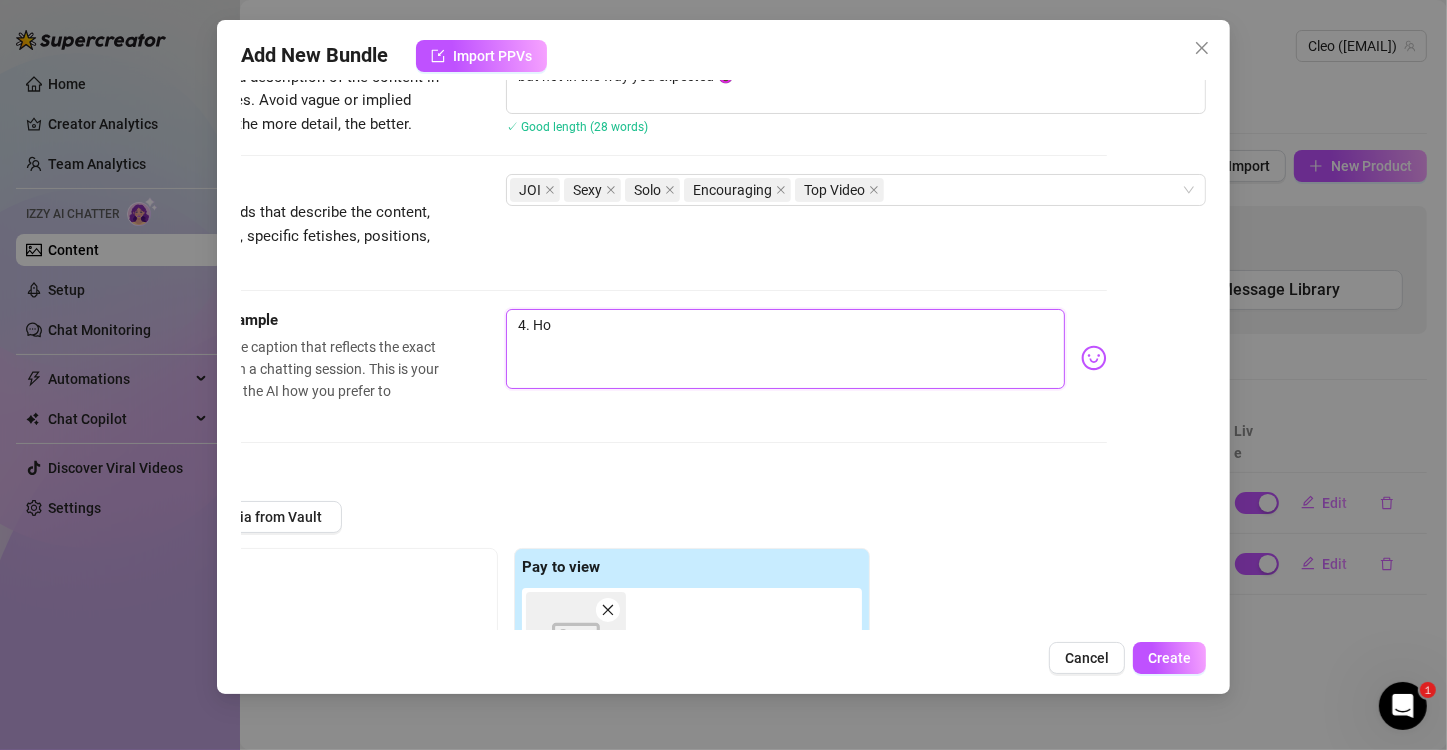 type on "4. H" 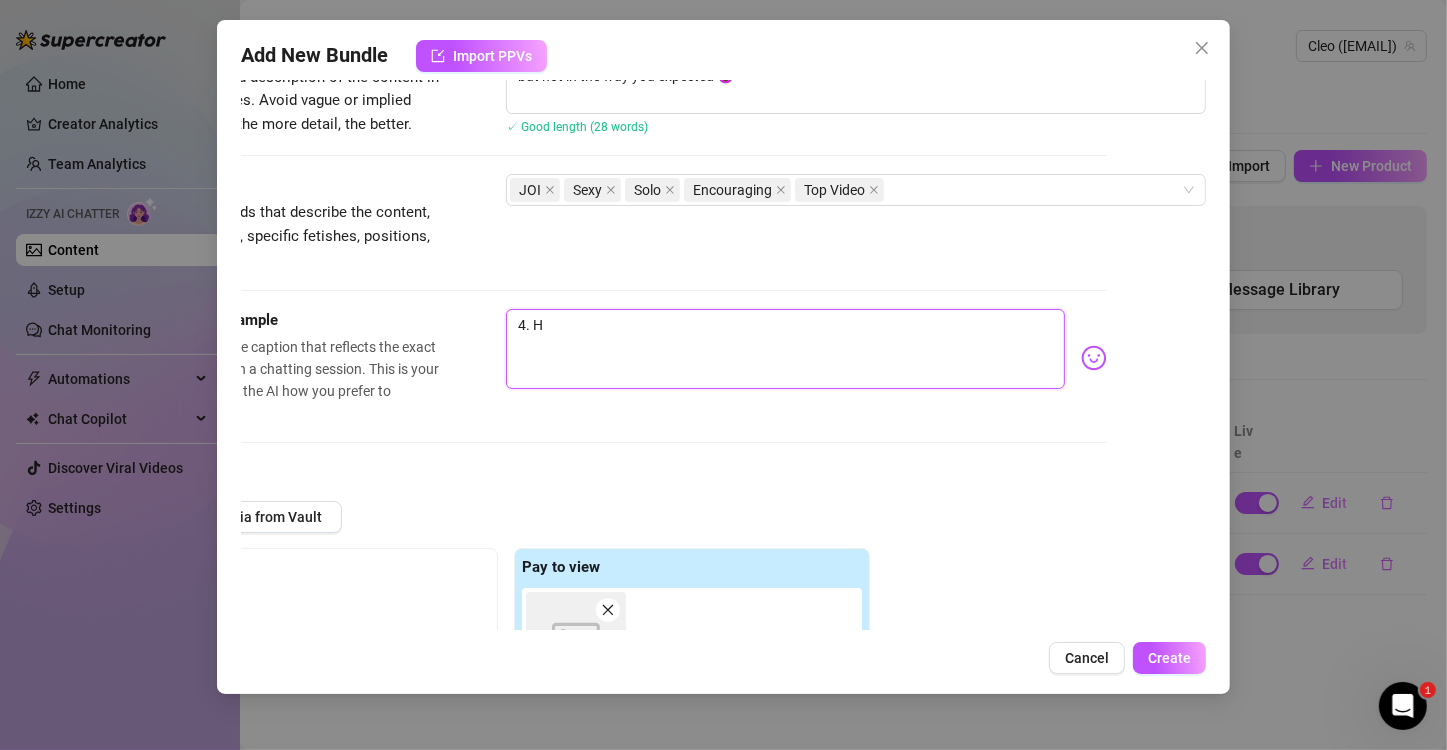 type on "4." 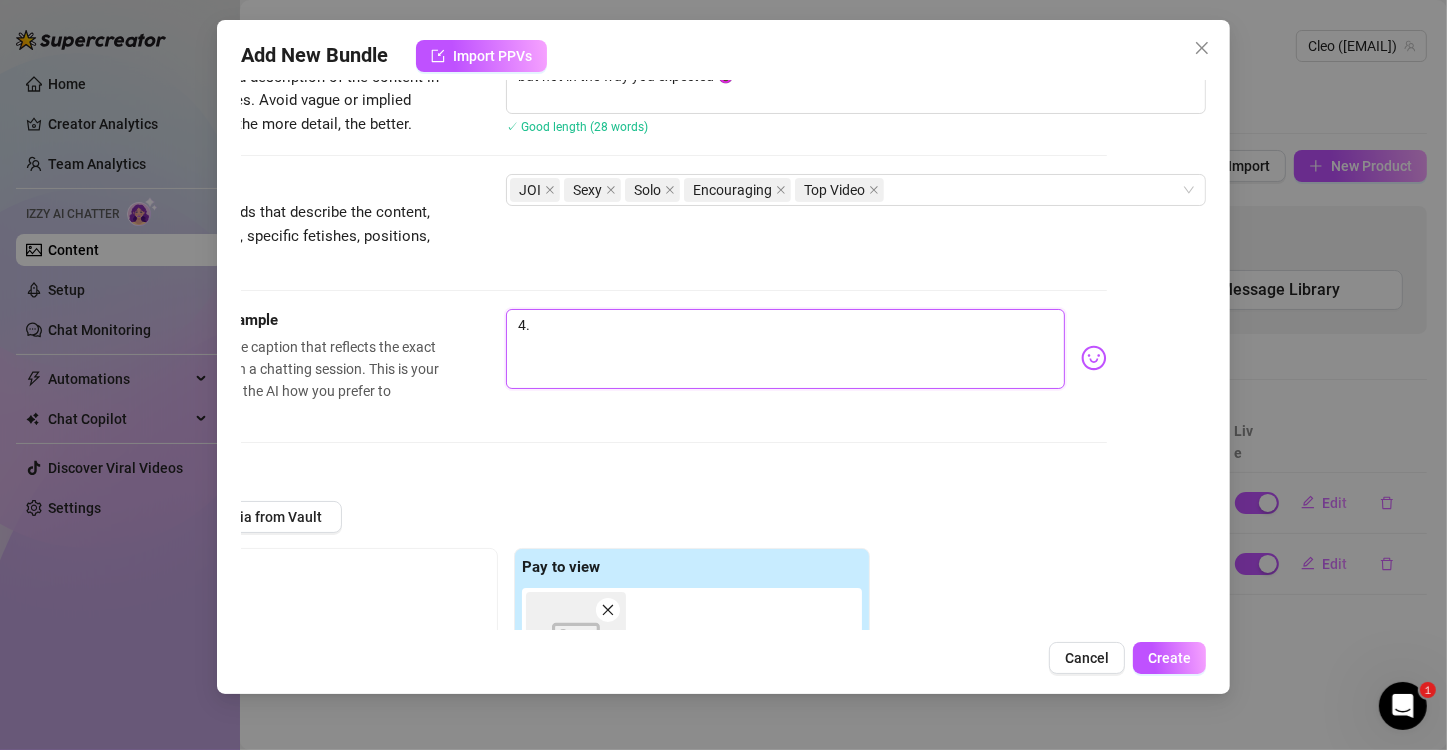 type on "4." 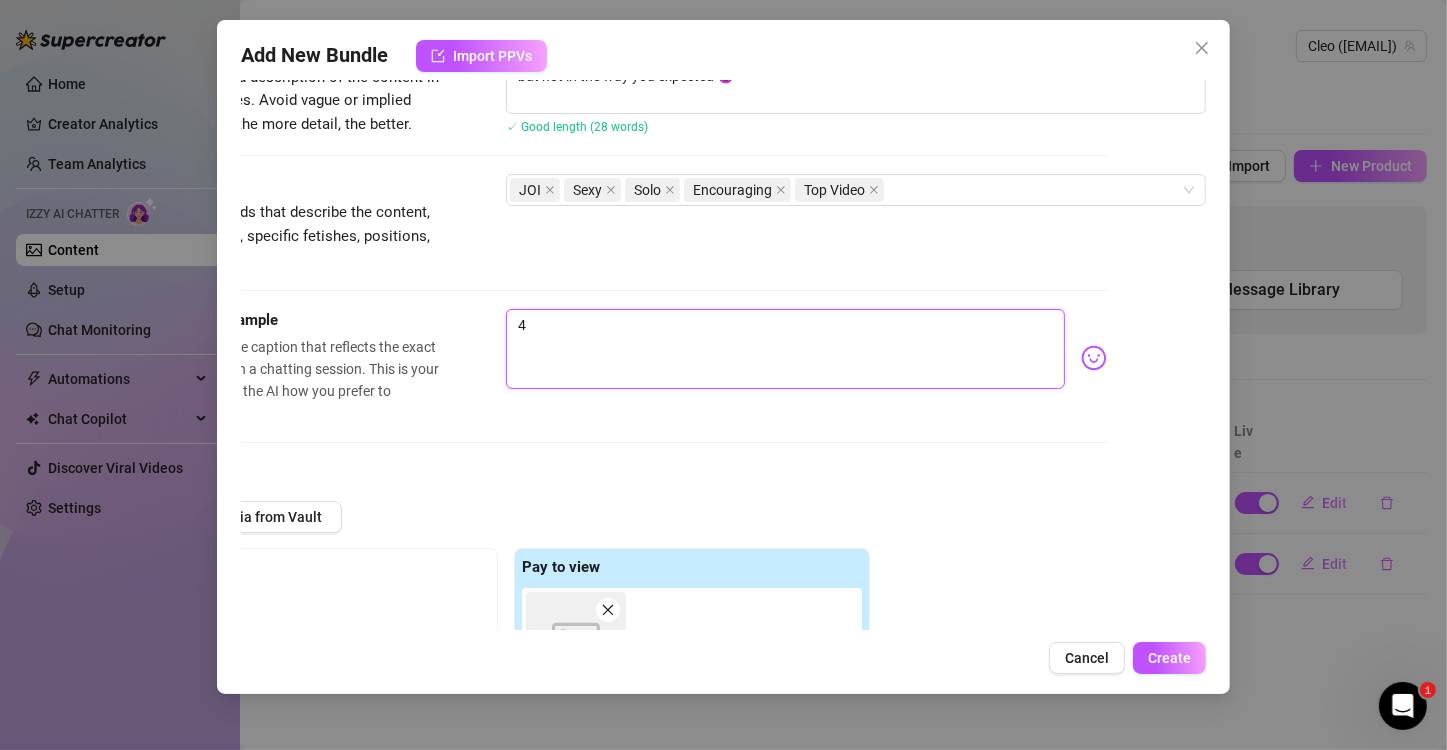 type on "Type your message here..." 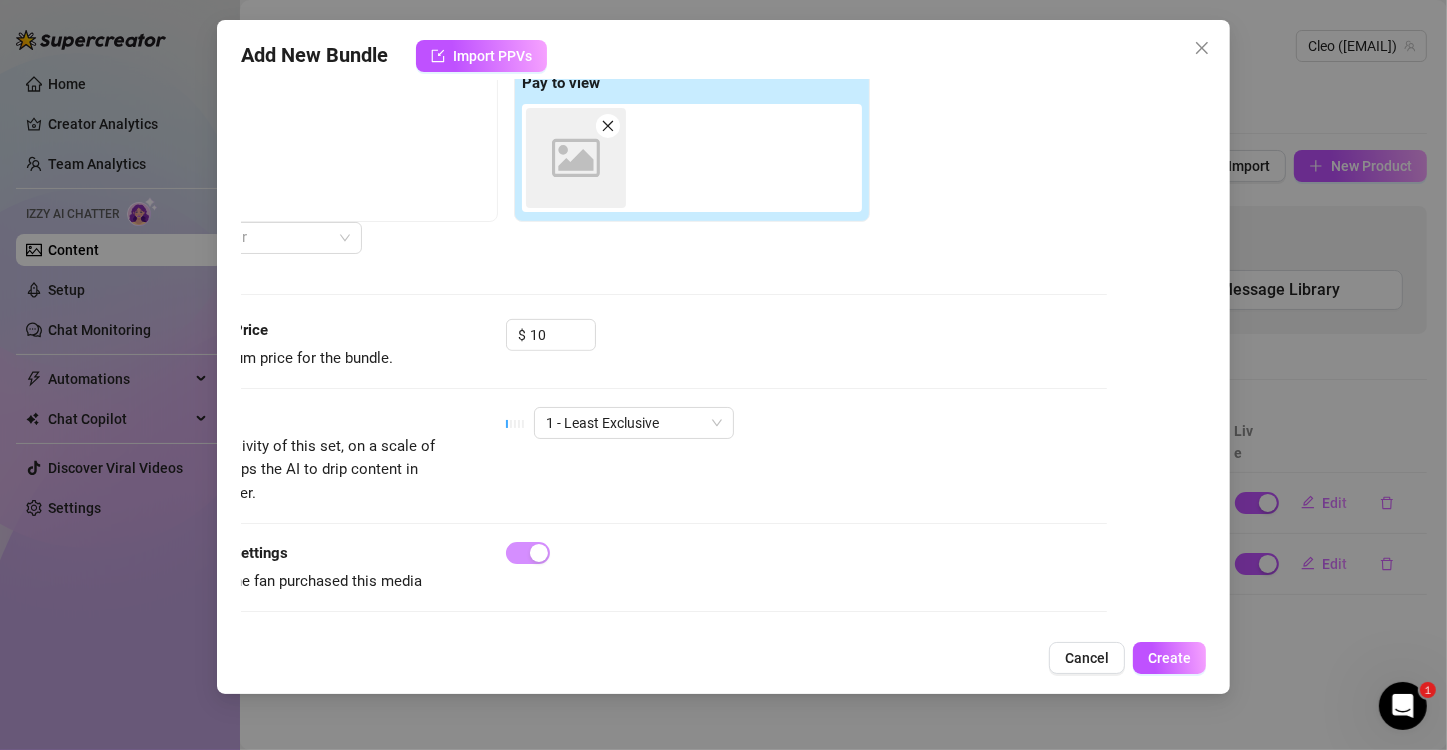 scroll, scrollTop: 759, scrollLeft: 115, axis: both 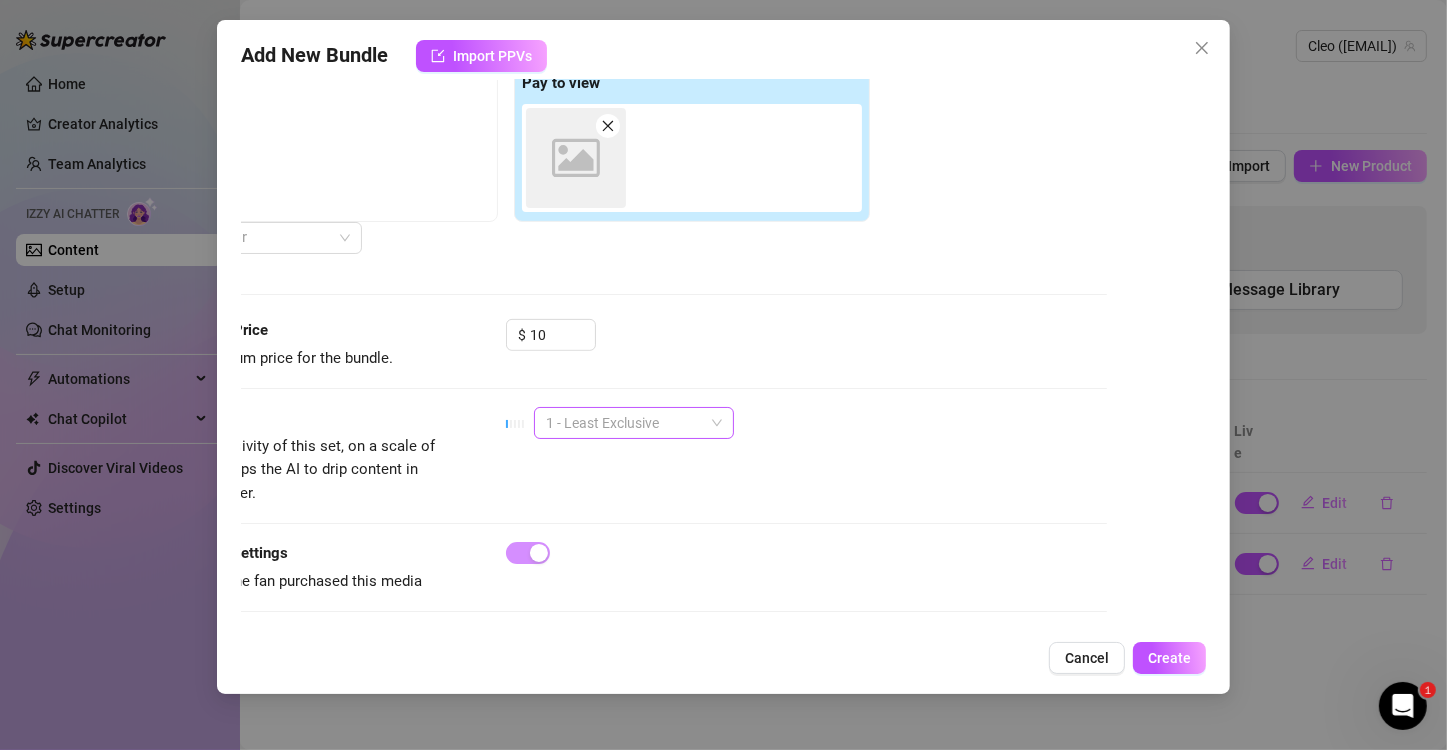 click on "1 - Least Exclusive" at bounding box center (634, 423) 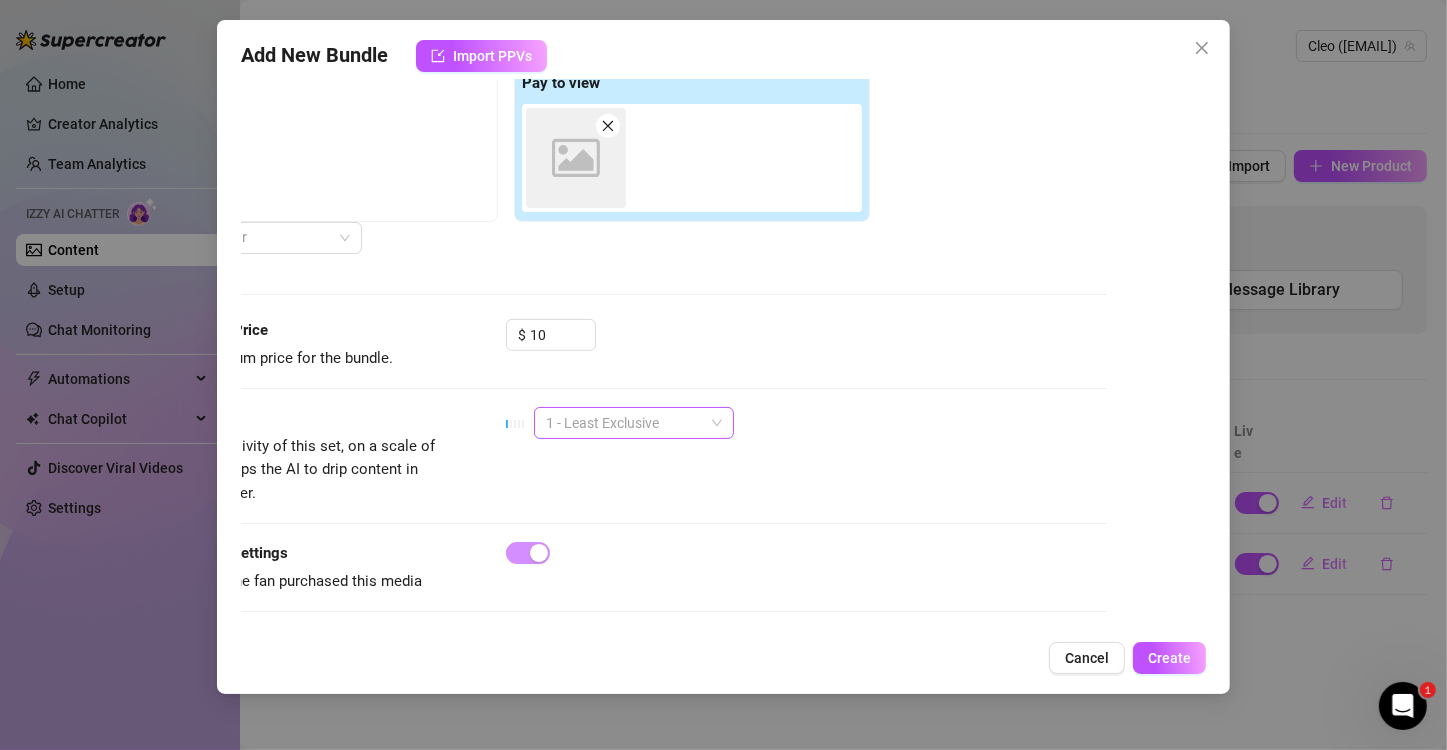 type 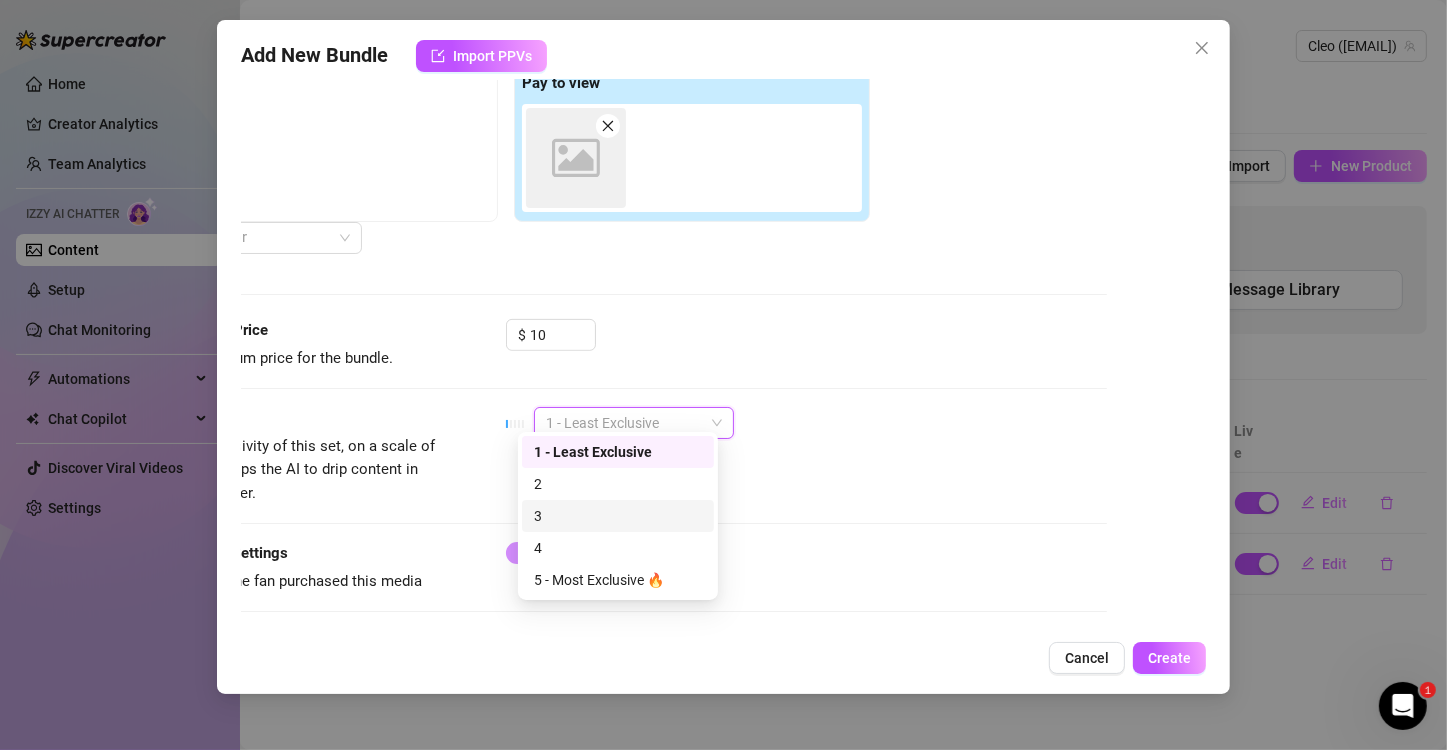 click on "3" at bounding box center (618, 516) 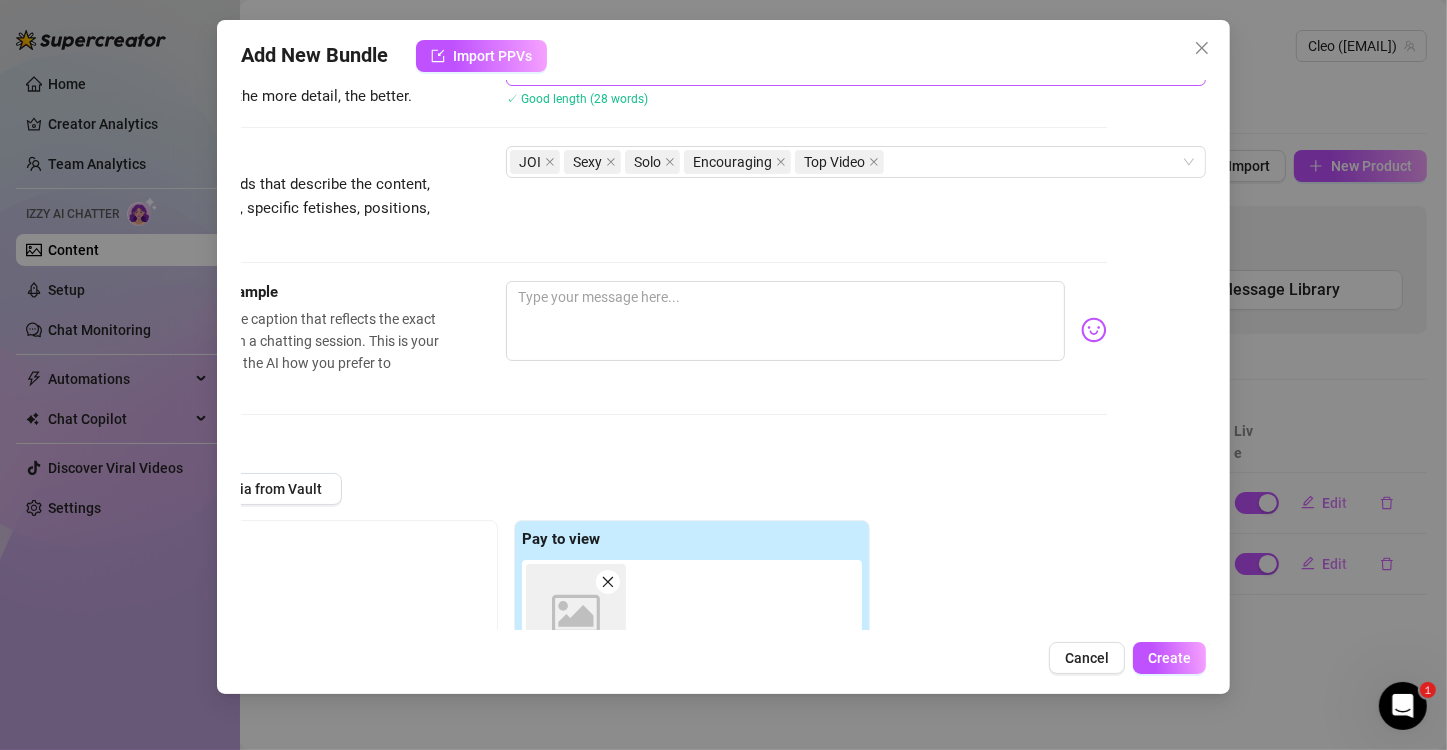 scroll, scrollTop: 296, scrollLeft: 115, axis: both 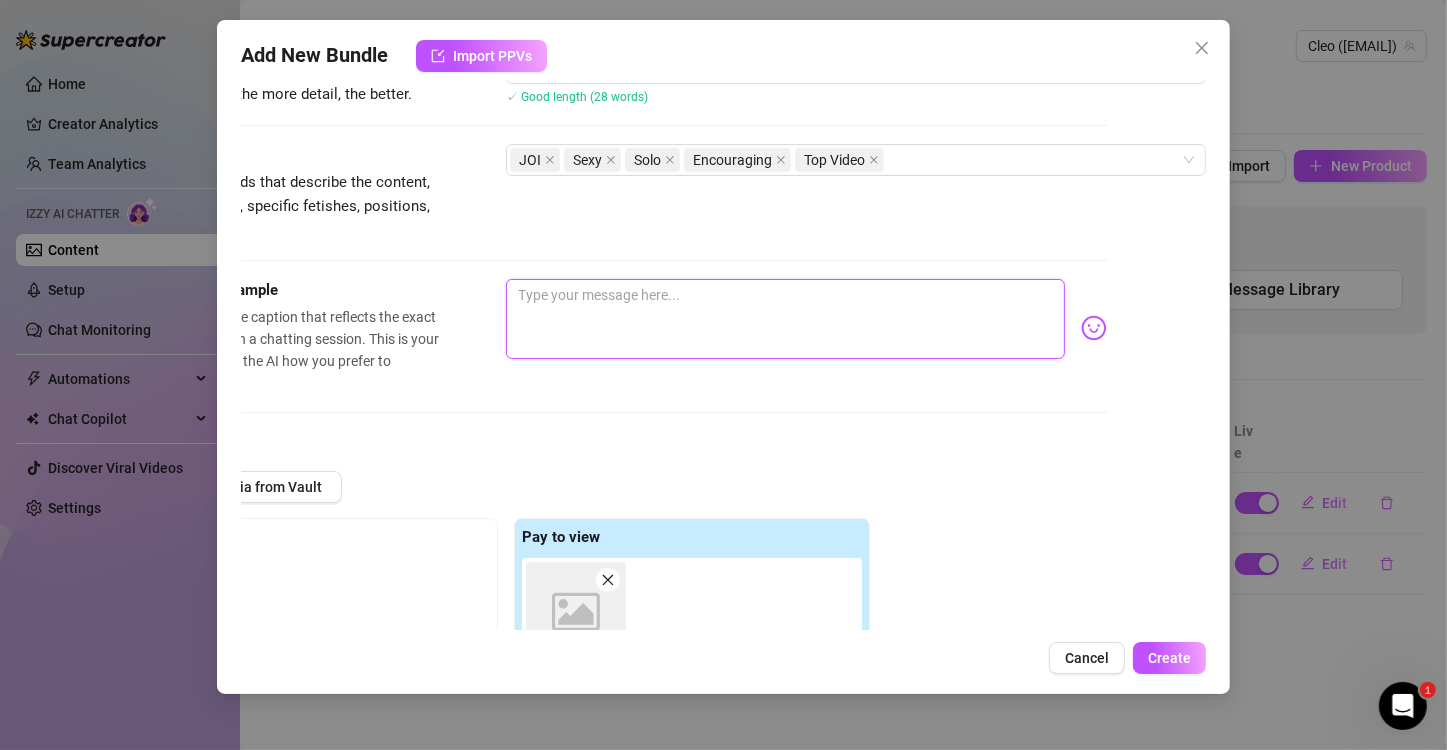 click at bounding box center [785, 319] 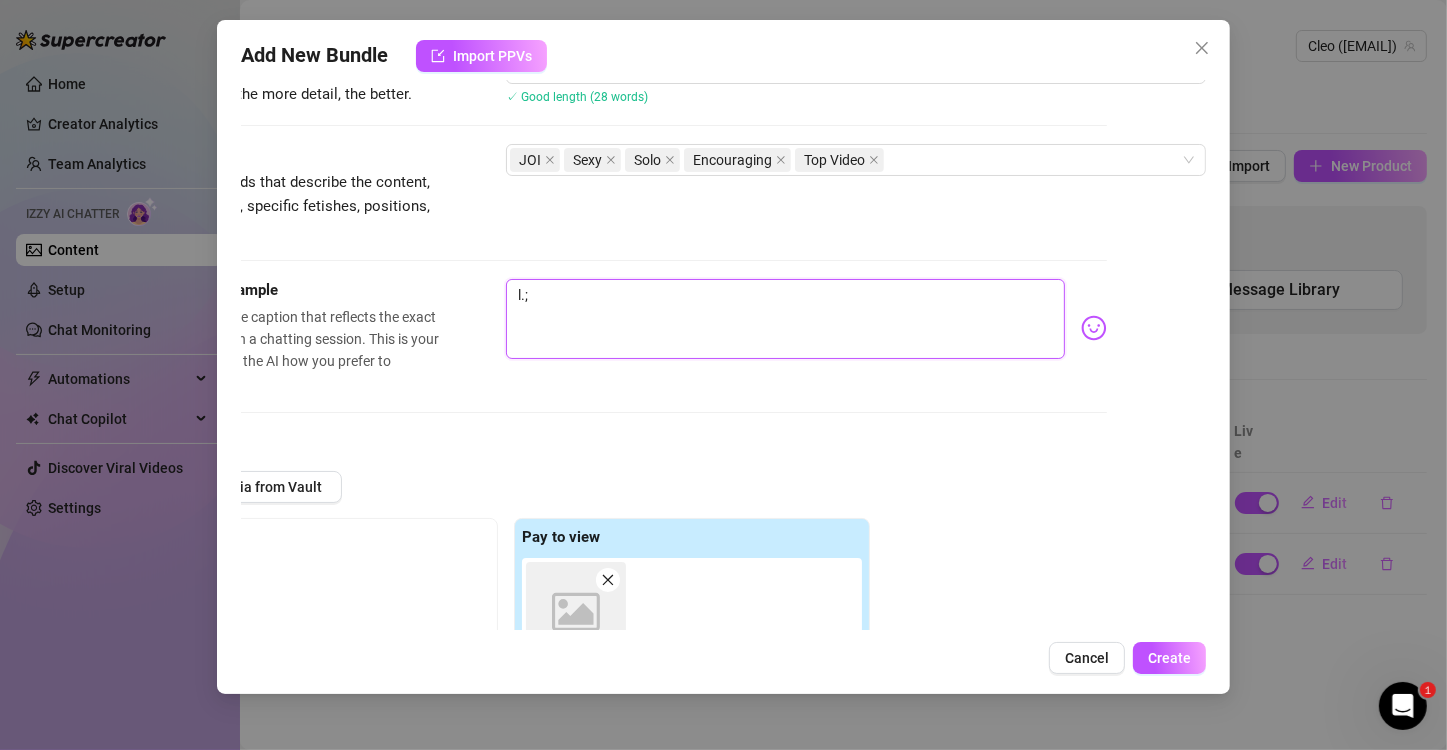 type on "l.;/" 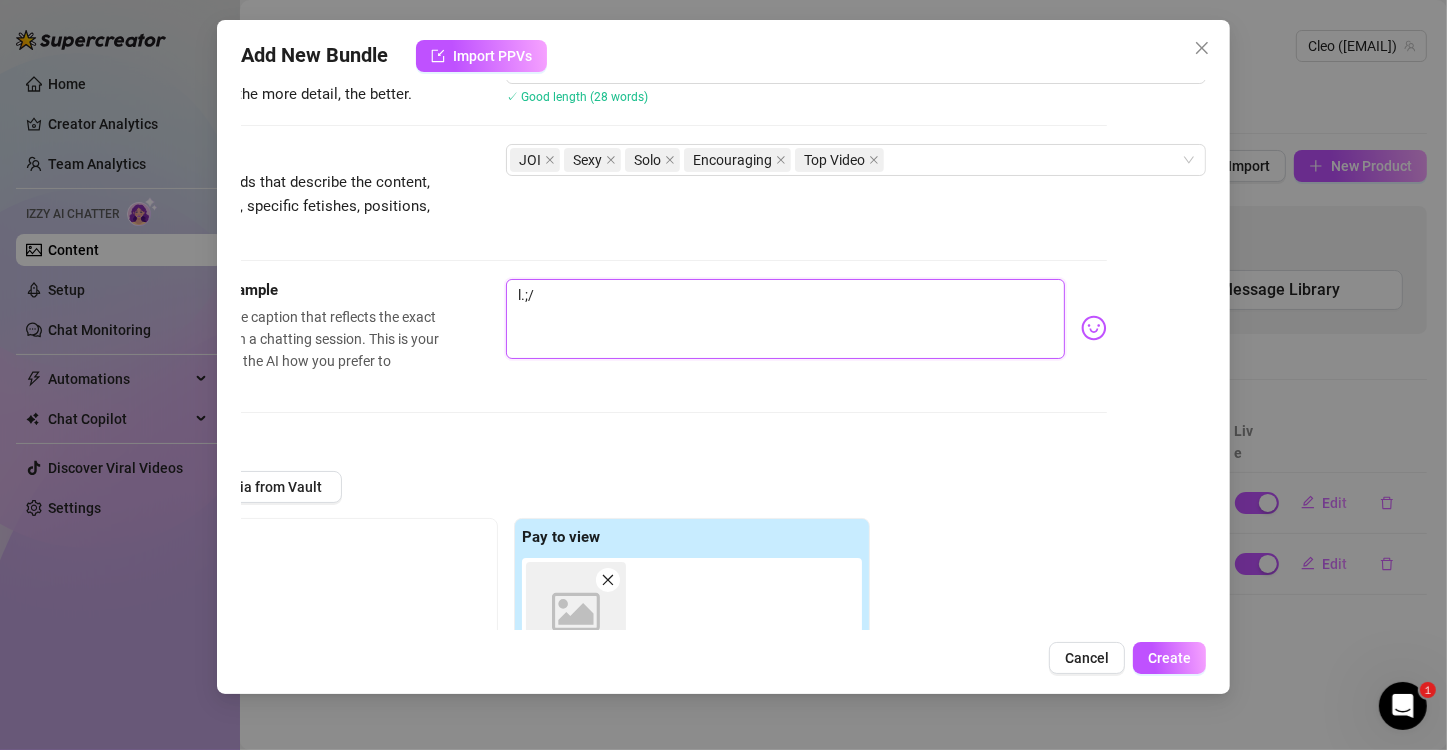type on "l.;Y/" 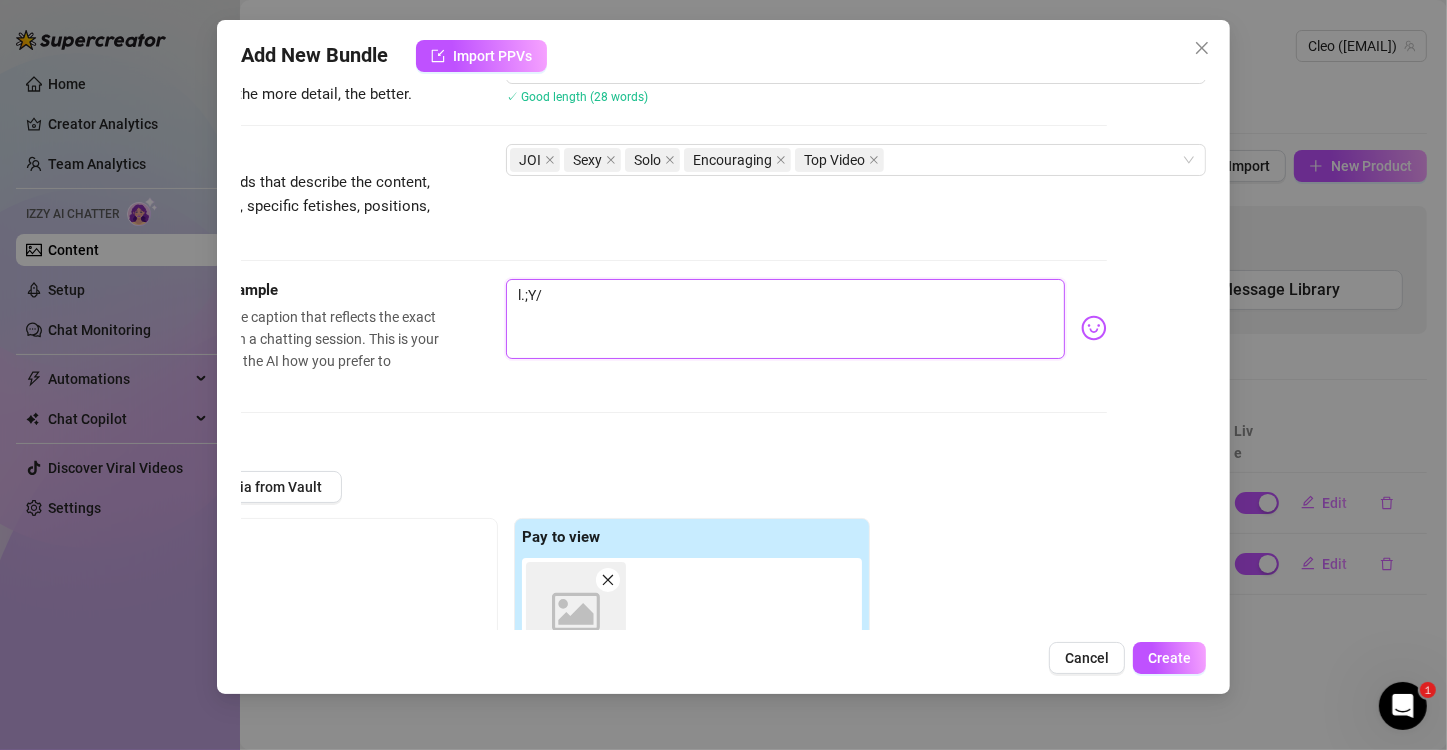 type on "l.;Yo/" 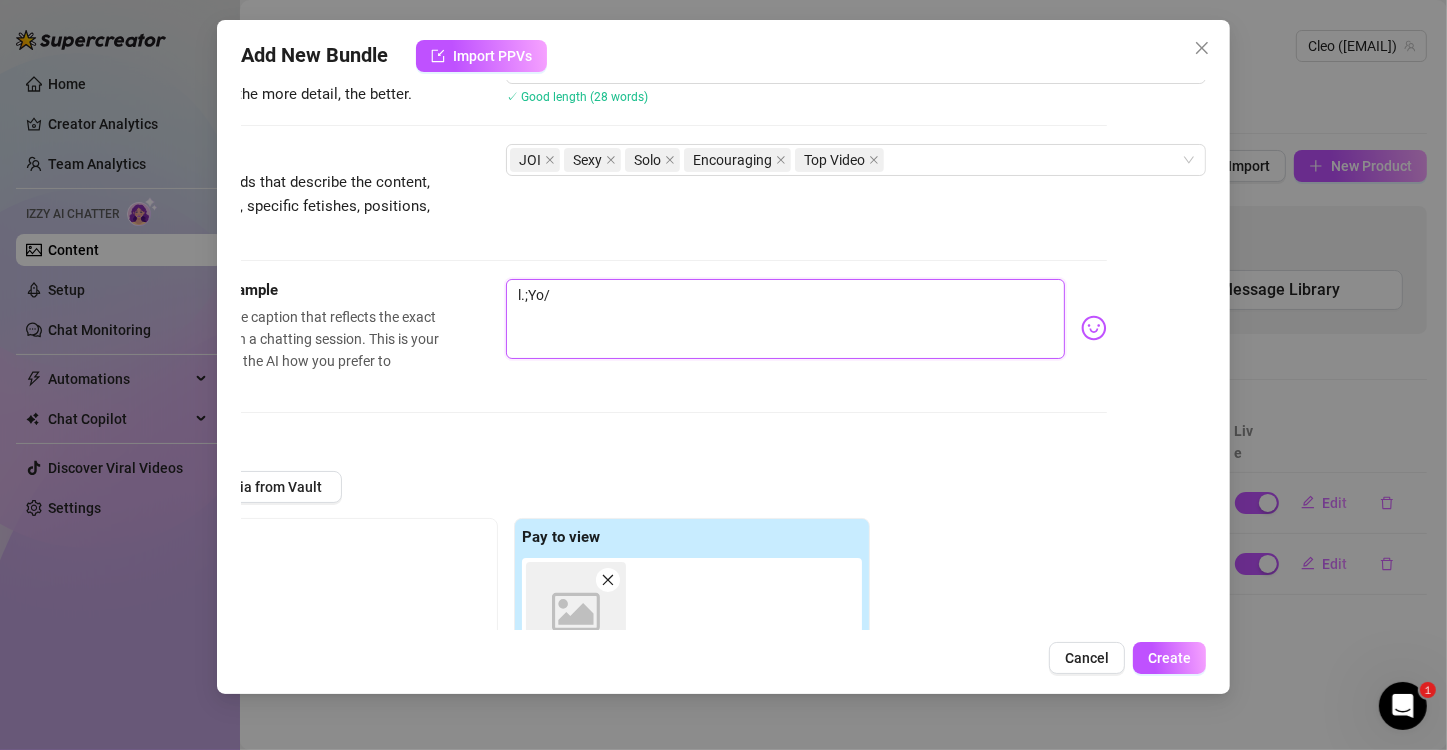 type on "l.;You/" 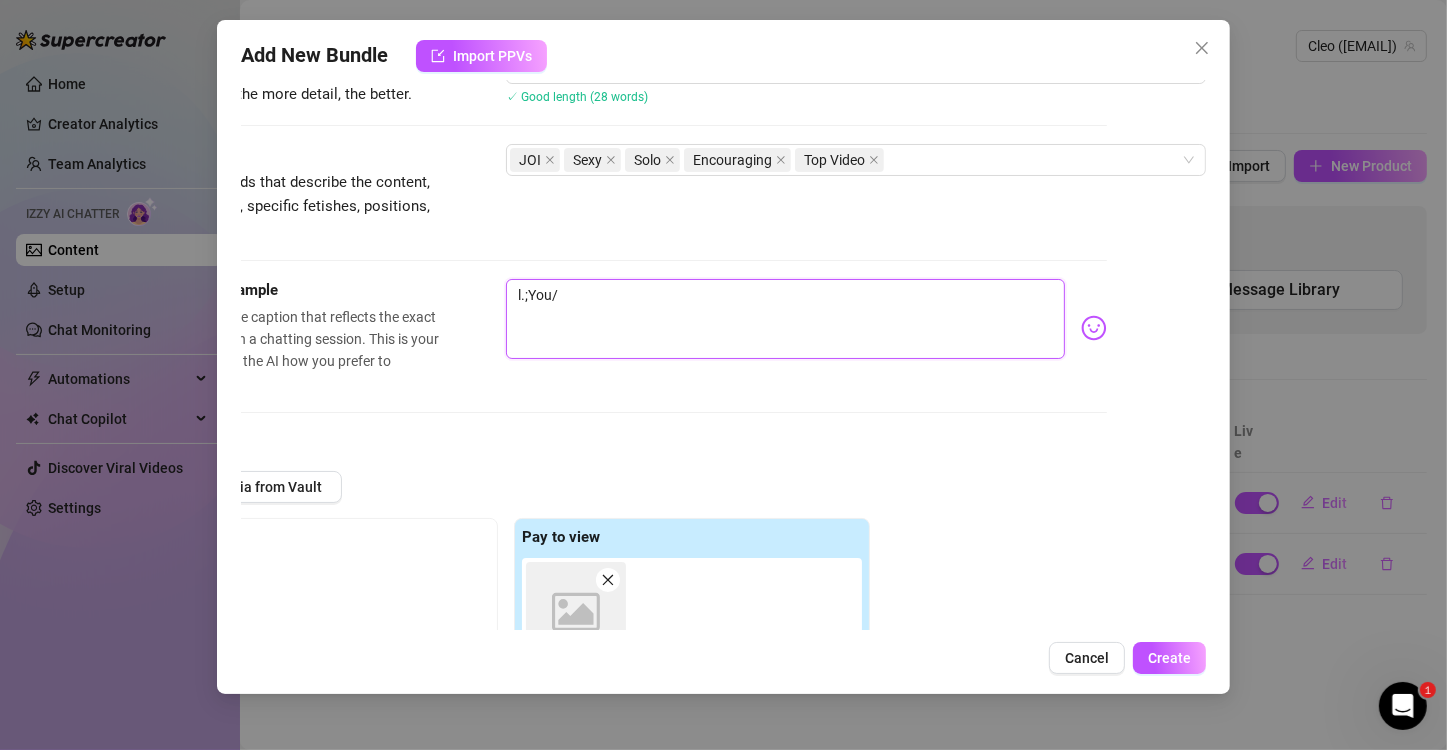 type on "l.;You /" 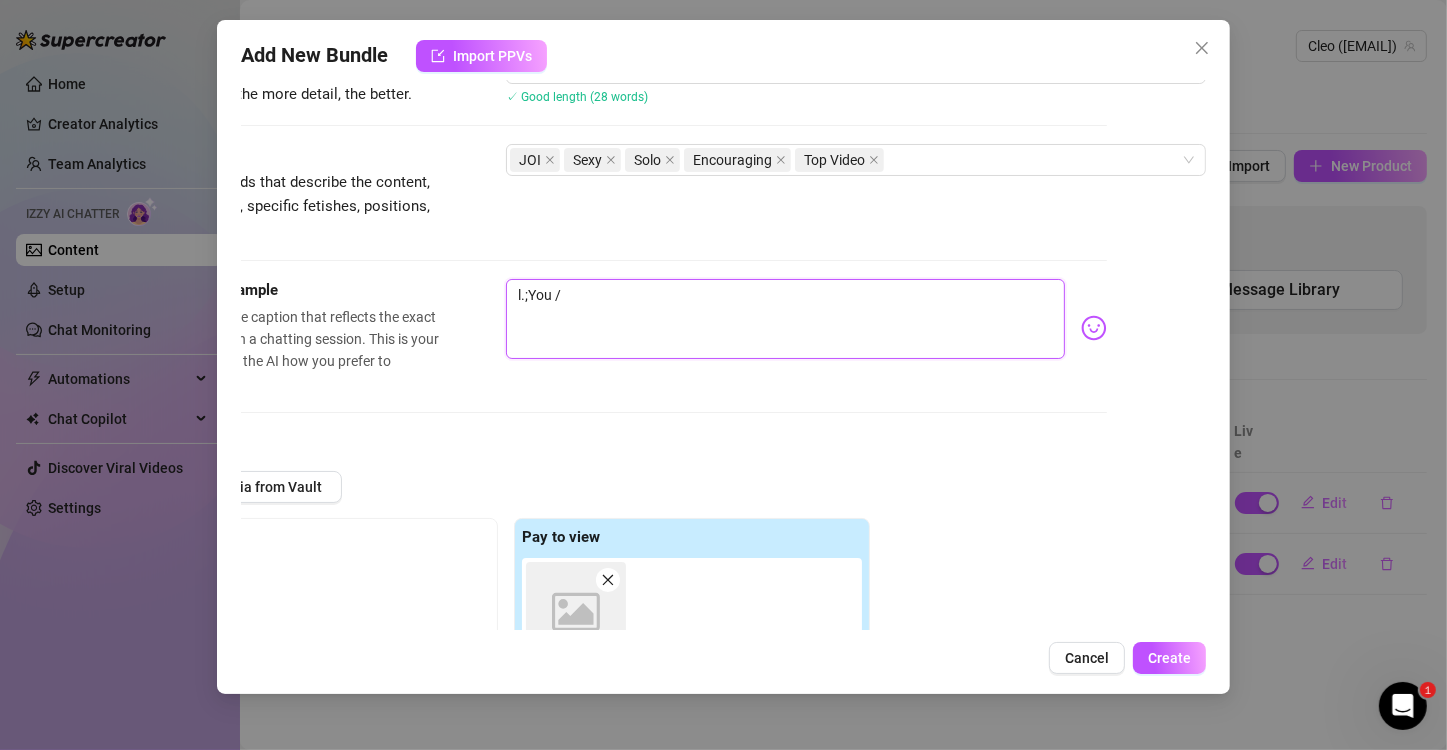 type on "l.;You e/" 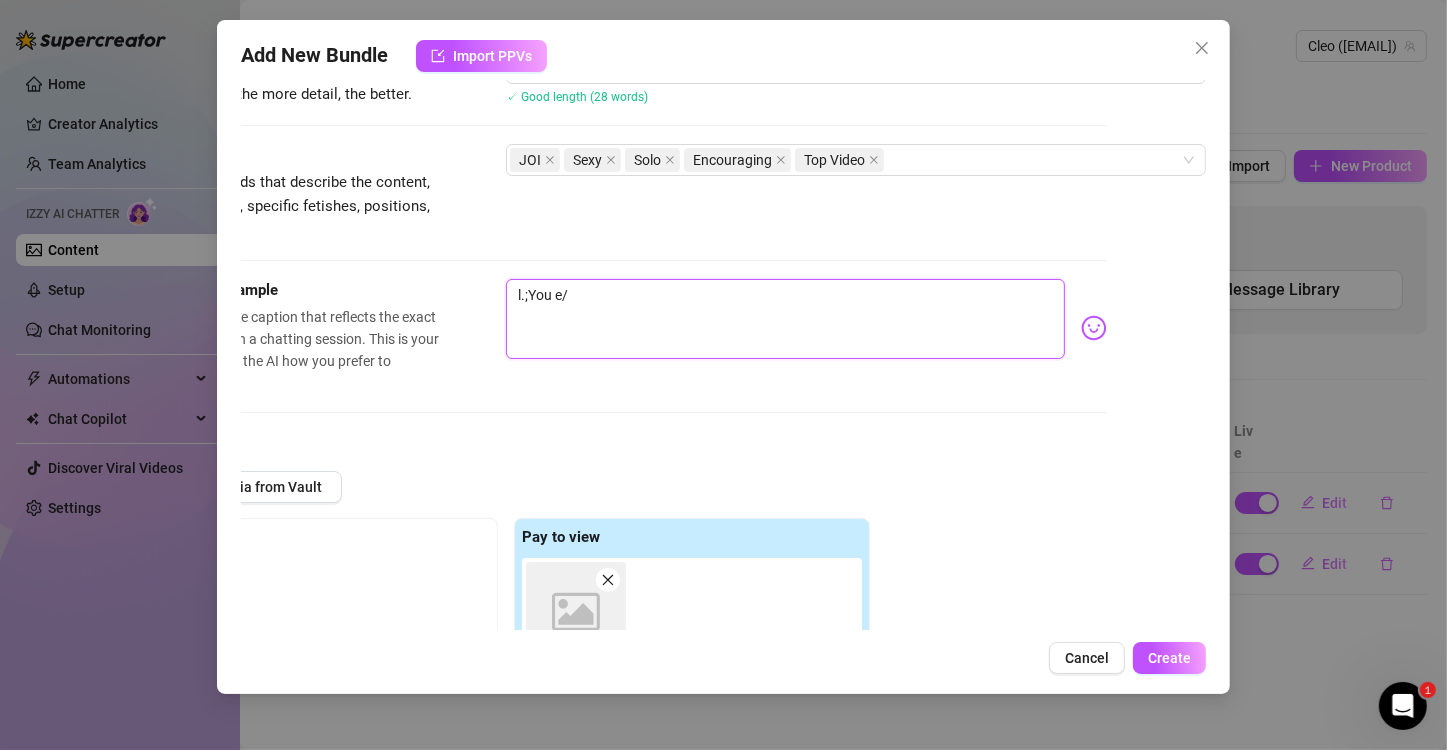 type on "l.;You /" 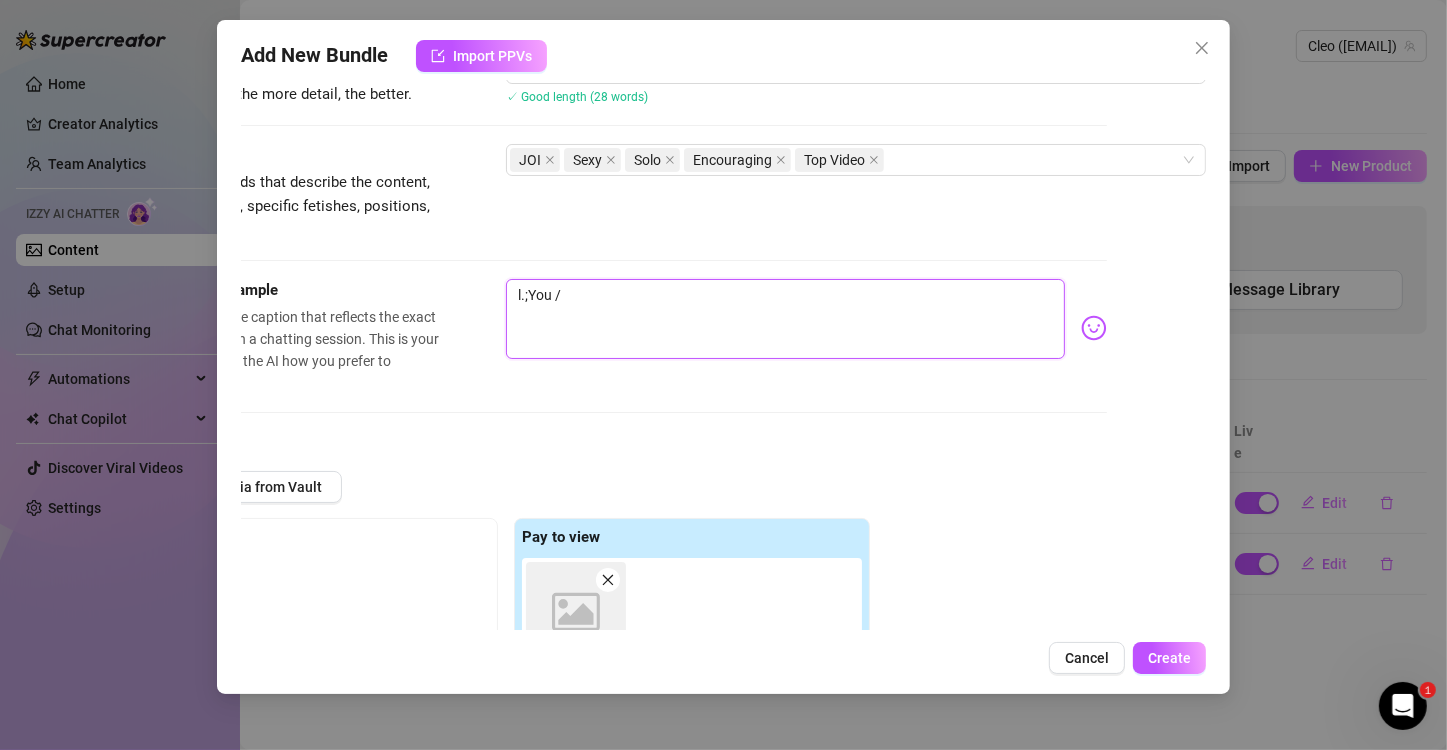 click on "l.;You /" at bounding box center (785, 319) 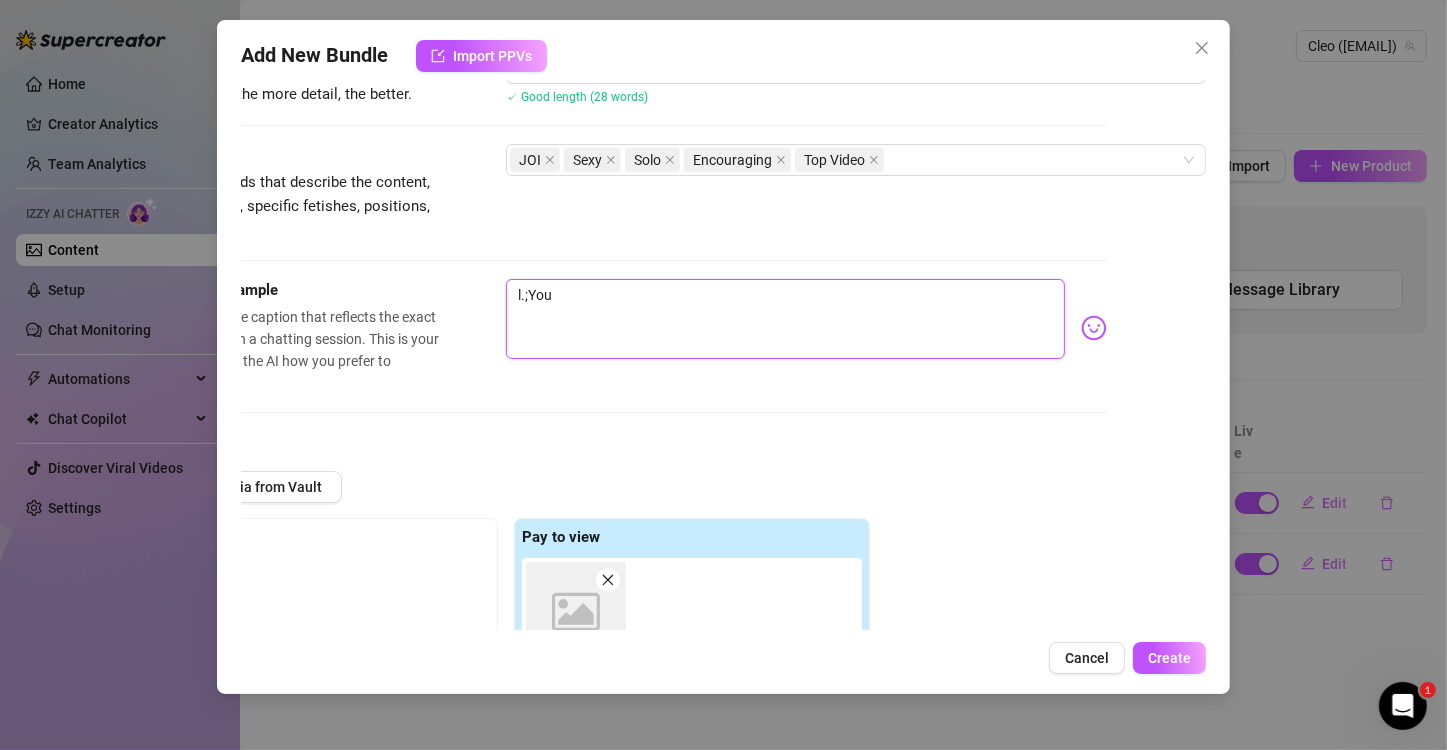 type on "l.;You" 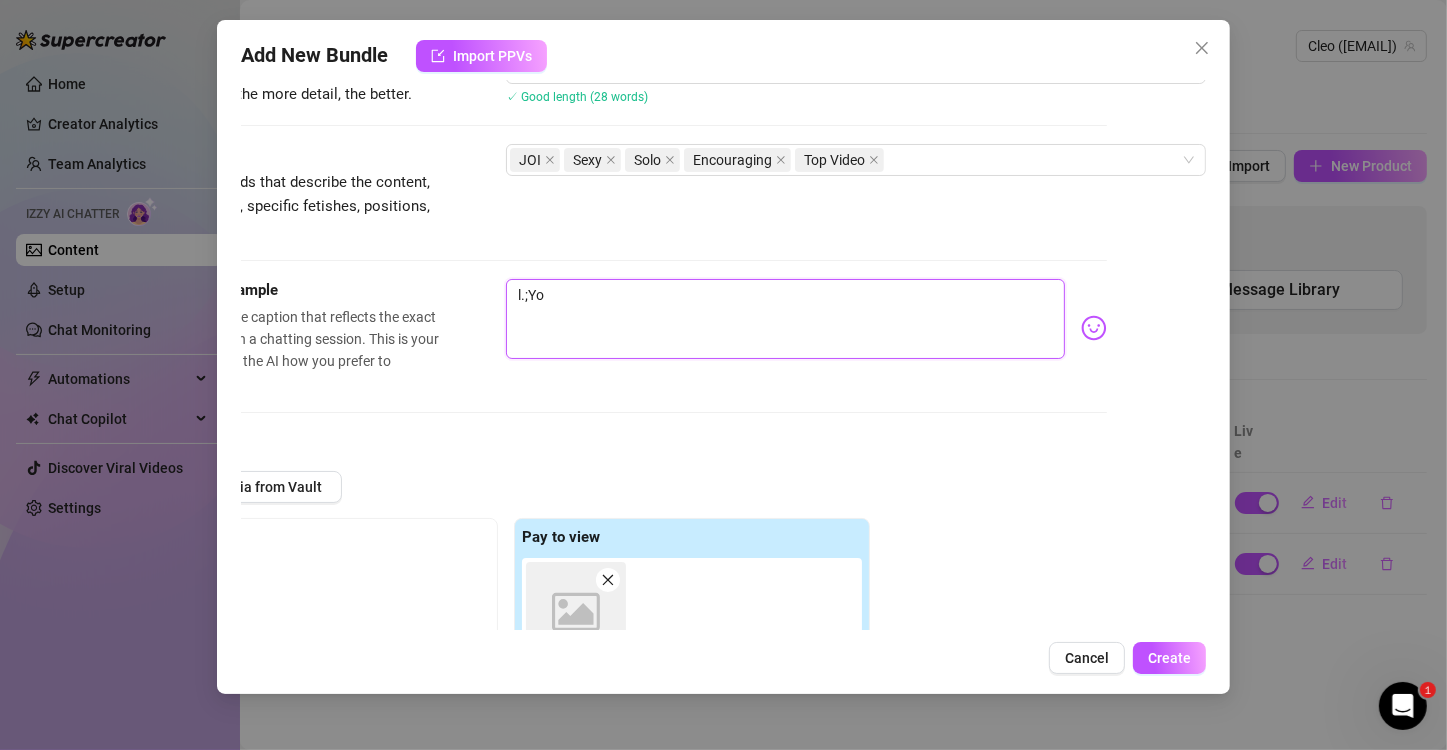 type on "l.;Y" 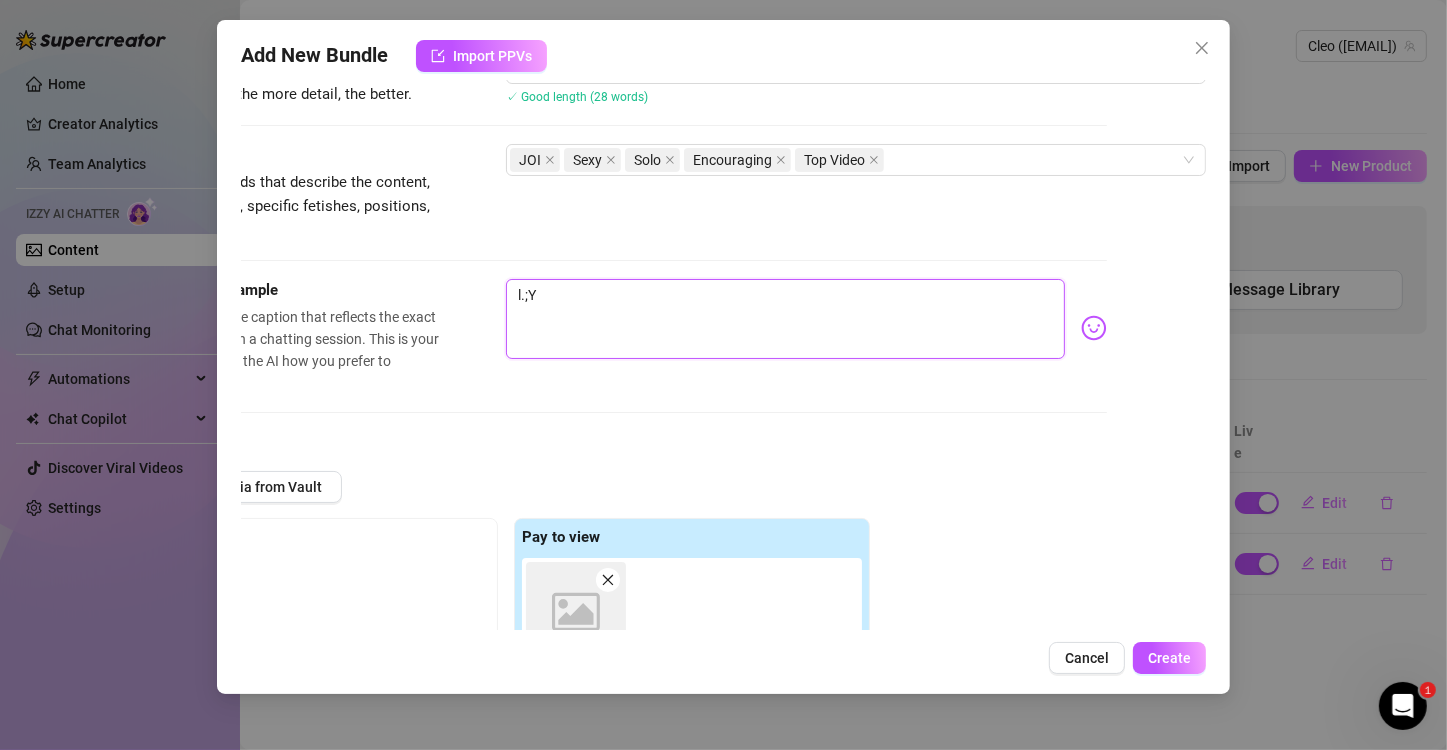 type on "l.;" 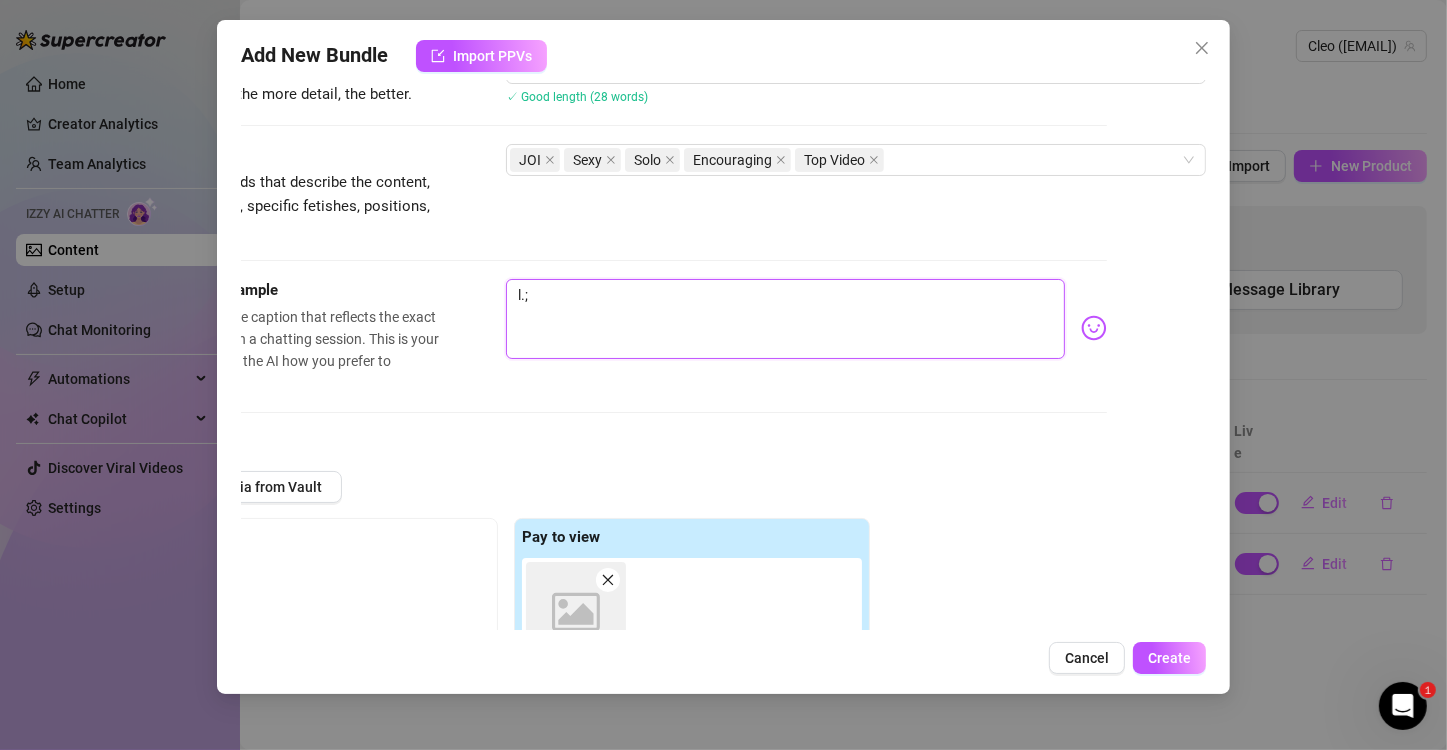 type on "l." 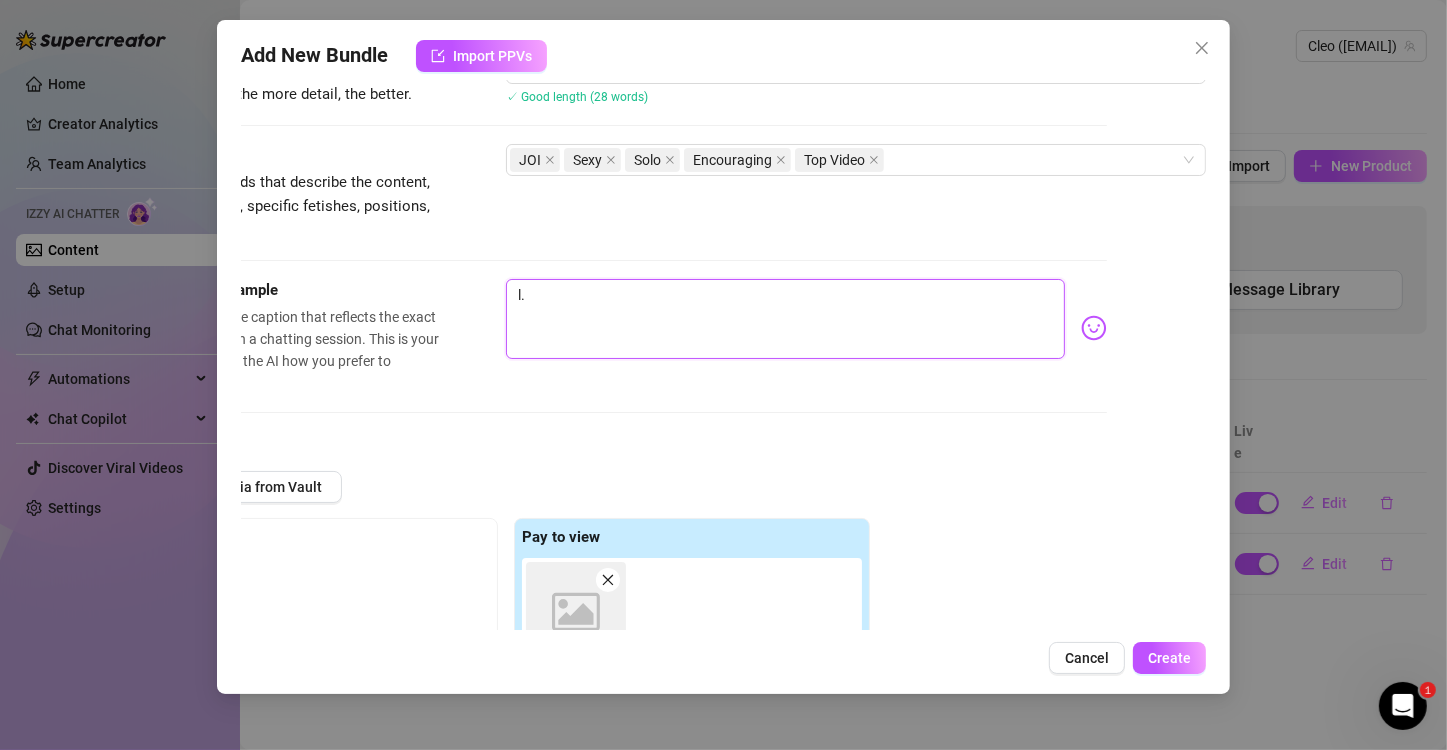 type on "l" 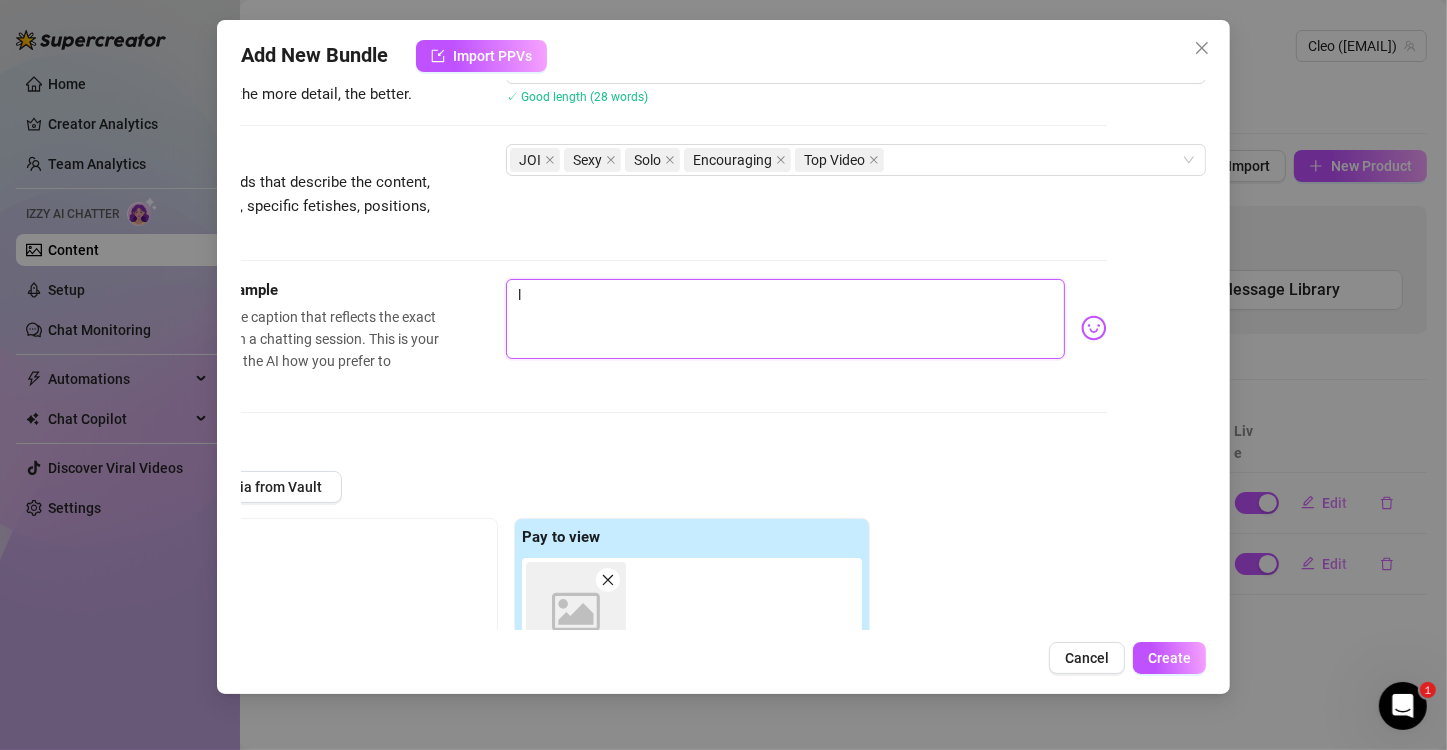 type on "Type your message here..." 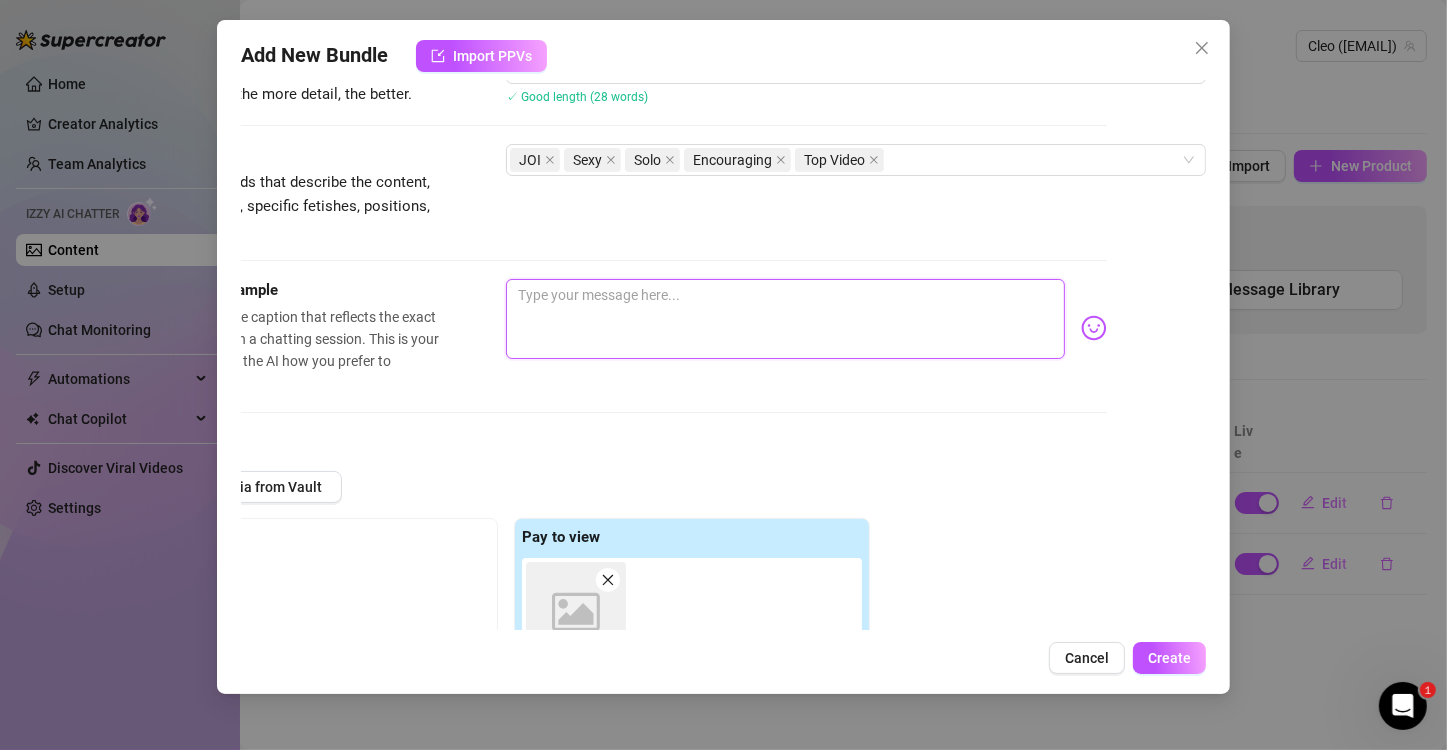 type on "Y" 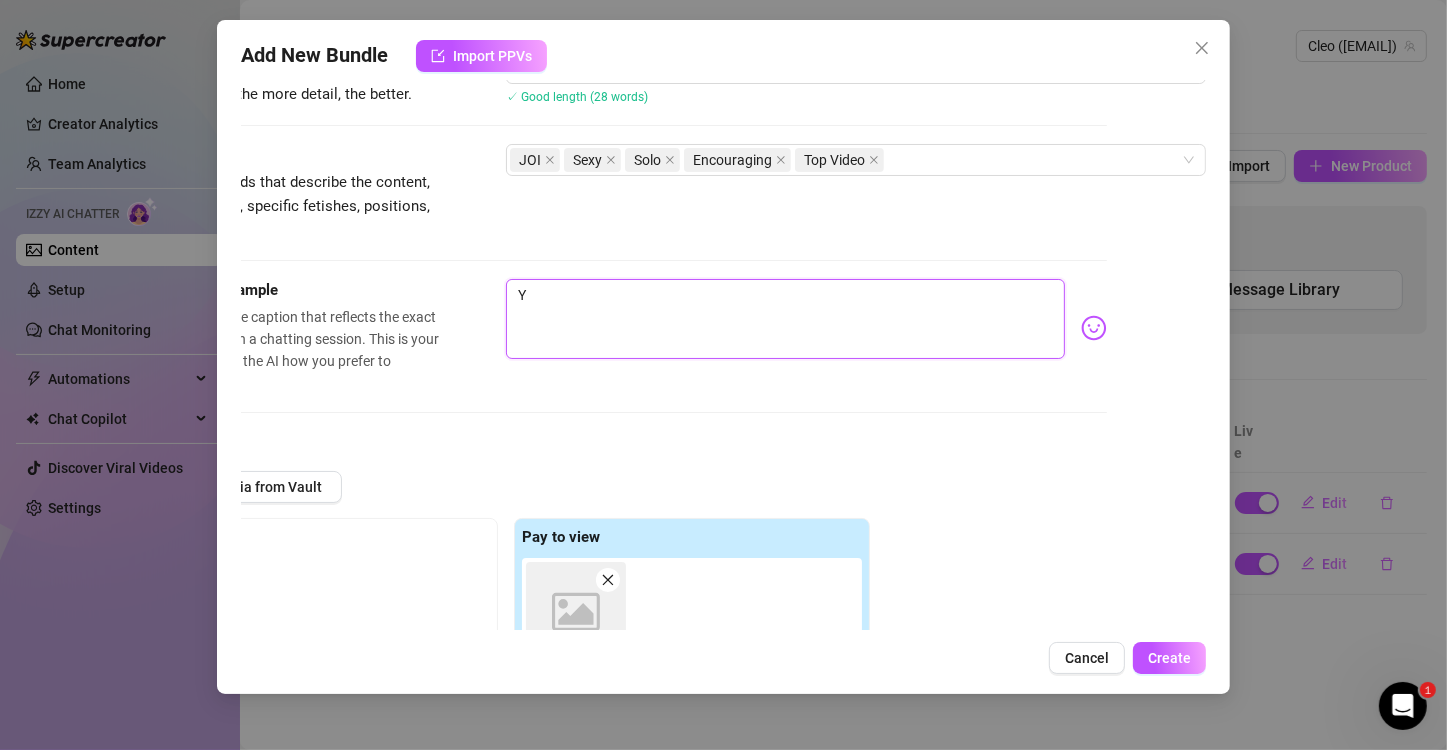 type on "Yp" 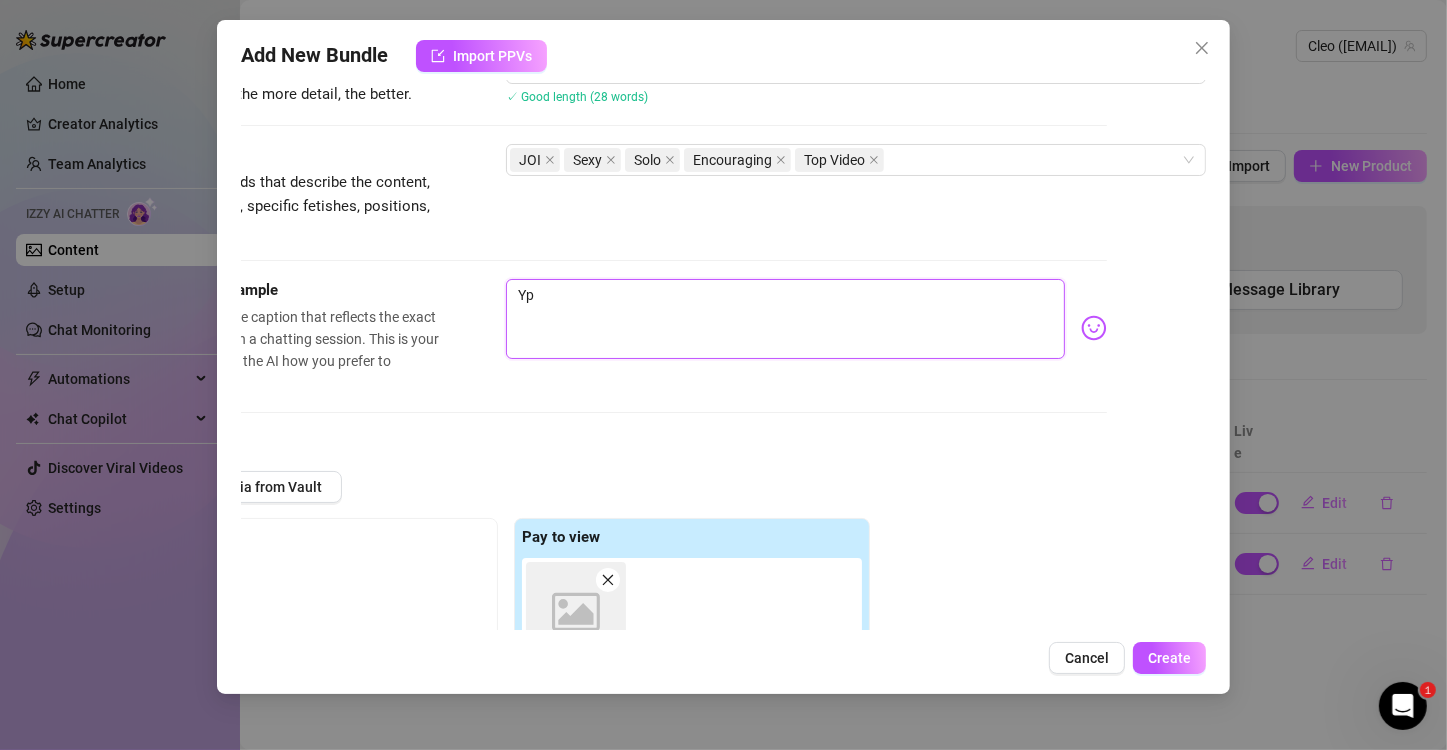 type on "Ypu" 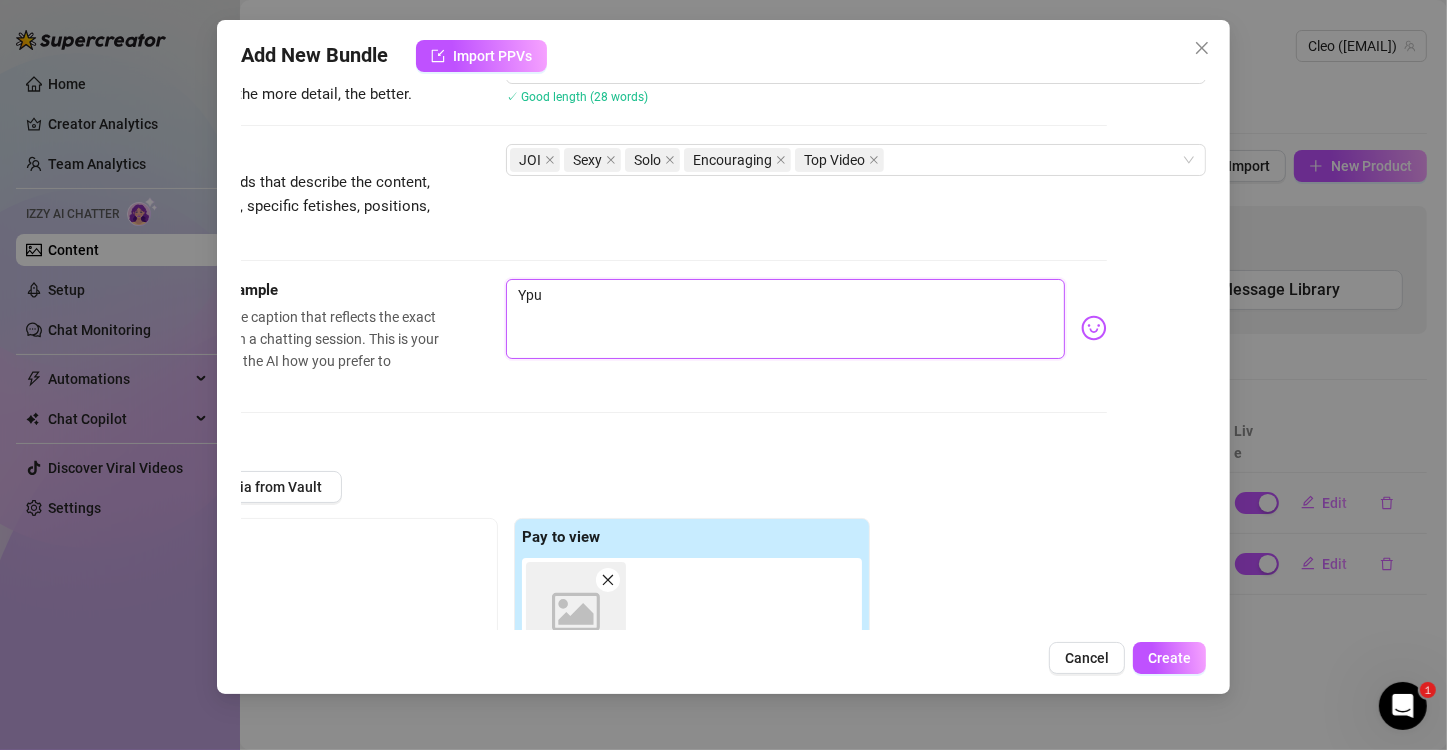 type on "Yp" 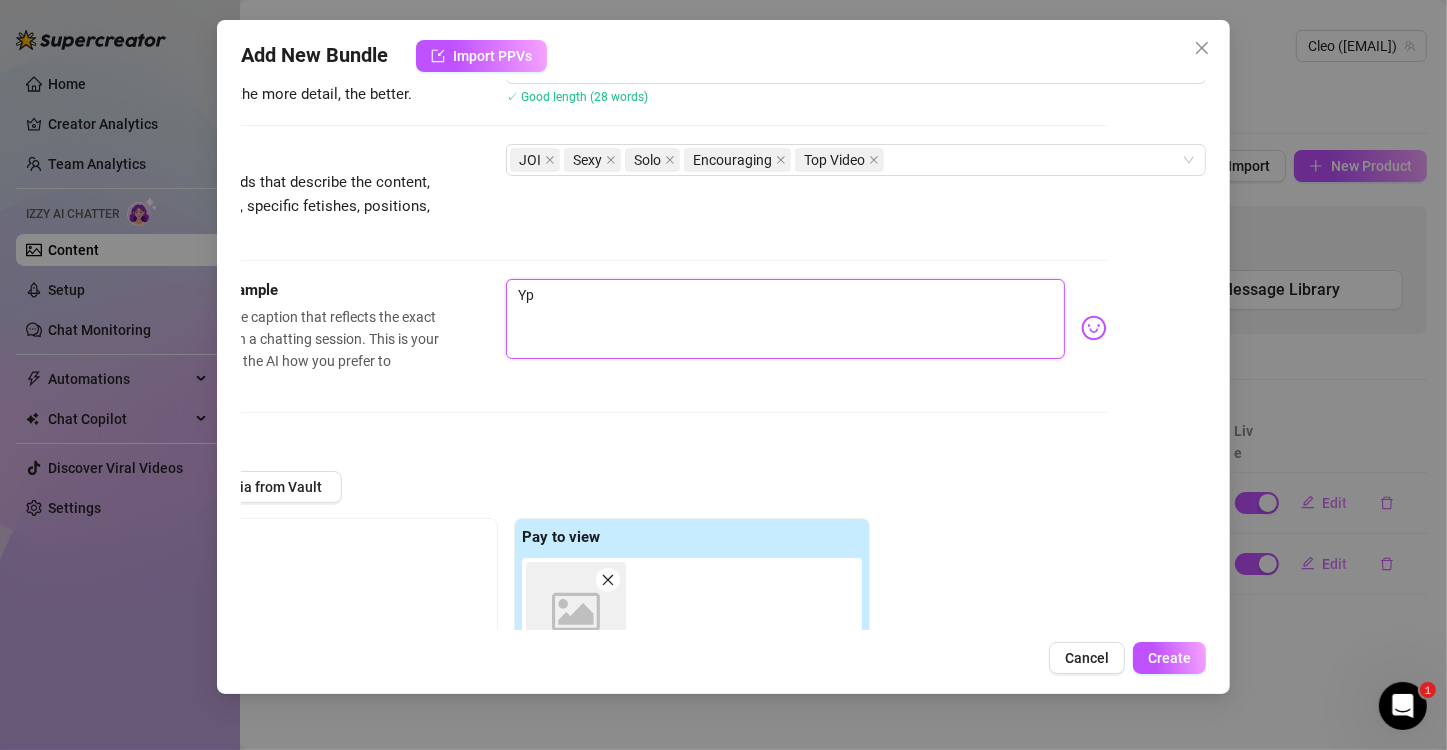 type on "Y" 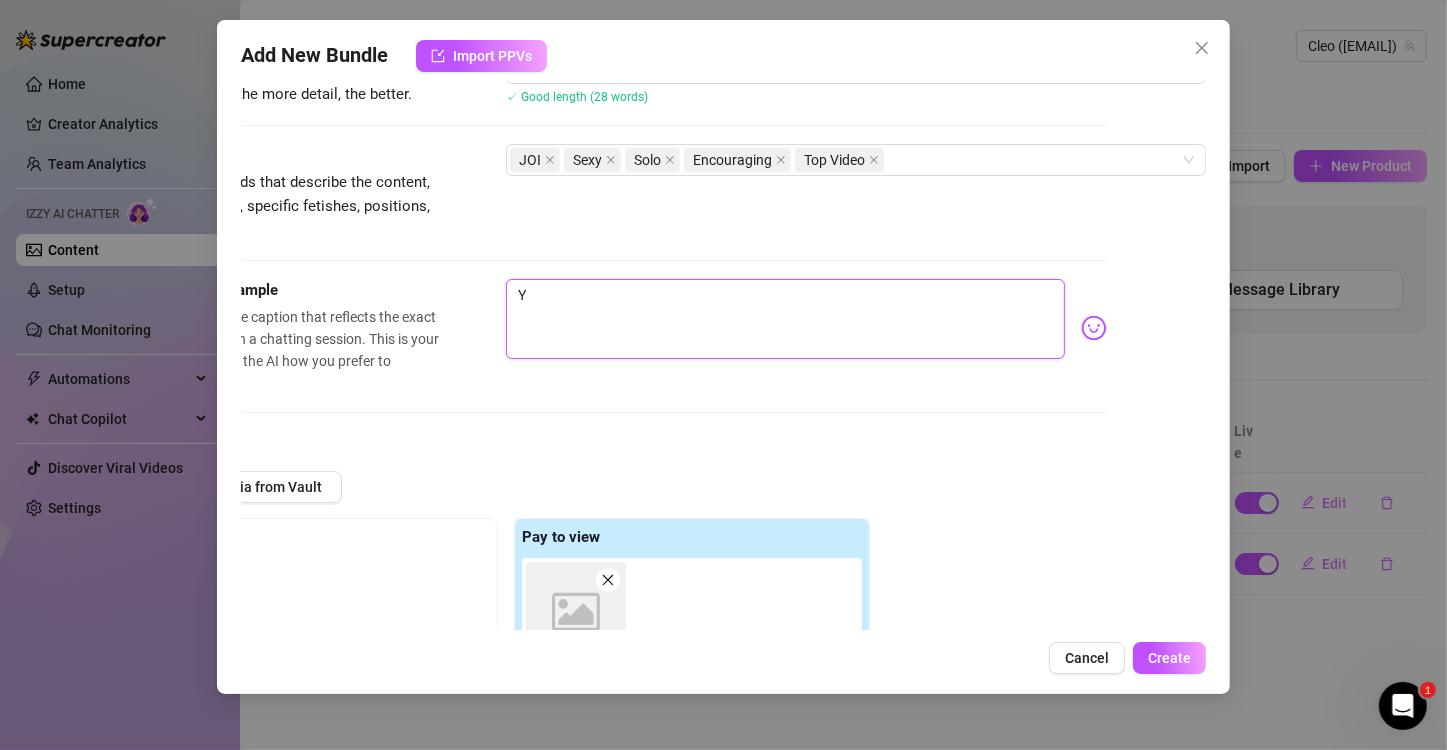 type on "Yo" 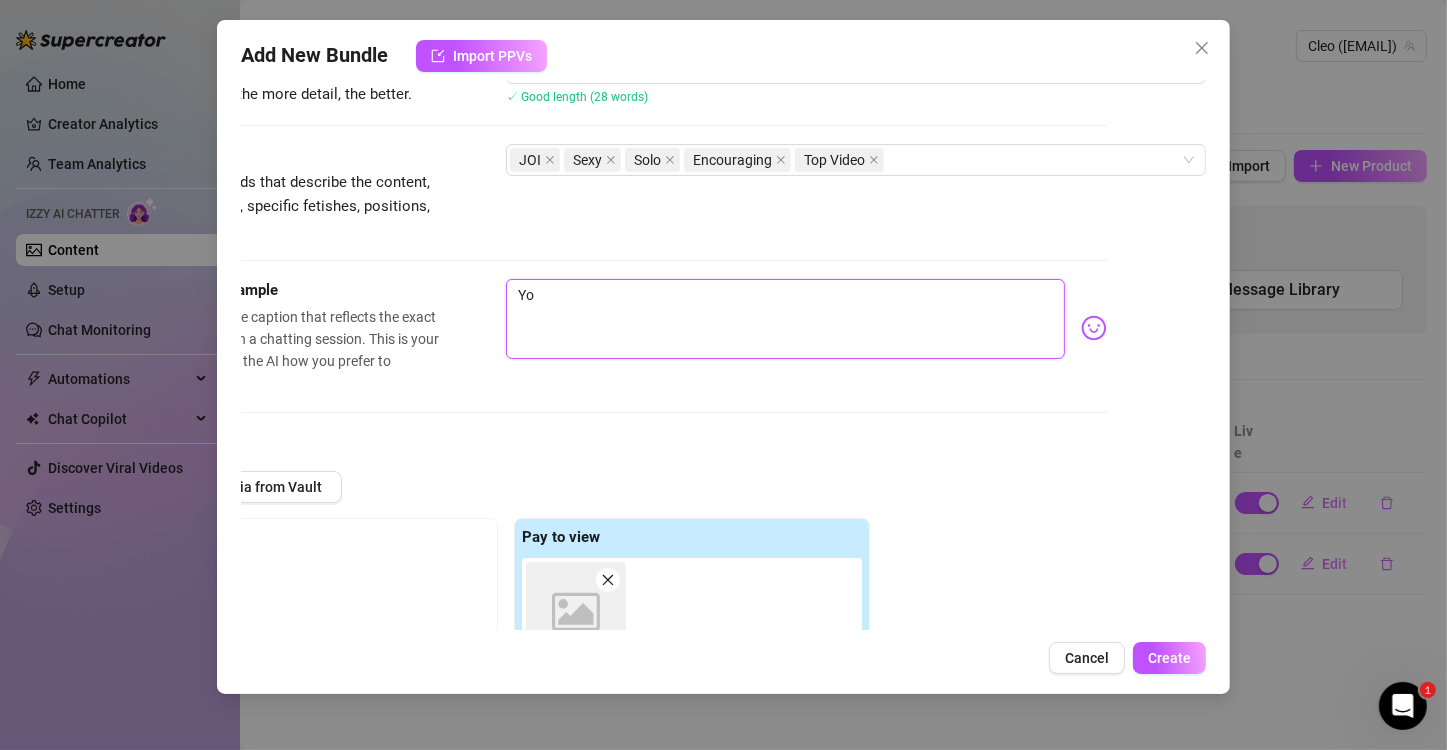 type on "You" 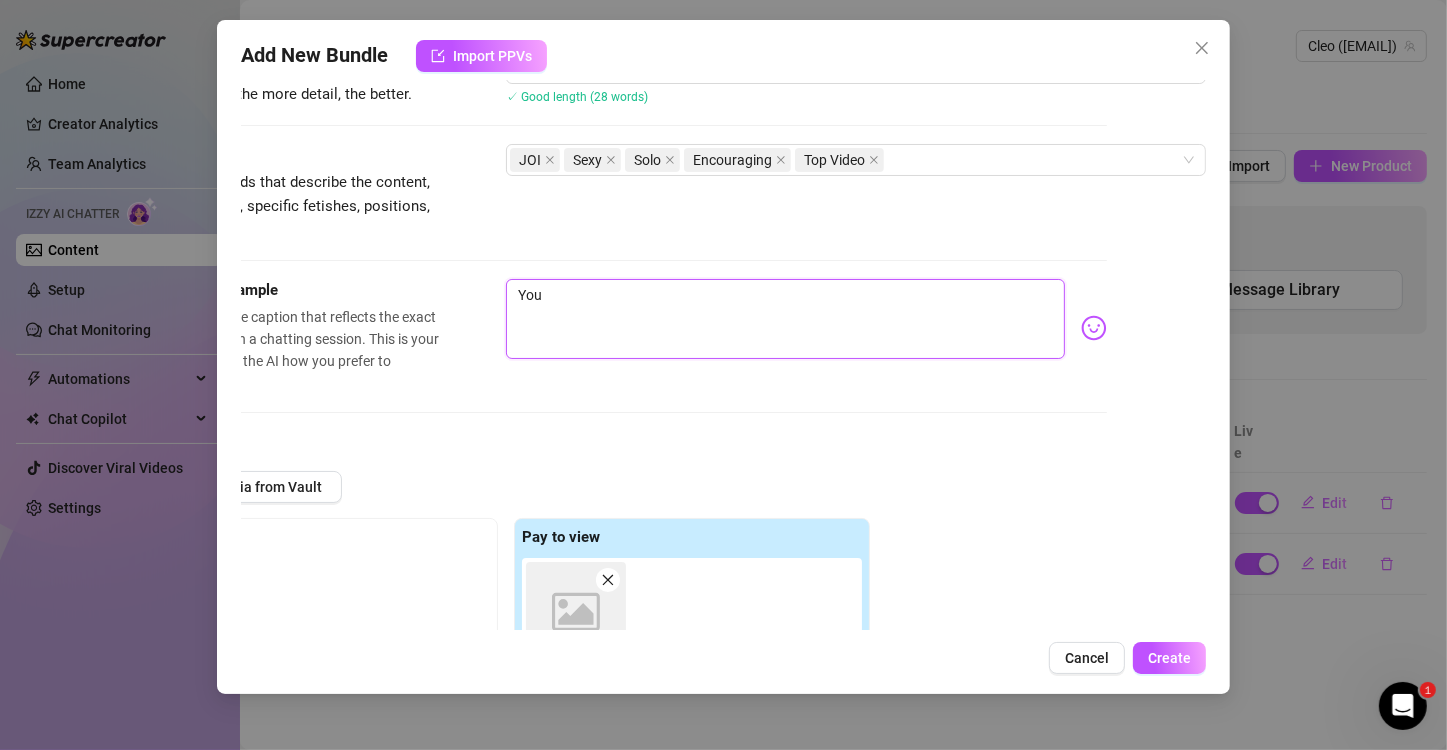 type on "You" 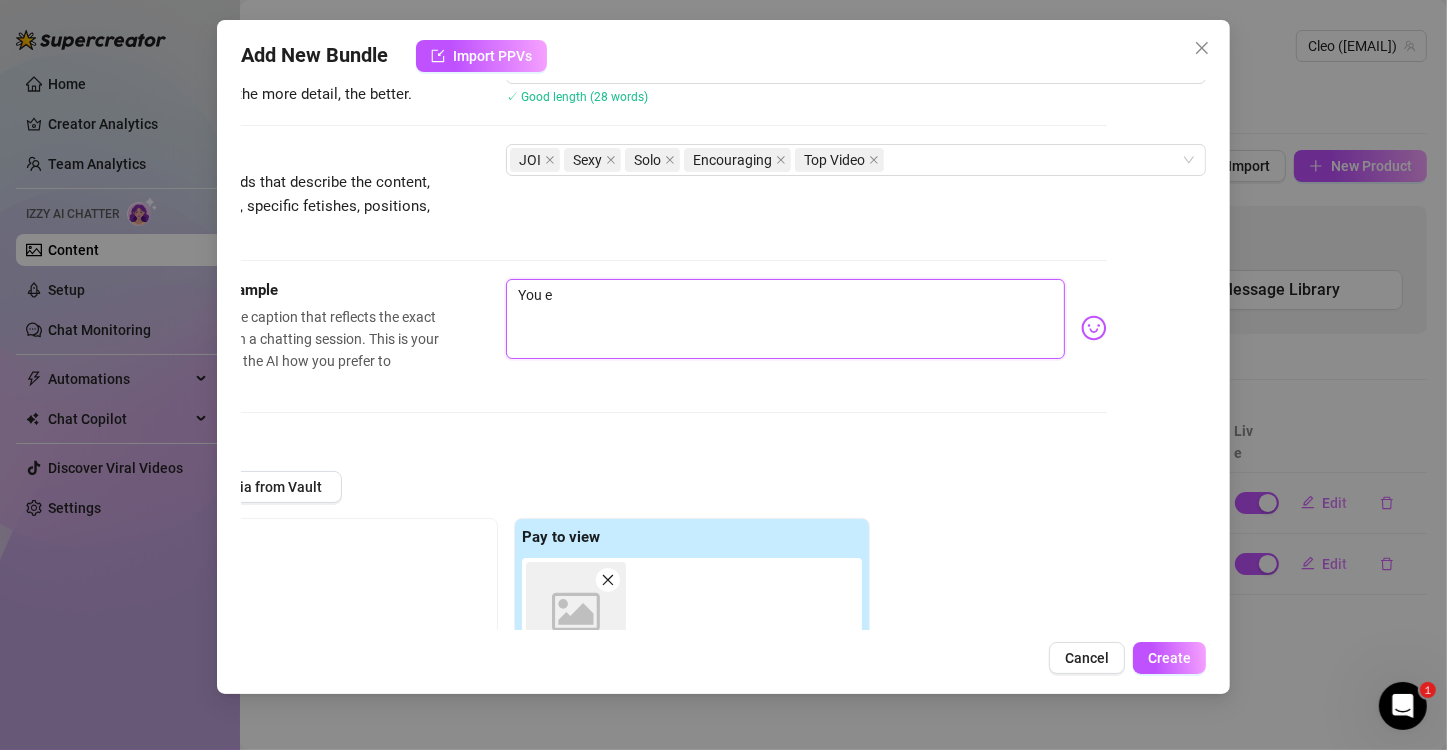 type on "You eb" 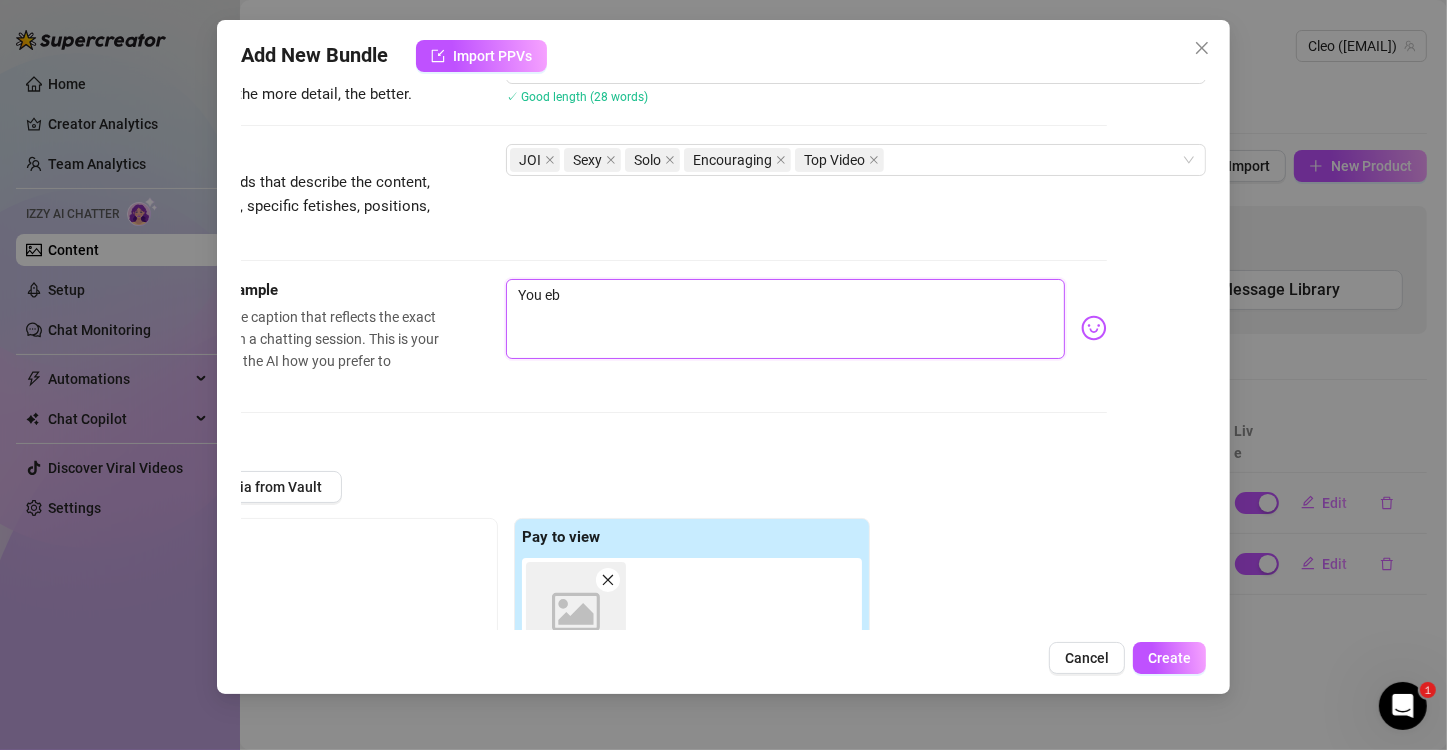 type on "You ebe" 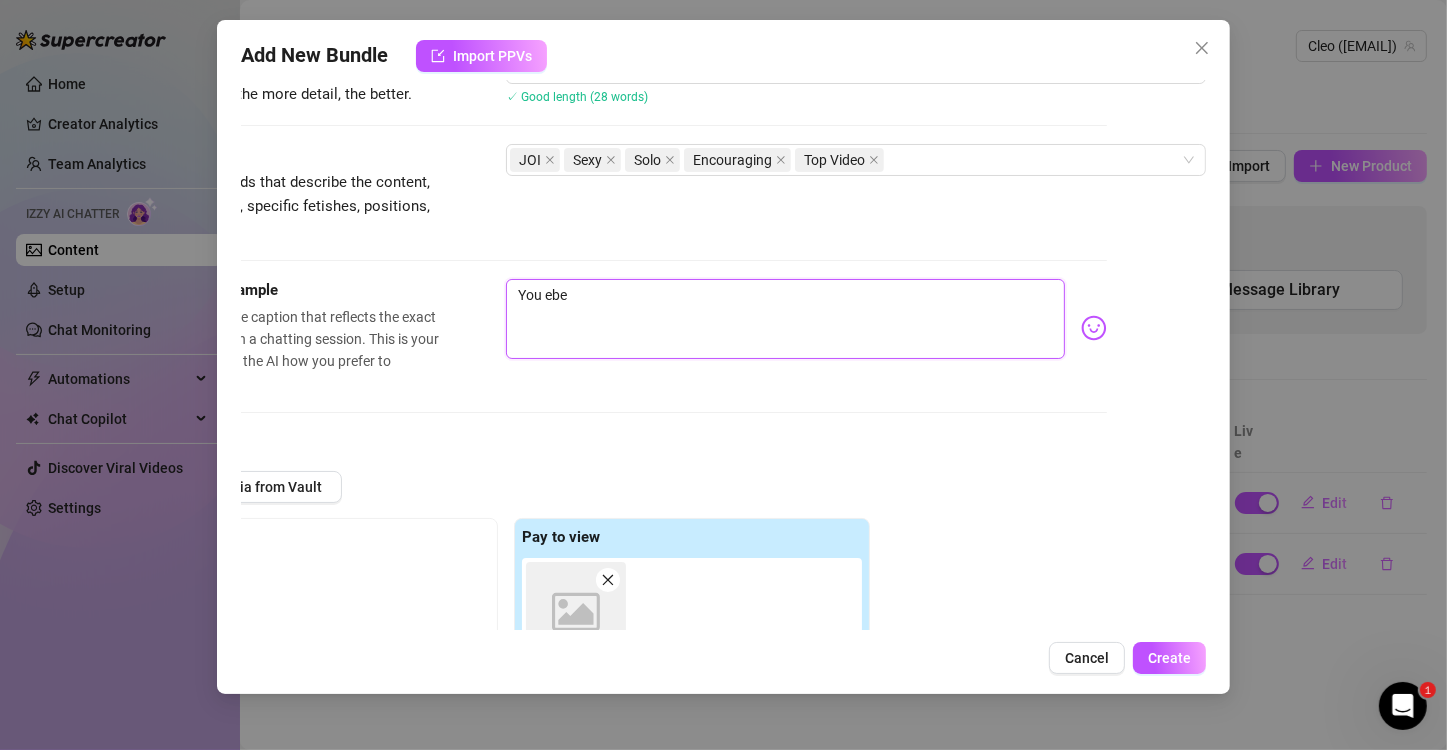type on "You eb" 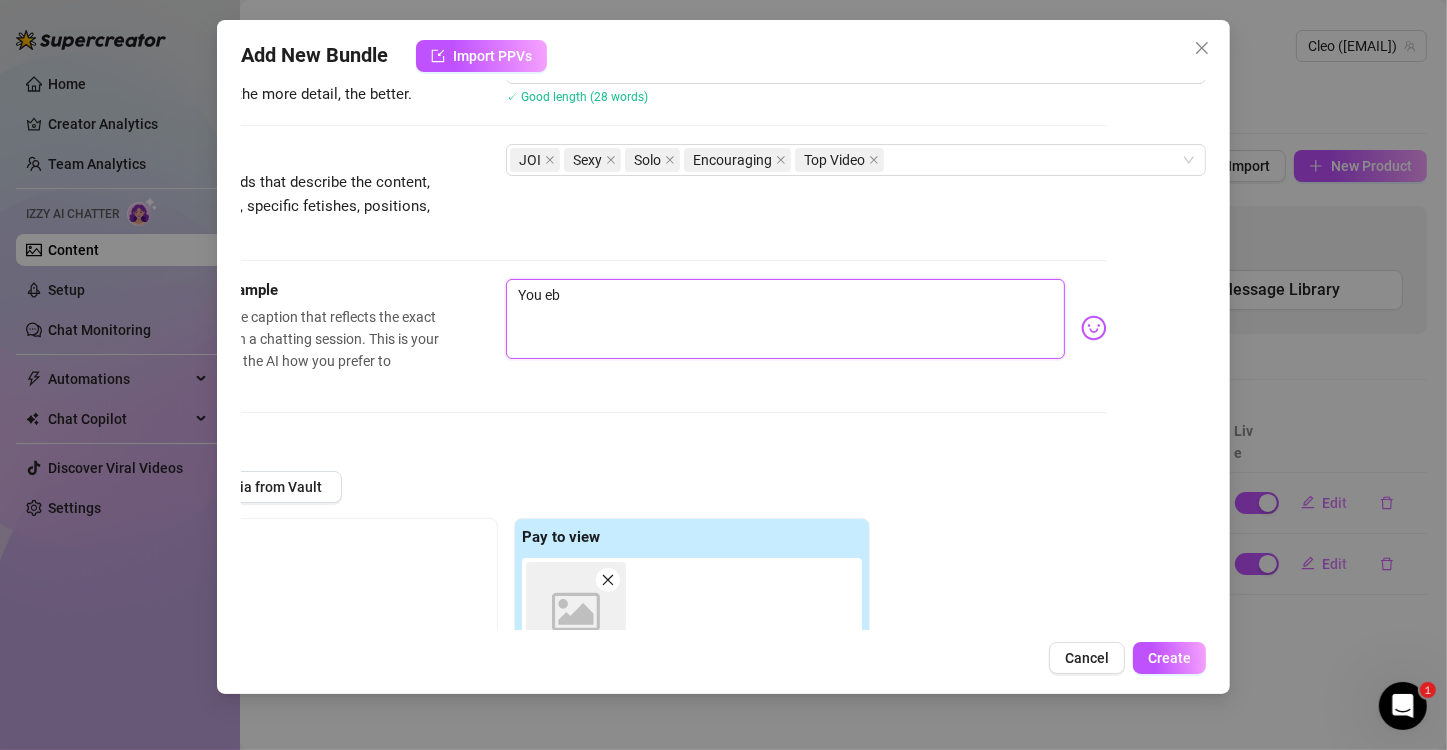 type on "You e" 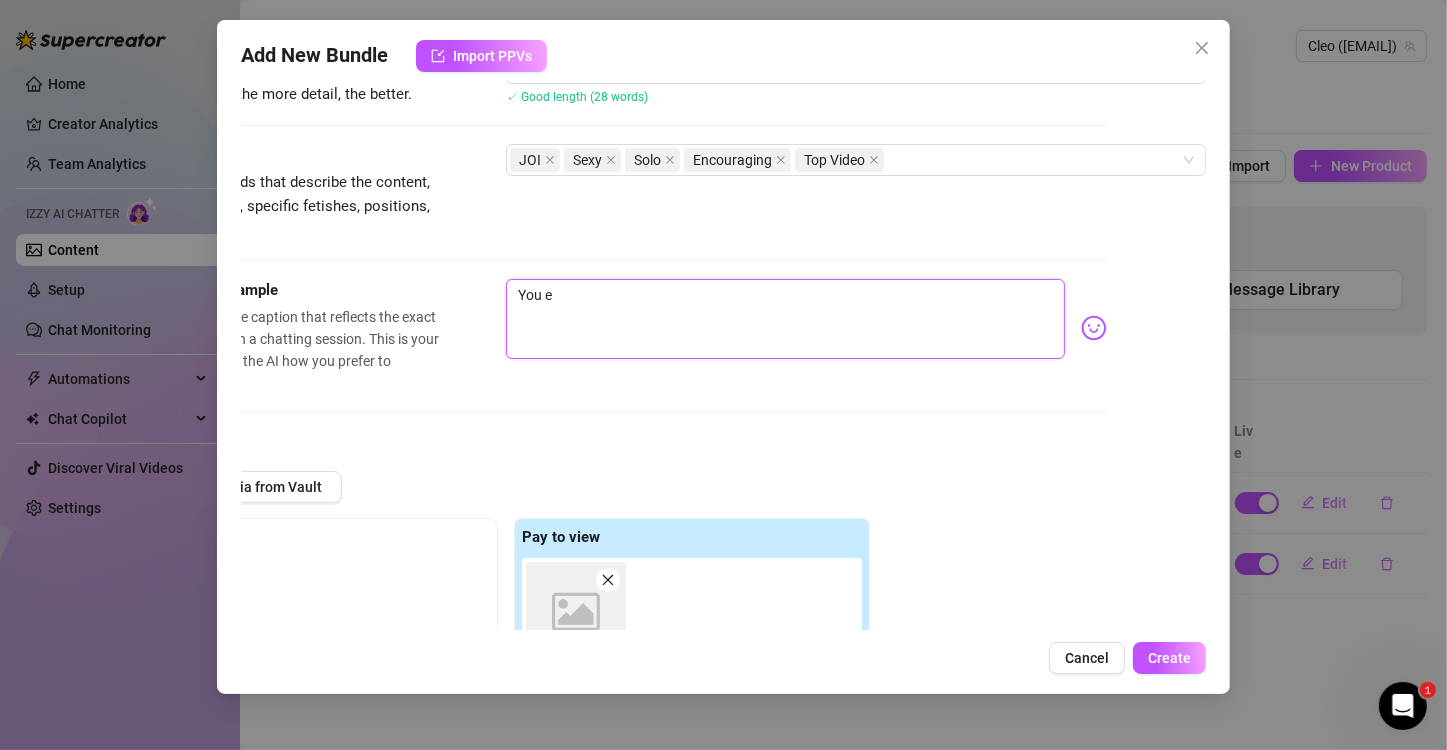 type on "You ev" 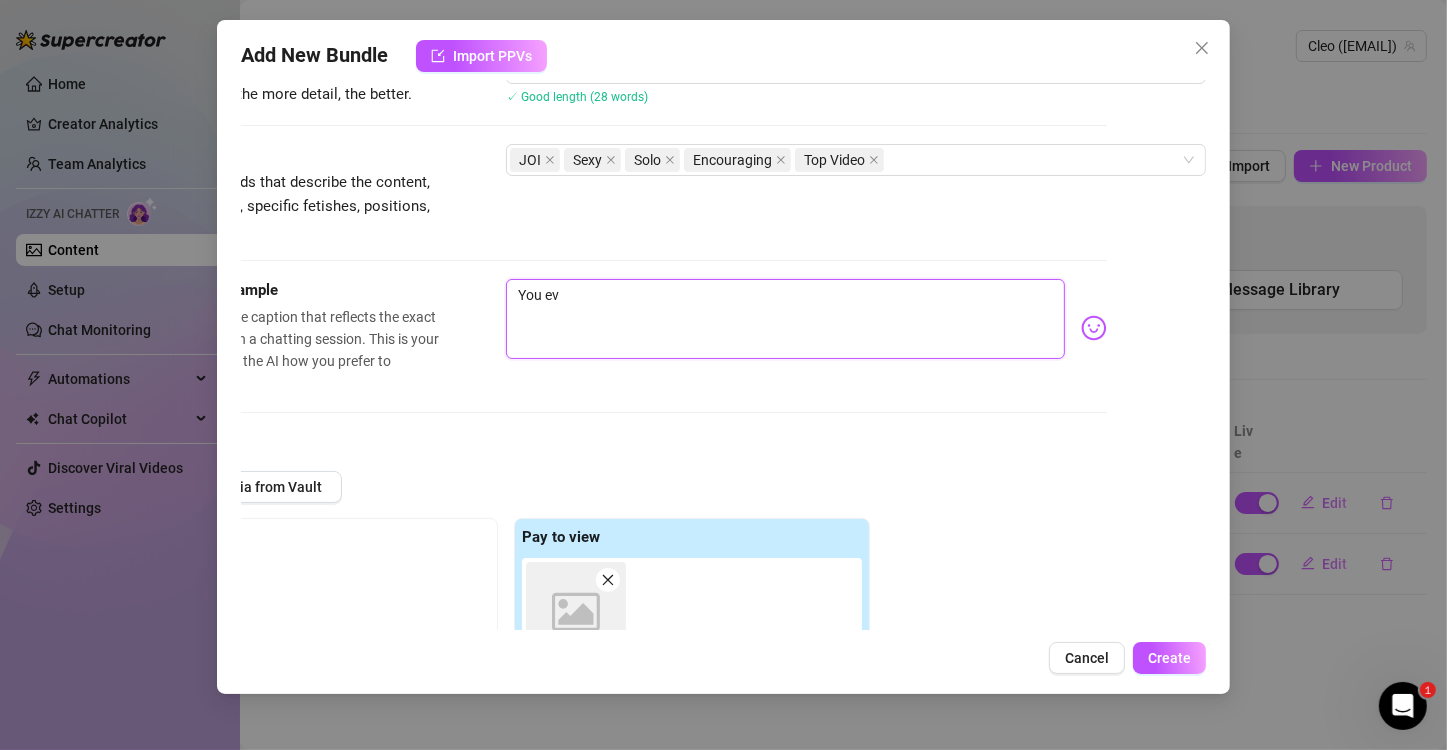 type on "You eve" 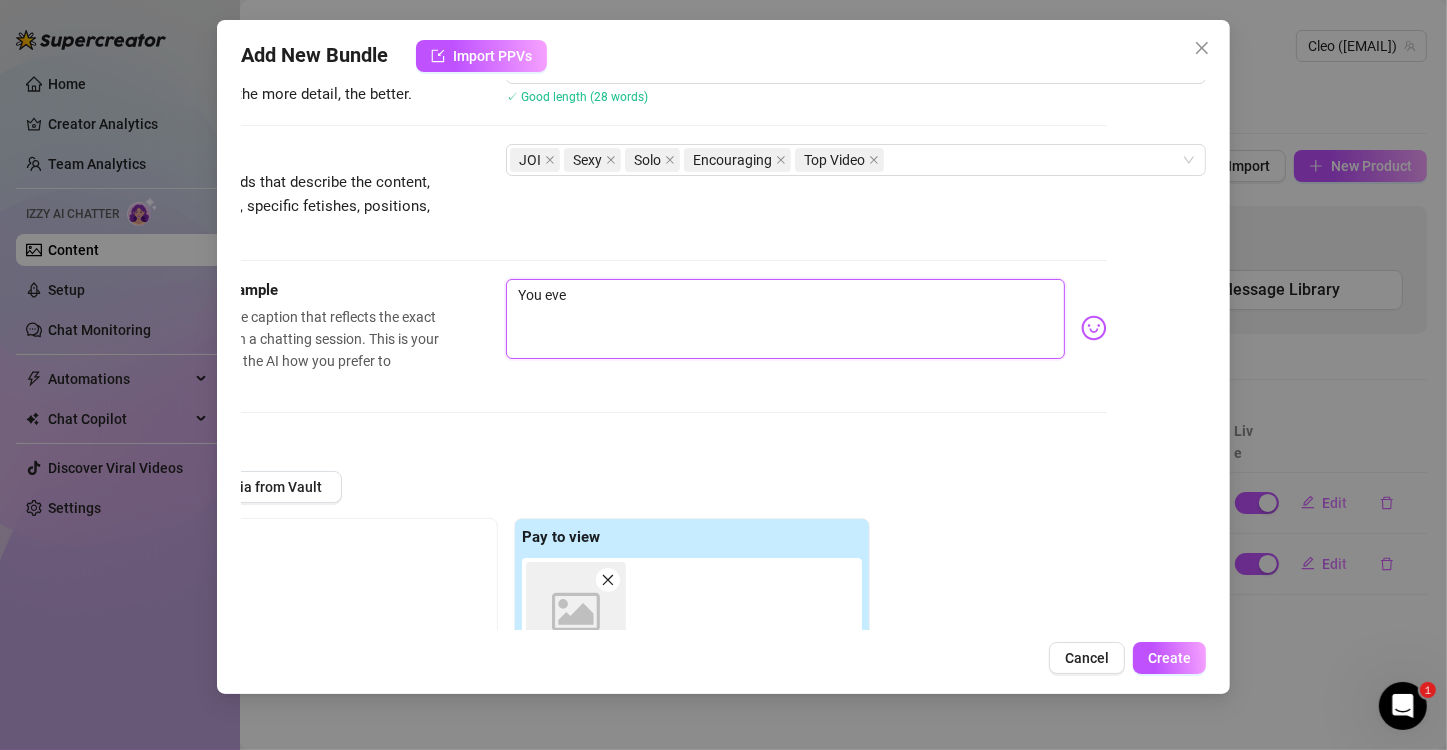 type on "You ever" 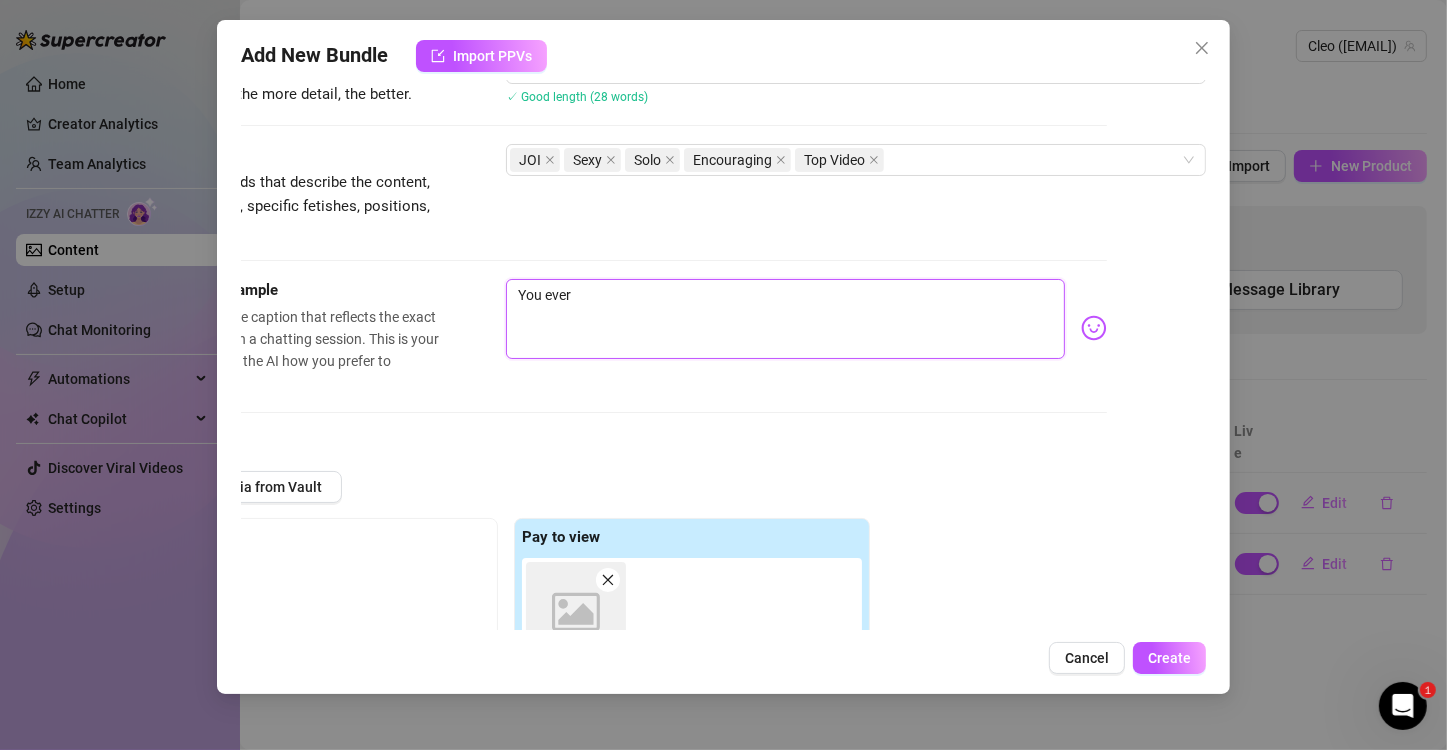type on "You ever" 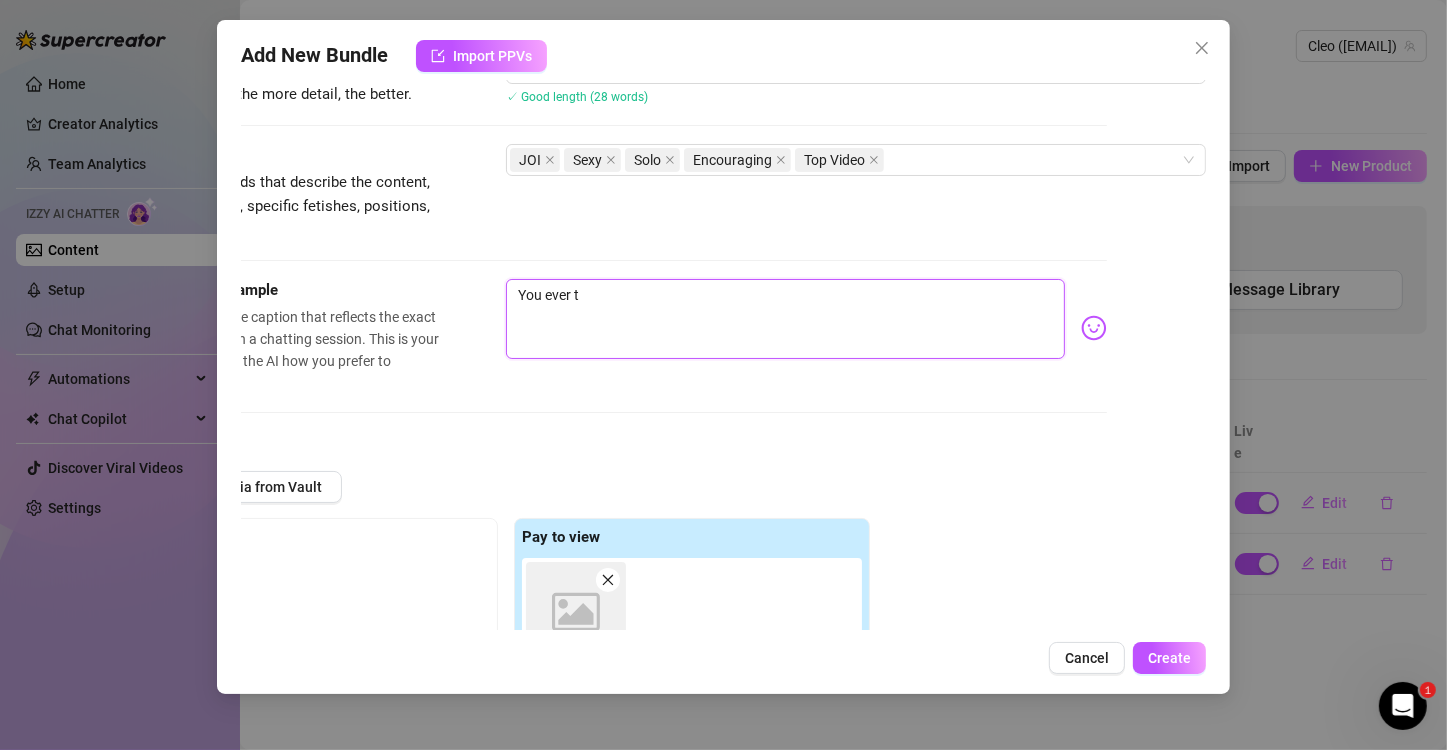 type on "You ever th" 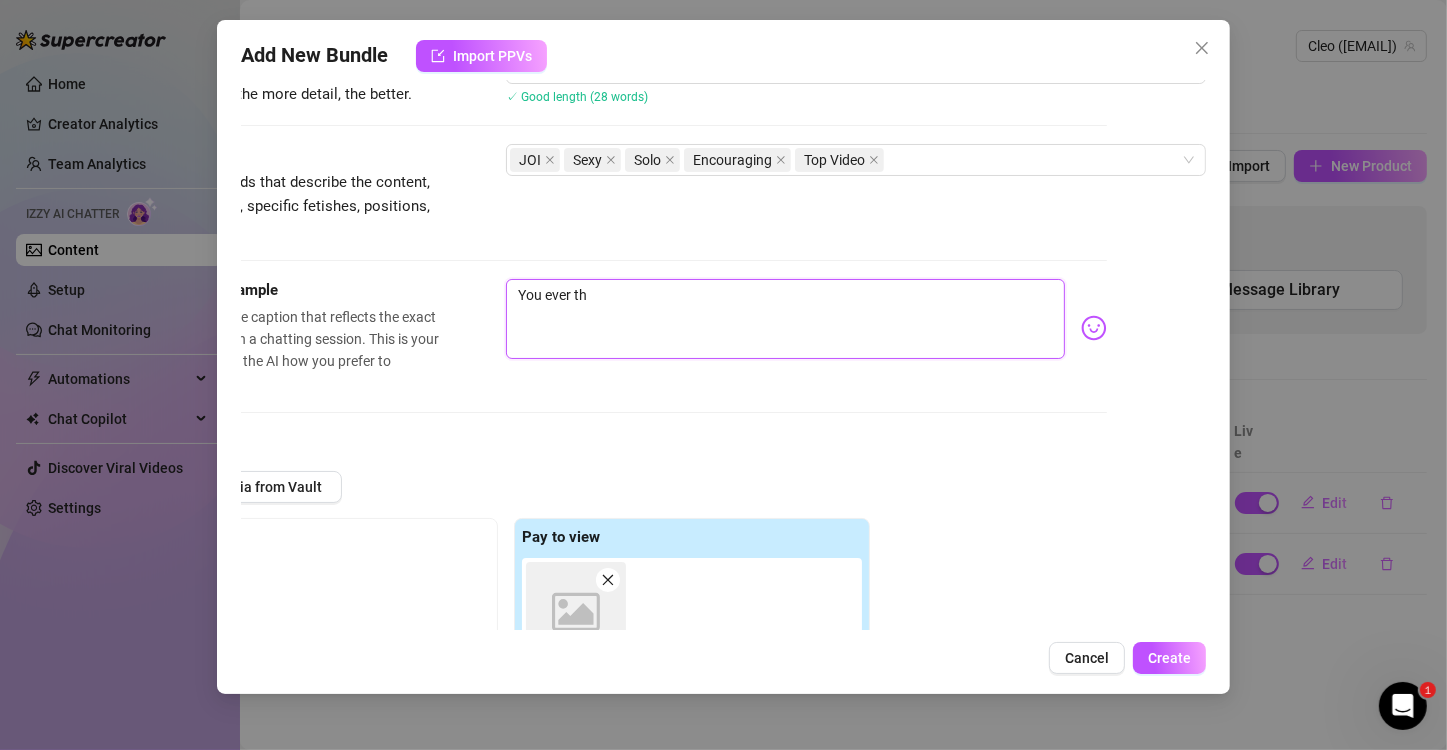 type on "You ever thi" 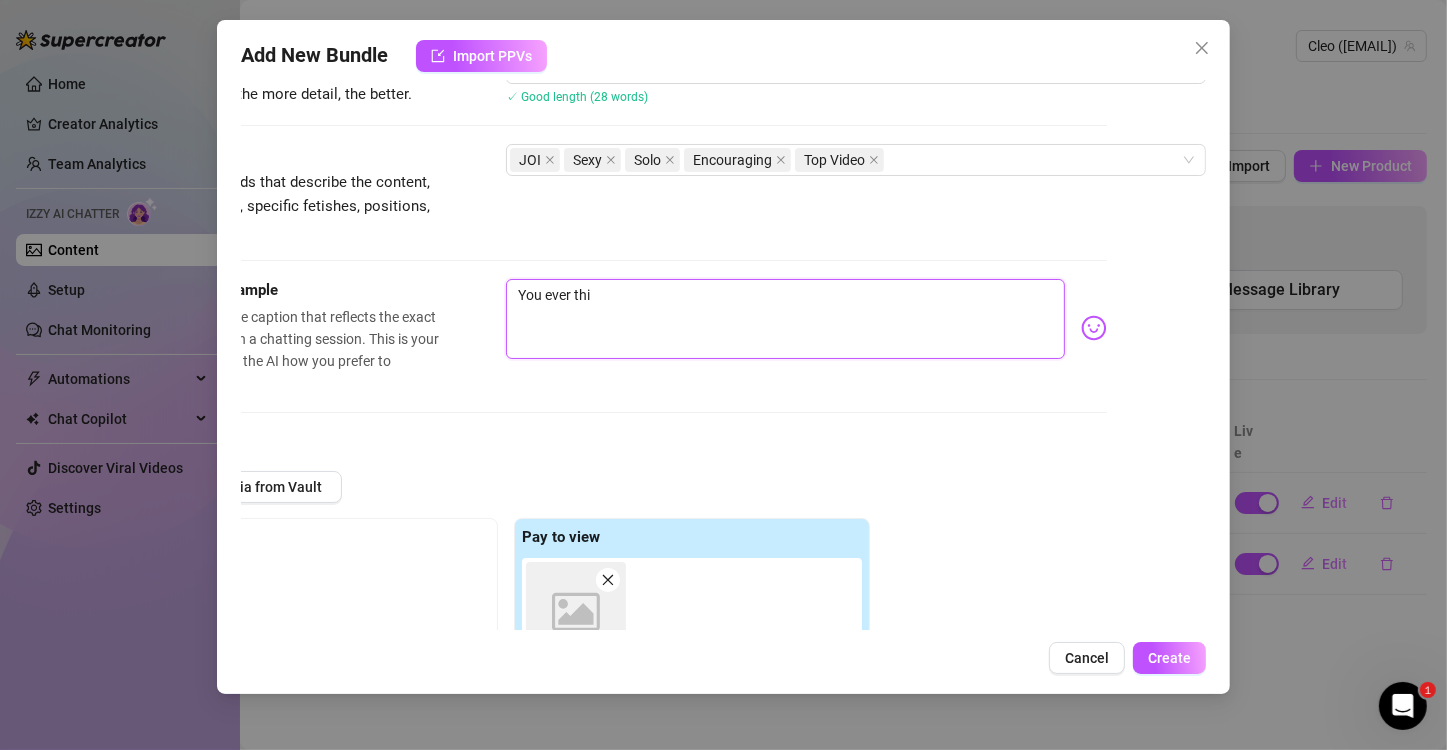 type on "You ever thin" 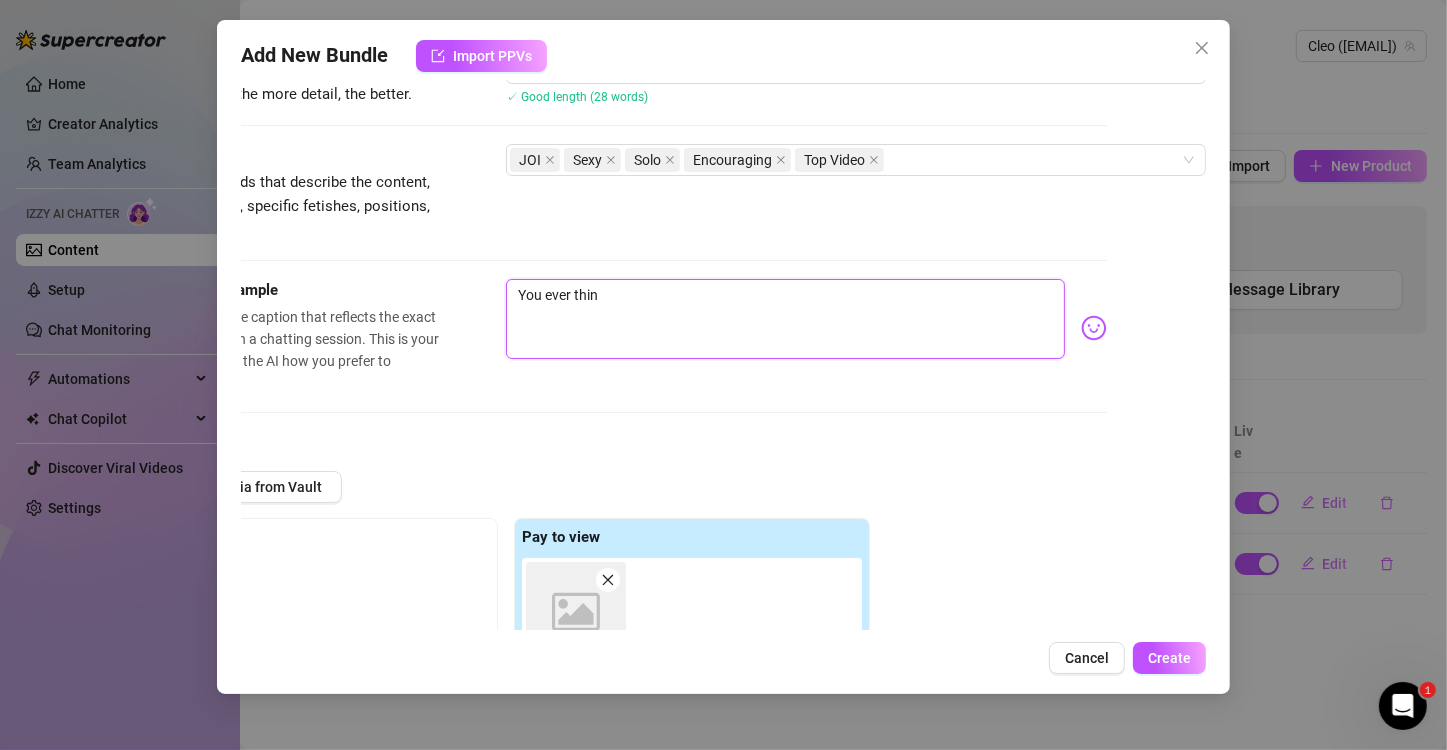 type on "You ever think" 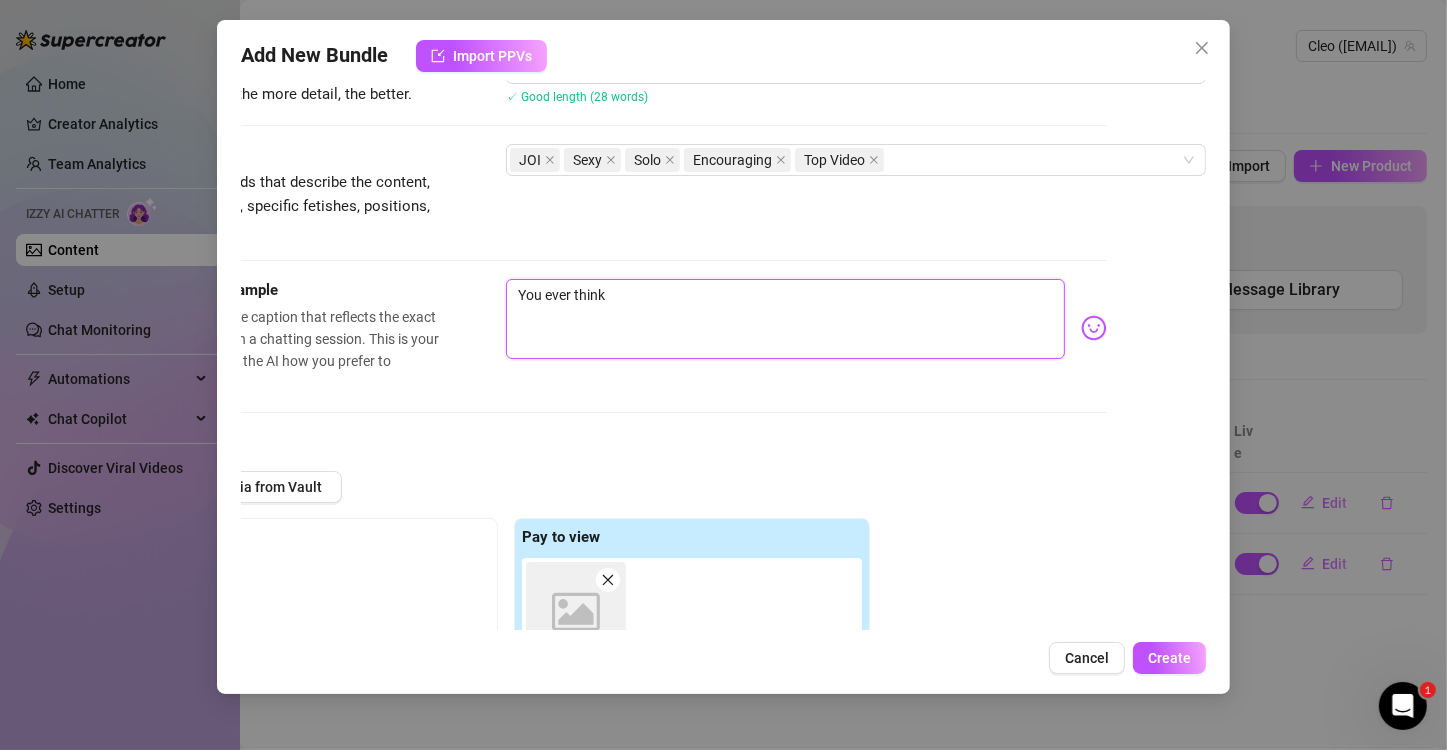 type on "You ever thinki" 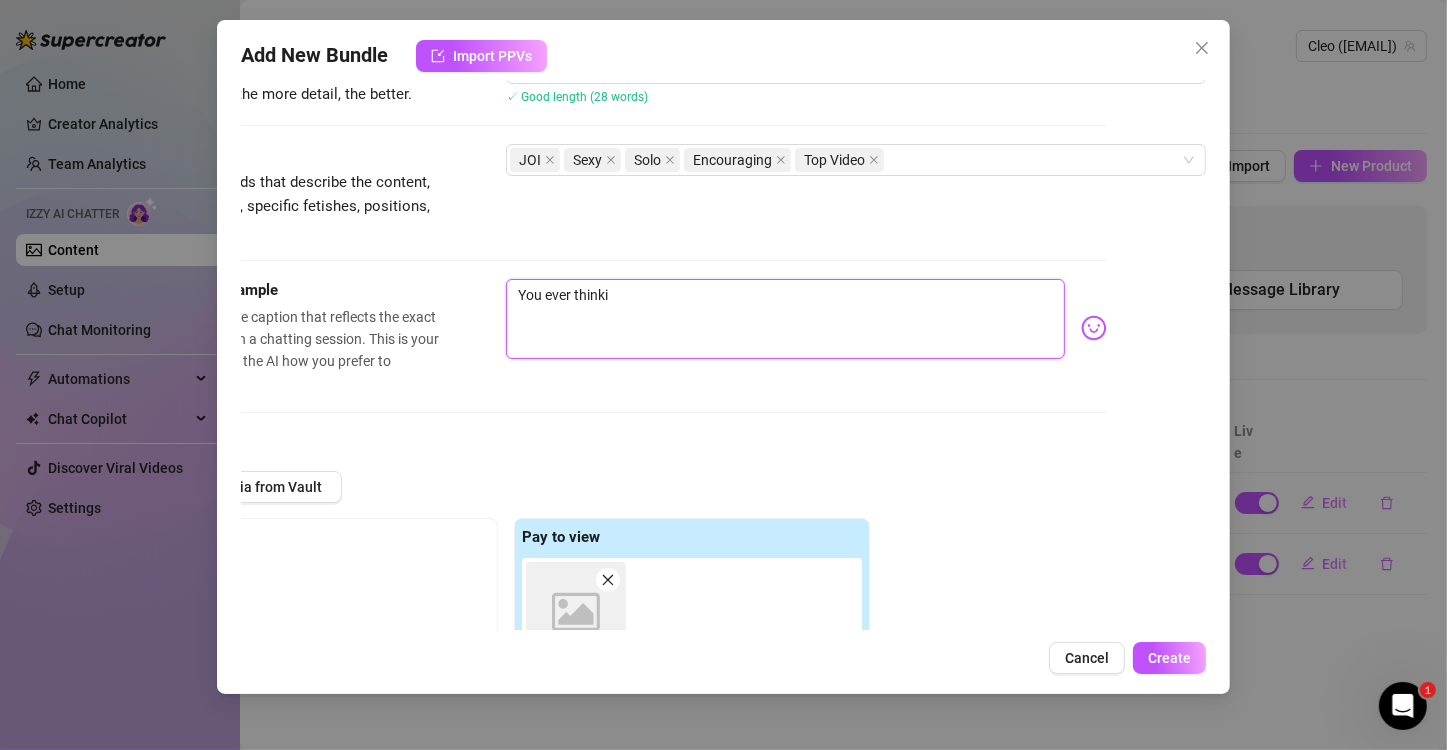type on "You ever think" 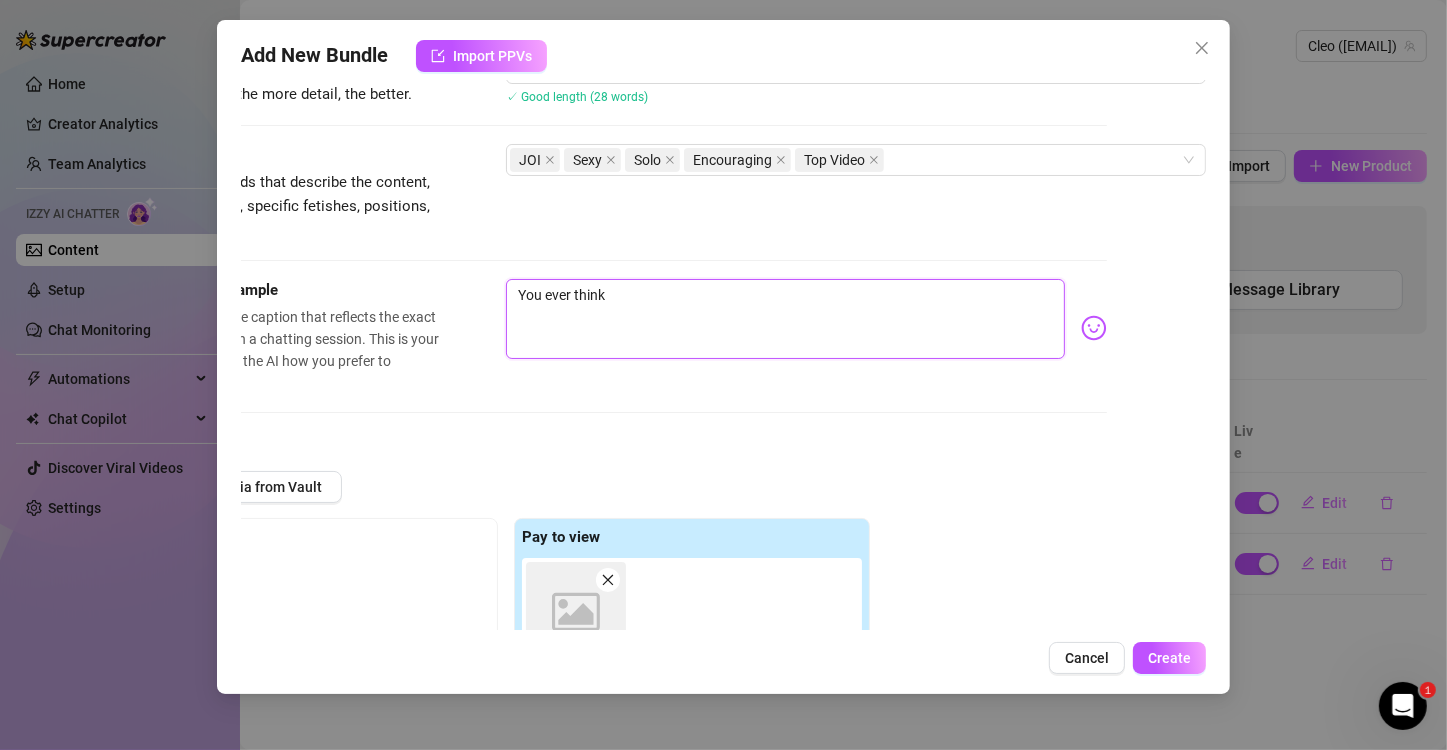 type on "You ever think" 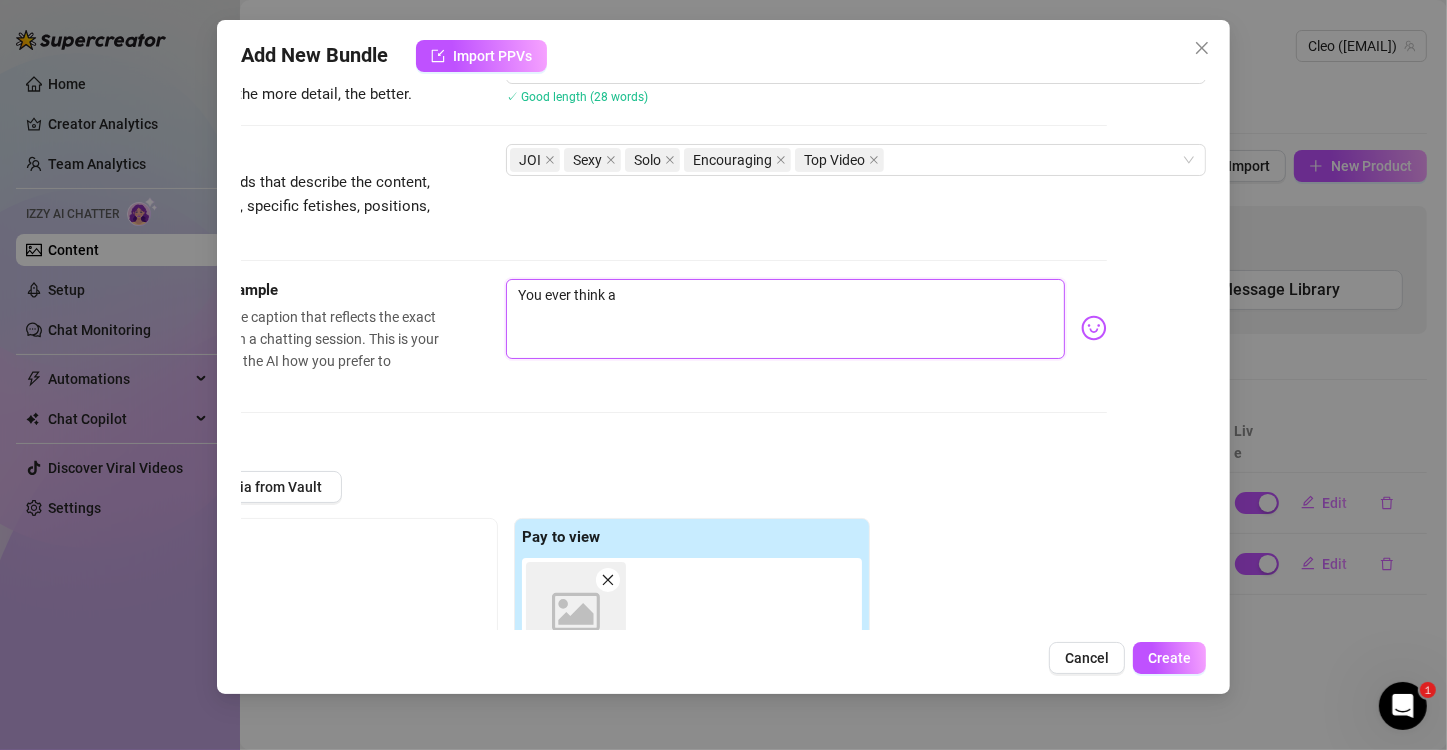type on "You ever think ab" 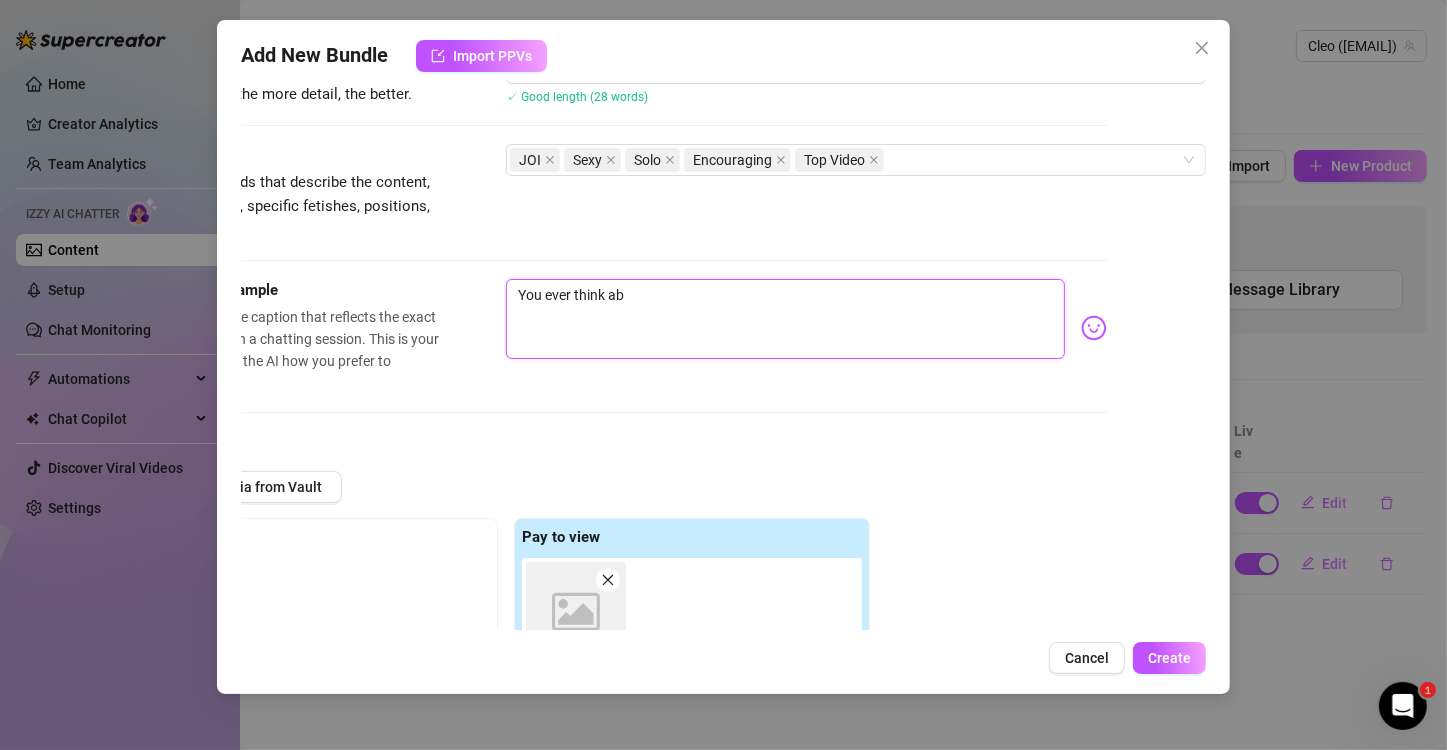 type on "You ever think abp" 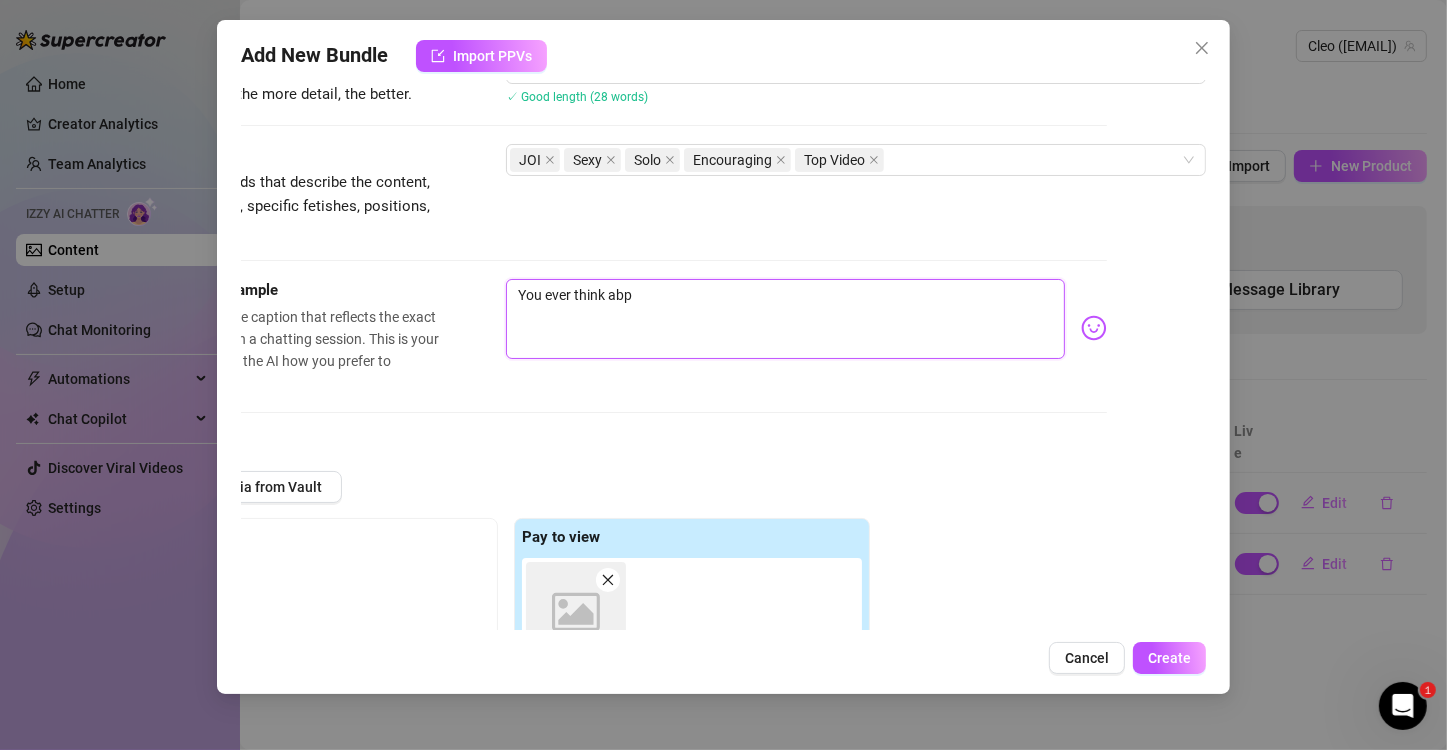type on "You ever think abpu" 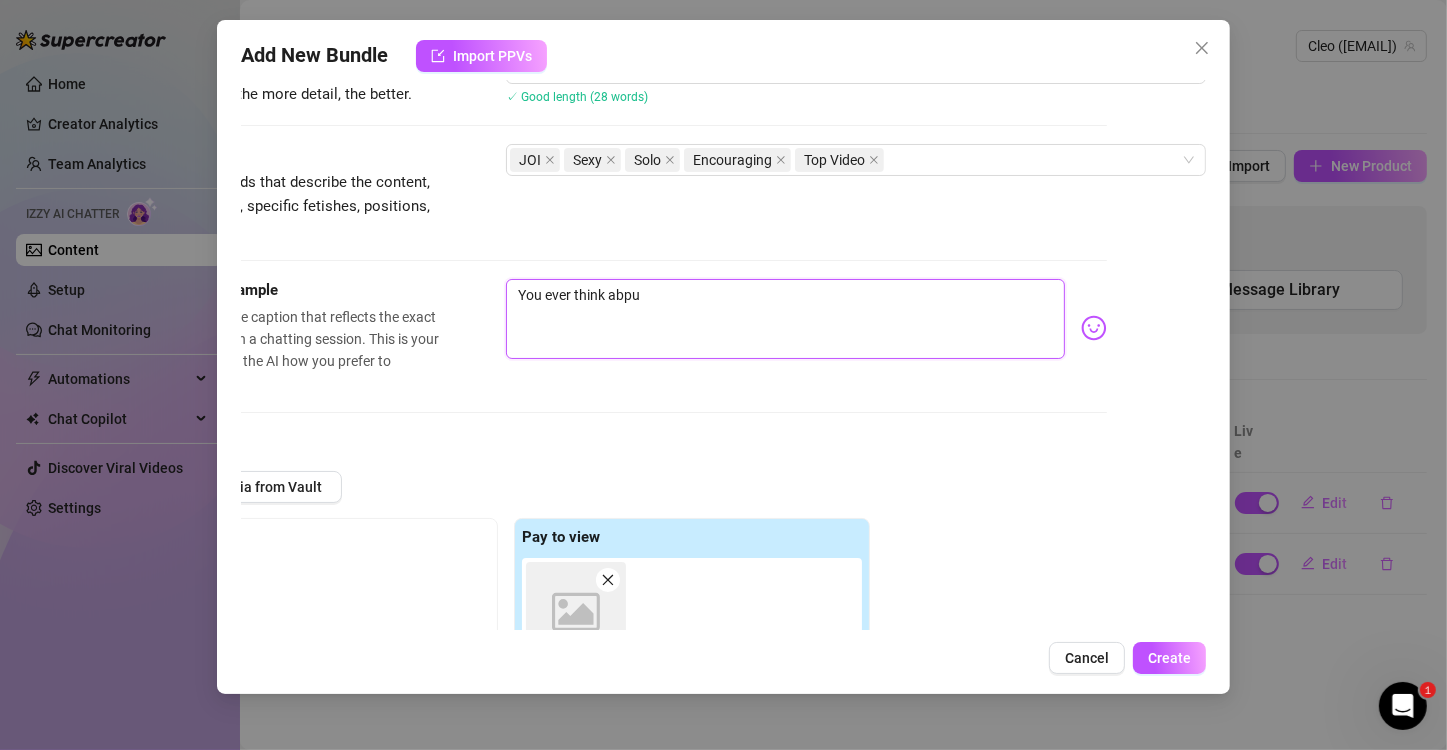type on "You ever think abpui" 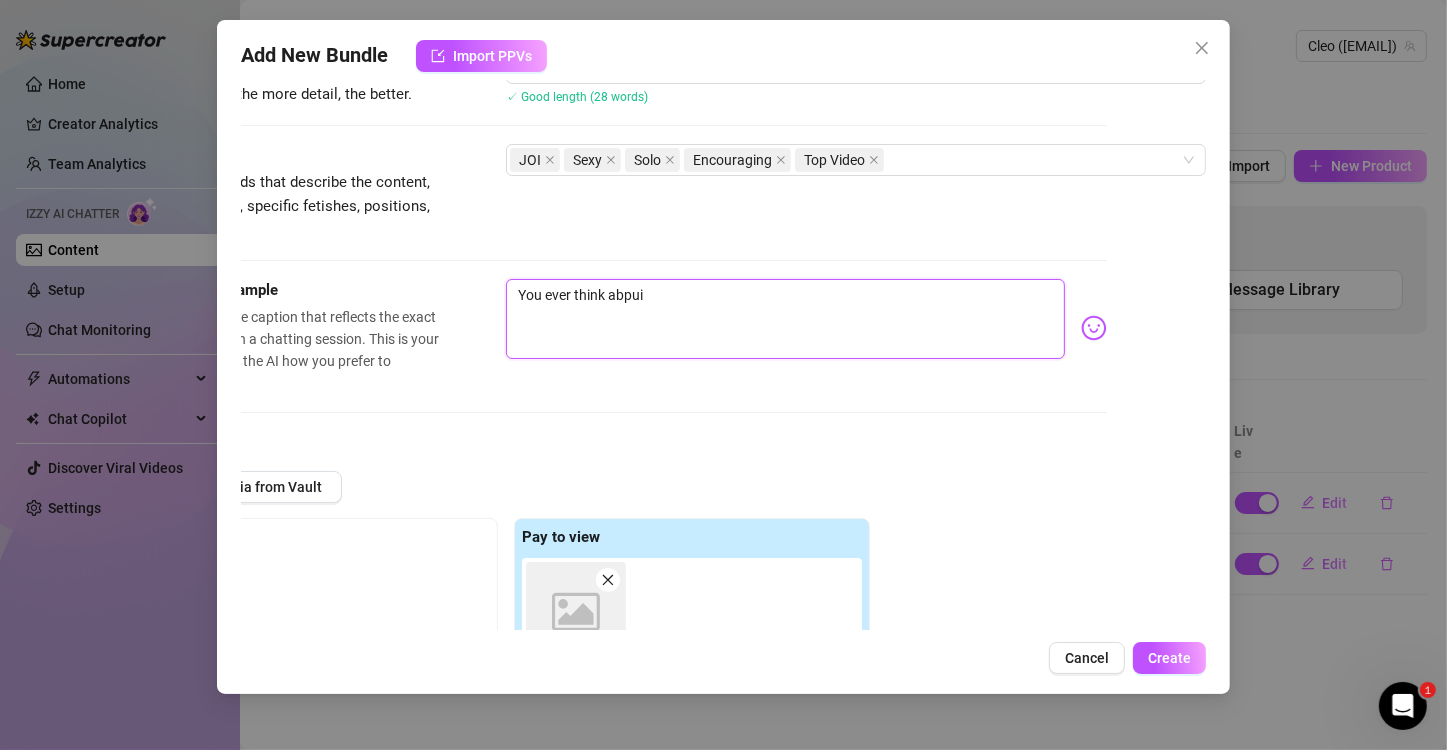 type on "You ever think abpu" 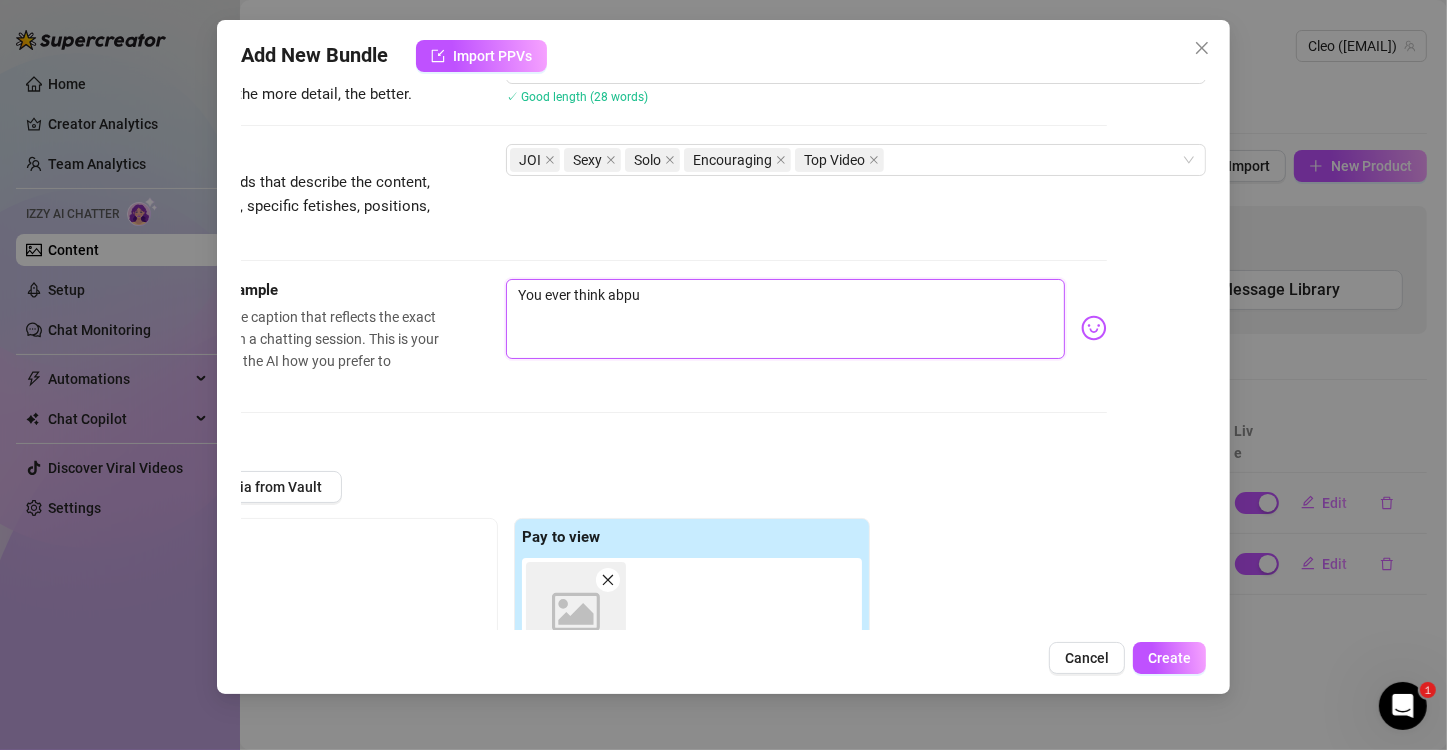 type on "You ever think abp" 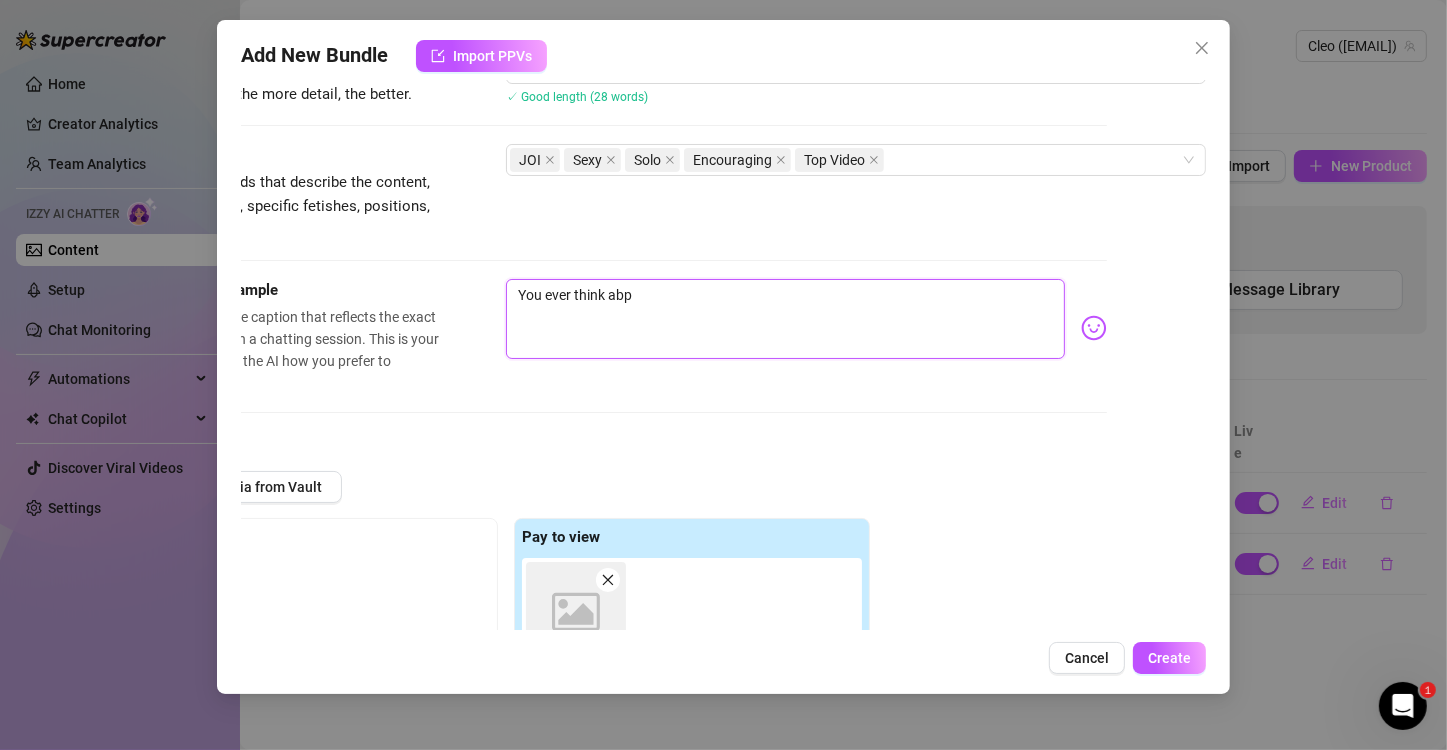 type on "You ever think ab" 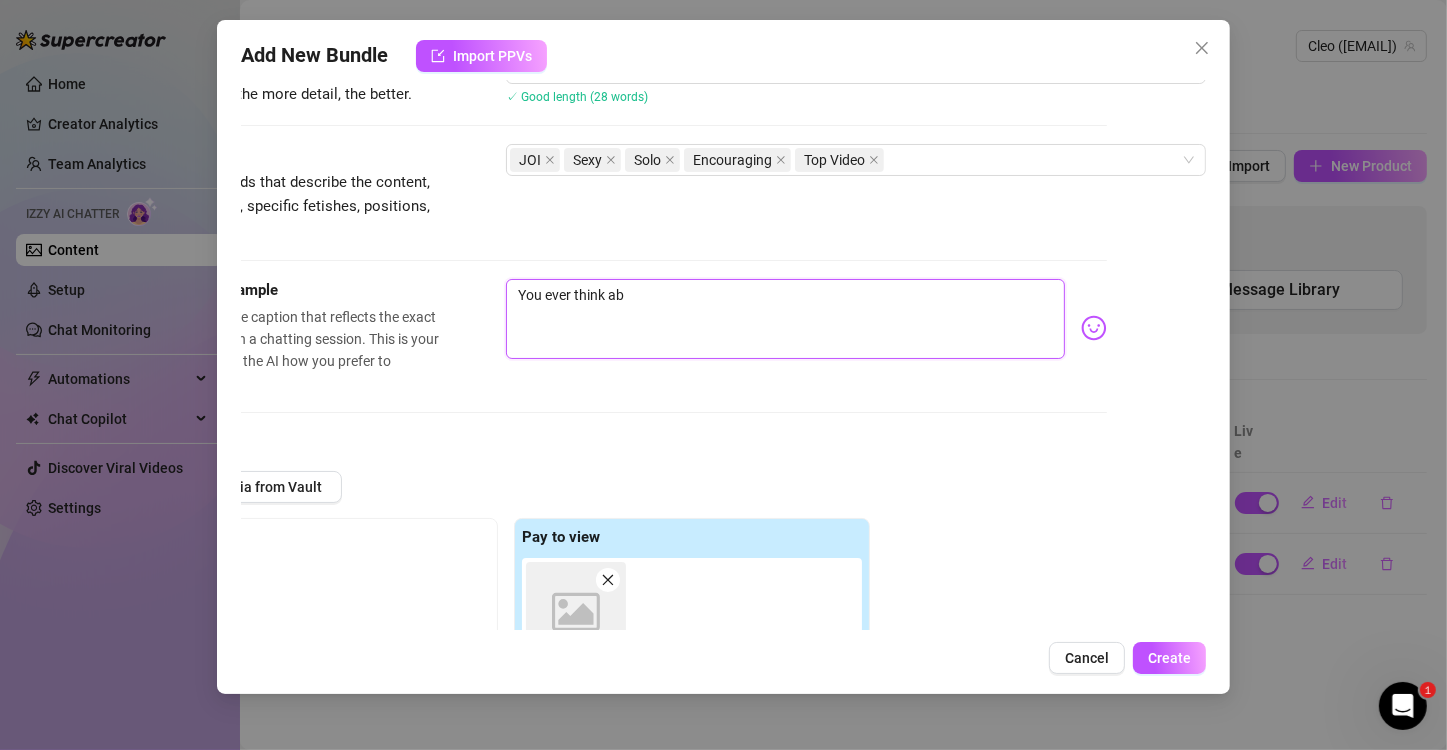 type on "You ever think abo" 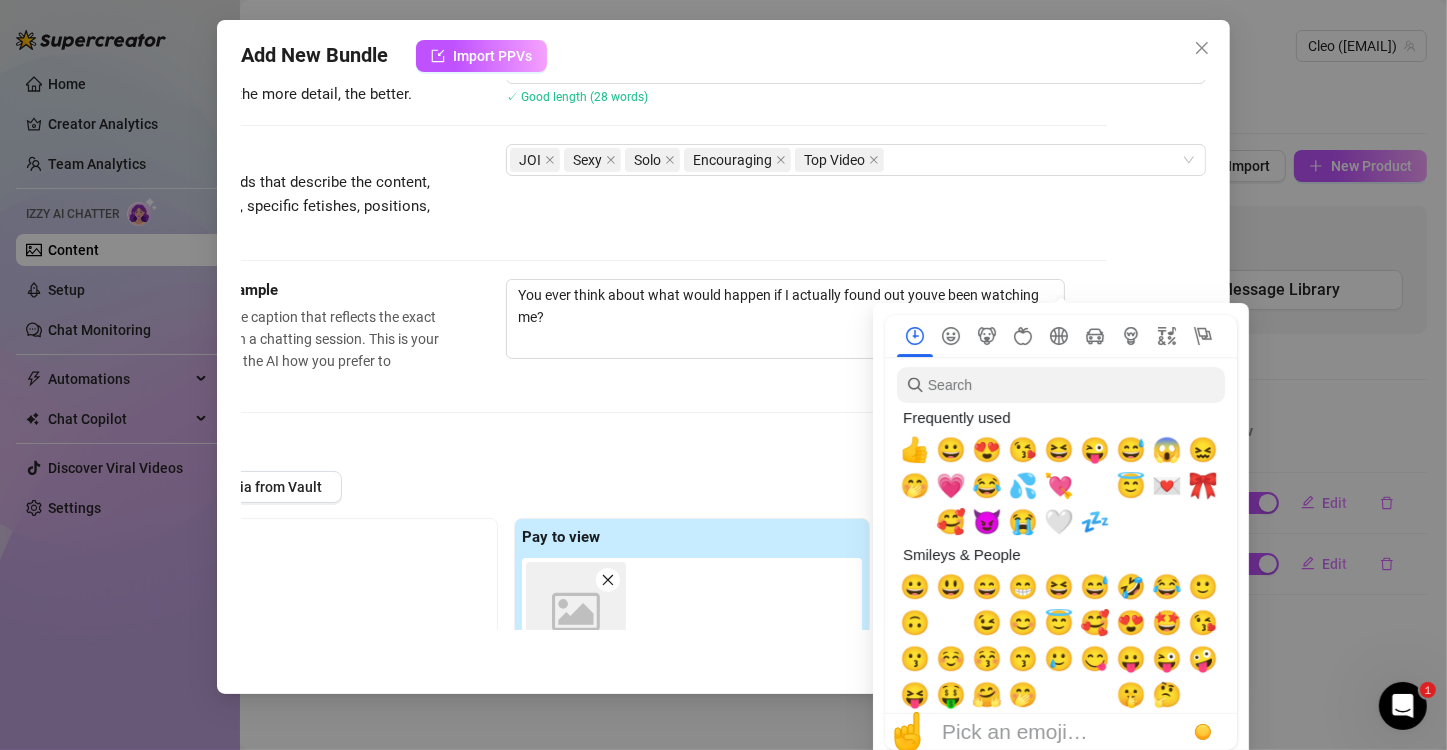 click at bounding box center [1061, 336] 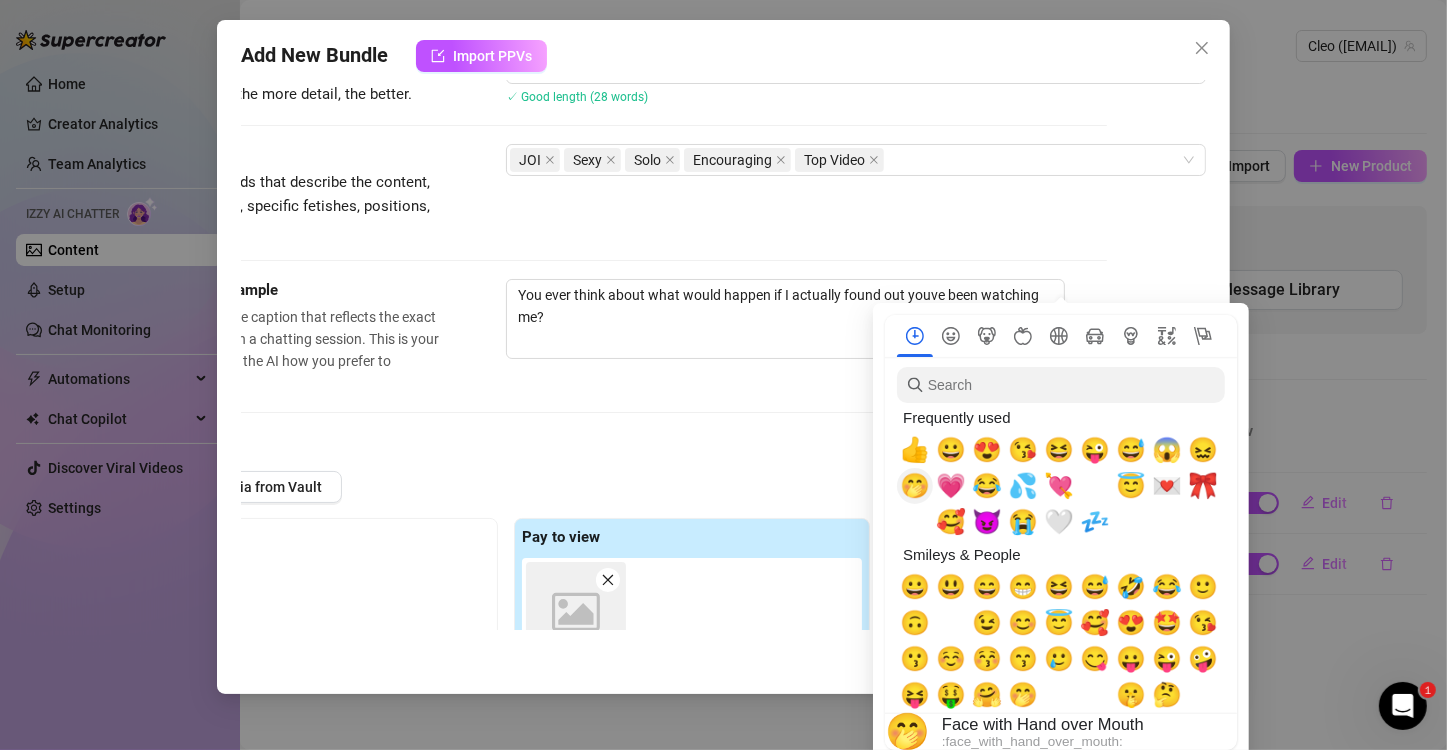 click on "🤭" at bounding box center (915, 486) 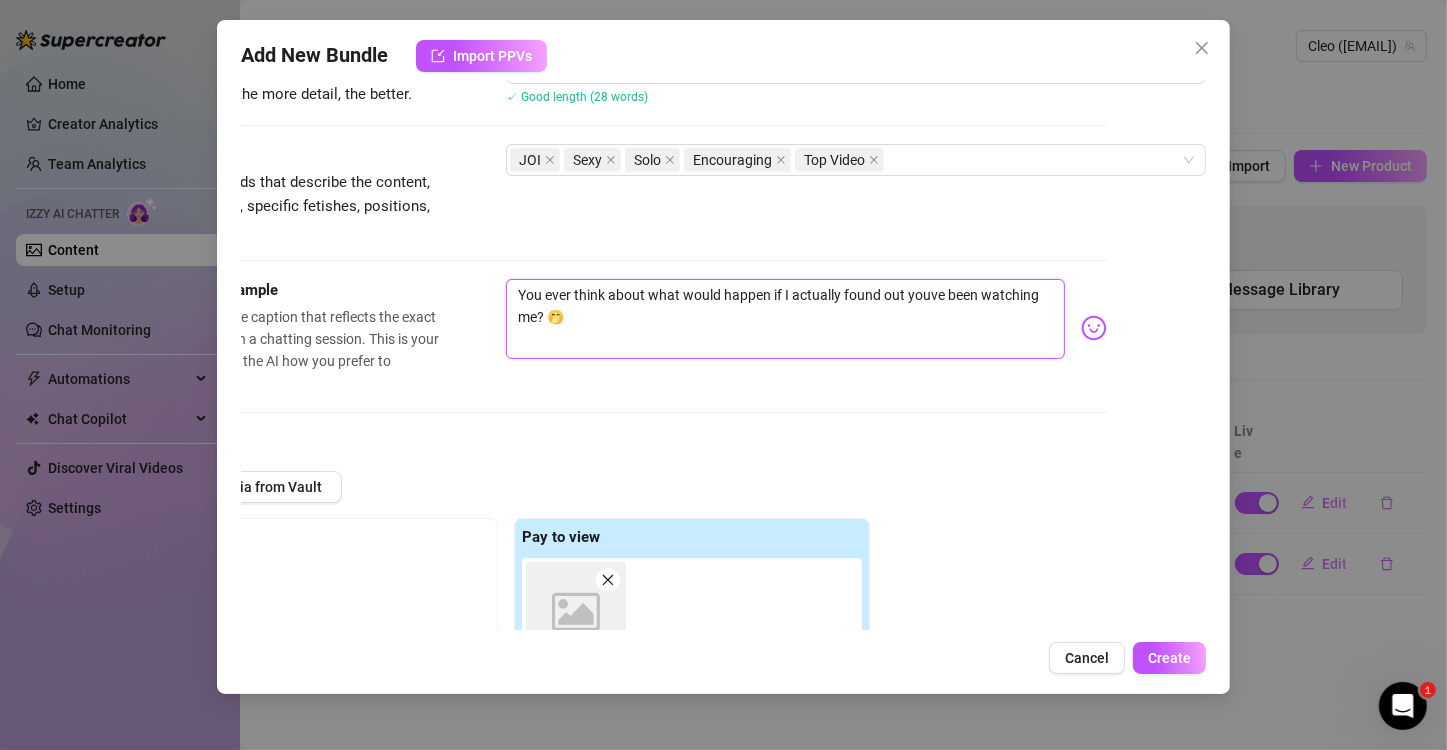 click on "You ever think about what would happen if I actually found out youve been watching me? 🤭" at bounding box center [785, 319] 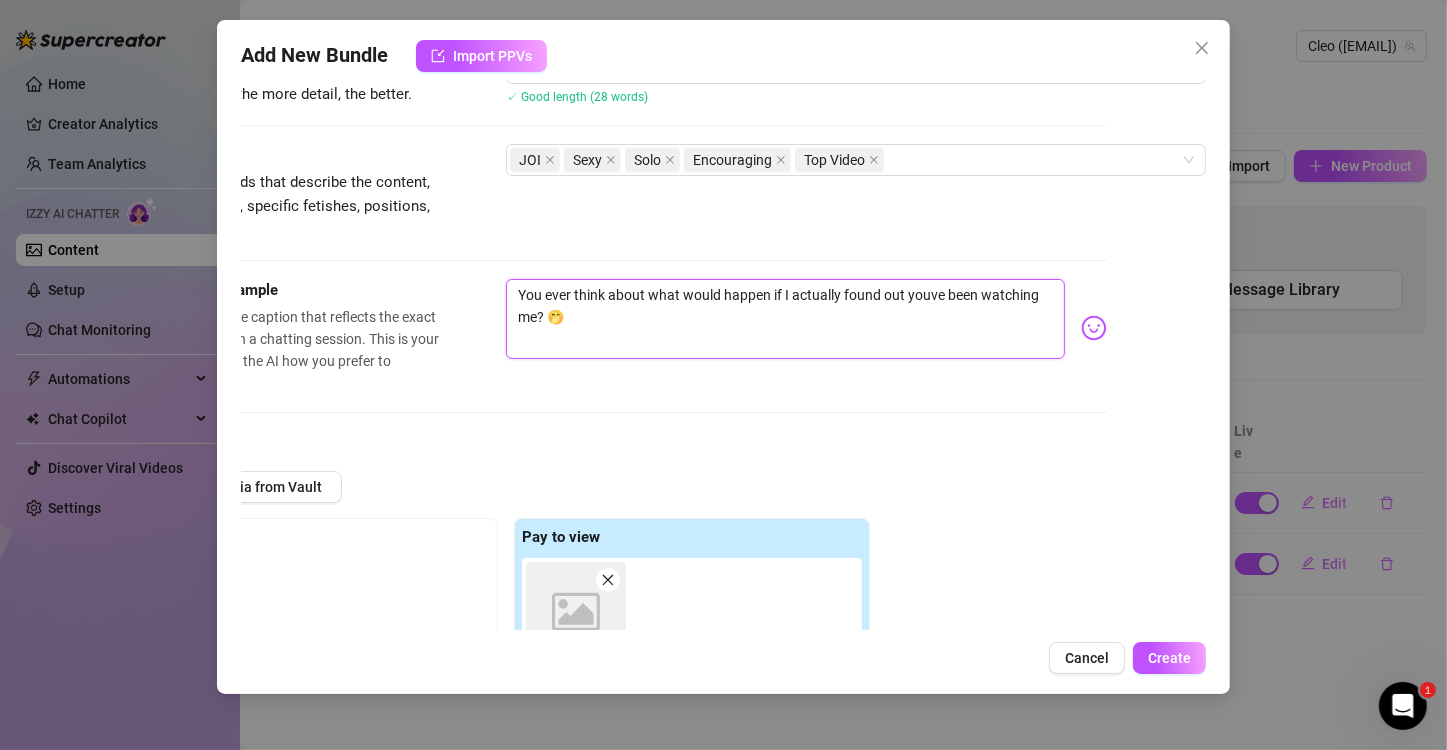 click on "You ever think about what would happen if I actually found out youve been watching me? 🤭" at bounding box center (785, 319) 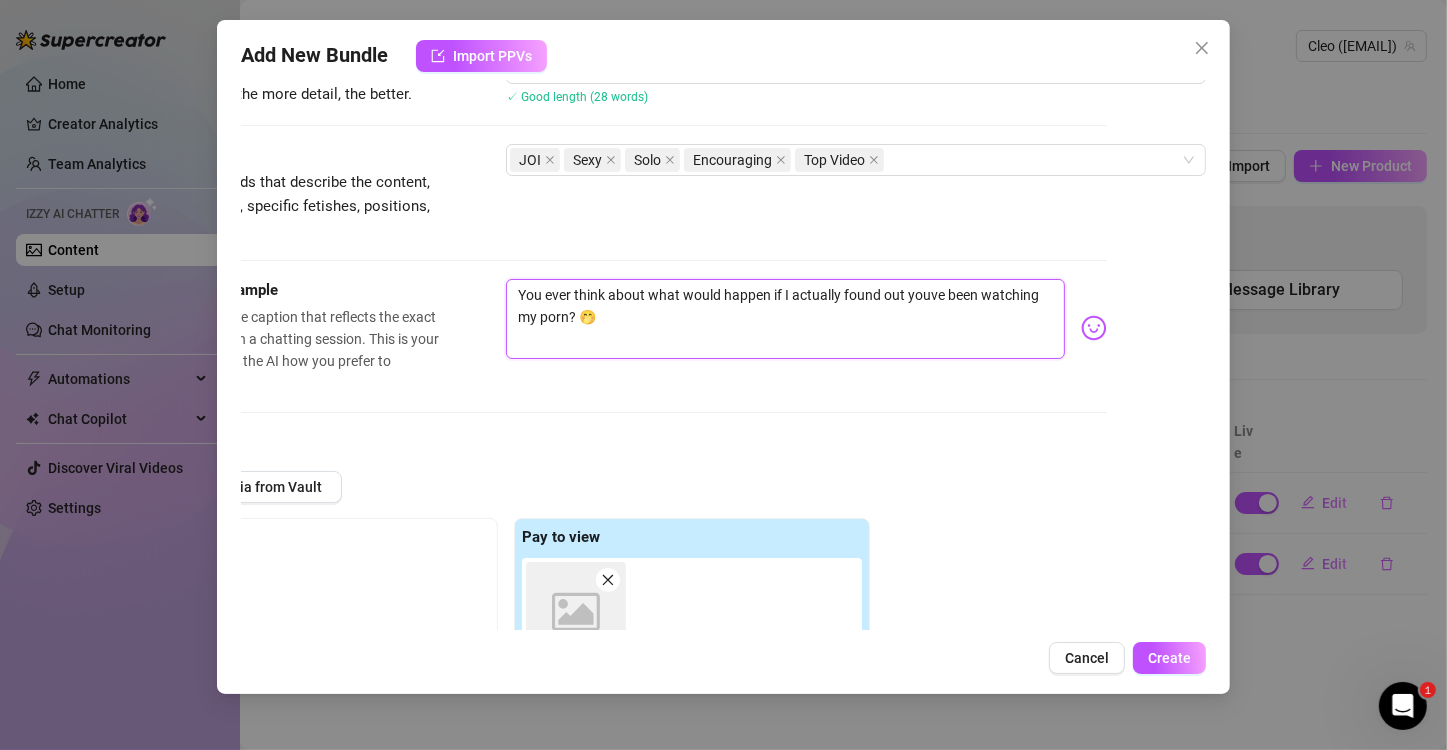 click on "You ever think about what would happen if I actually found out youve been watching my porn? 🤭" at bounding box center (785, 319) 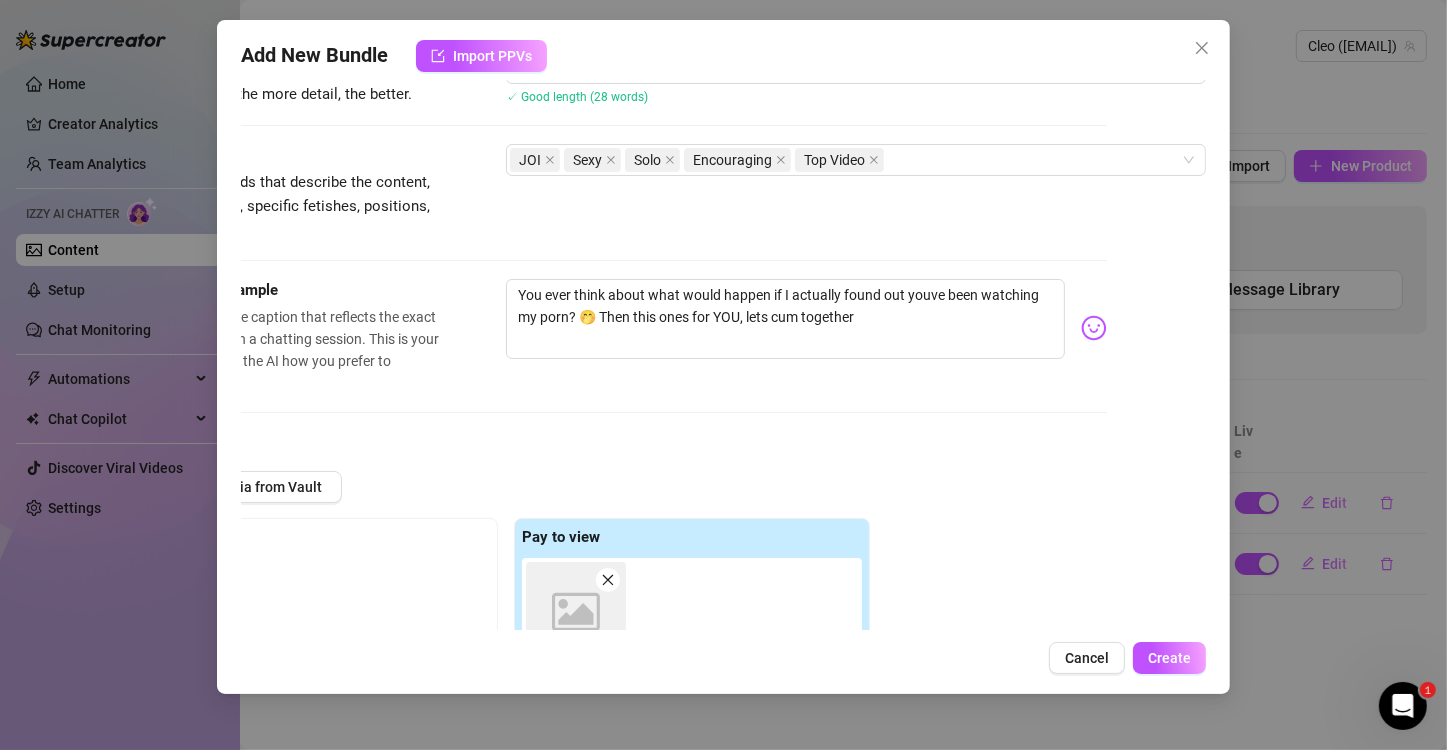 drag, startPoint x: 1038, startPoint y: 328, endPoint x: 1055, endPoint y: 328, distance: 17 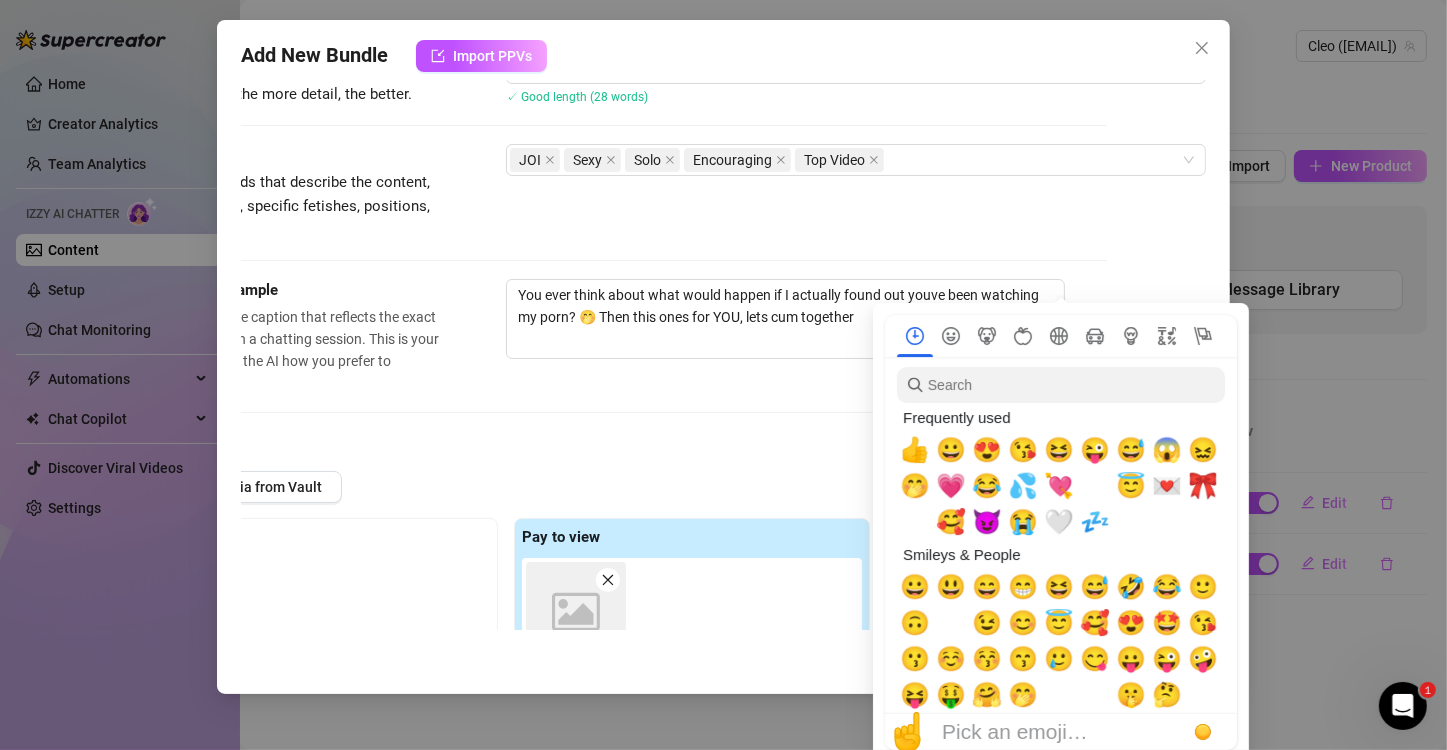 click 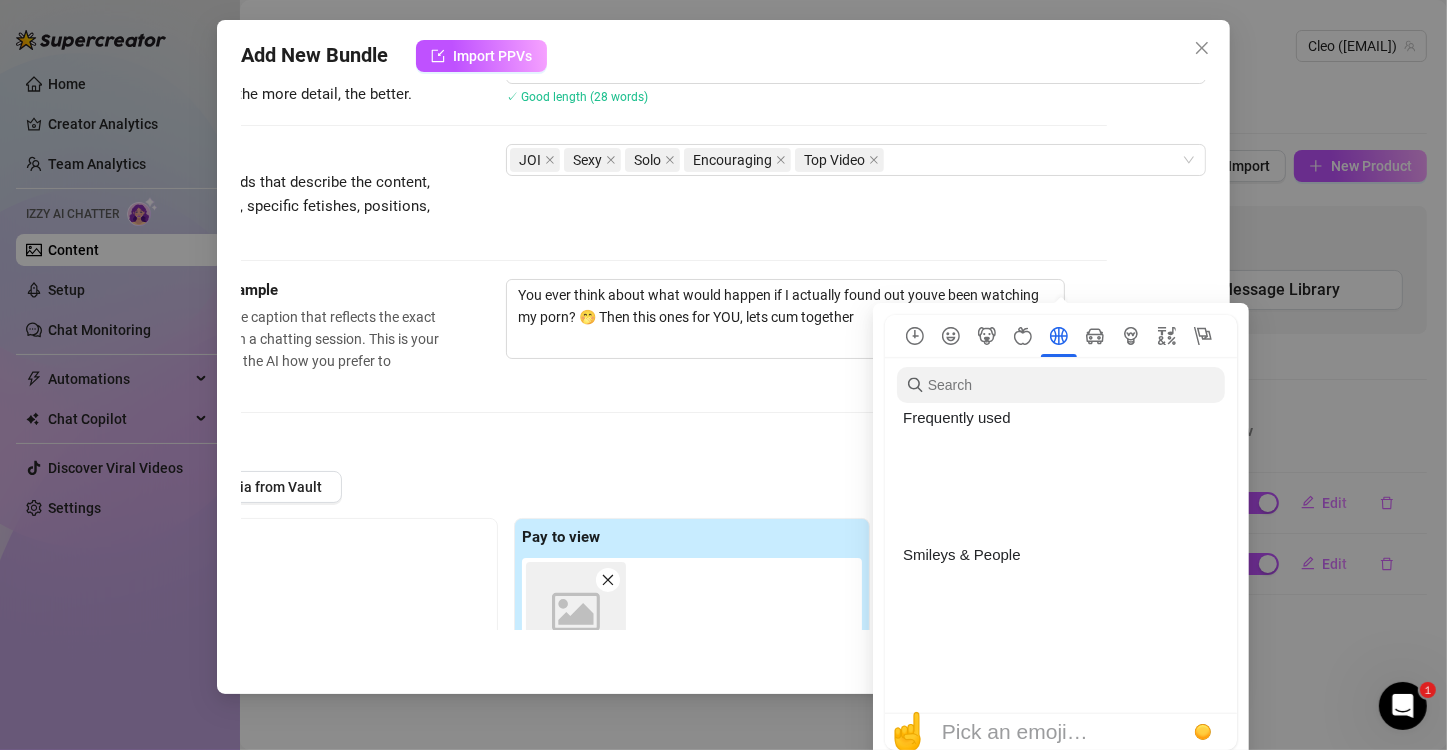 scroll, scrollTop: 3467, scrollLeft: 0, axis: vertical 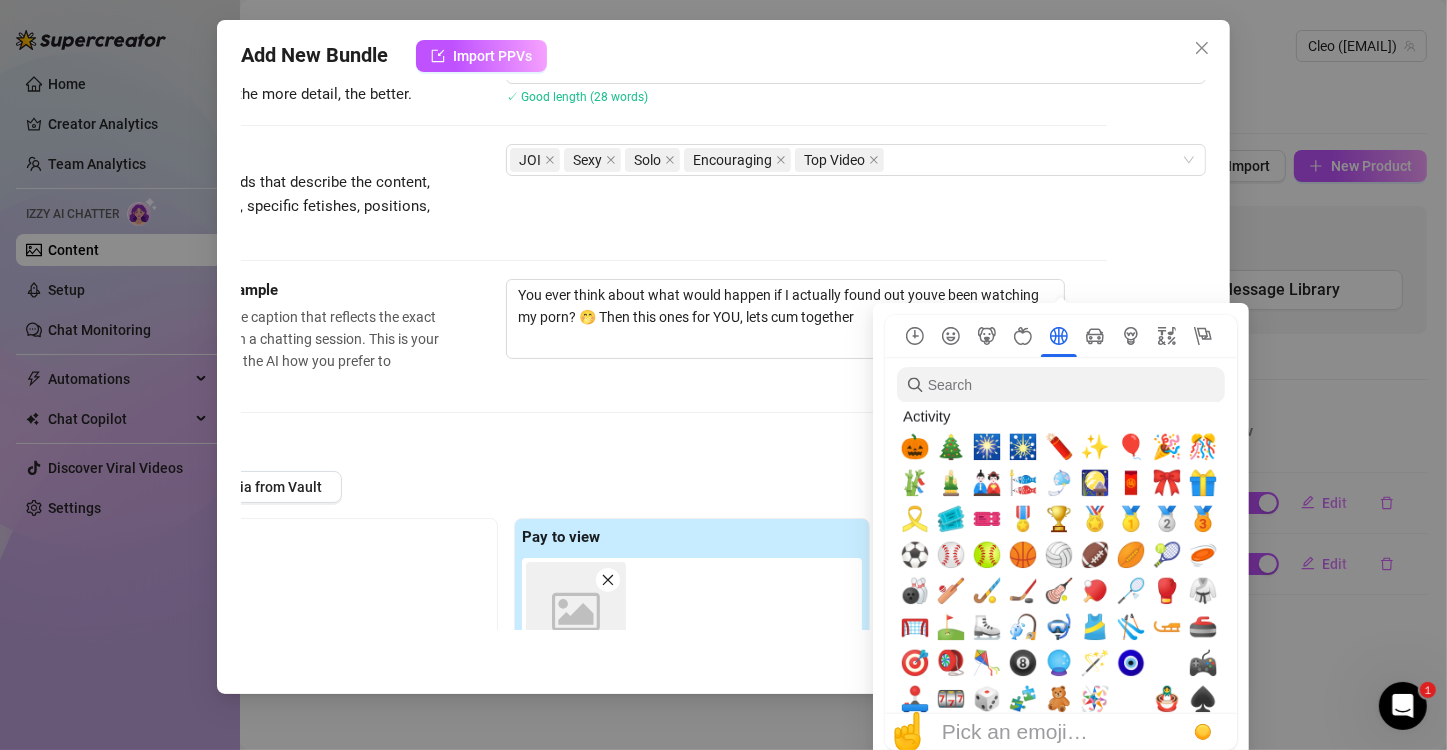 click at bounding box center (1061, 336) 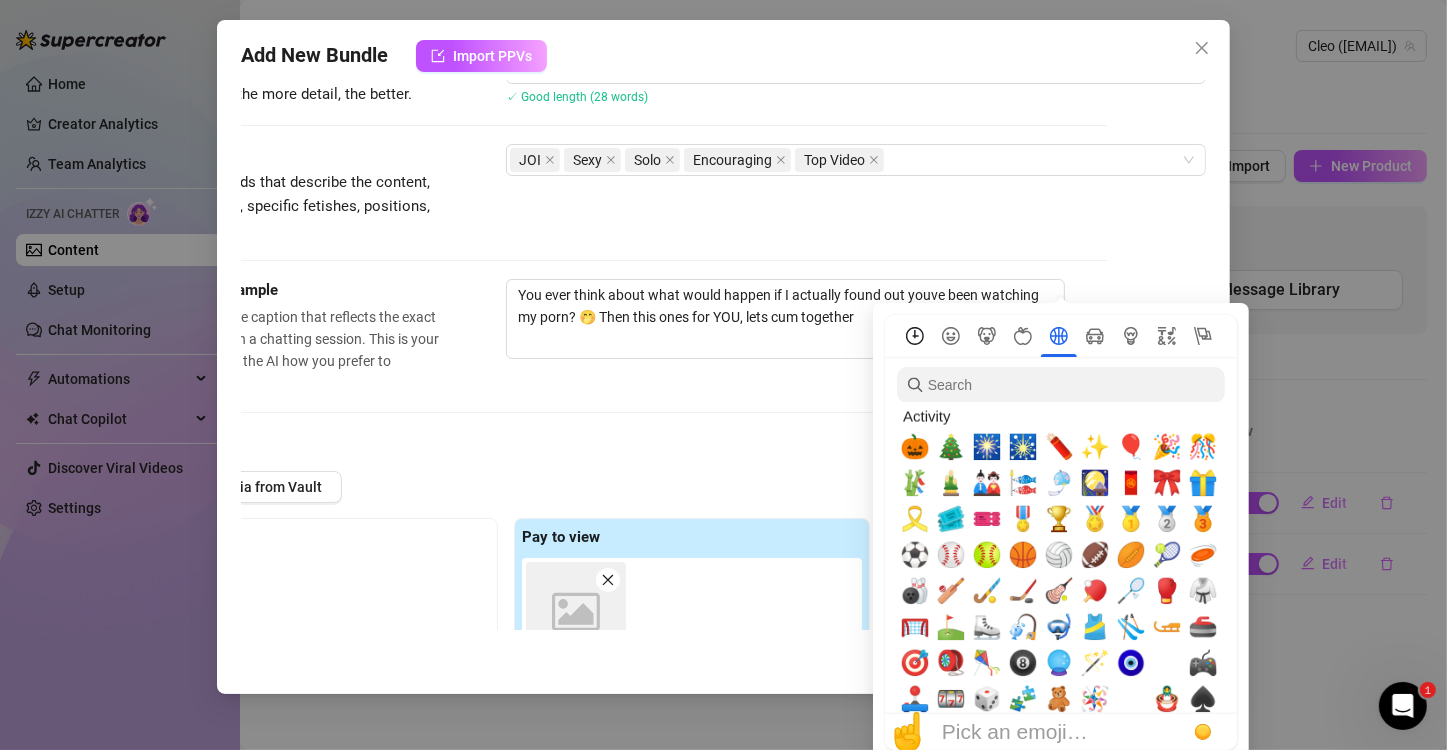 click 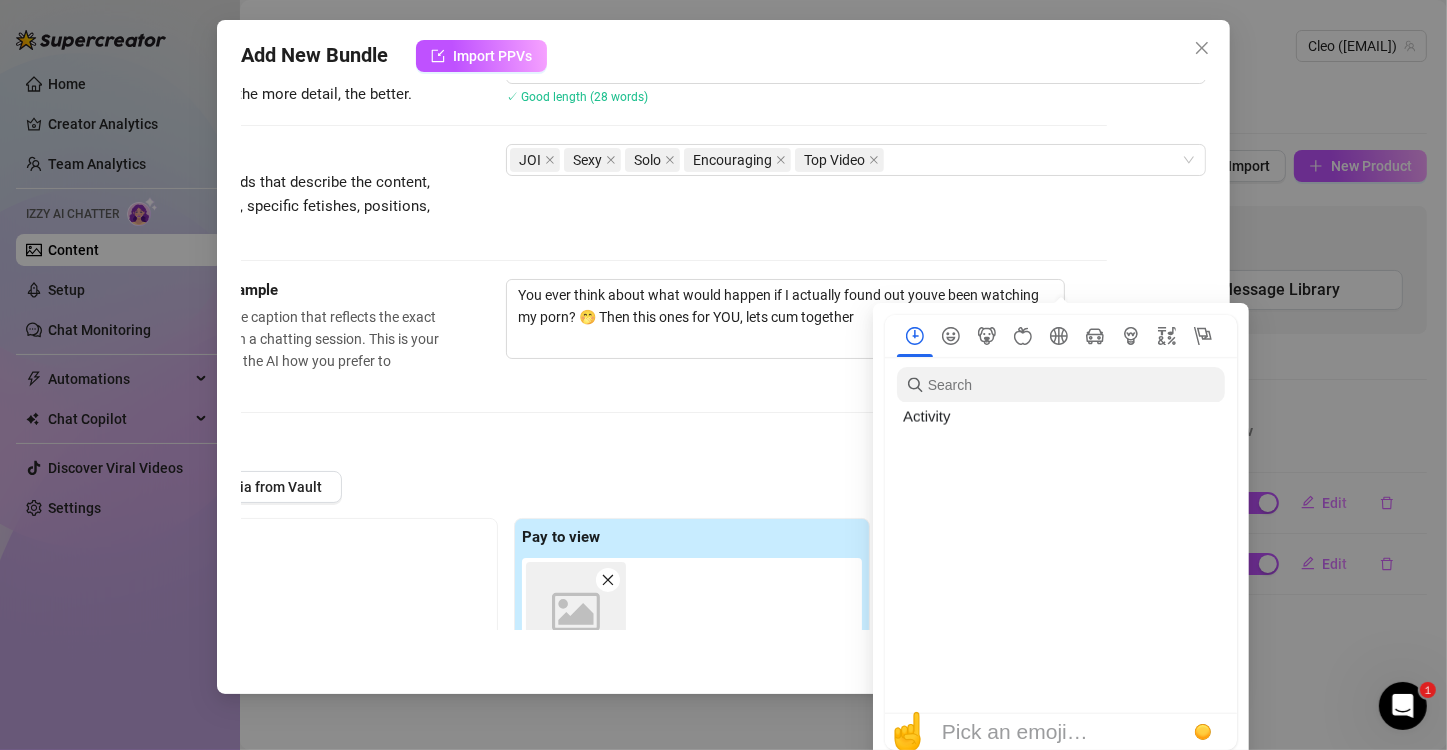 scroll, scrollTop: 0, scrollLeft: 0, axis: both 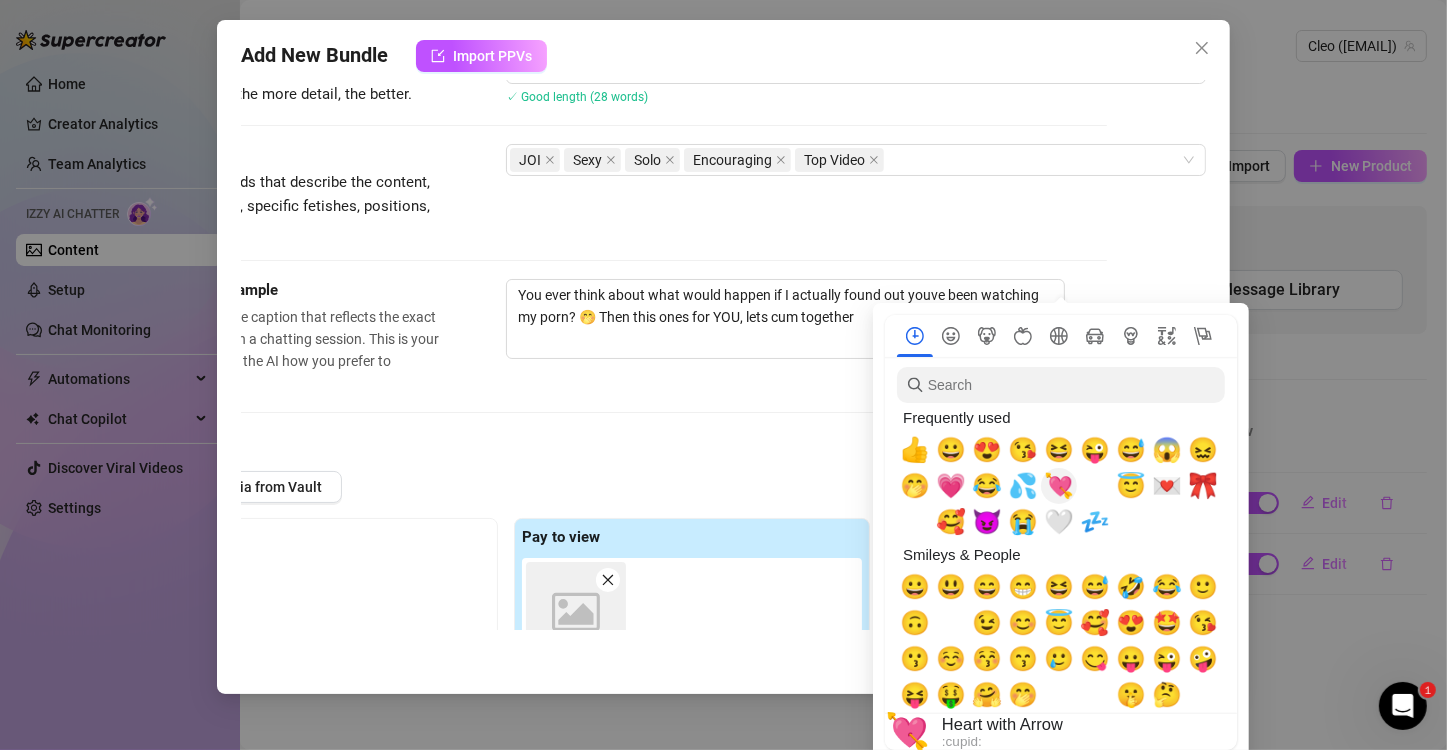 click on "💘" at bounding box center (1059, 486) 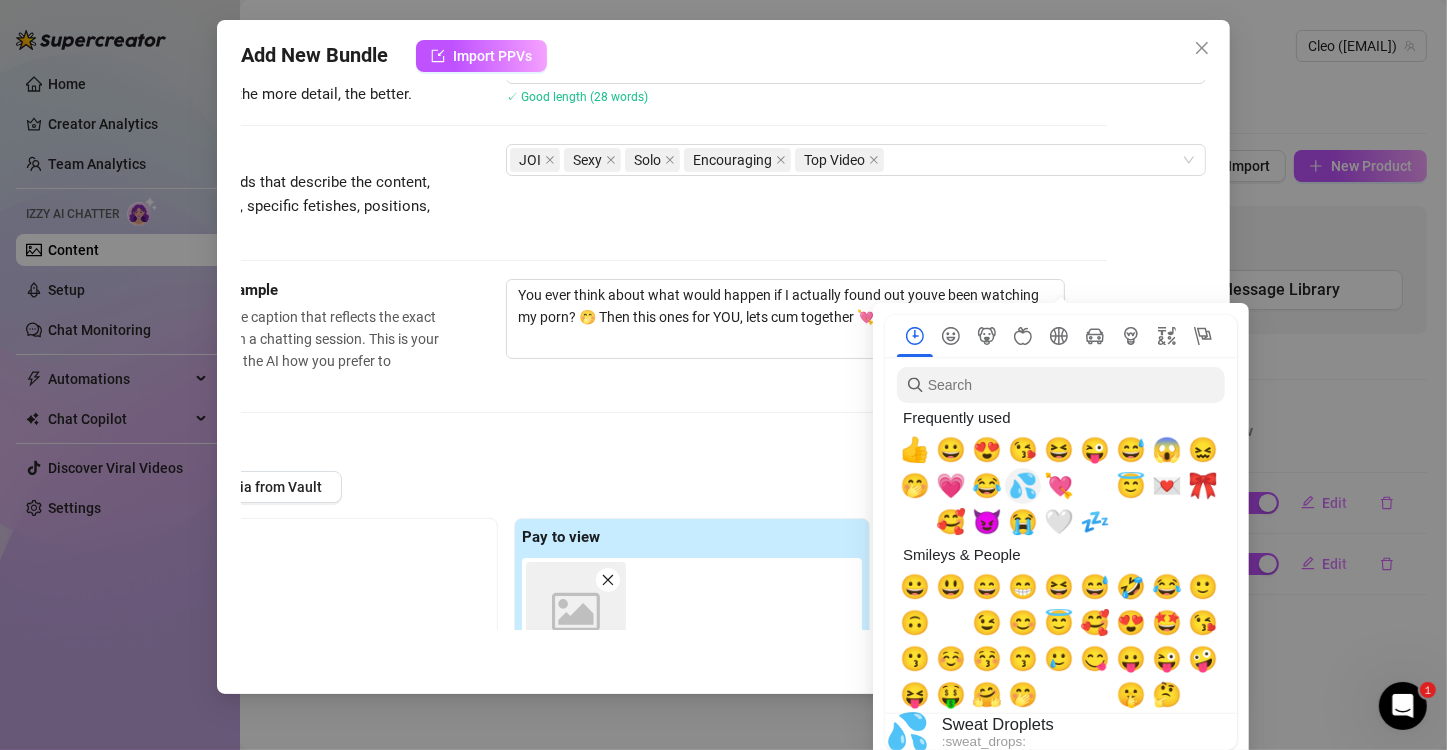 click on "💦" at bounding box center [1023, 486] 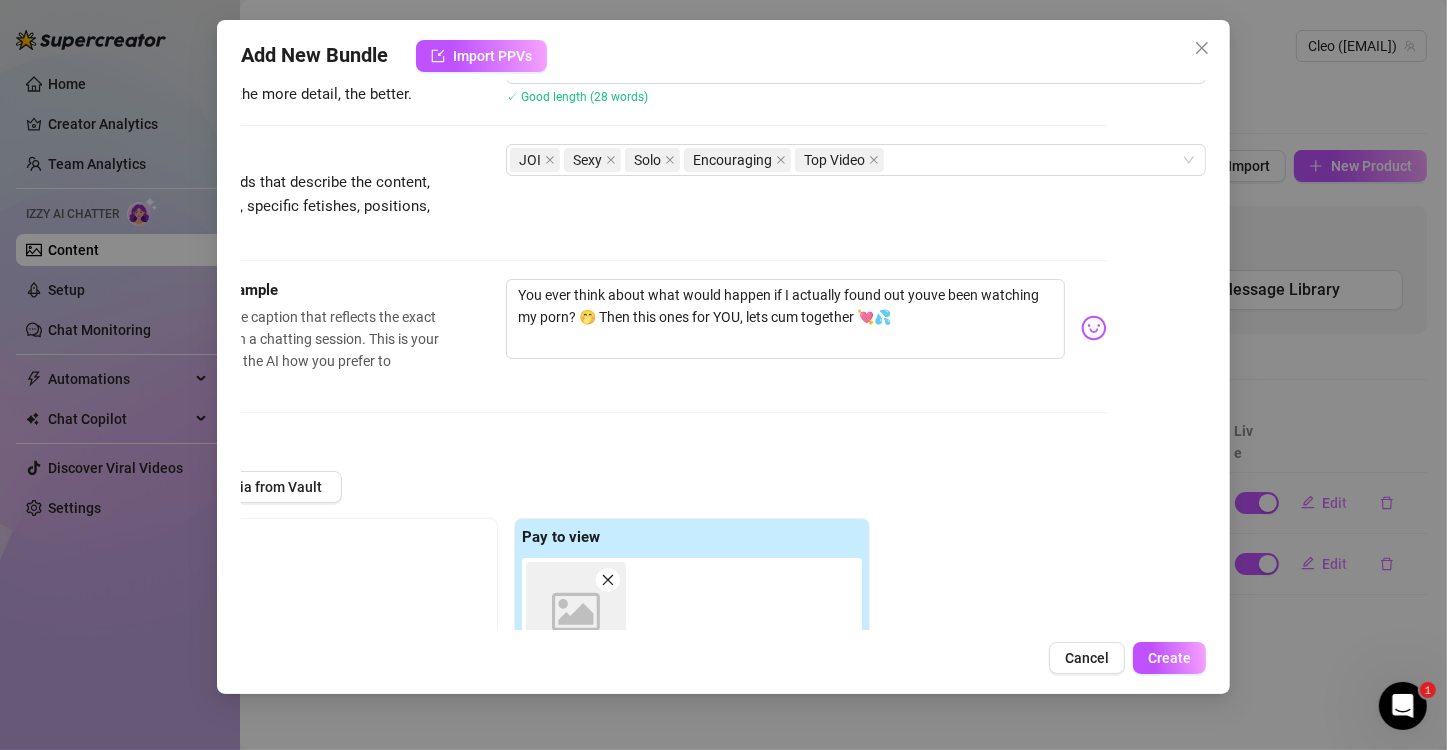 click on "Add Media from Vault" at bounding box center [506, 494] 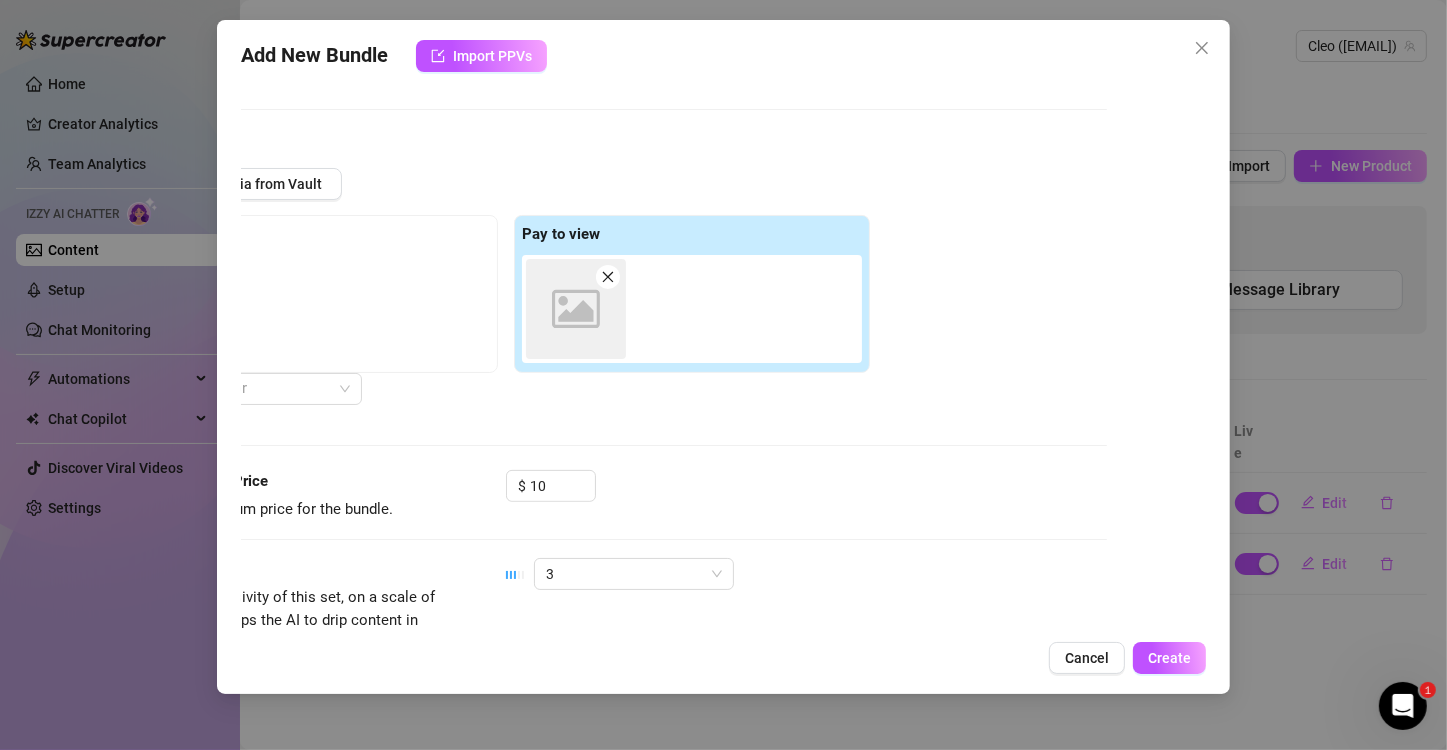 scroll, scrollTop: 600, scrollLeft: 115, axis: both 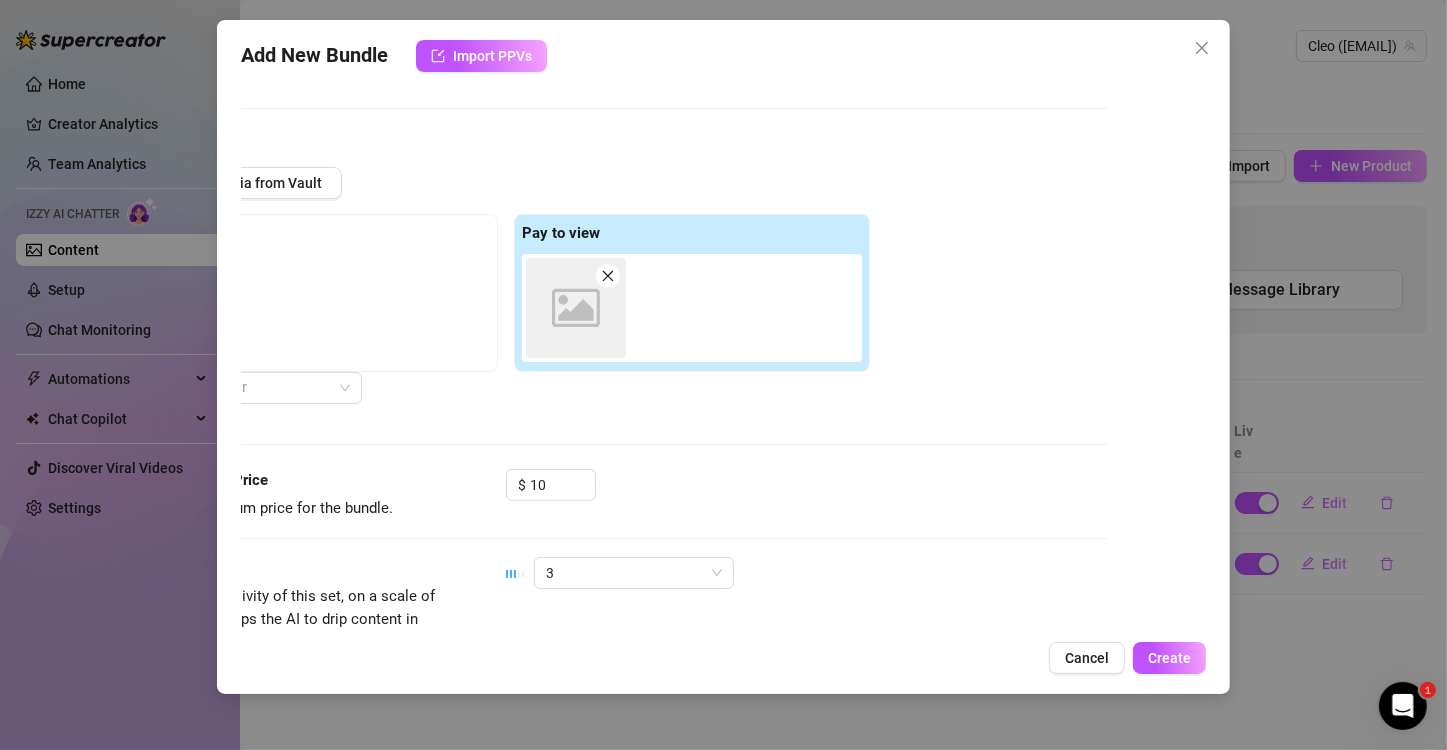 click 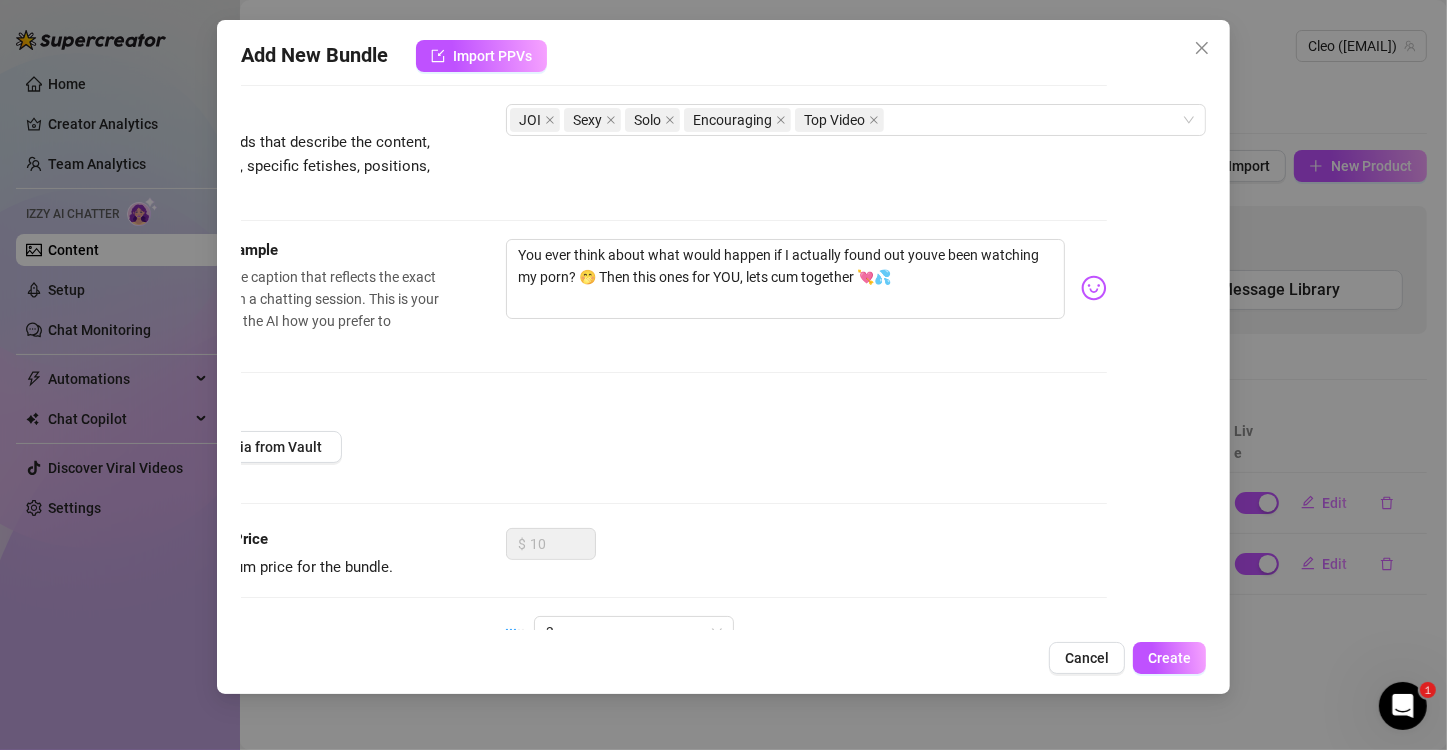 scroll, scrollTop: 171, scrollLeft: 115, axis: both 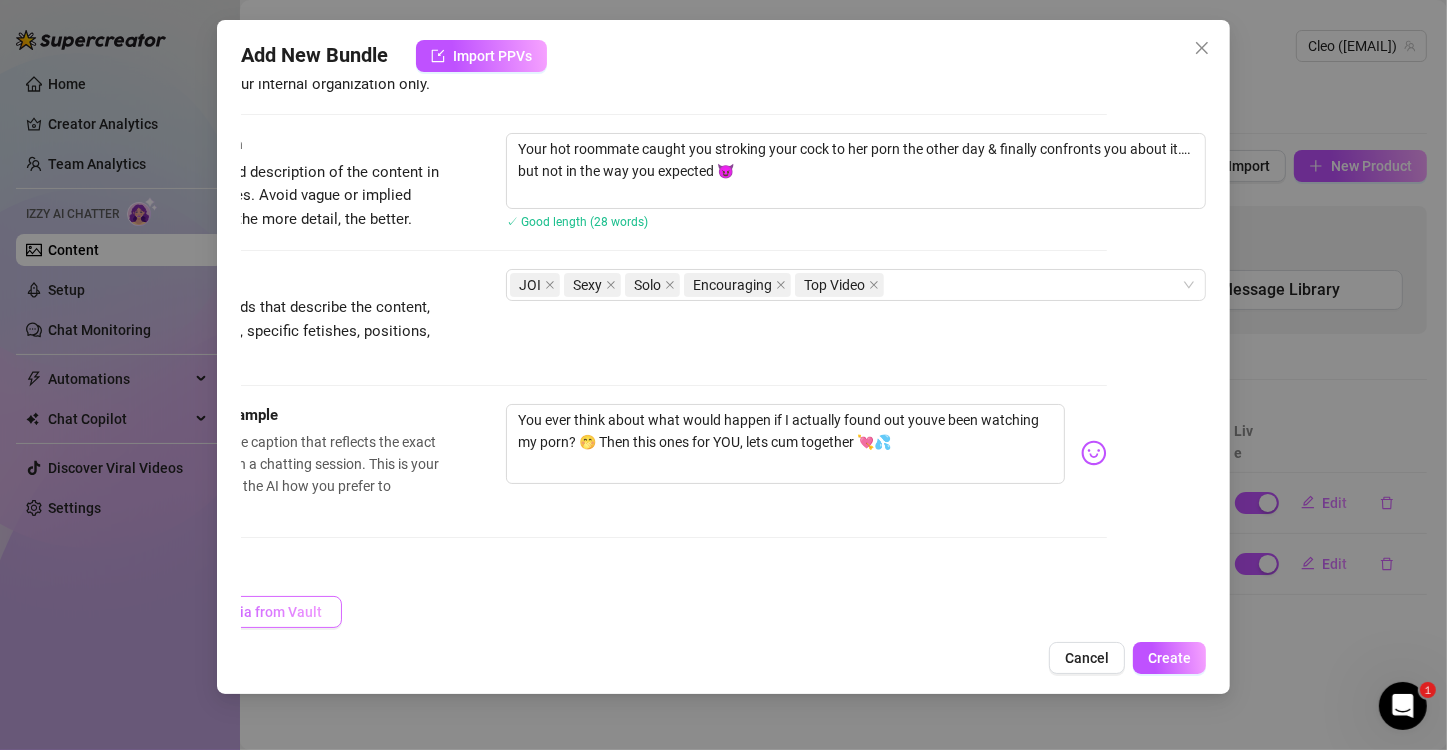 click on "Add Media from Vault" at bounding box center (242, 612) 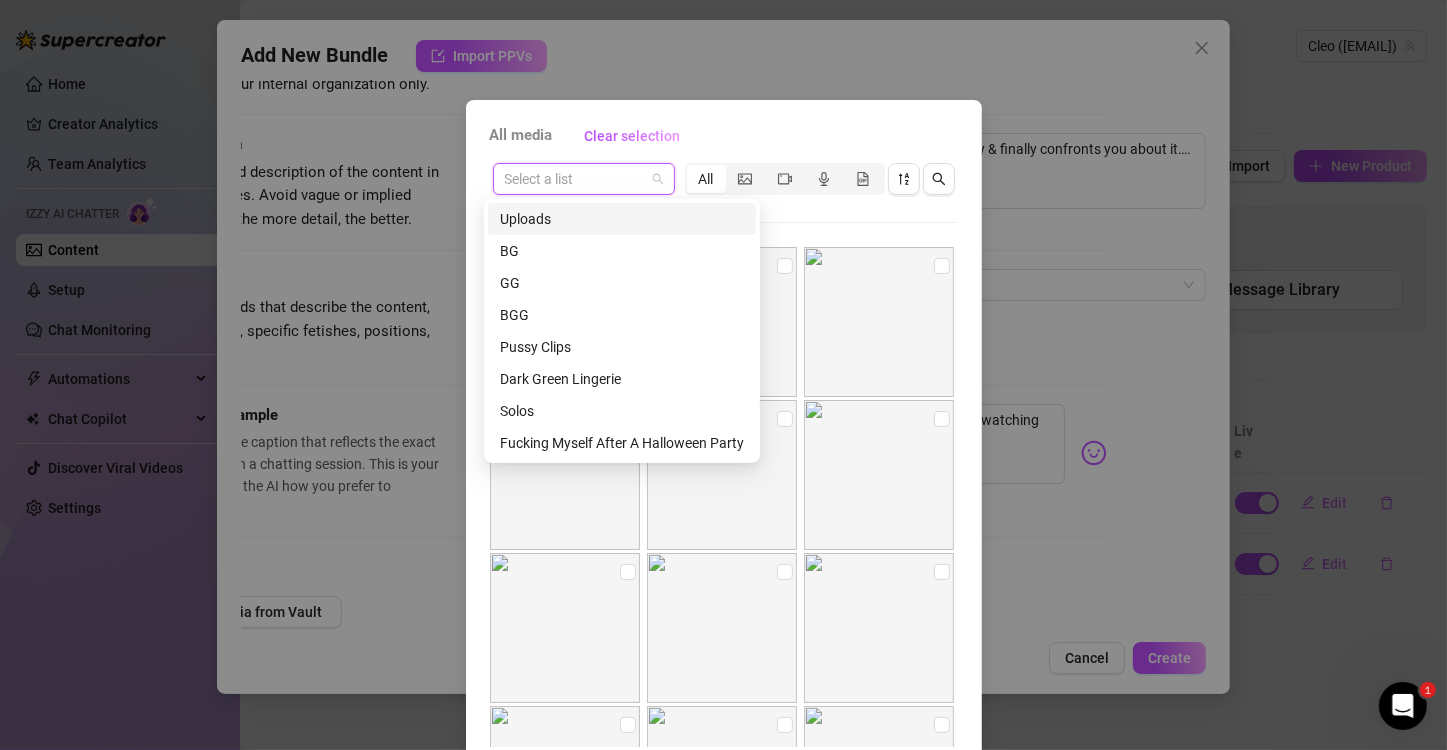 click at bounding box center [575, 179] 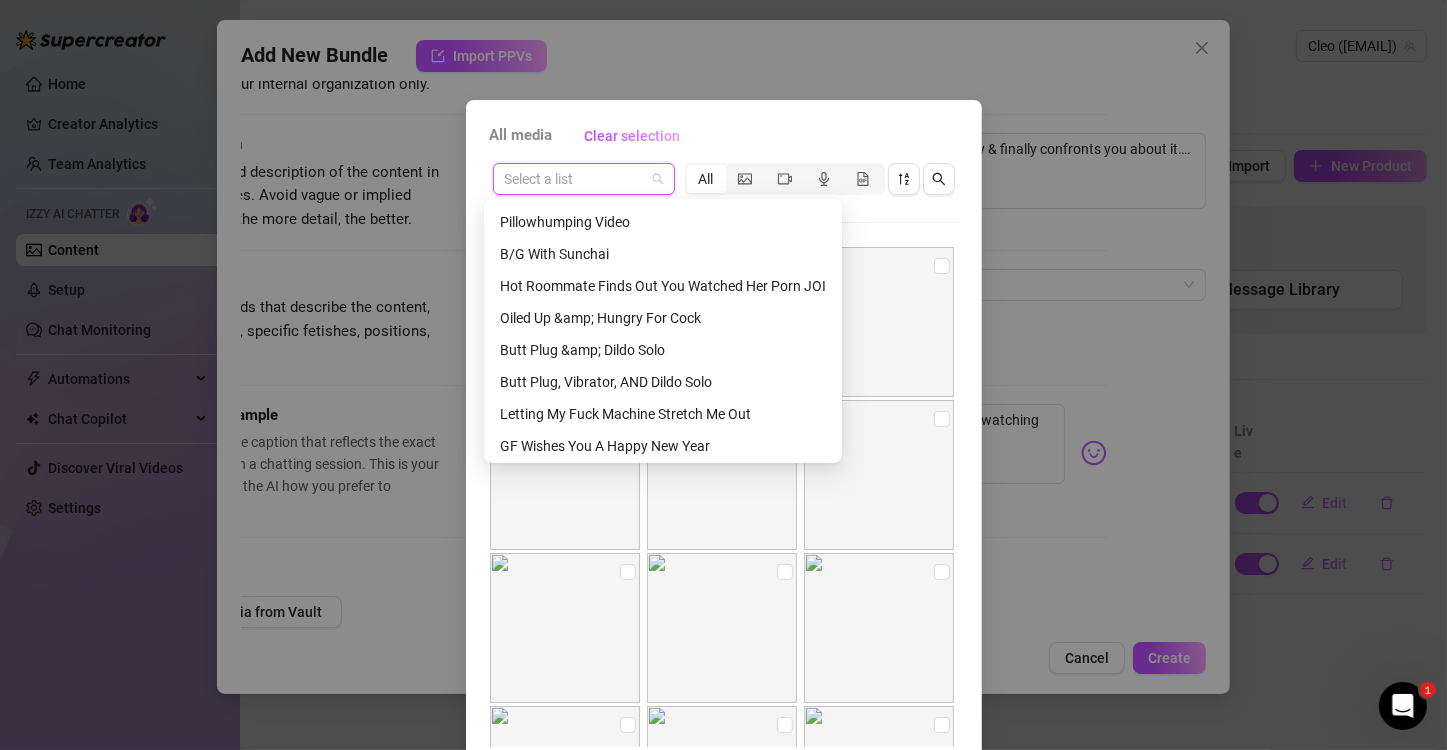 scroll, scrollTop: 316, scrollLeft: 0, axis: vertical 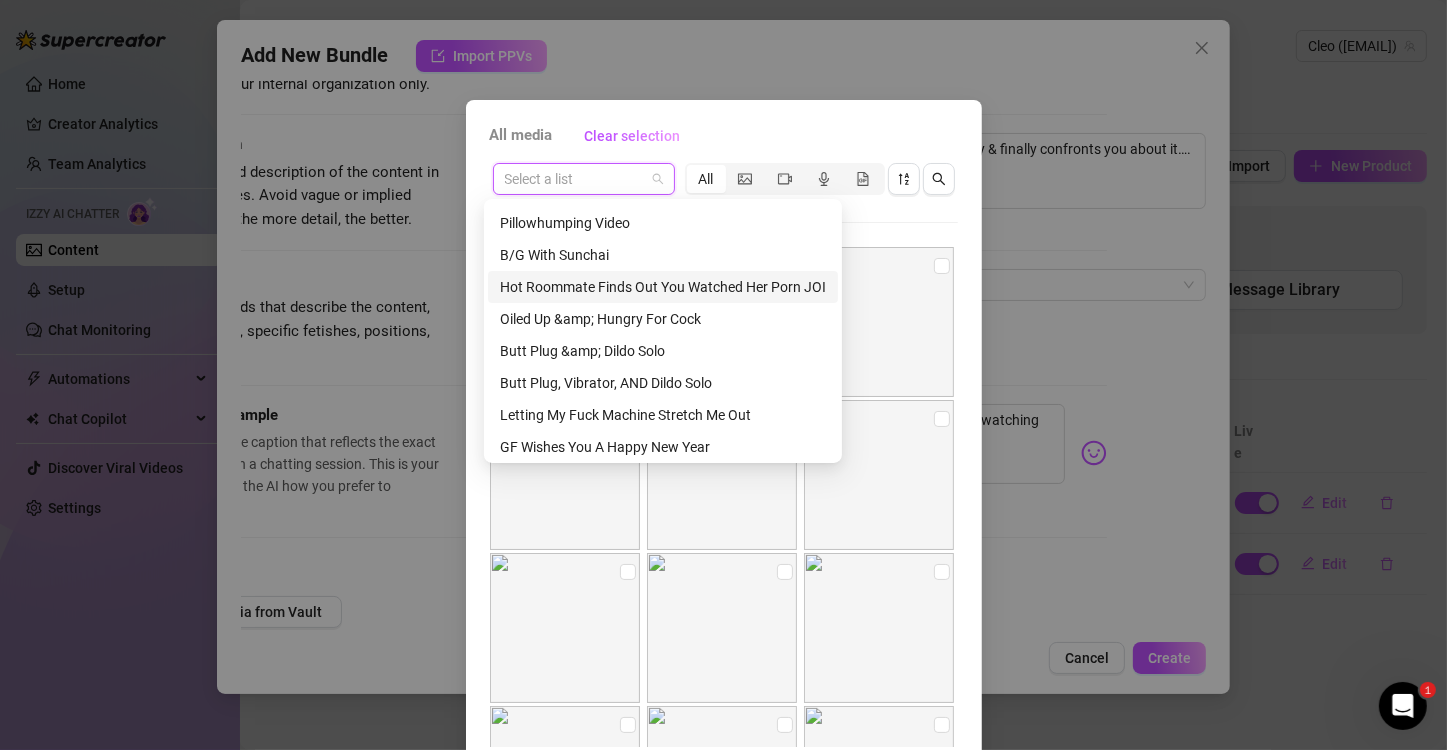 click on "Hot Roommate Finds Out You Watched Her Porn JOI" at bounding box center (663, 287) 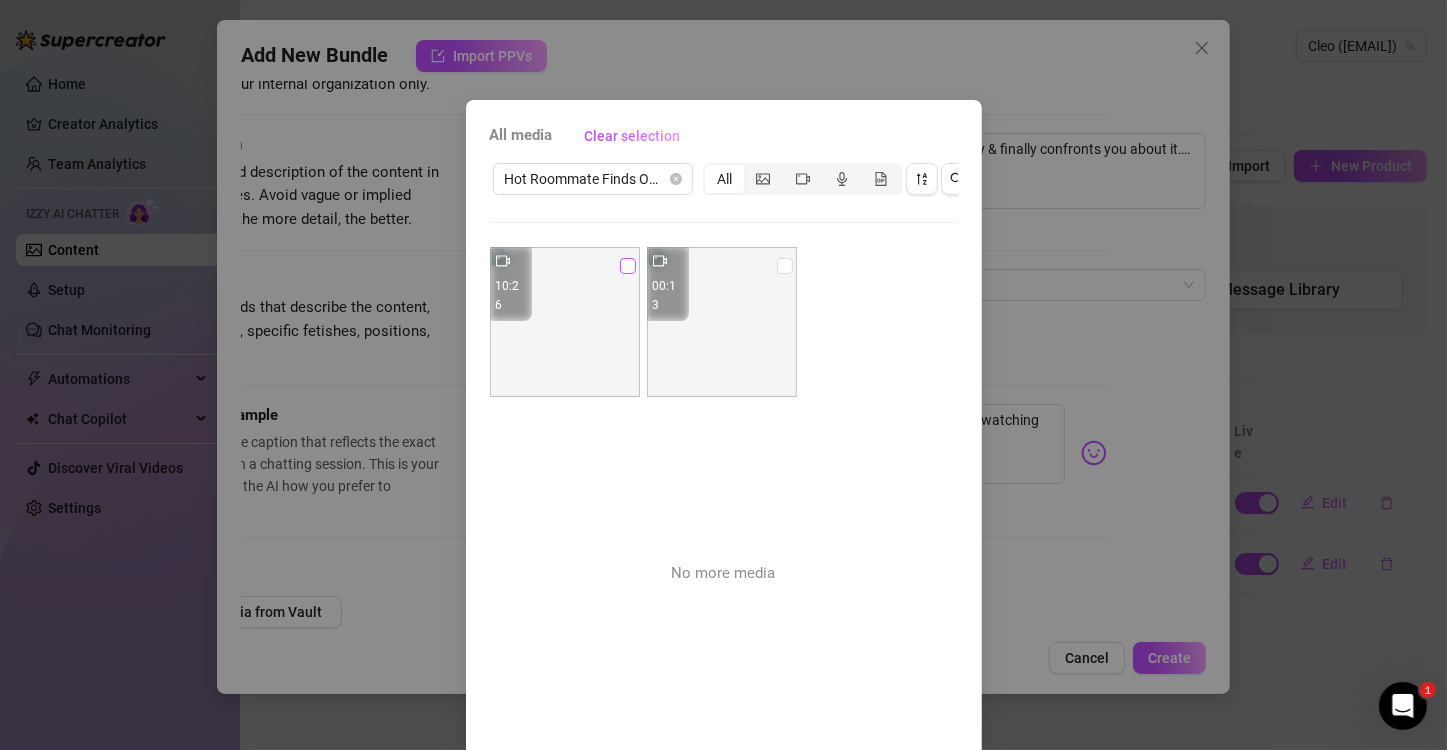 click at bounding box center (628, 266) 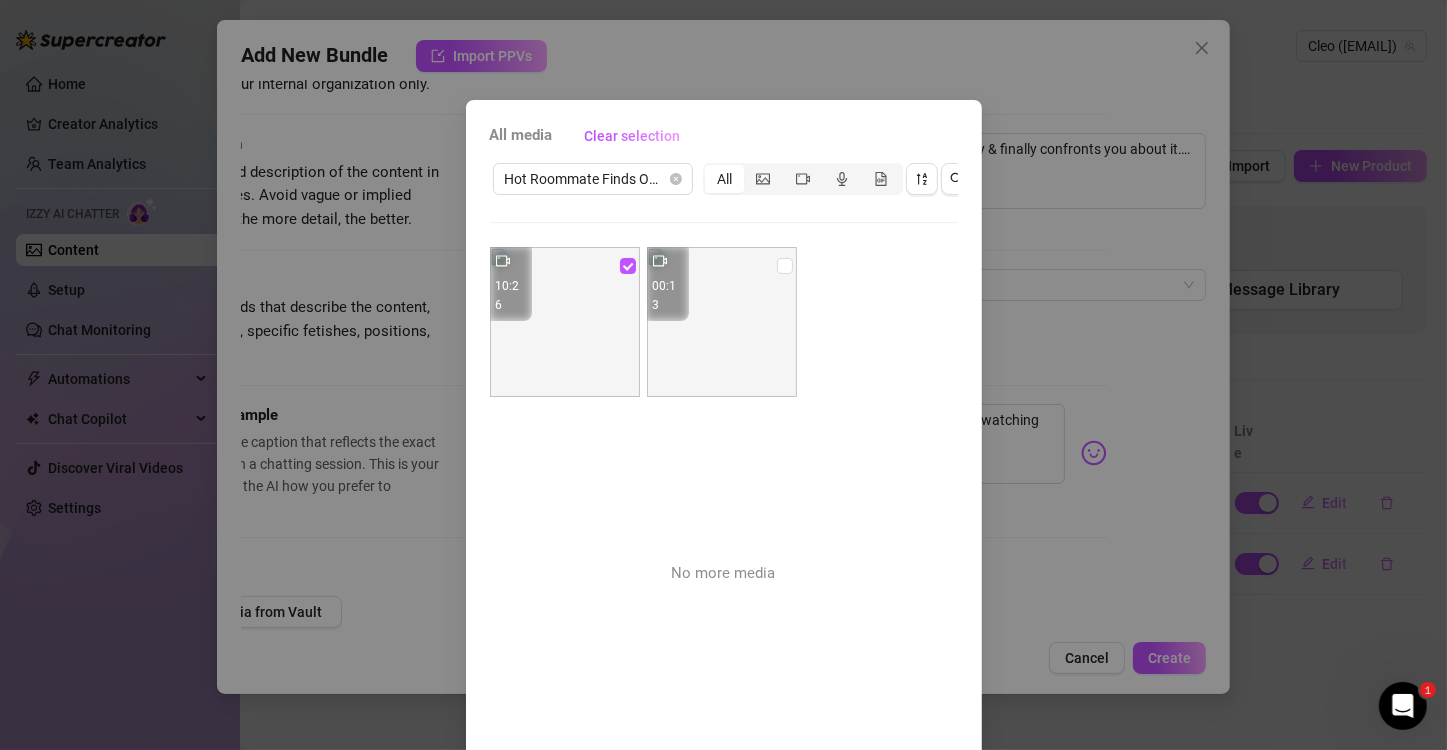 click at bounding box center [722, 322] 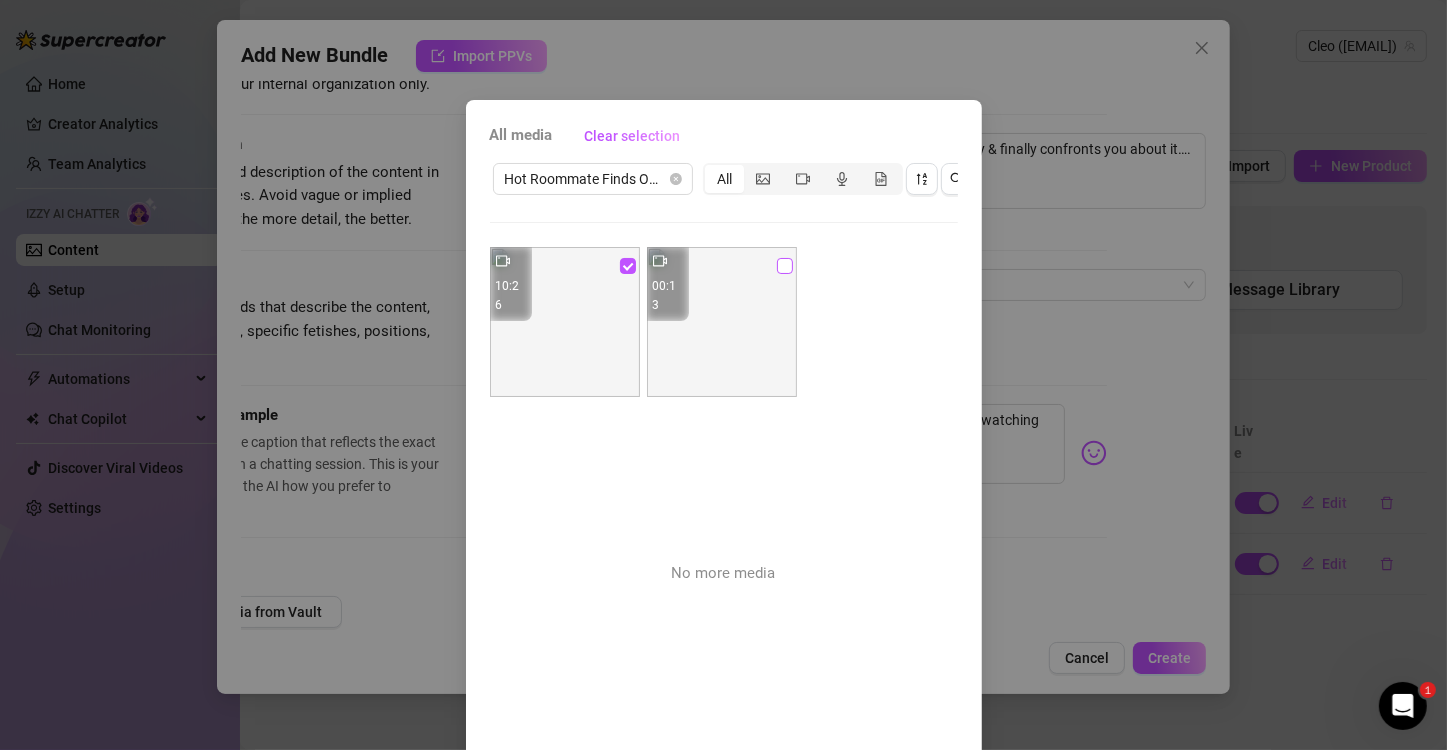 click at bounding box center [785, 266] 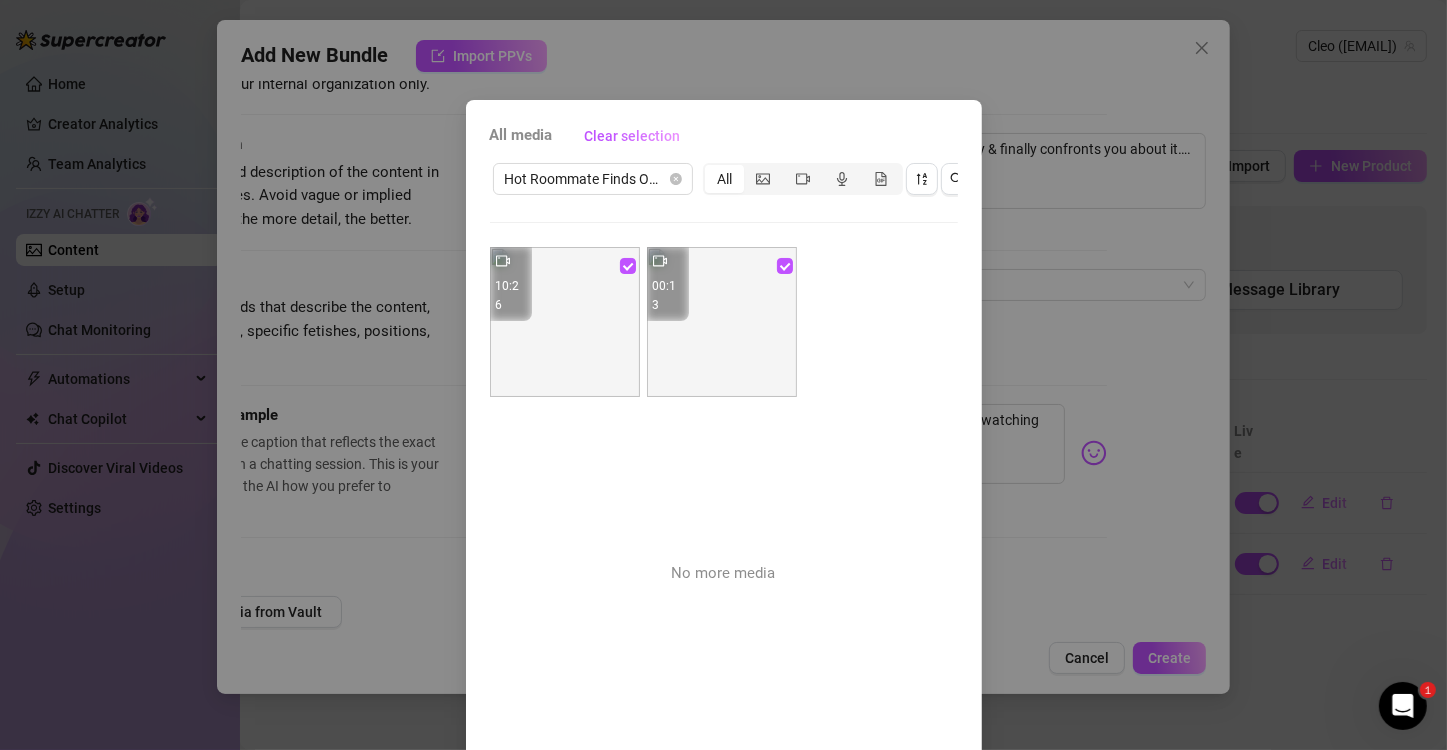 scroll, scrollTop: 101, scrollLeft: 0, axis: vertical 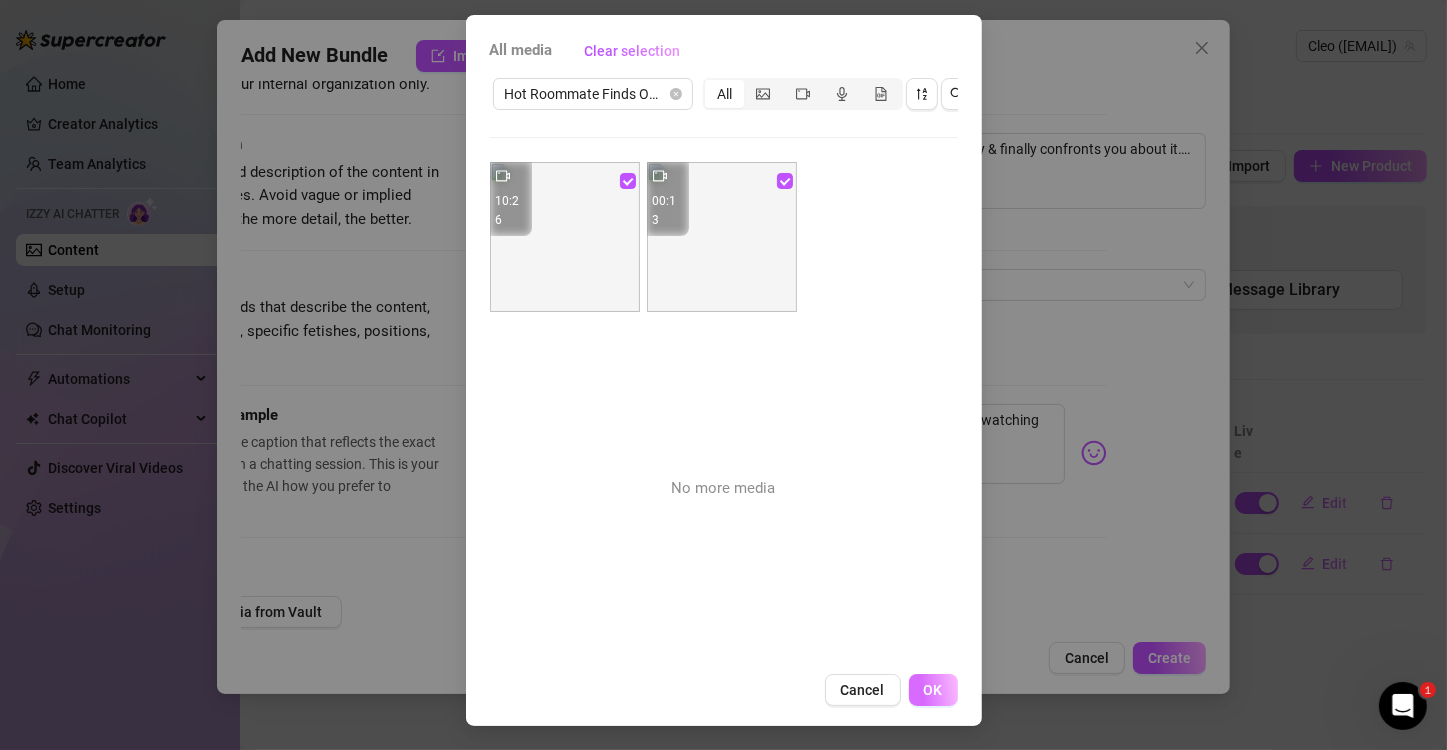 click on "OK" at bounding box center [933, 690] 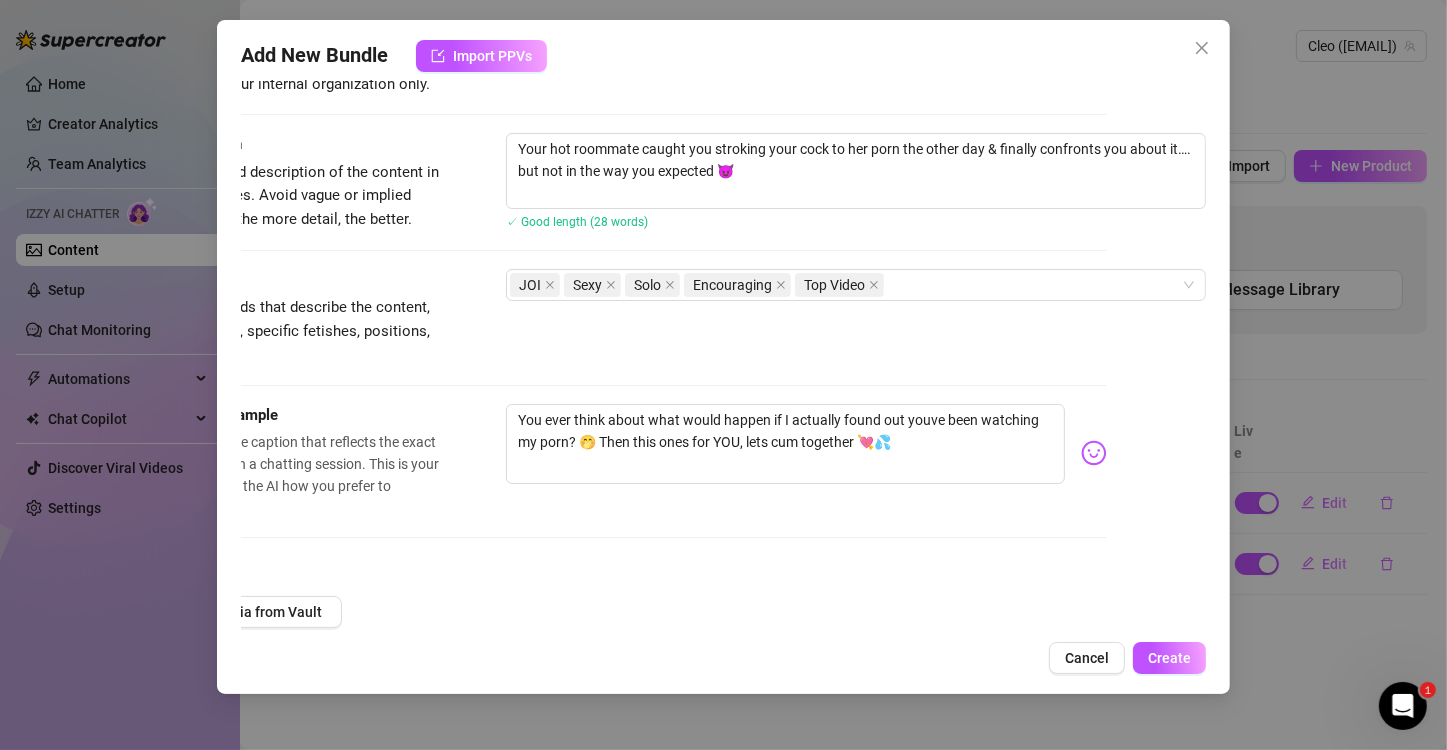 scroll, scrollTop: 624, scrollLeft: 0, axis: vertical 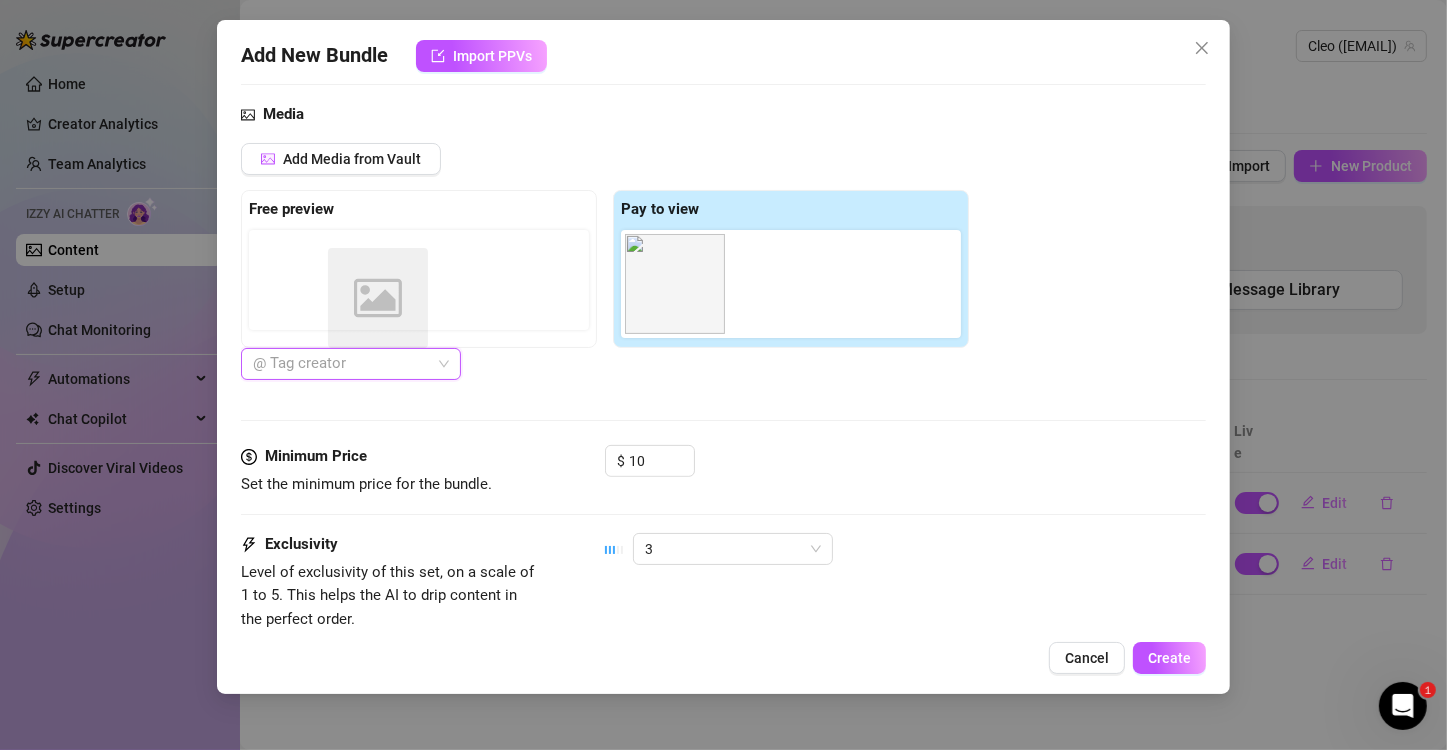 drag, startPoint x: 672, startPoint y: 293, endPoint x: 361, endPoint y: 297, distance: 311.02573 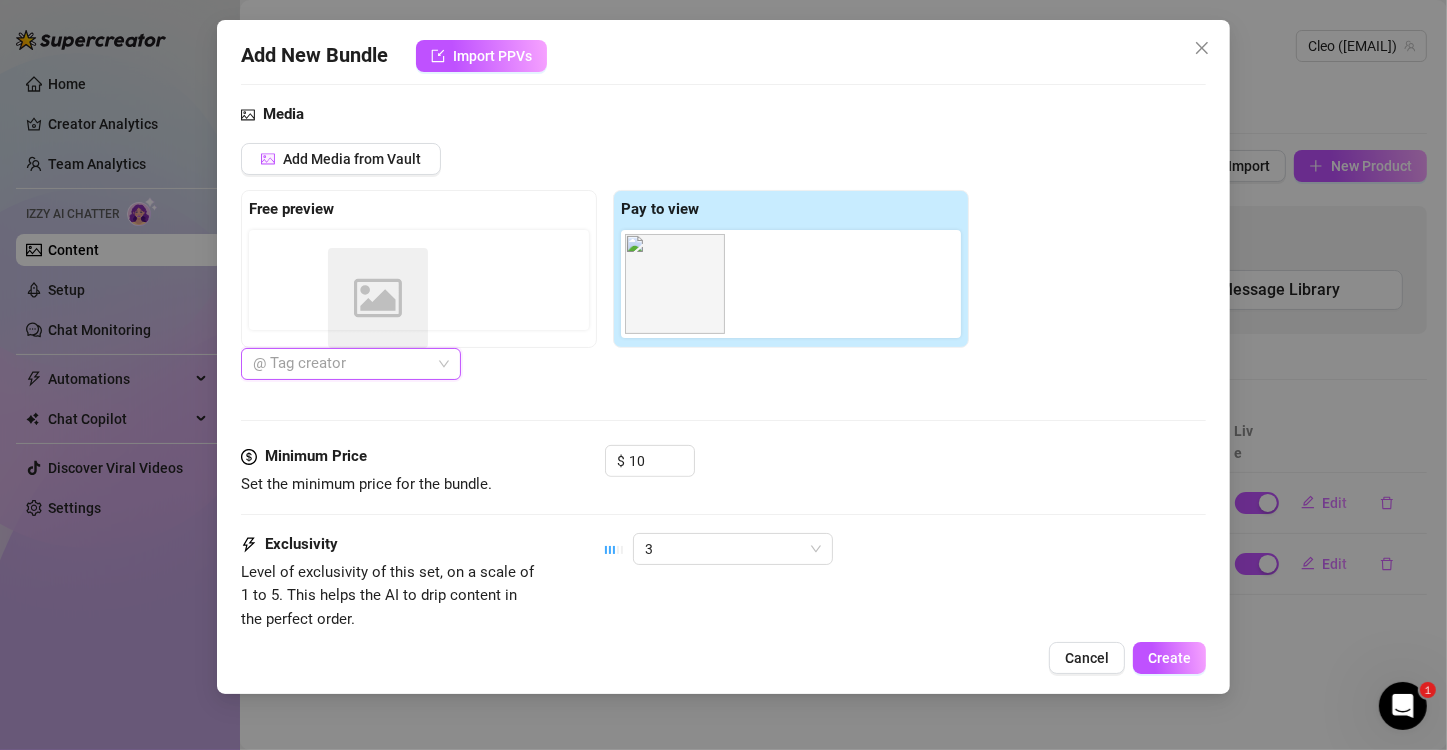 click on "Free preview Pay to view Image placeholder 00:13" at bounding box center [605, 269] 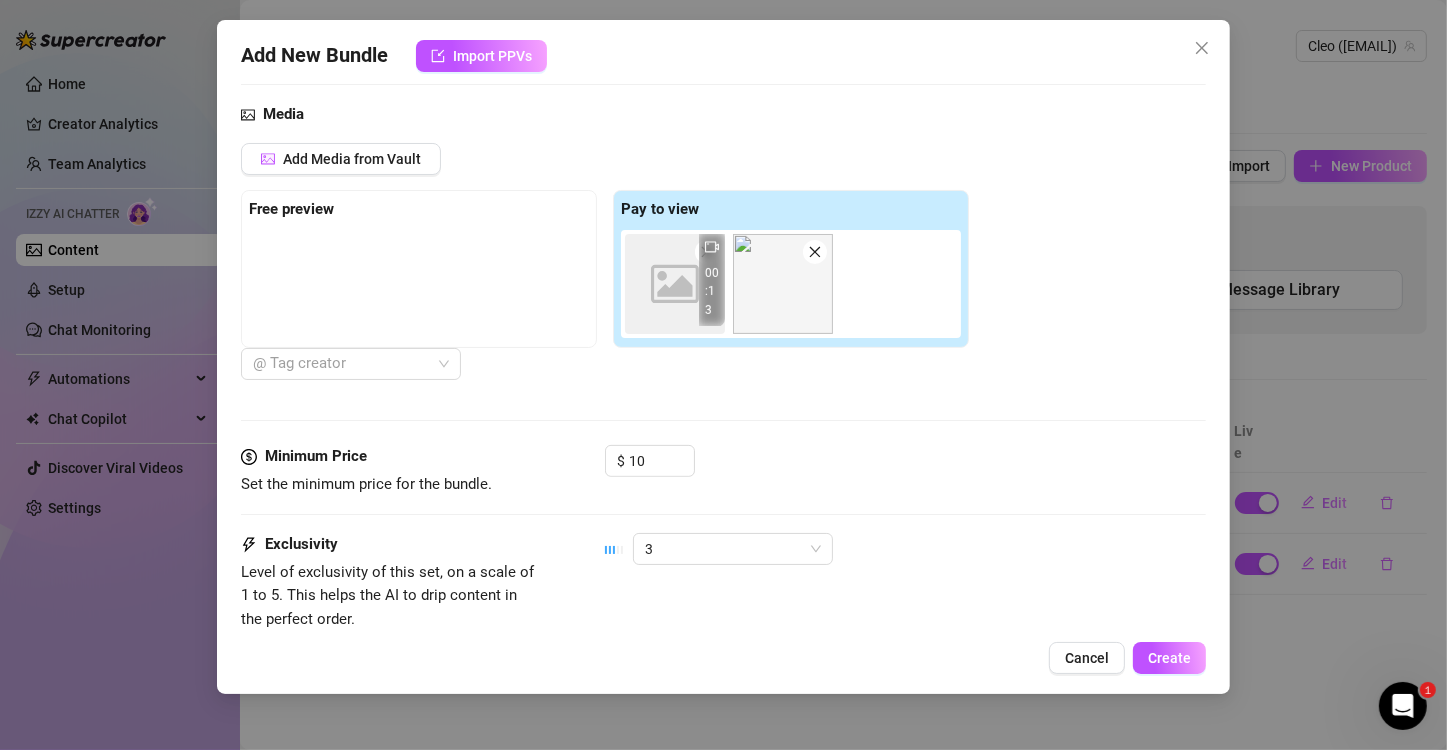 click on "Media Add Media from Vault Free preview Pay to view Image placeholder 00:13   @ Tag creator" at bounding box center [723, 274] 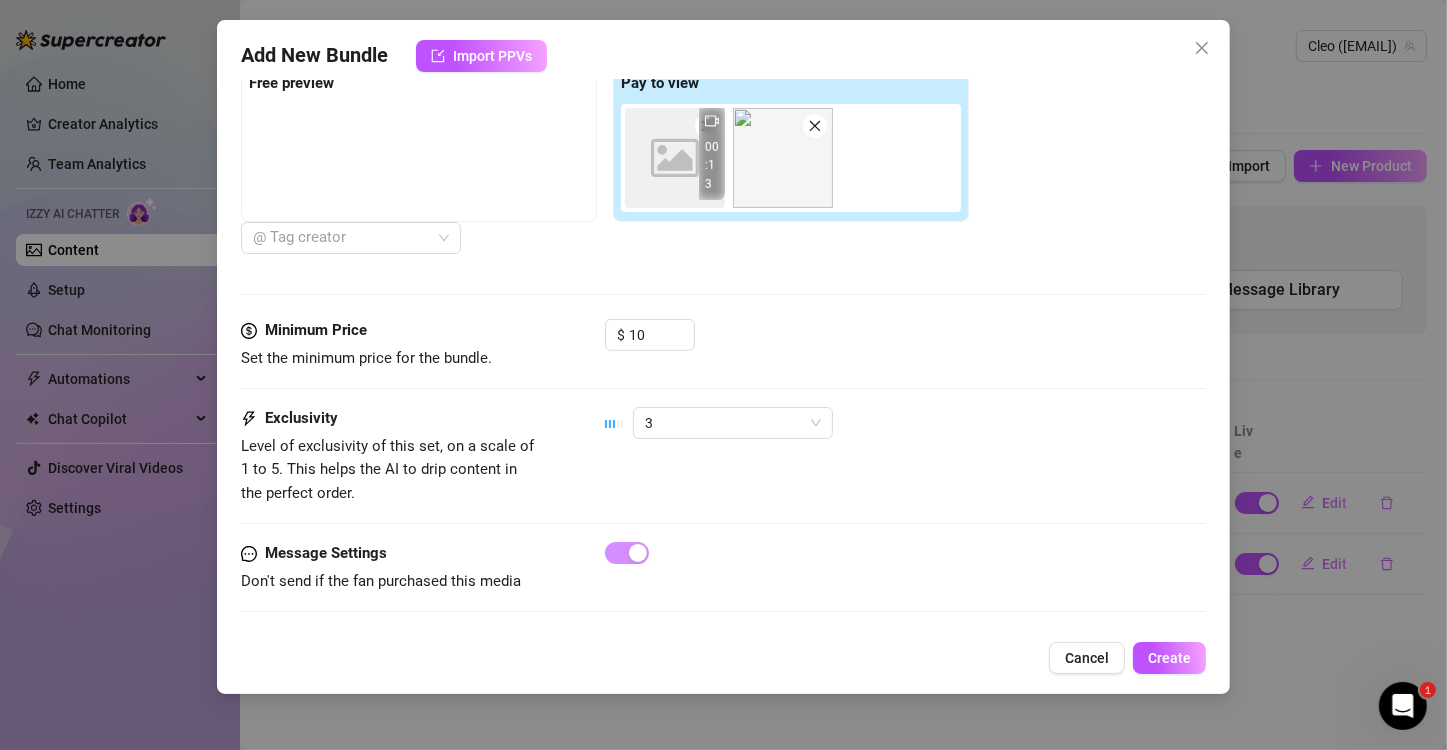 scroll, scrollTop: 764, scrollLeft: 0, axis: vertical 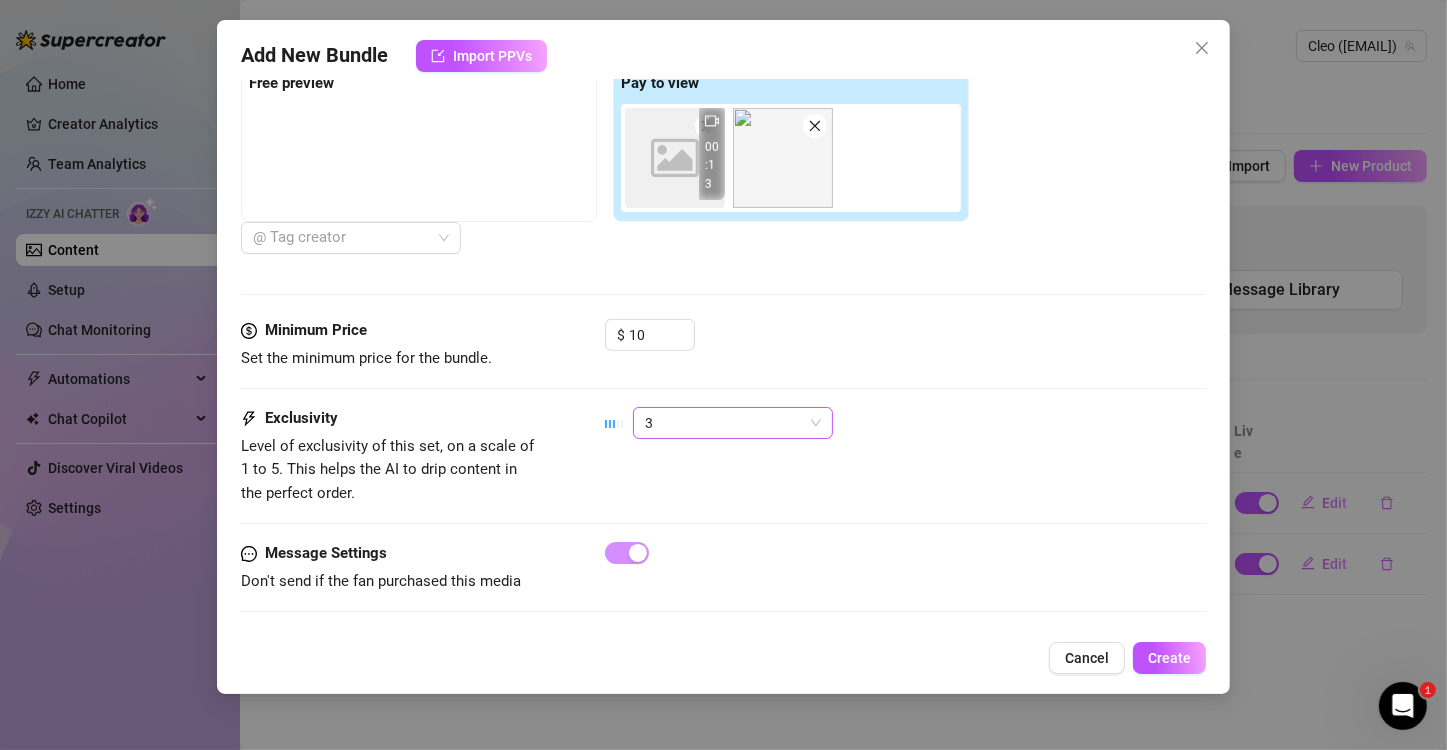 click on "3" at bounding box center (733, 423) 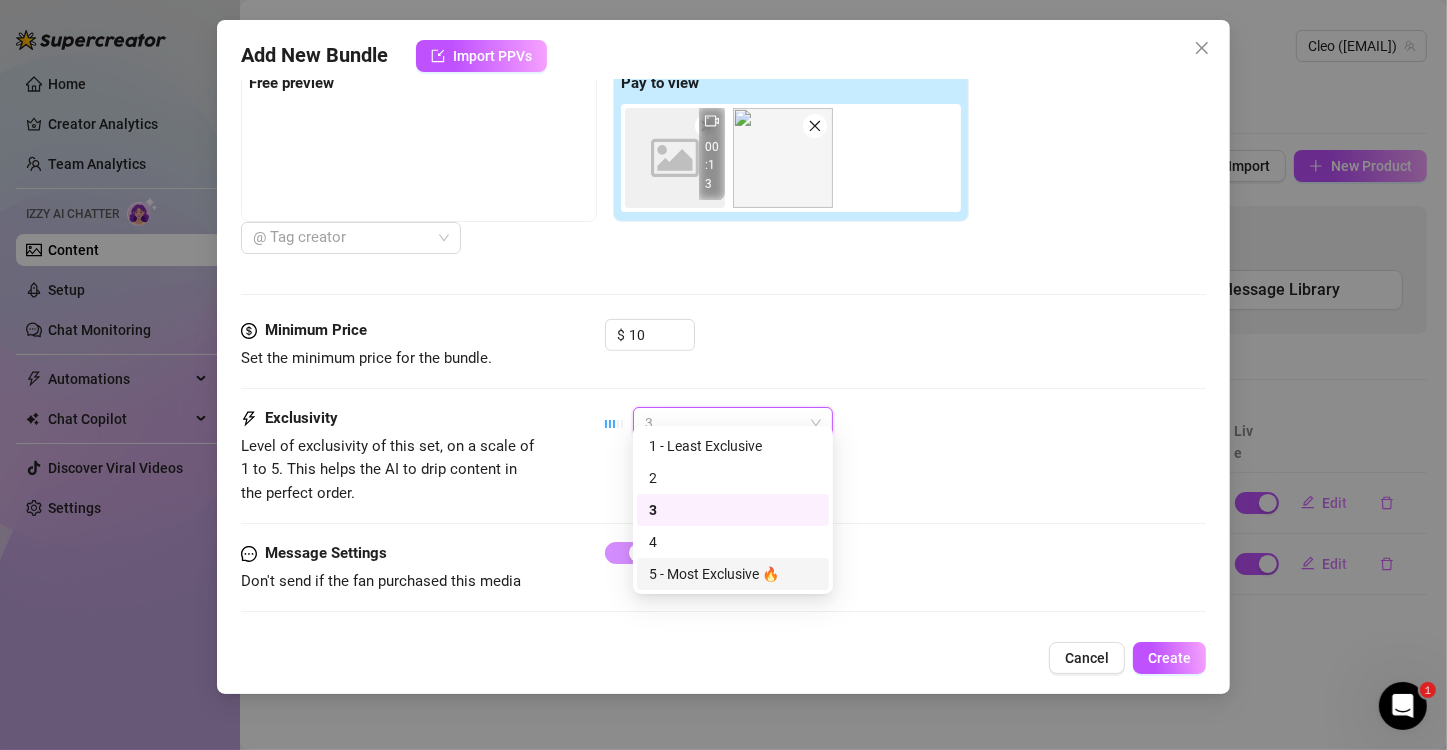 click on "5 - Most Exclusive 🔥" at bounding box center [733, 574] 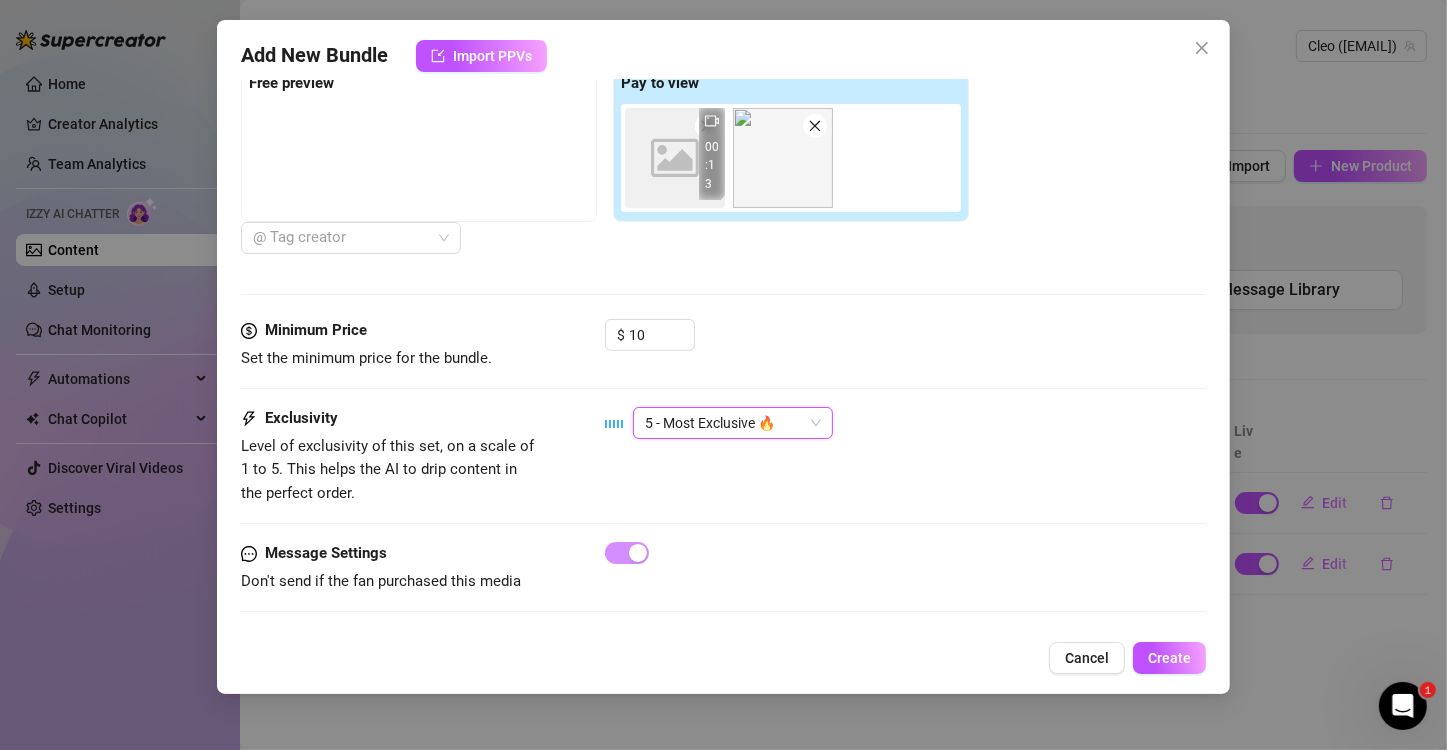 click on "Minimum Price Set the minimum price for the bundle. $ 10" at bounding box center [723, 344] 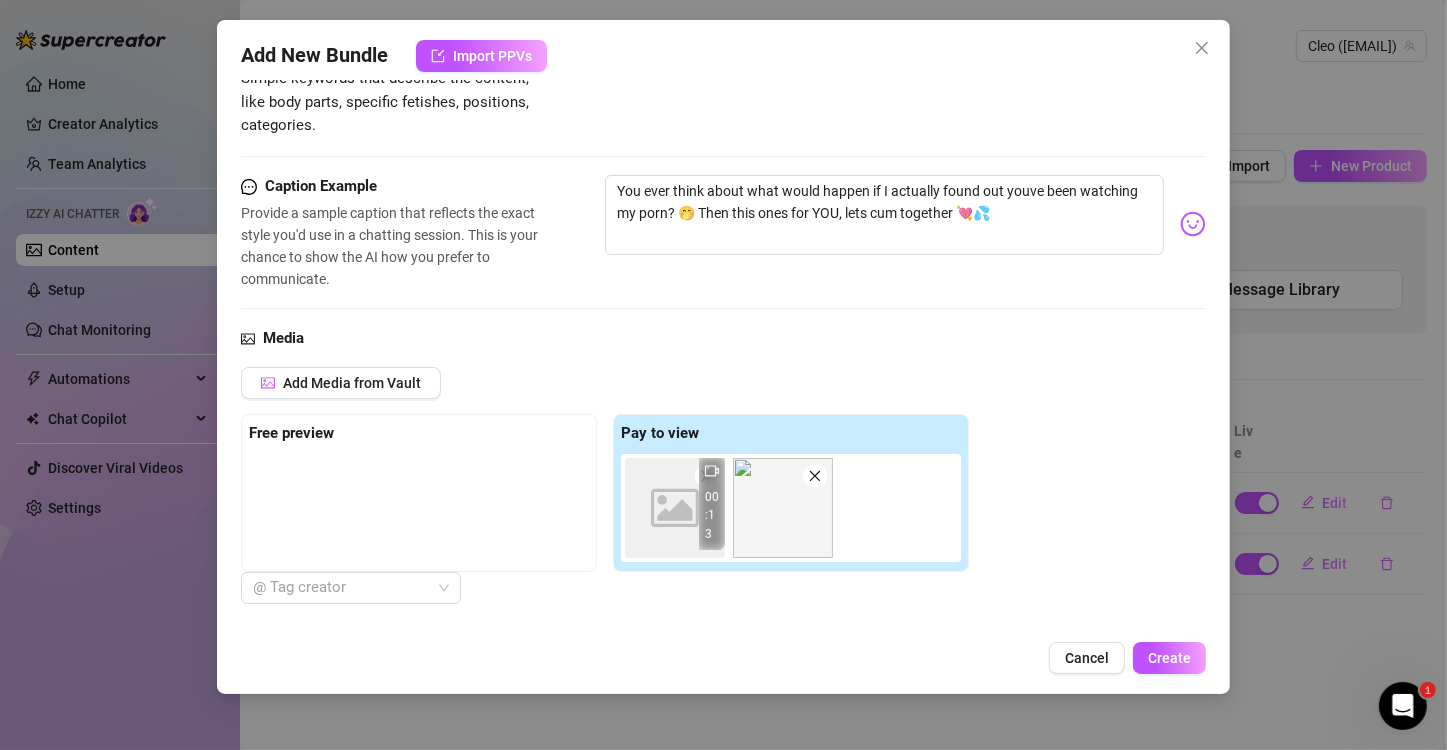scroll, scrollTop: 383, scrollLeft: 0, axis: vertical 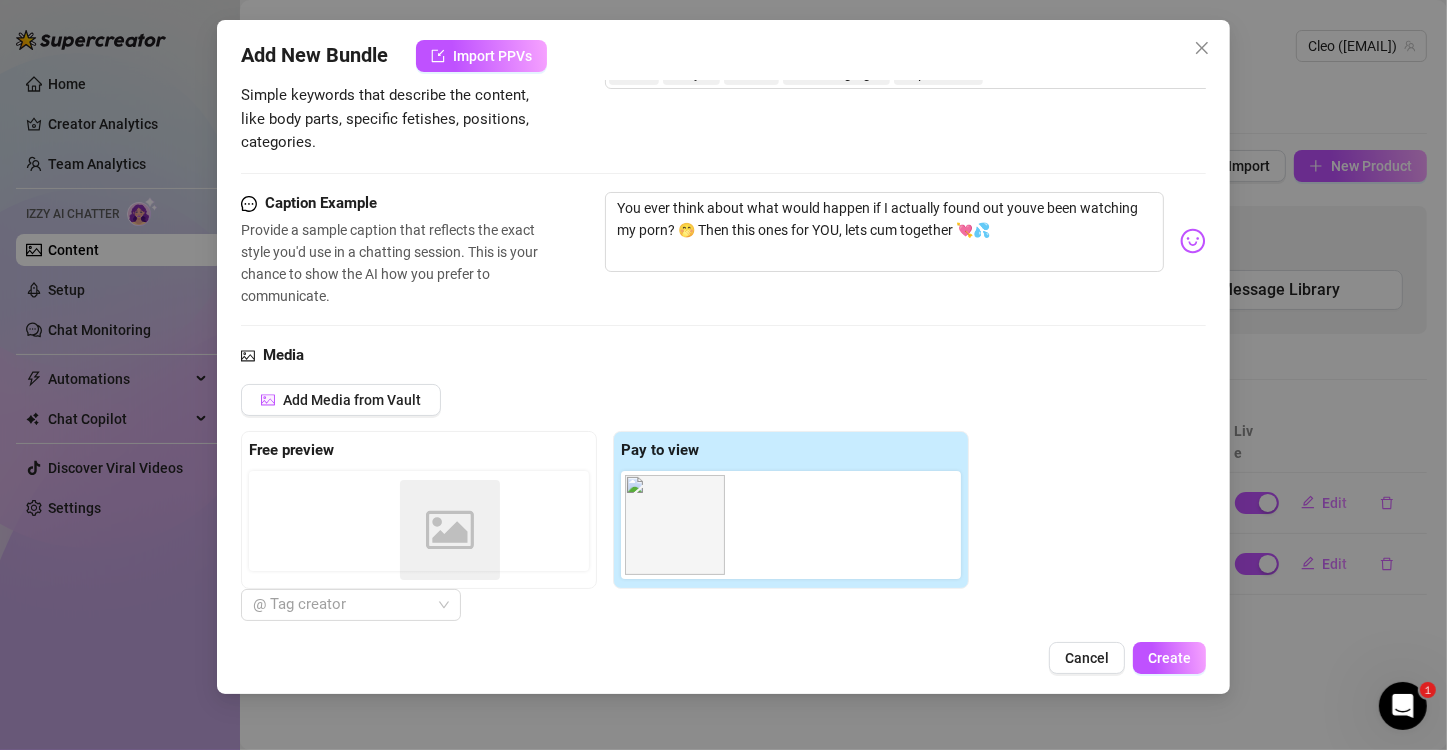 drag, startPoint x: 692, startPoint y: 519, endPoint x: 467, endPoint y: 533, distance: 225.43513 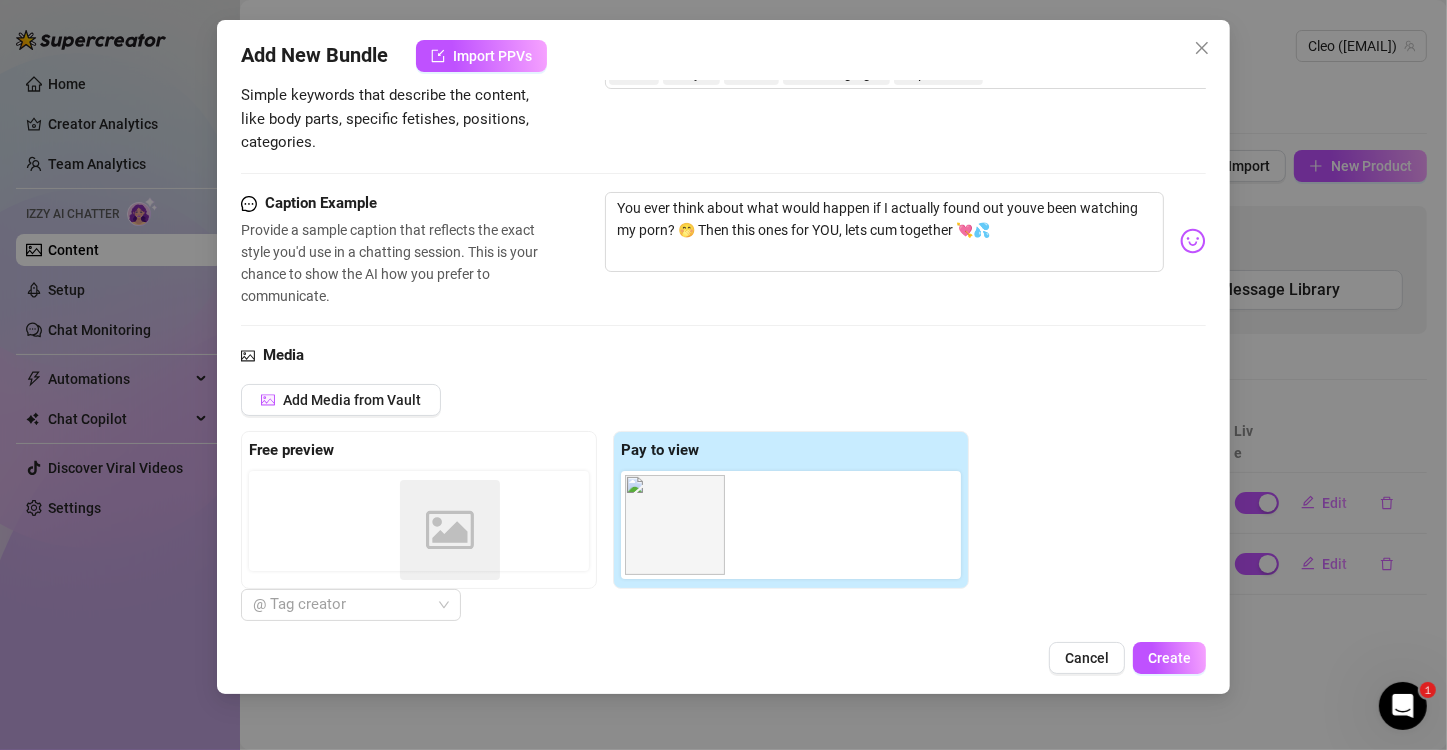 click on "Free preview Pay to view Image placeholder 00:13" at bounding box center [605, 510] 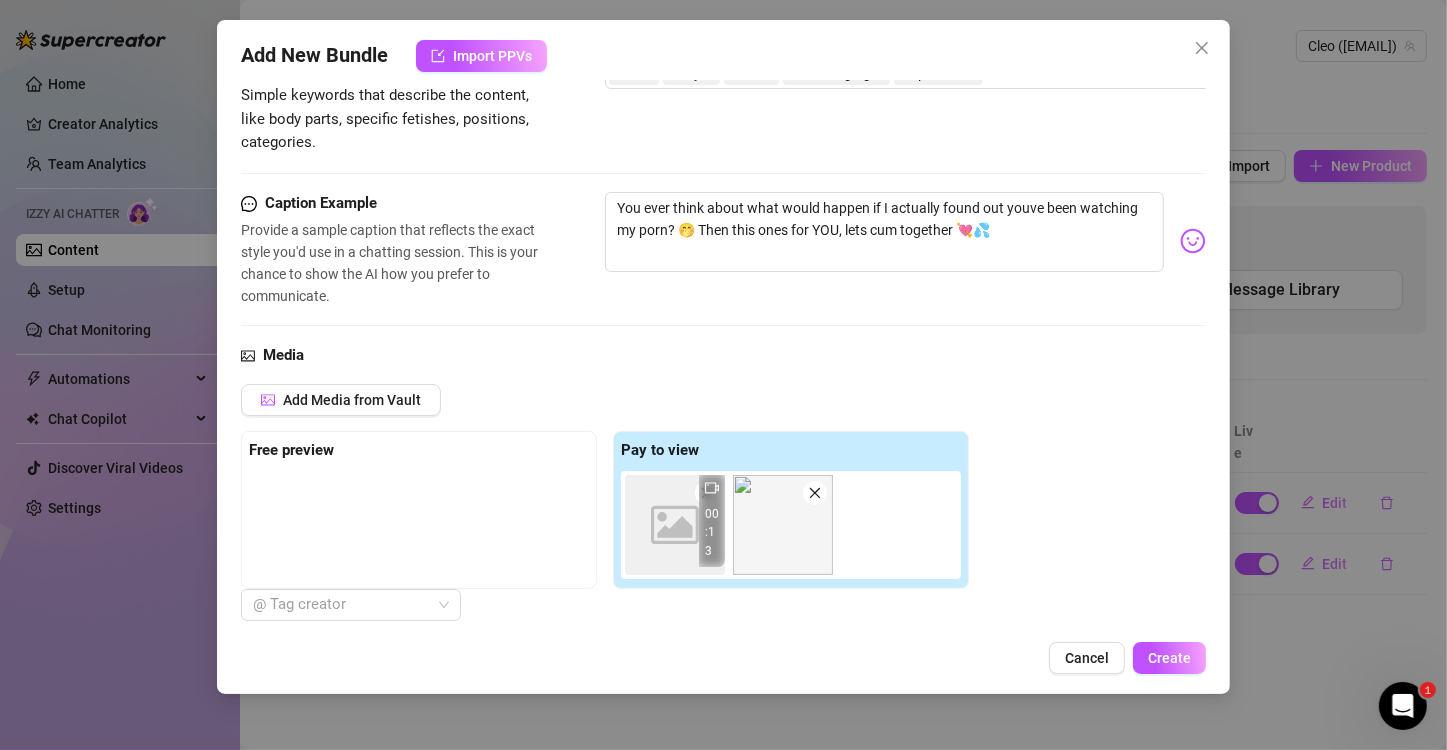 click on "Image placeholder" at bounding box center (675, 525) 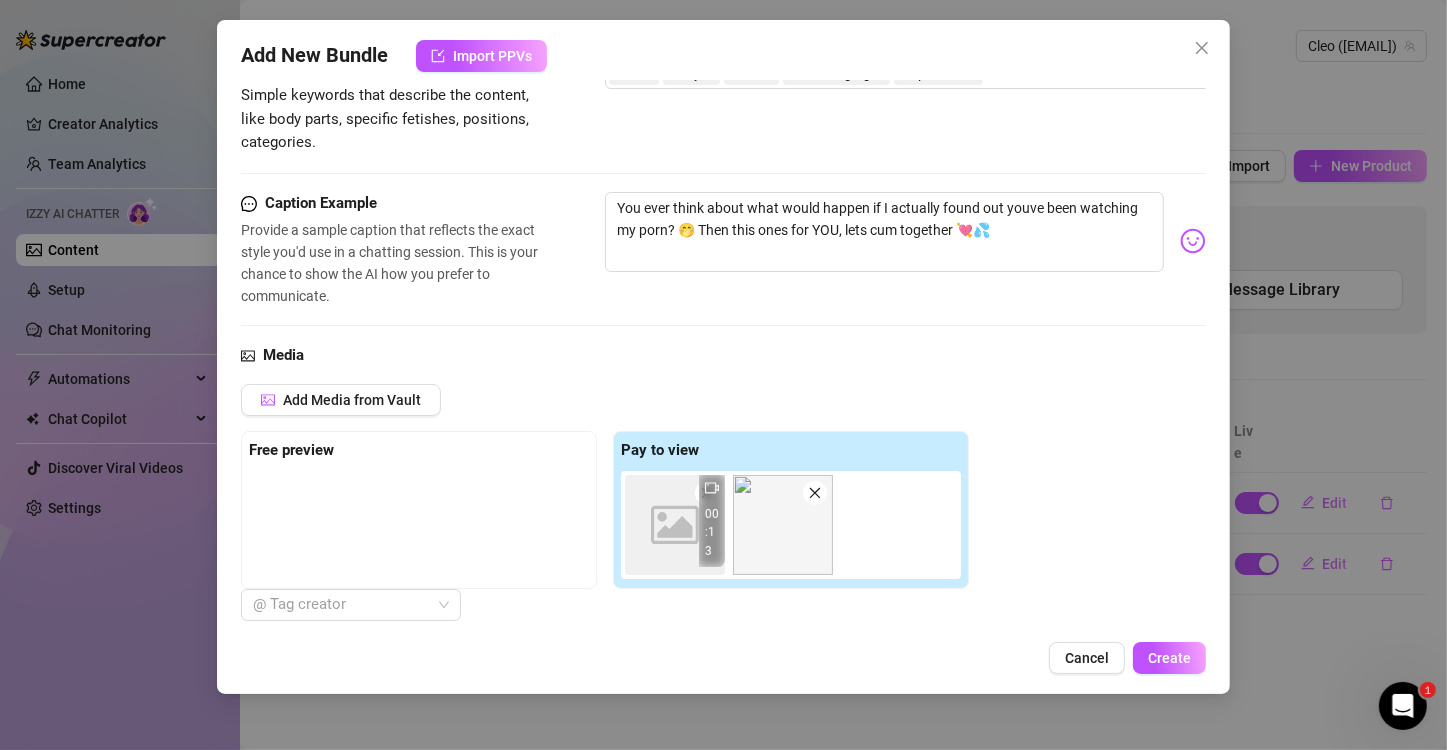 click on "Image placeholder" at bounding box center (675, 525) 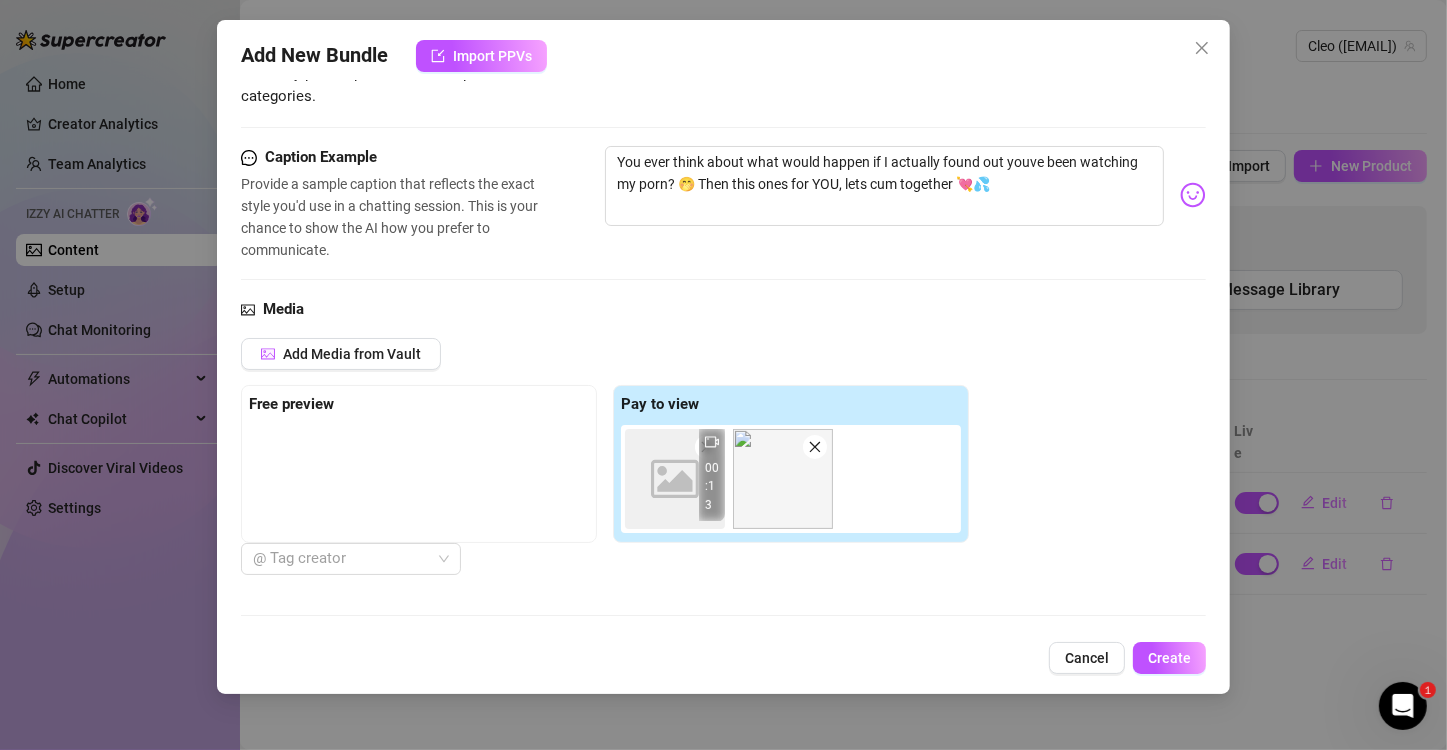 scroll, scrollTop: 403, scrollLeft: 0, axis: vertical 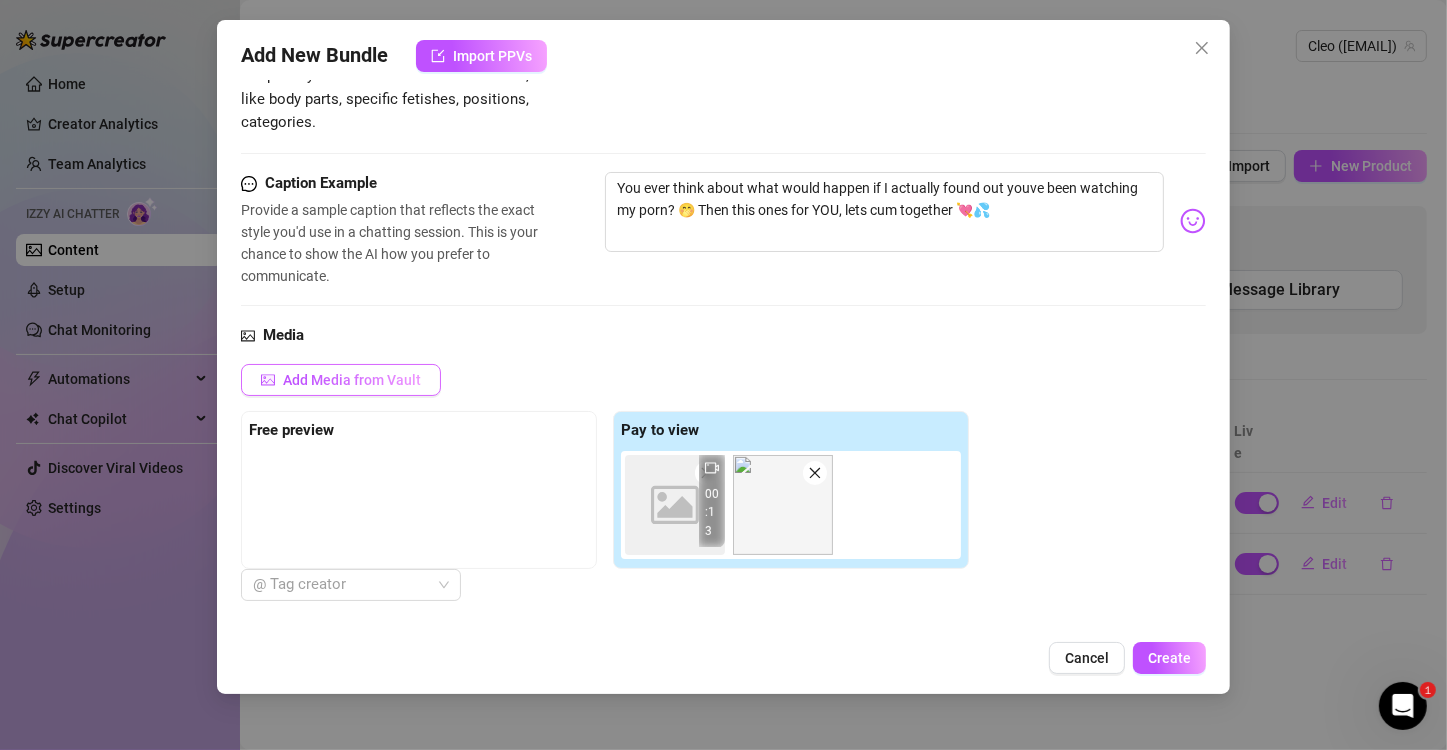 click on "Add Media from Vault" at bounding box center [341, 380] 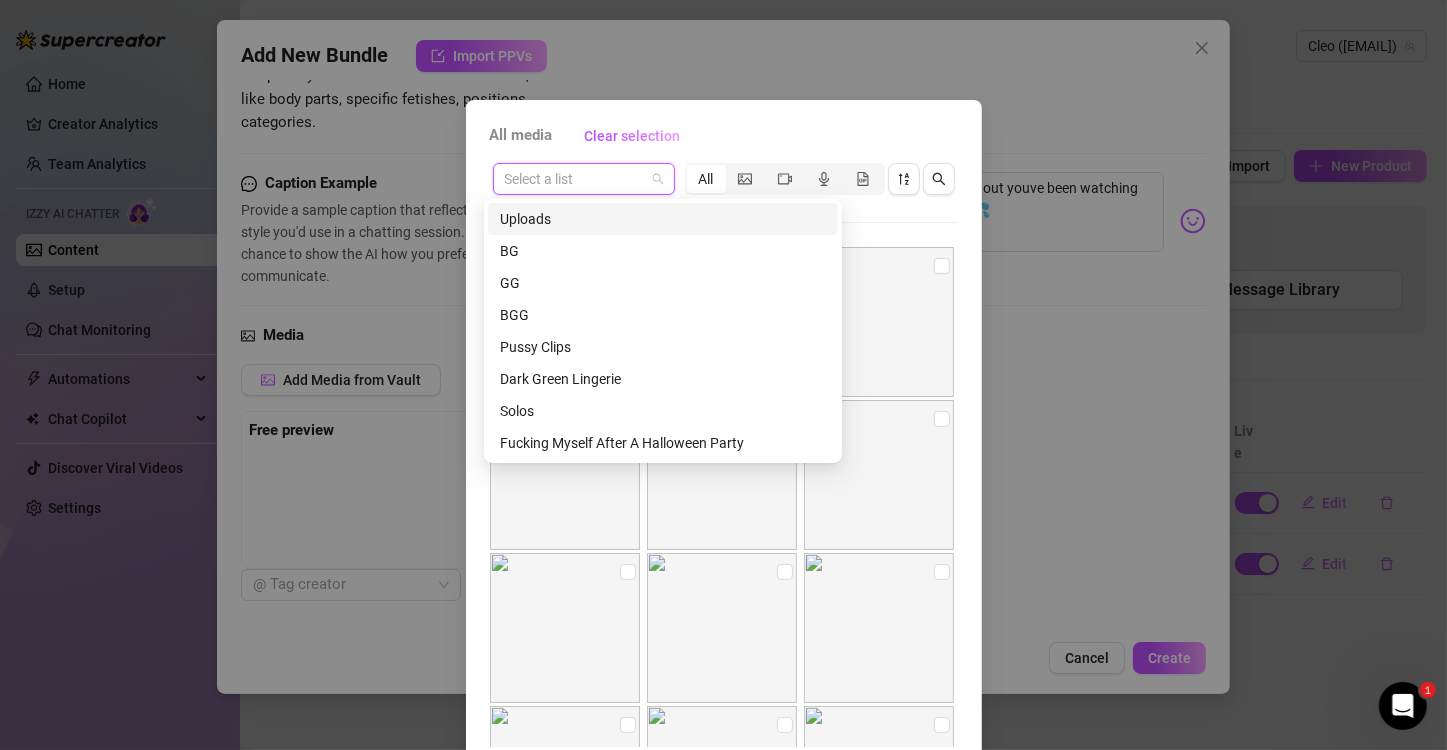 click at bounding box center (575, 179) 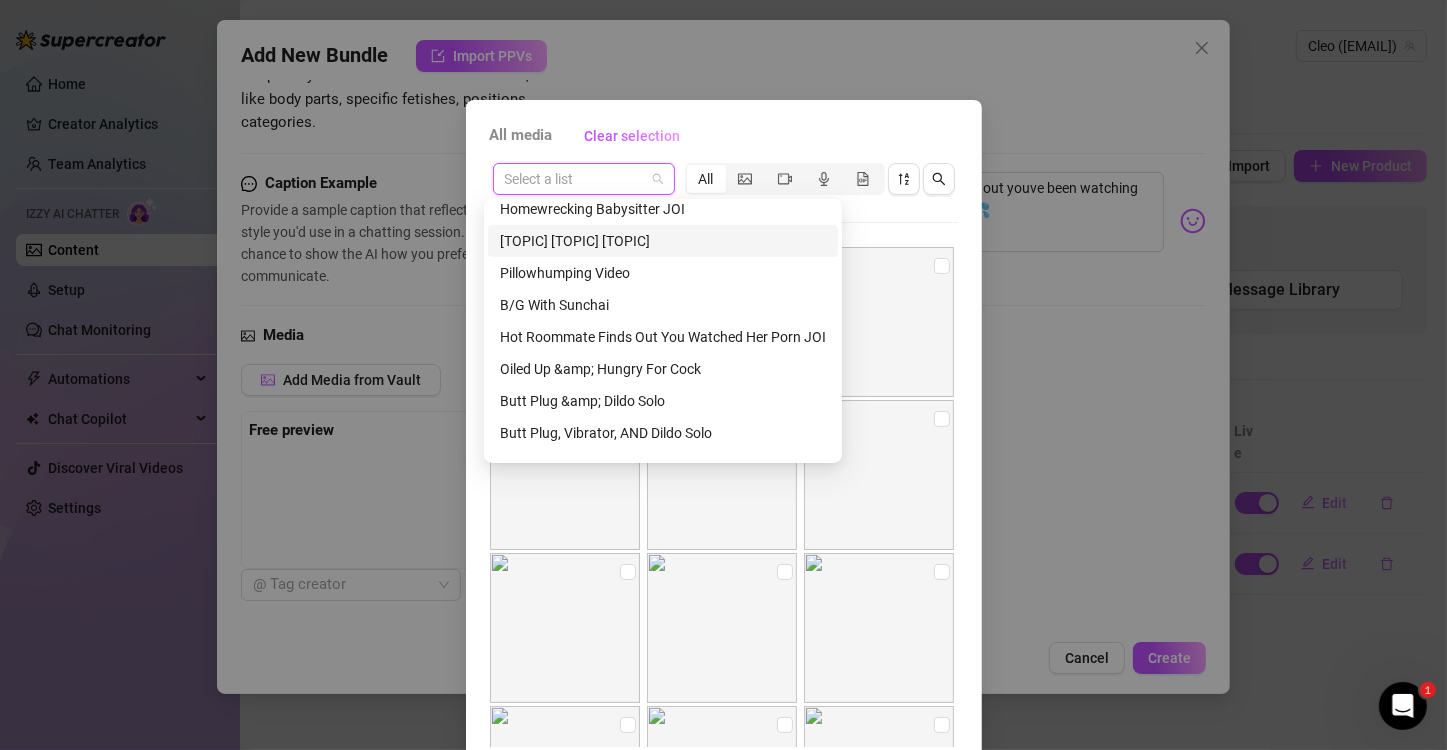 scroll, scrollTop: 327, scrollLeft: 0, axis: vertical 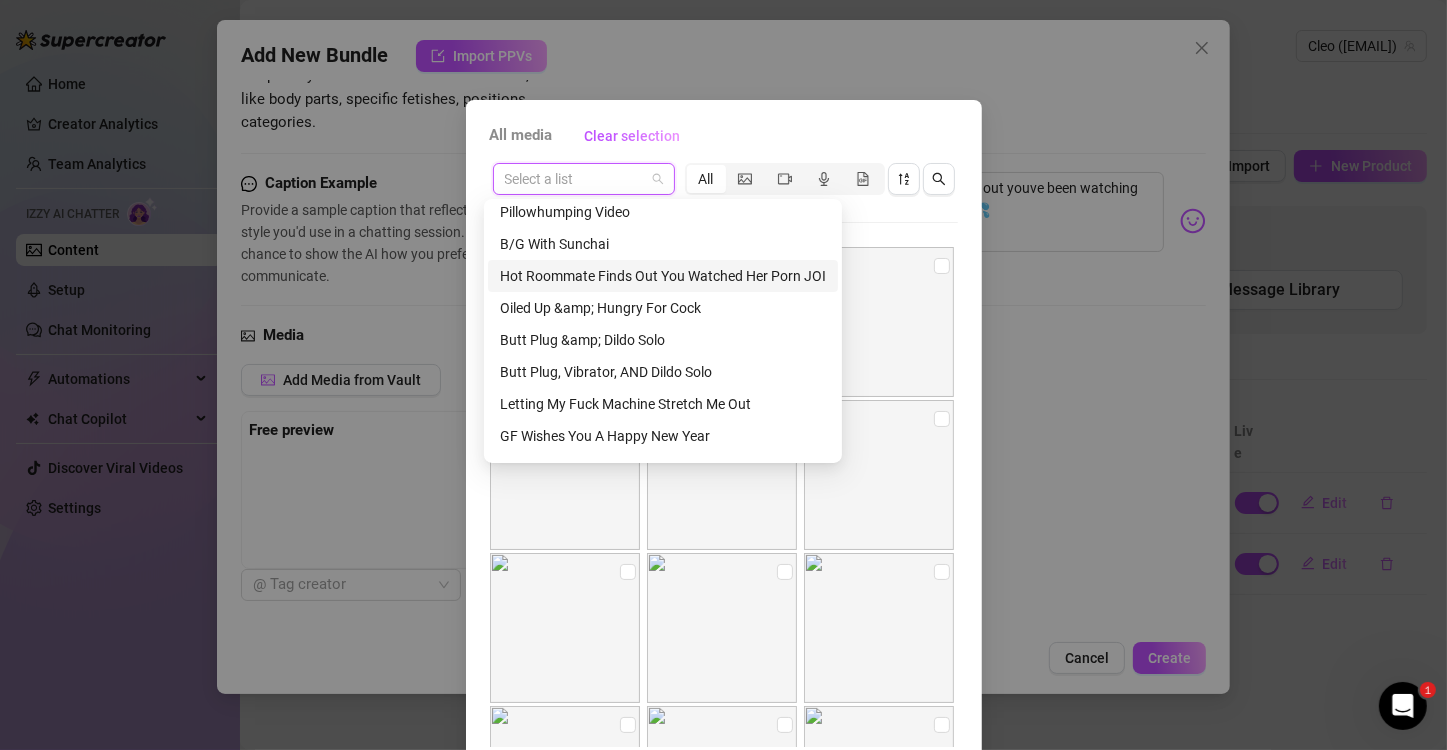 click on "Hot Roommate Finds Out You Watched Her Porn JOI" at bounding box center [663, 276] 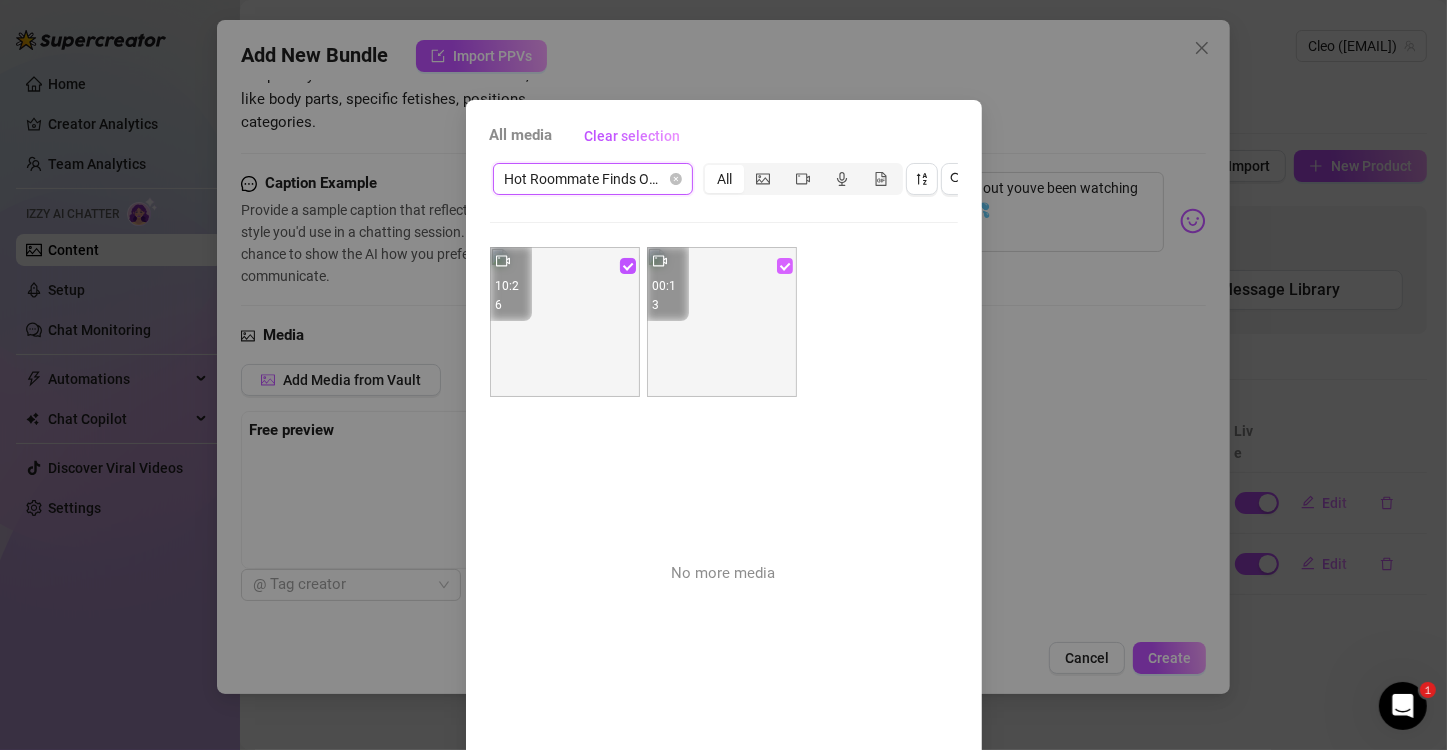 click at bounding box center [785, 266] 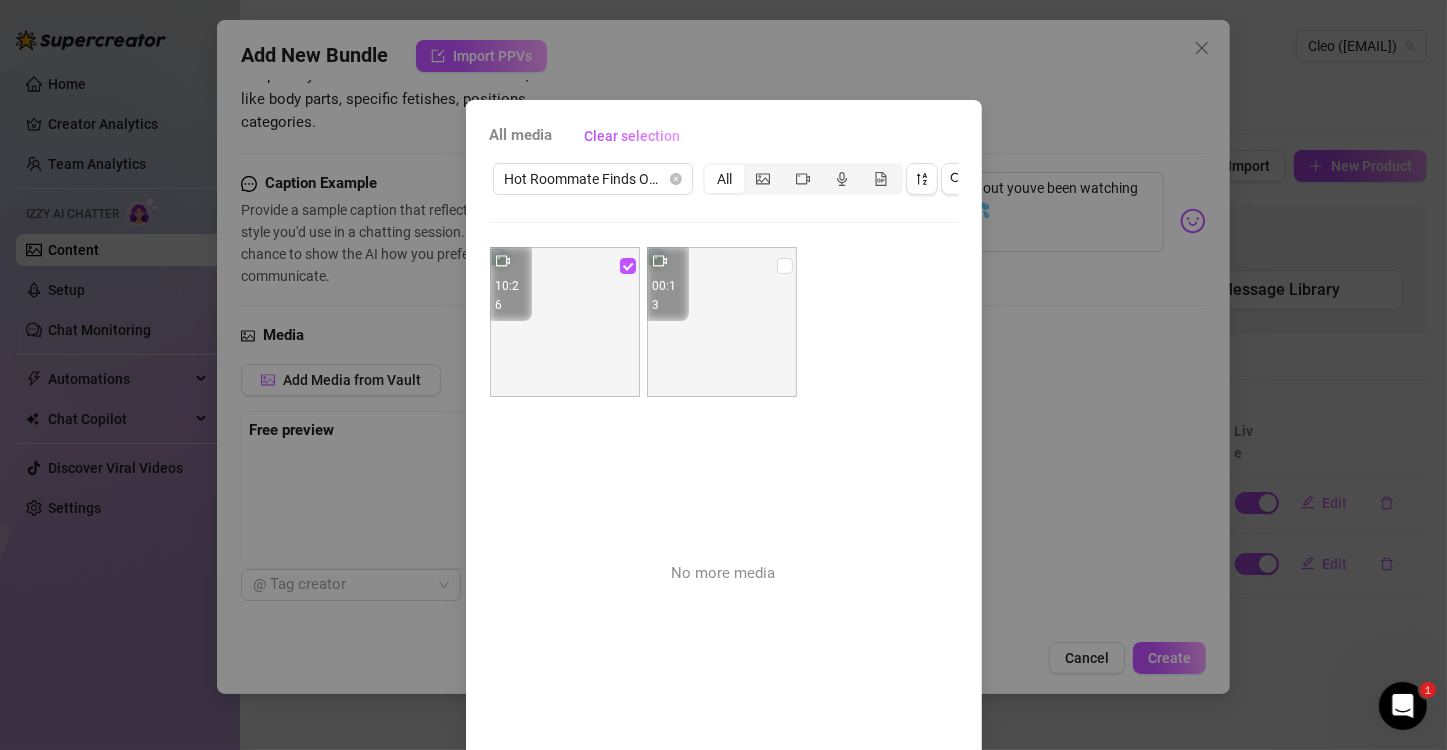scroll, scrollTop: 101, scrollLeft: 0, axis: vertical 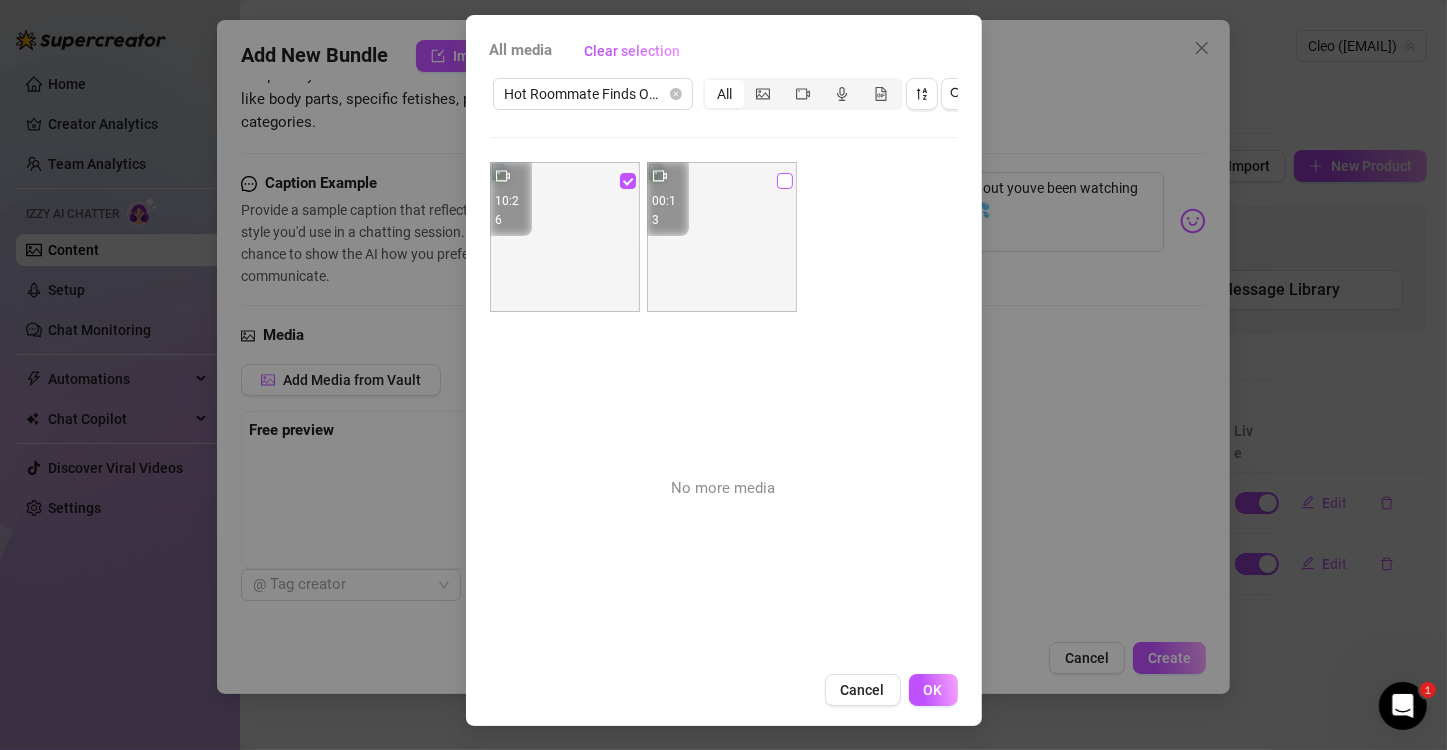 click at bounding box center [785, 181] 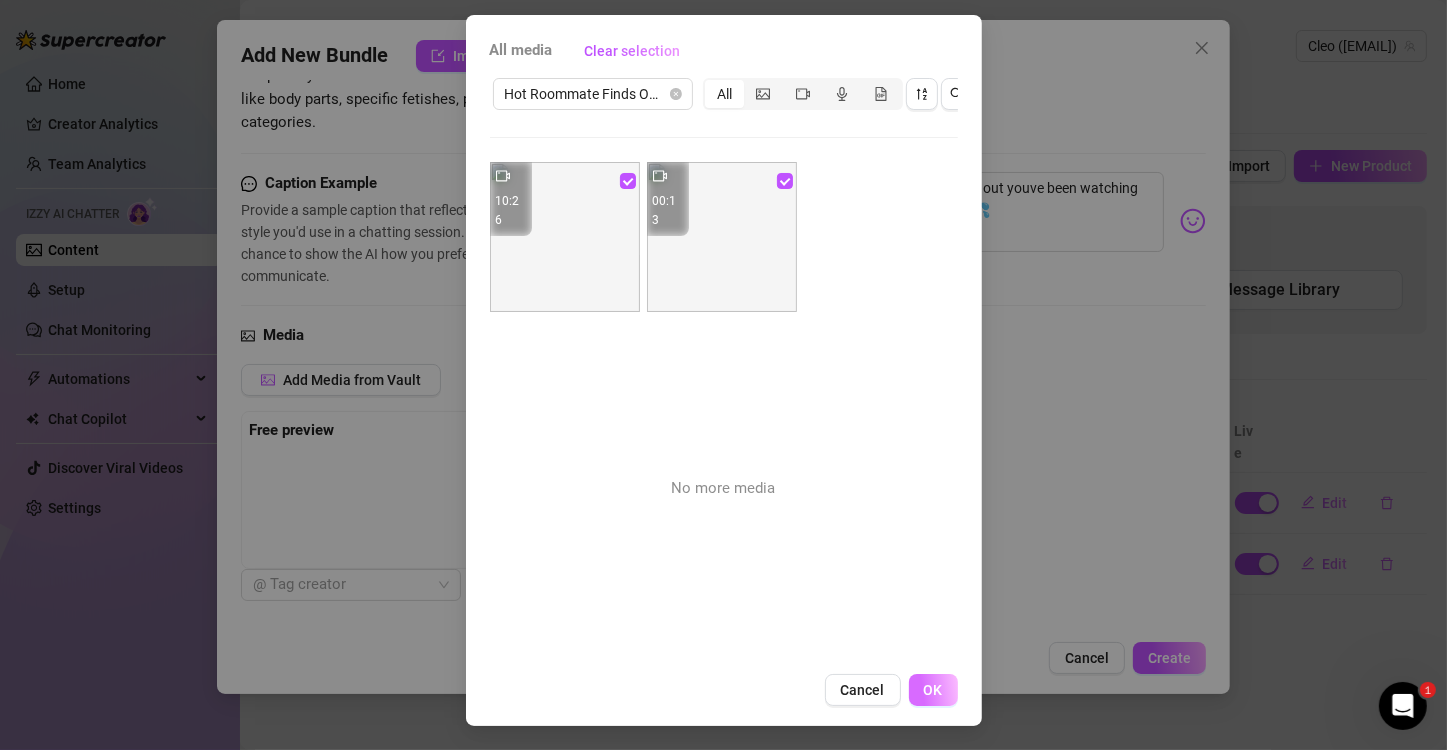 click on "OK" at bounding box center [933, 690] 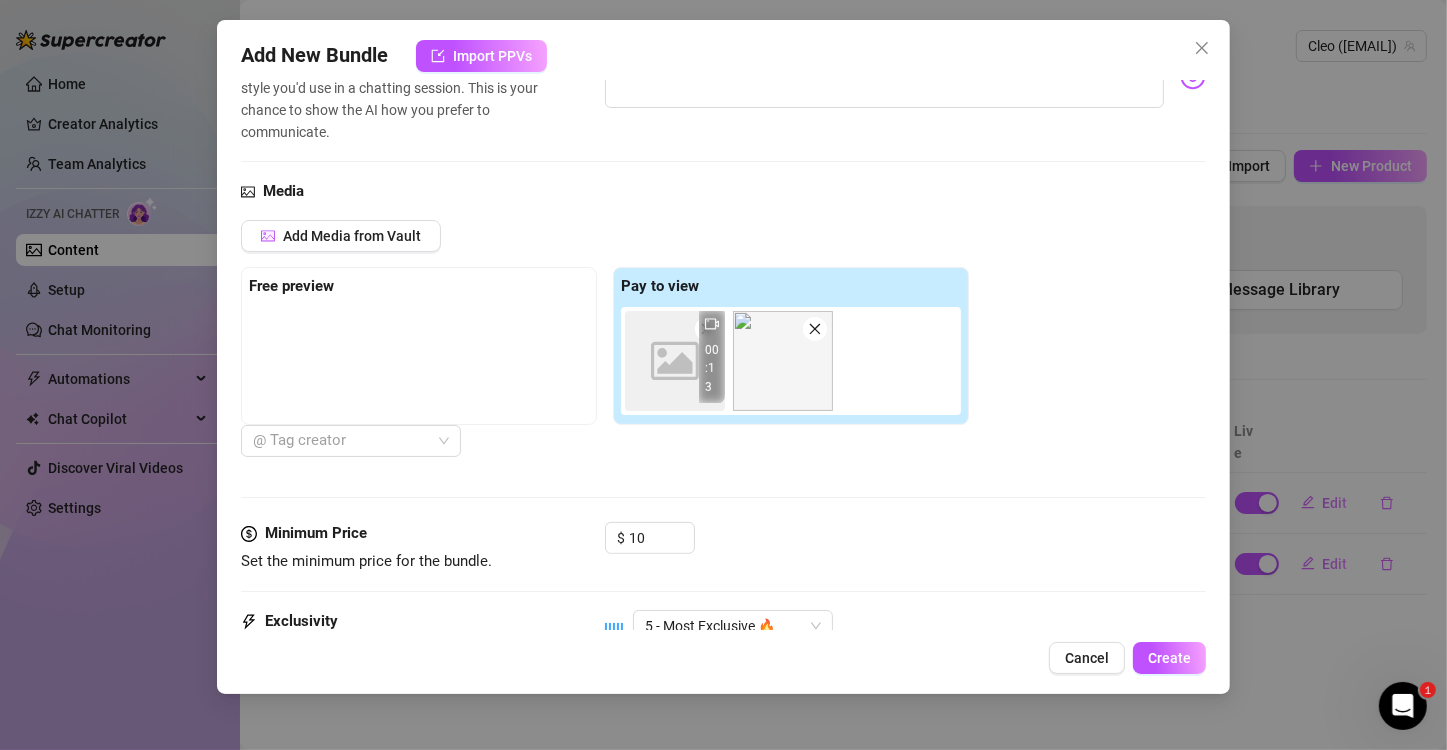 scroll, scrollTop: 548, scrollLeft: 0, axis: vertical 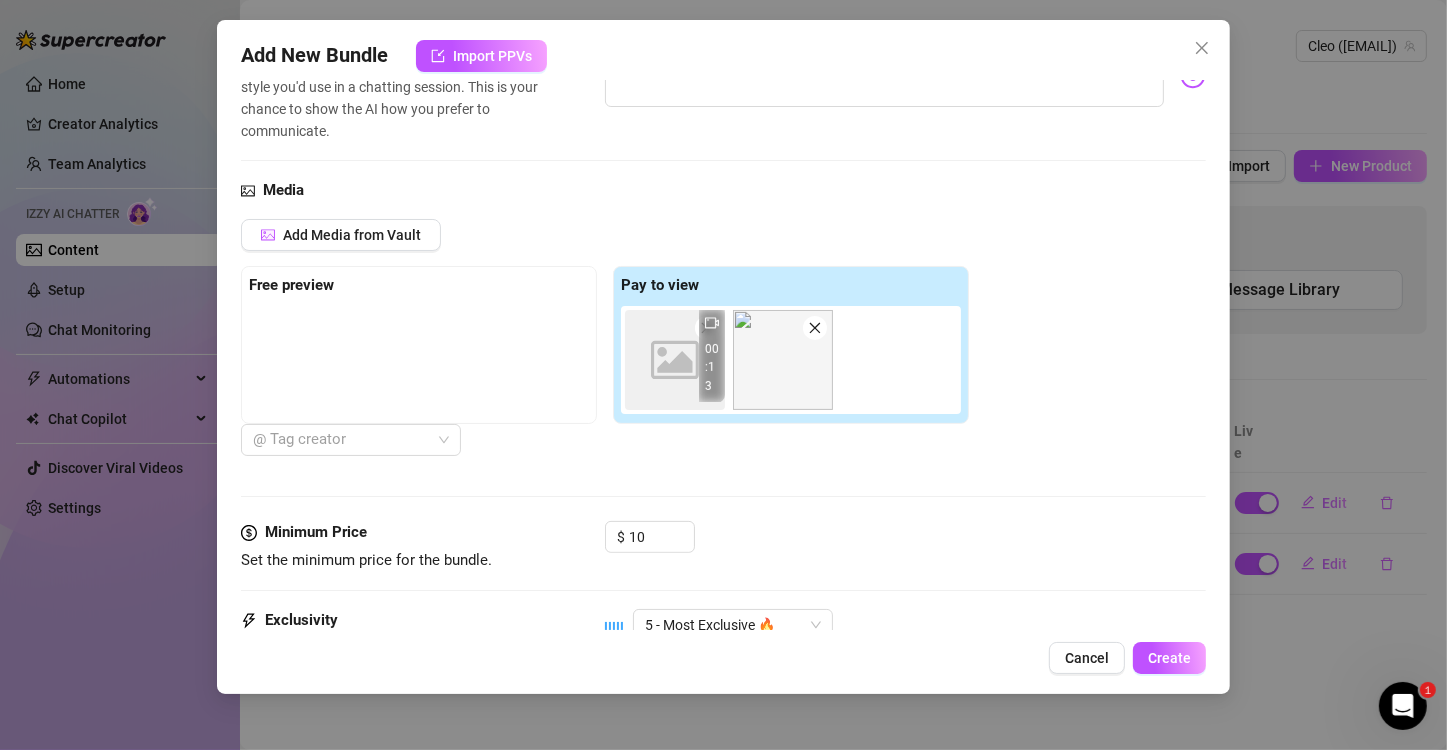click on "Image placeholder" at bounding box center (675, 360) 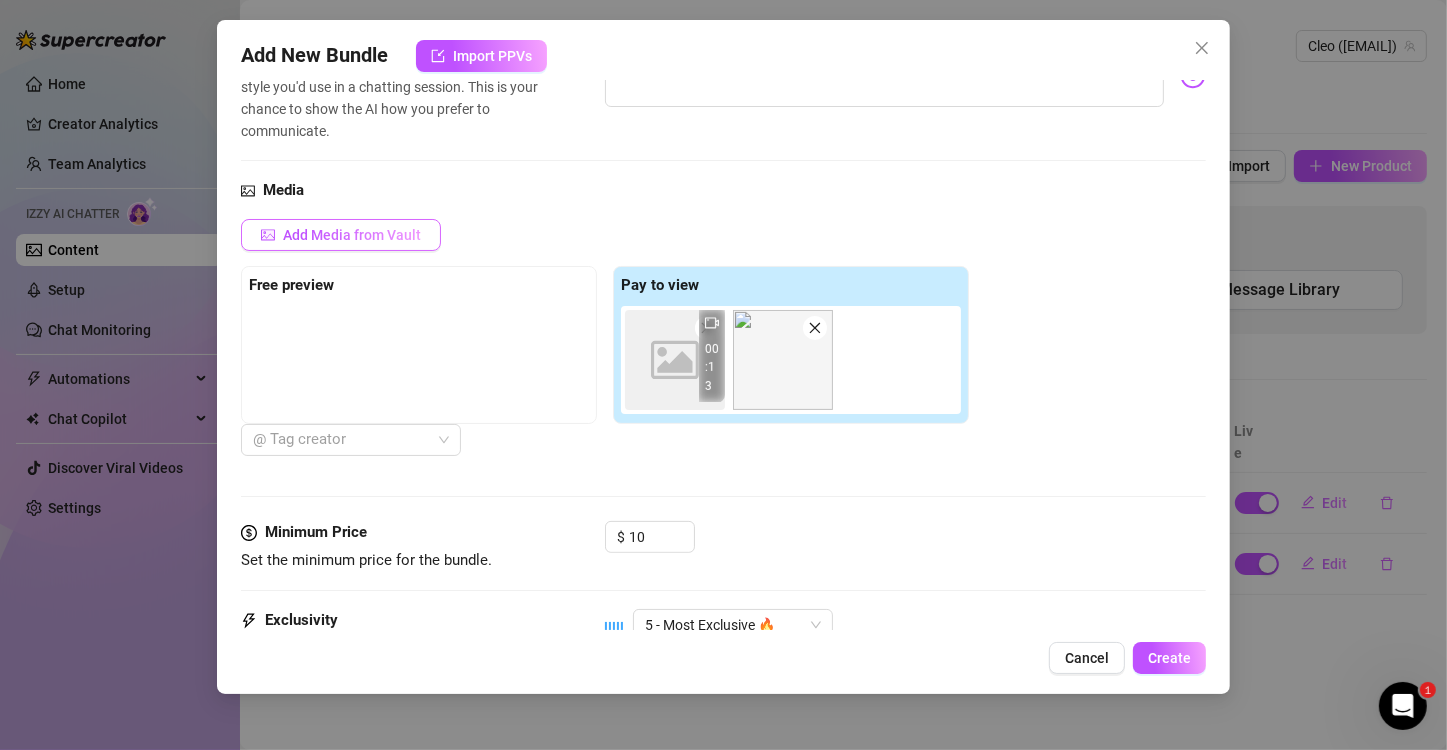 click on "Add Media from Vault" at bounding box center [341, 235] 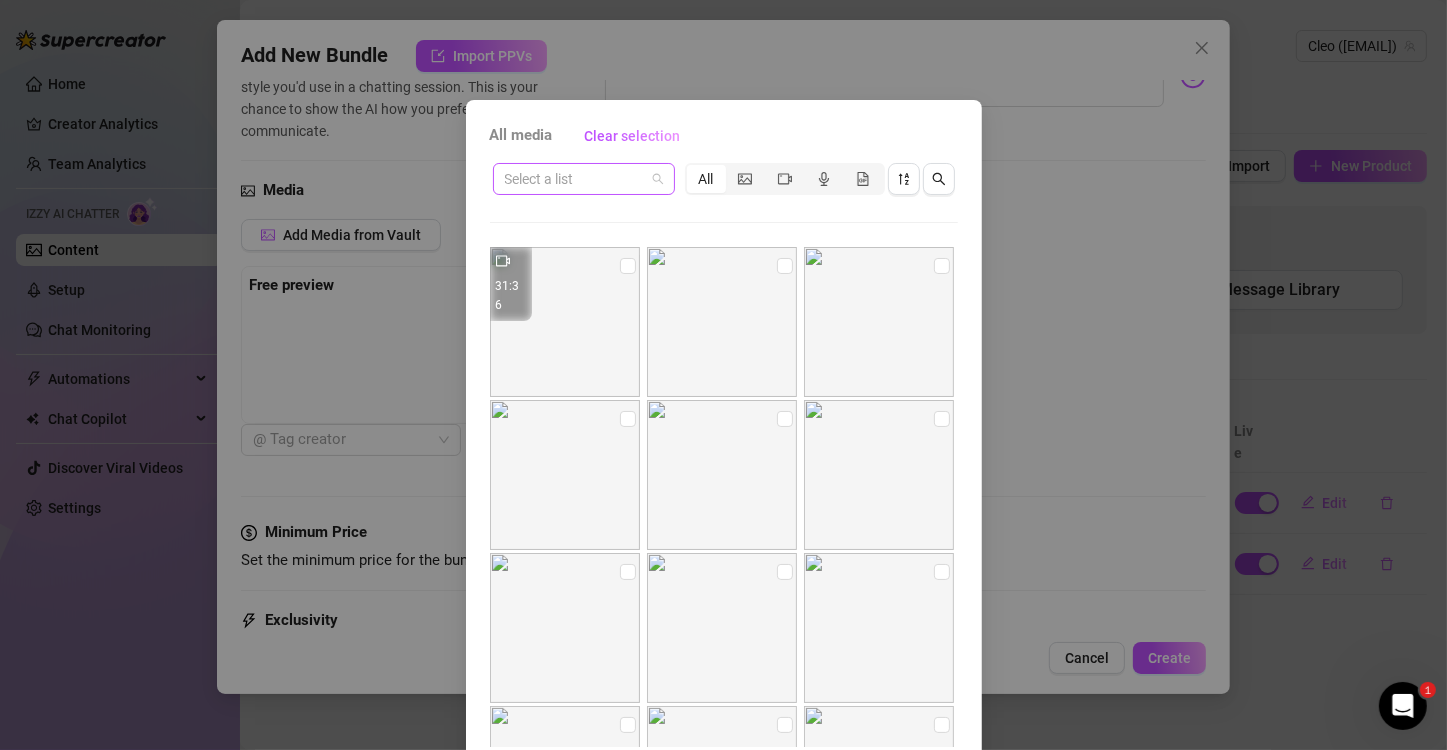 click at bounding box center [575, 179] 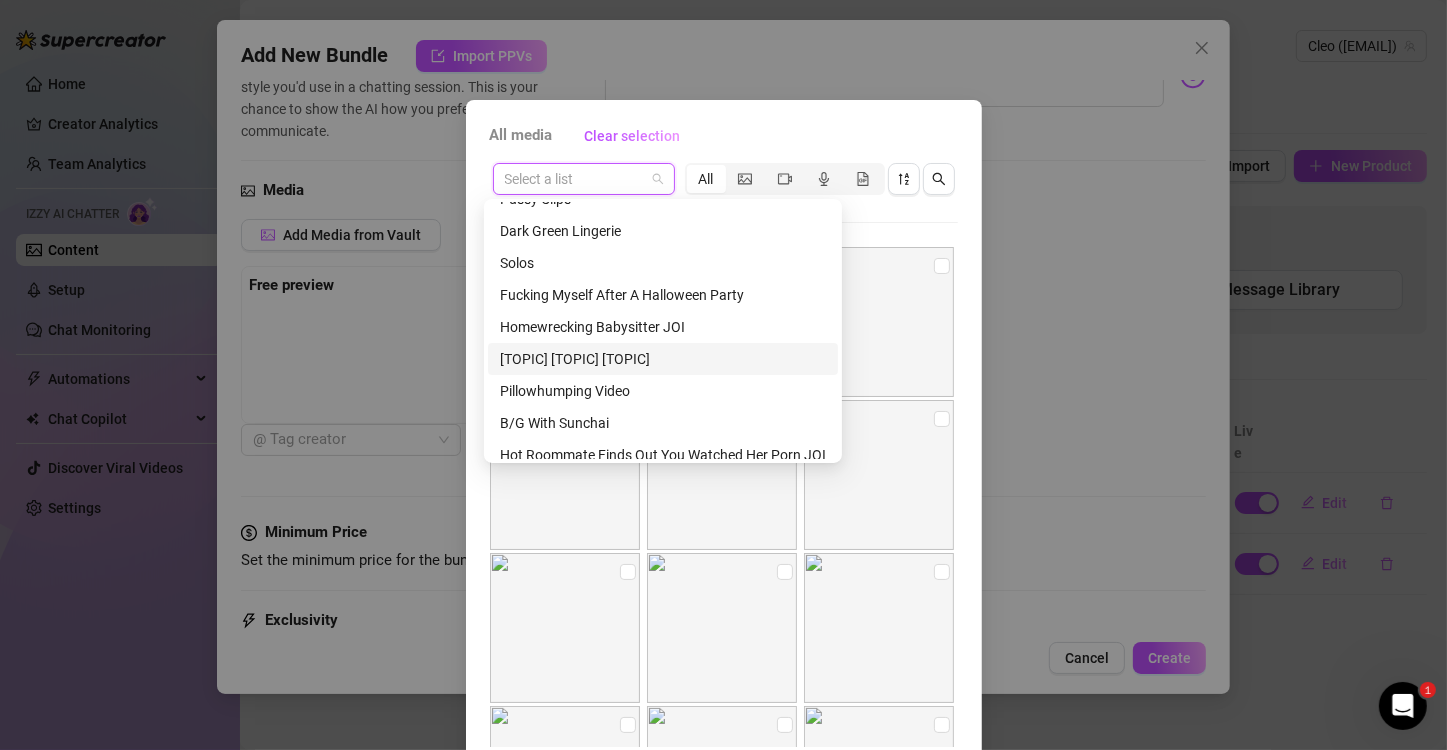 scroll, scrollTop: 184, scrollLeft: 0, axis: vertical 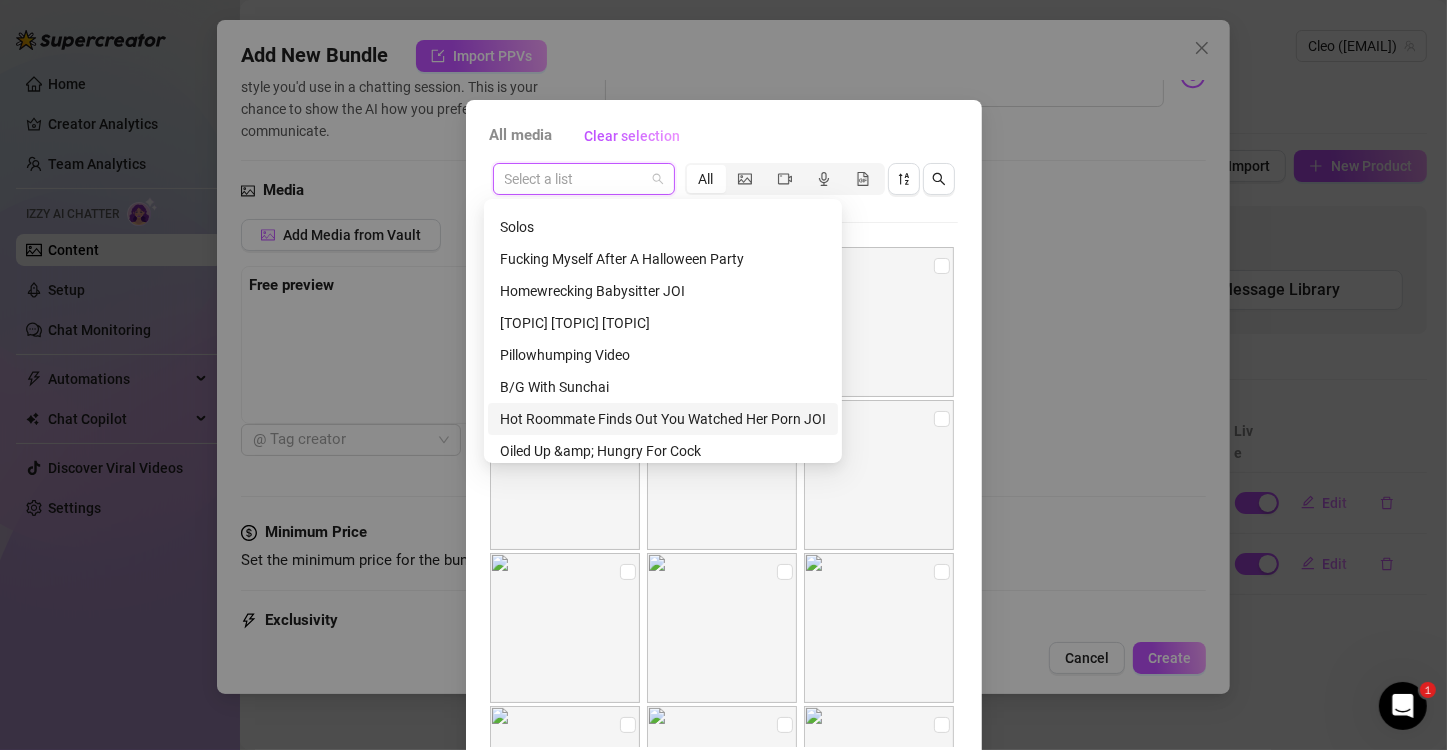 click on "Hot Roommate Finds Out You Watched Her Porn JOI" at bounding box center (663, 419) 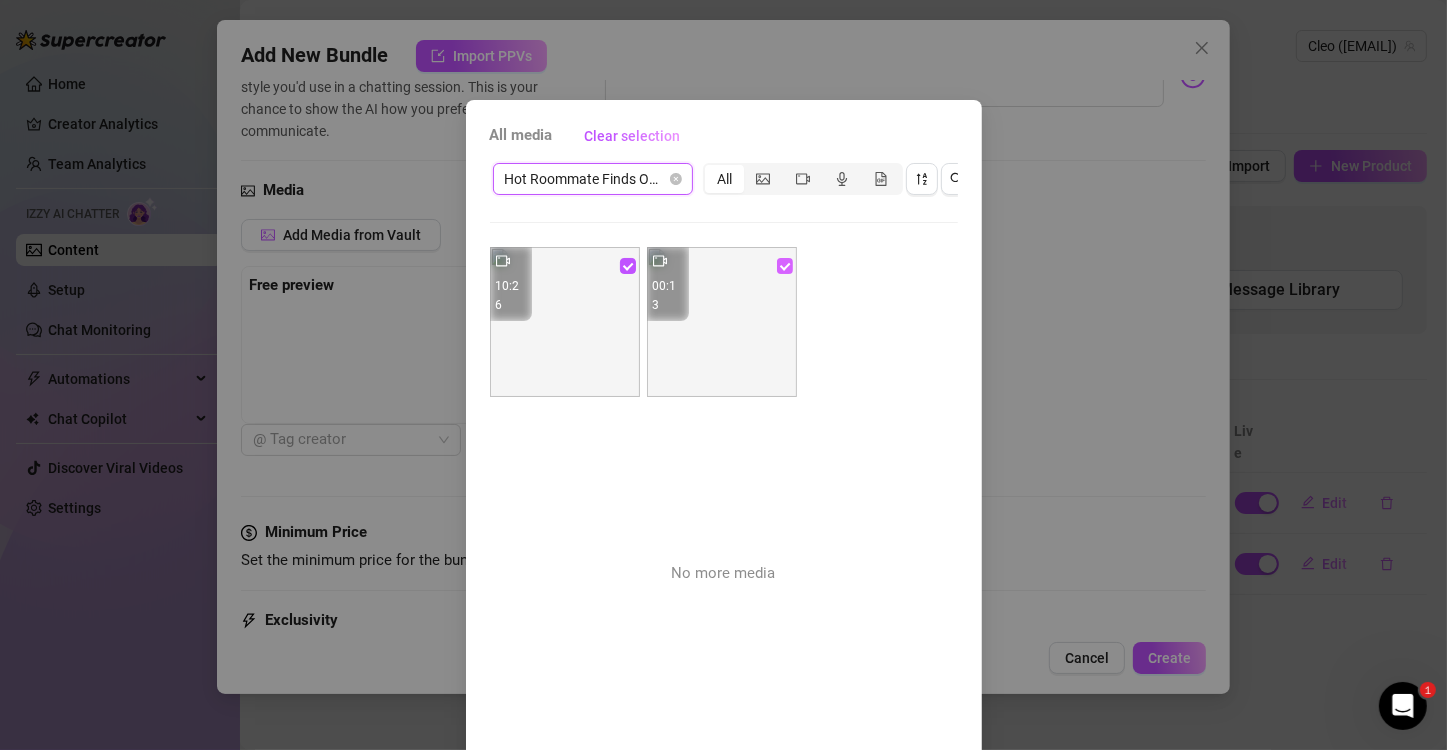 click at bounding box center (785, 266) 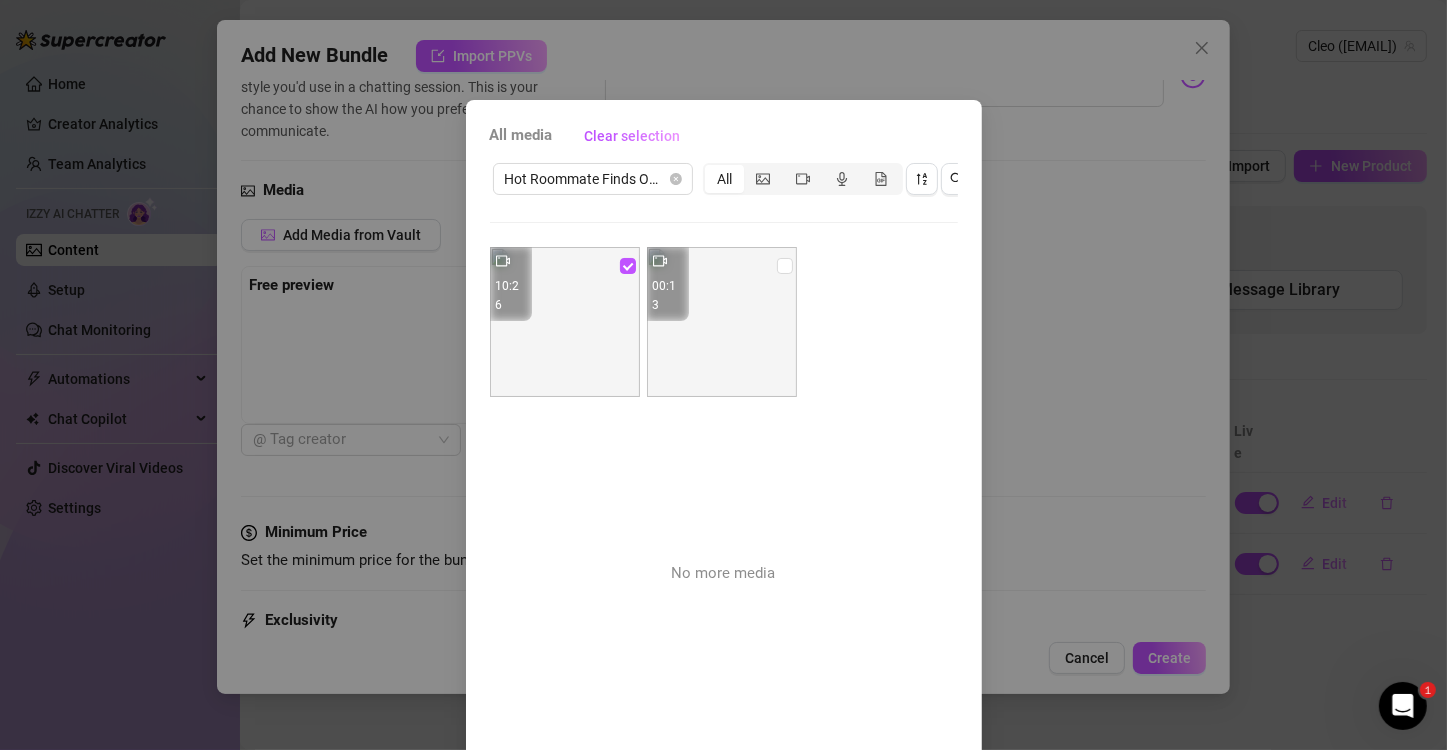 scroll, scrollTop: 101, scrollLeft: 0, axis: vertical 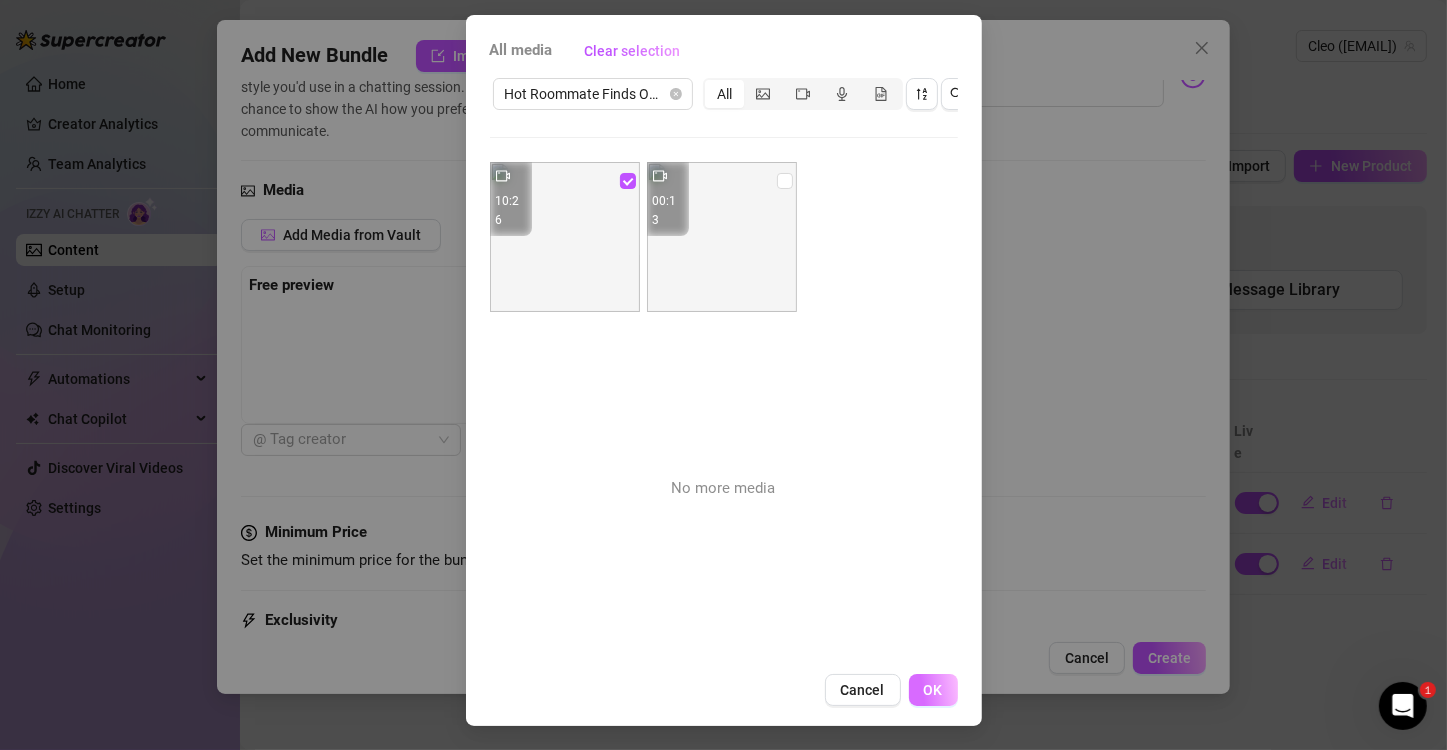 click on "OK" at bounding box center (933, 690) 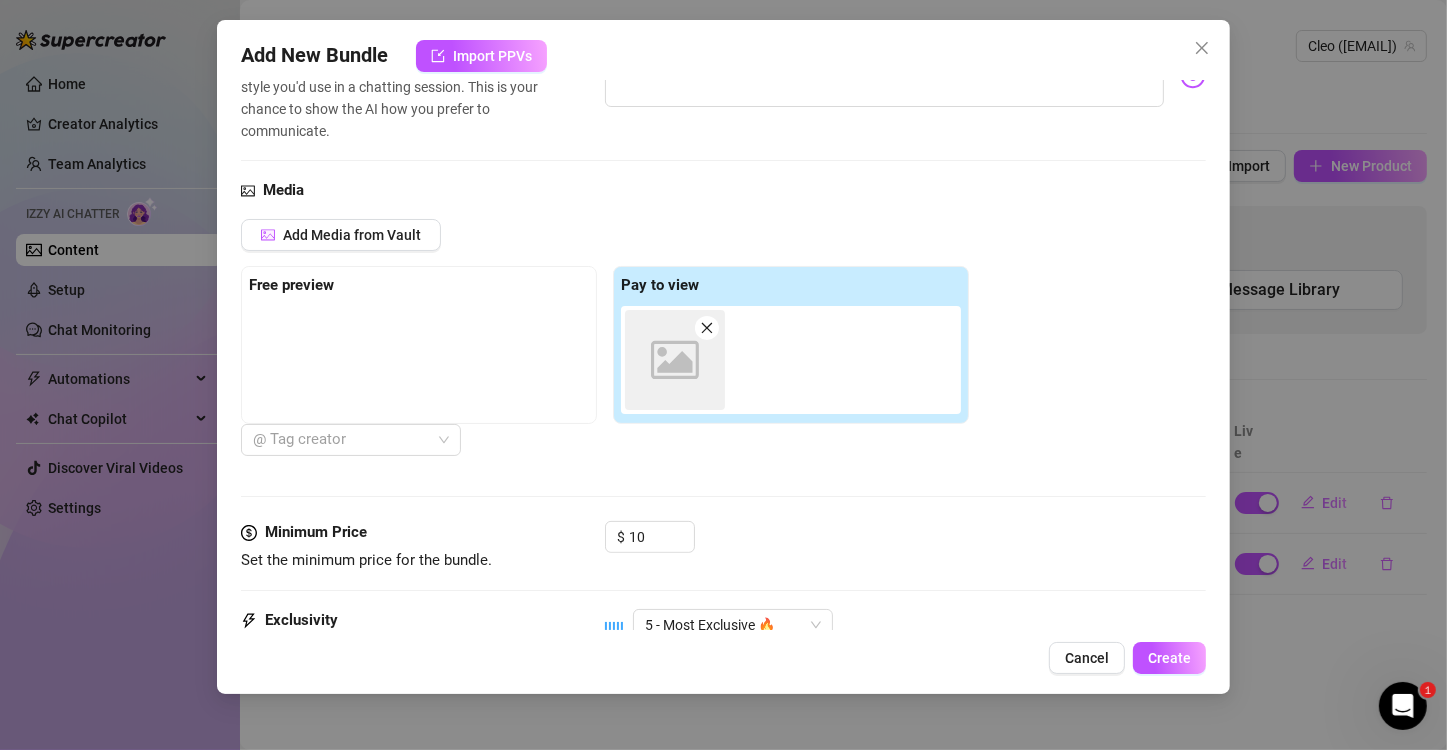 click 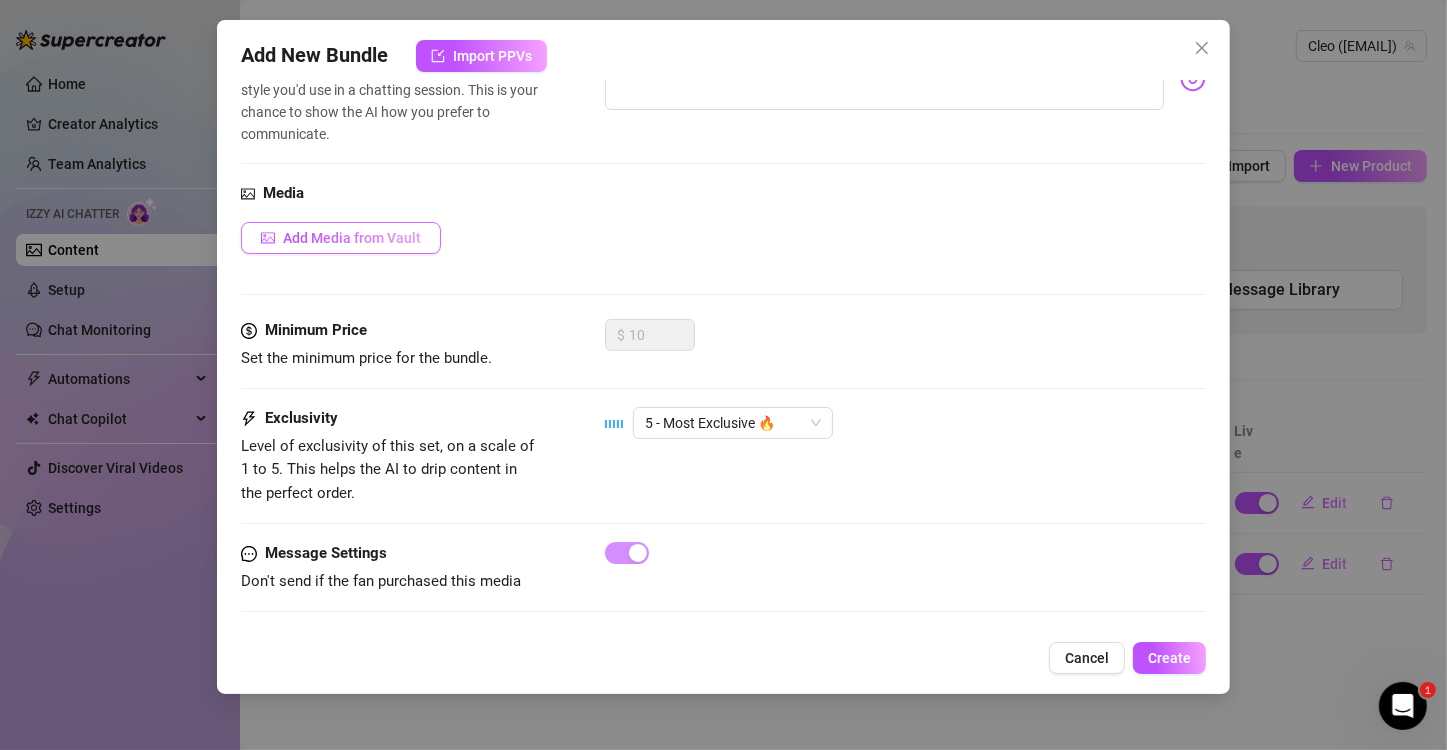 click on "Add Media from Vault" at bounding box center [352, 238] 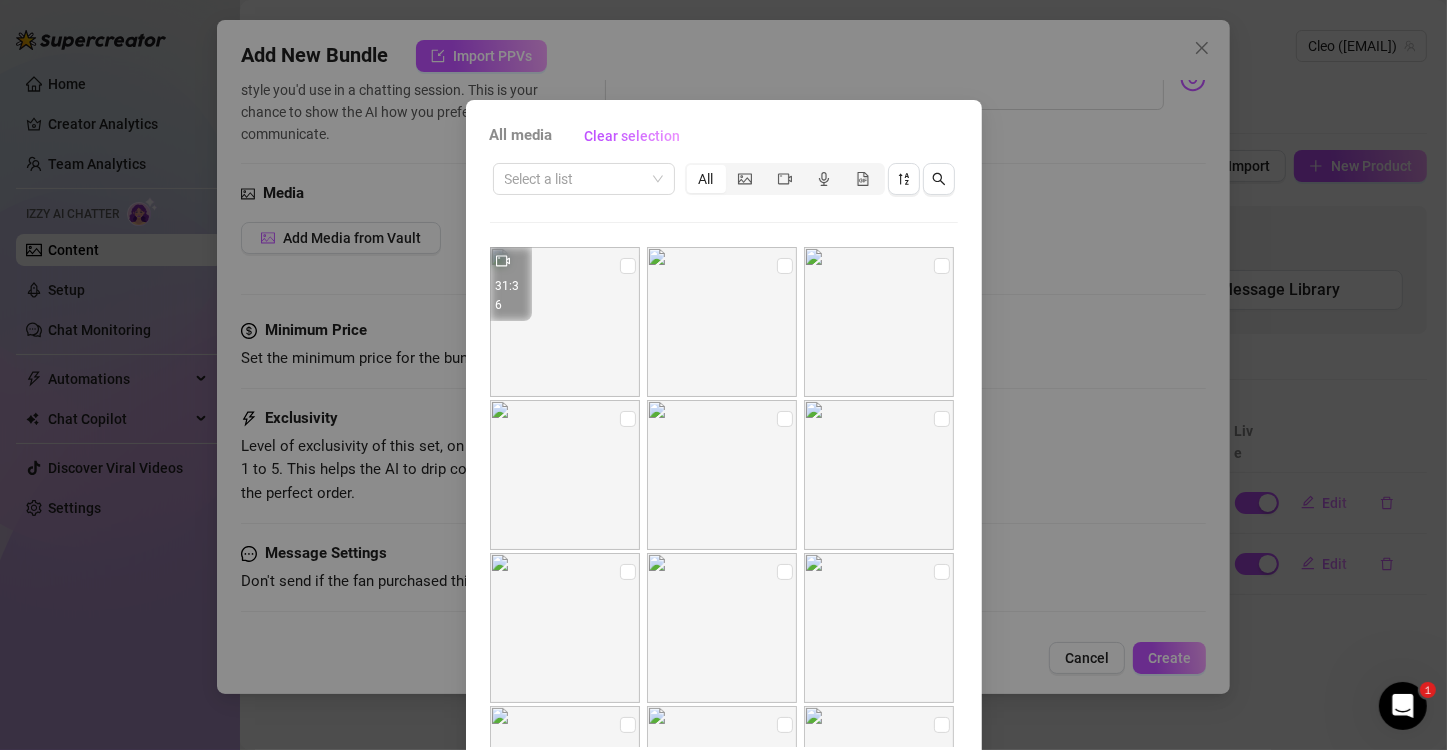 click on "All media" at bounding box center [521, 136] 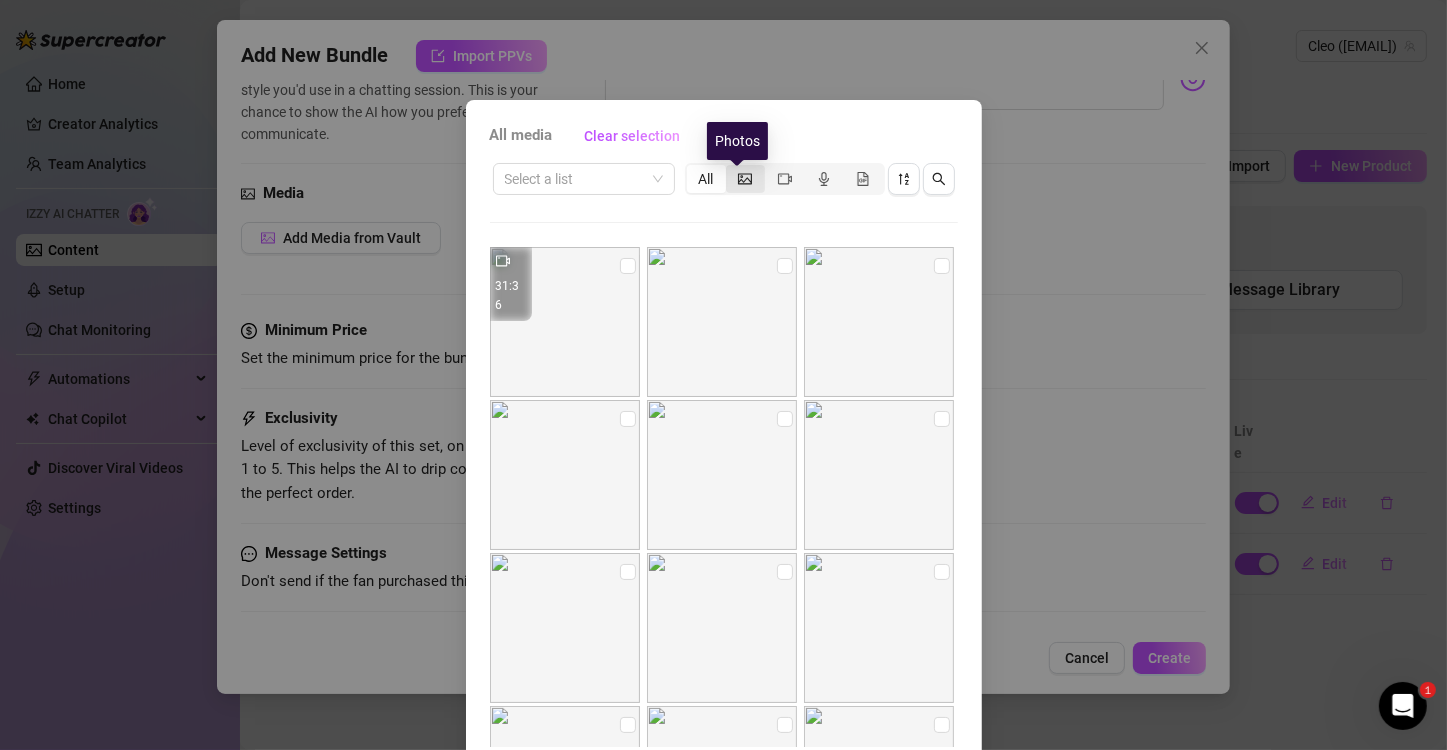 click 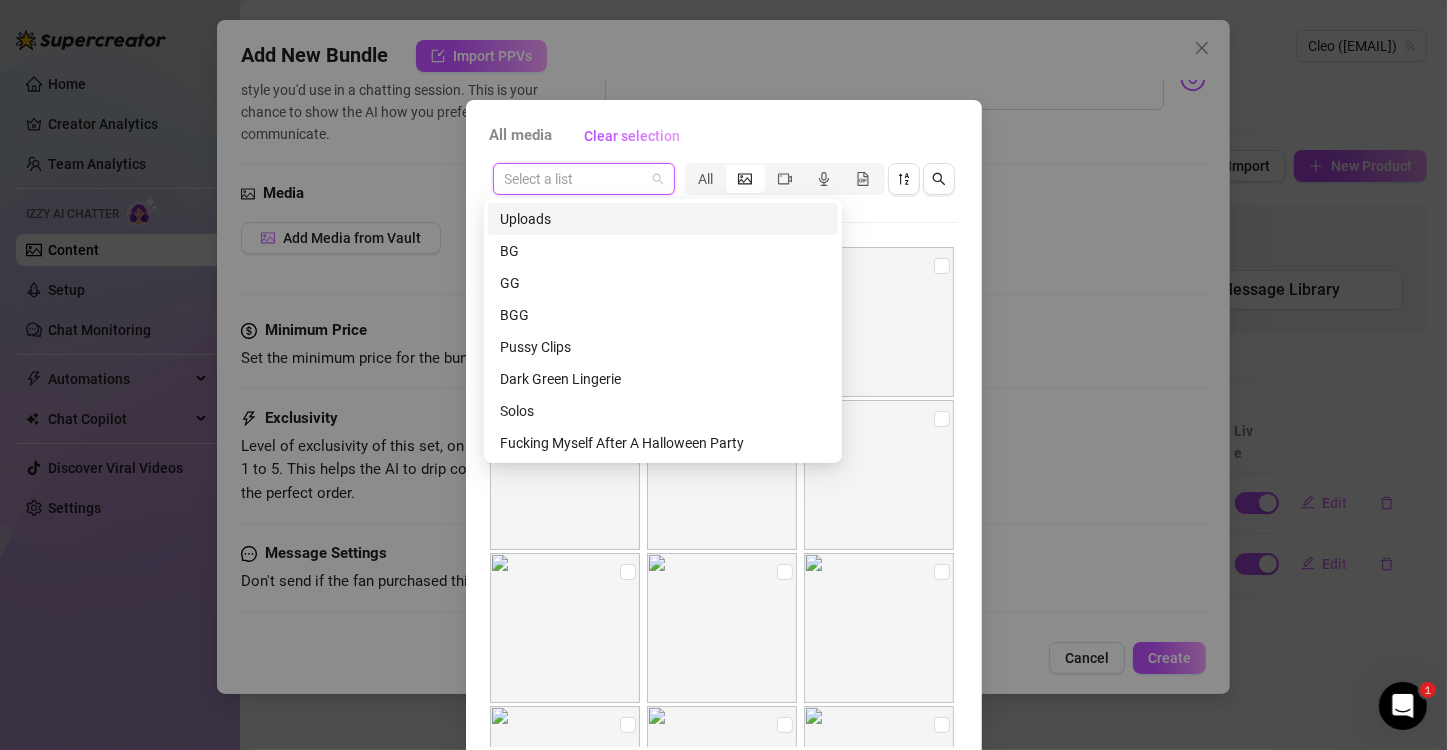 click at bounding box center [575, 179] 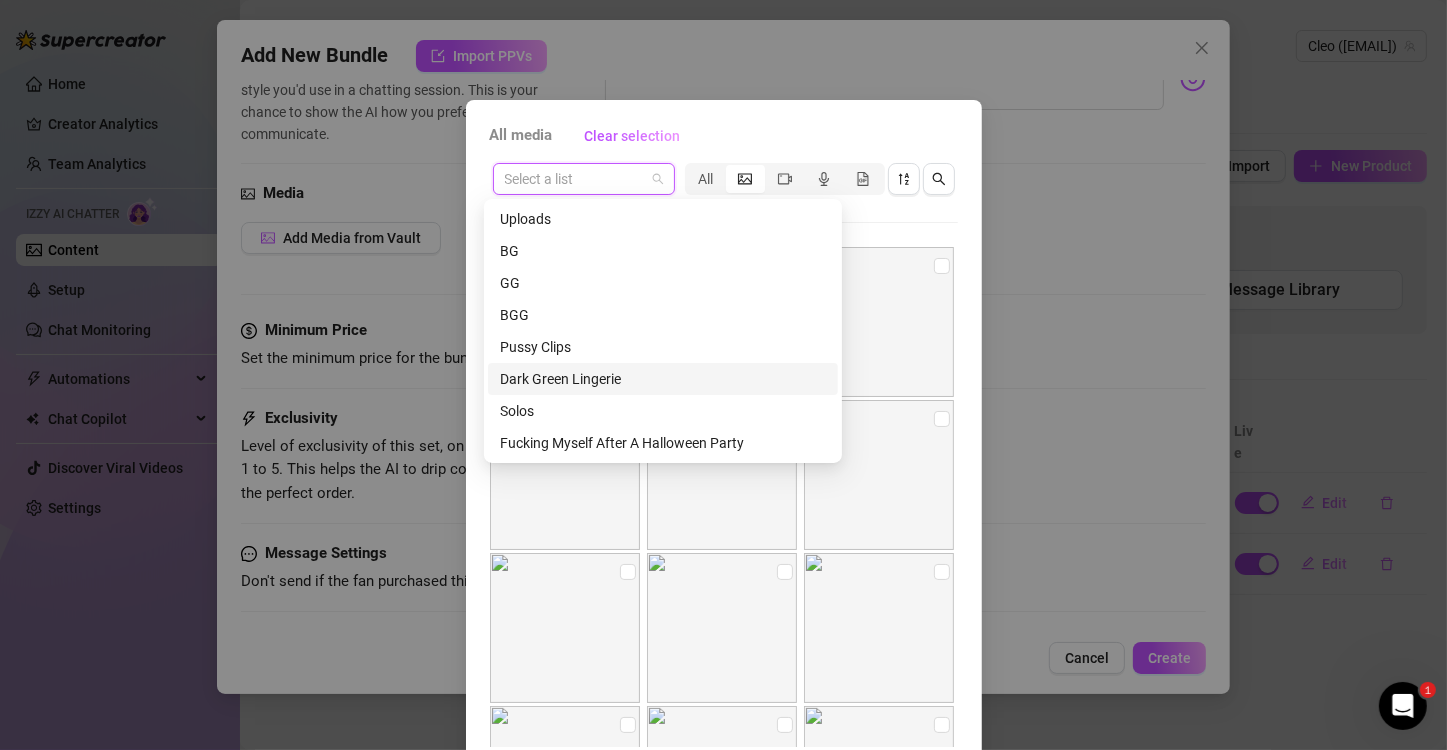 scroll, scrollTop: 182, scrollLeft: 0, axis: vertical 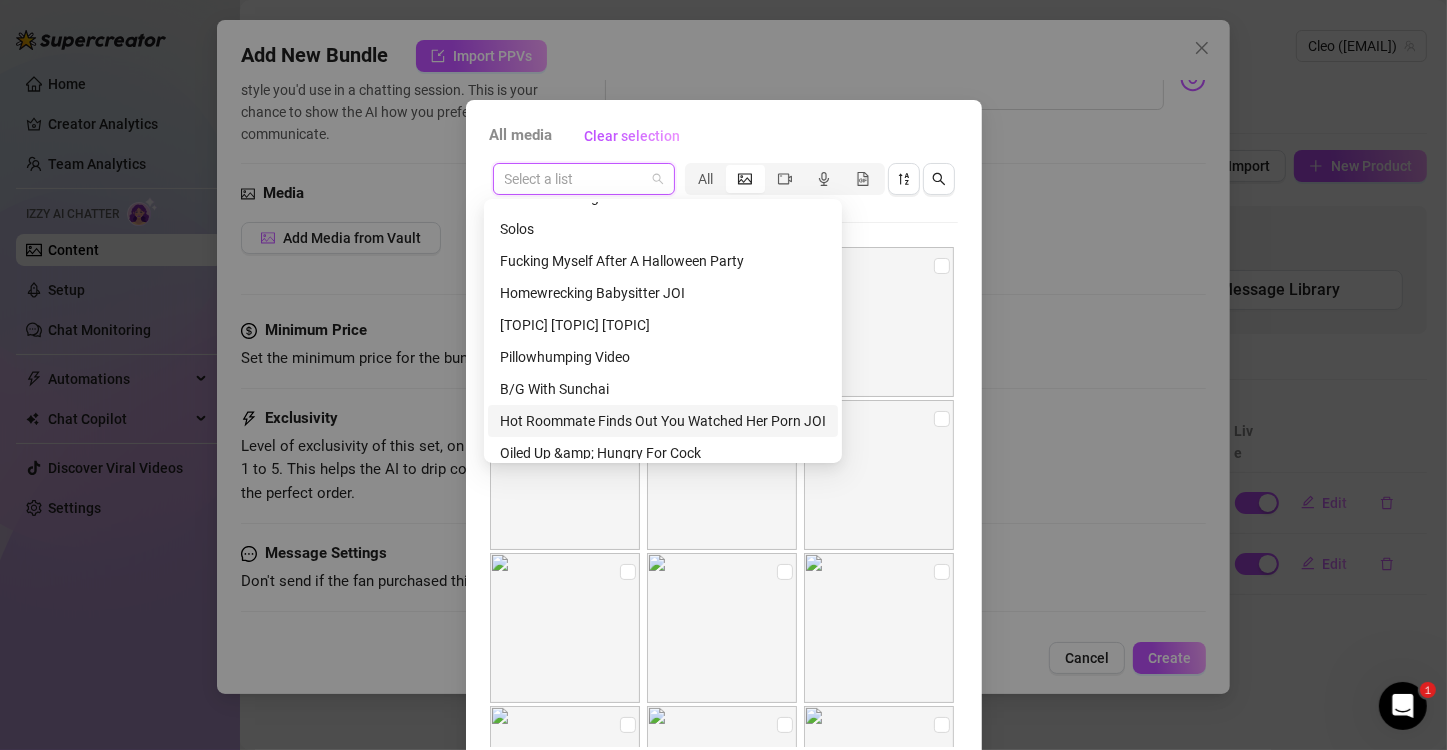 click on "Hot Roommate Finds Out You Watched Her Porn JOI" at bounding box center [663, 421] 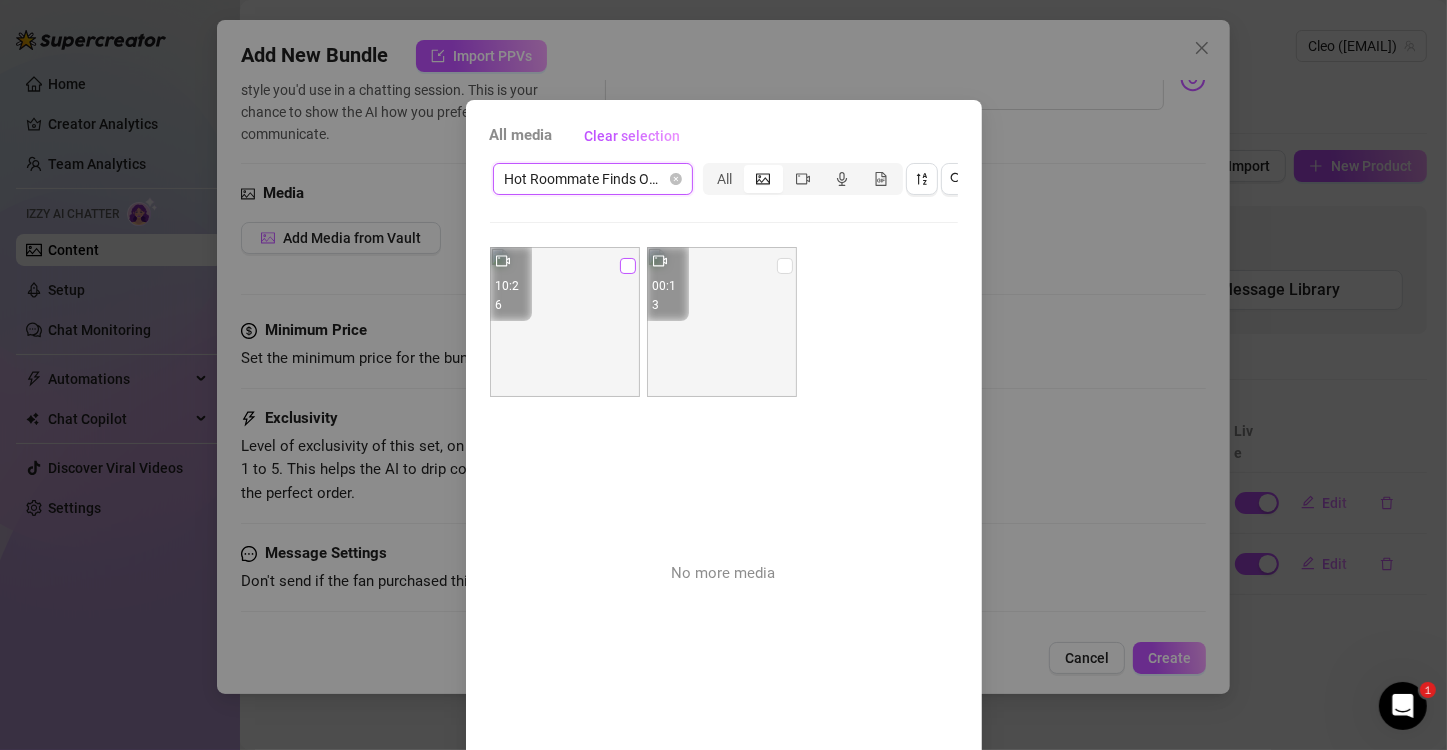 click at bounding box center [628, 266] 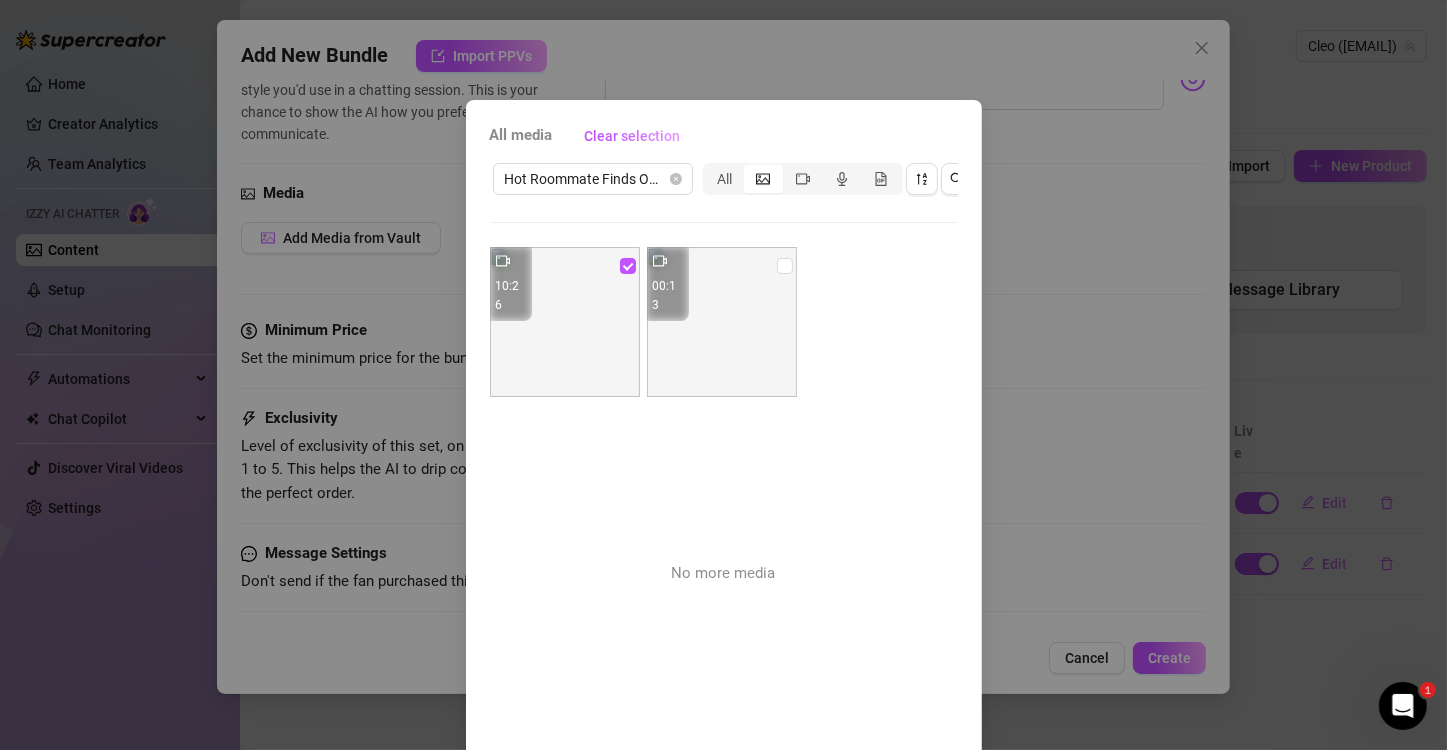 scroll, scrollTop: 101, scrollLeft: 0, axis: vertical 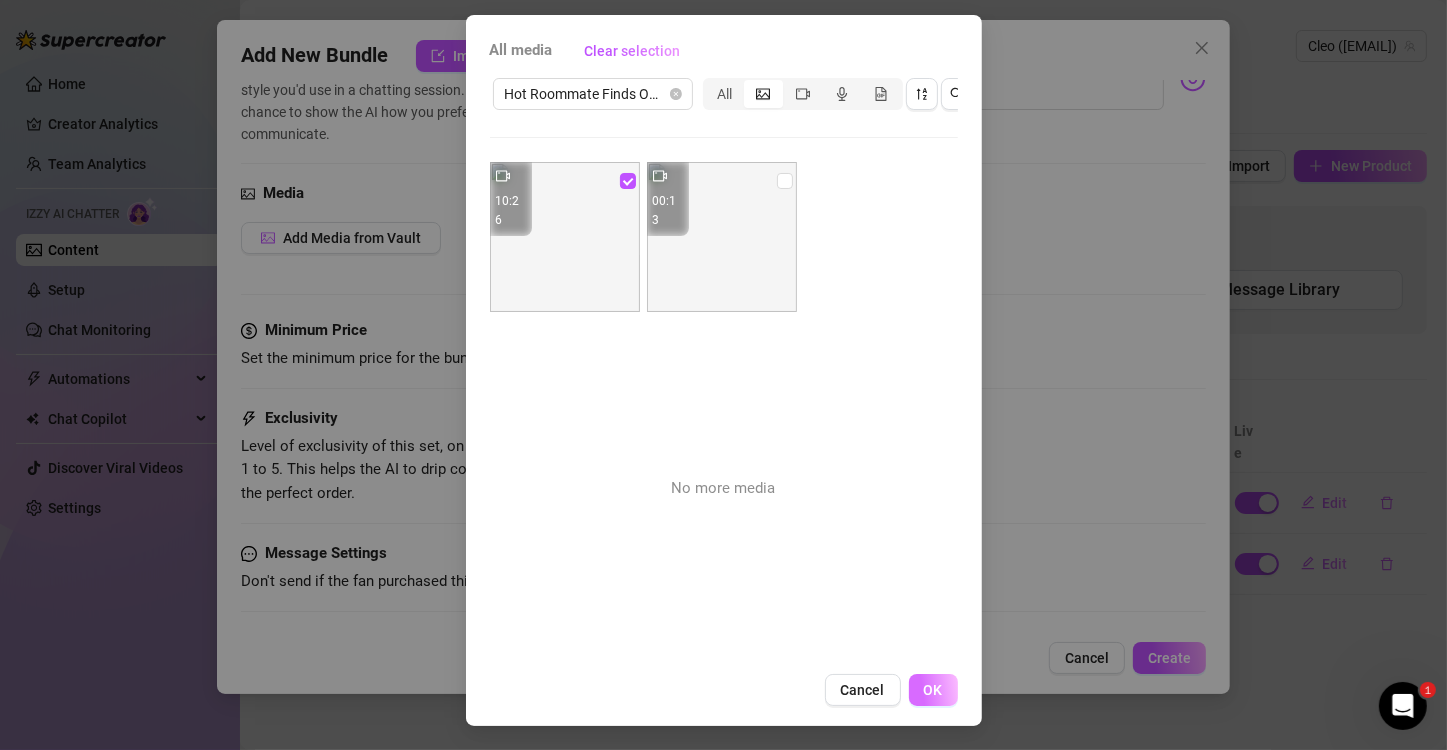 click on "OK" at bounding box center (933, 690) 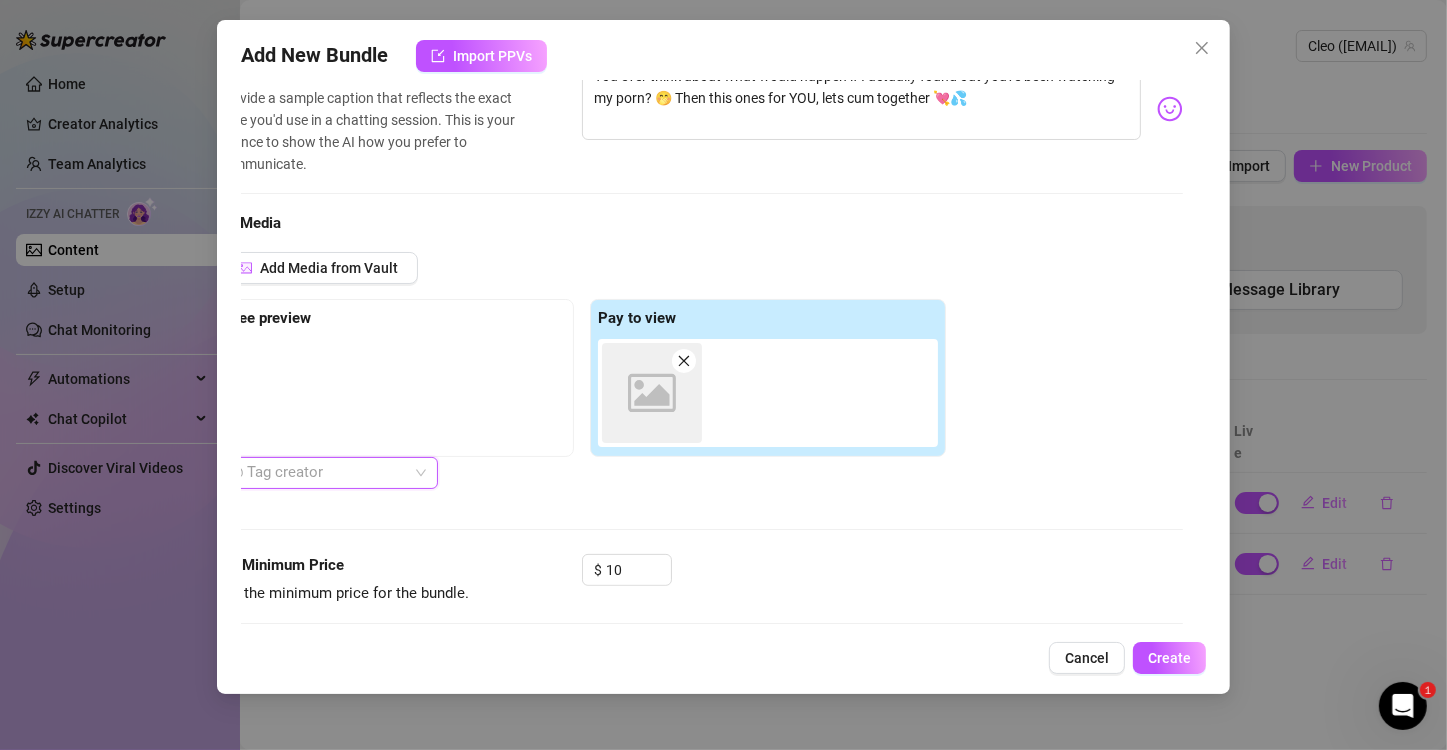 scroll, scrollTop: 516, scrollLeft: 24, axis: both 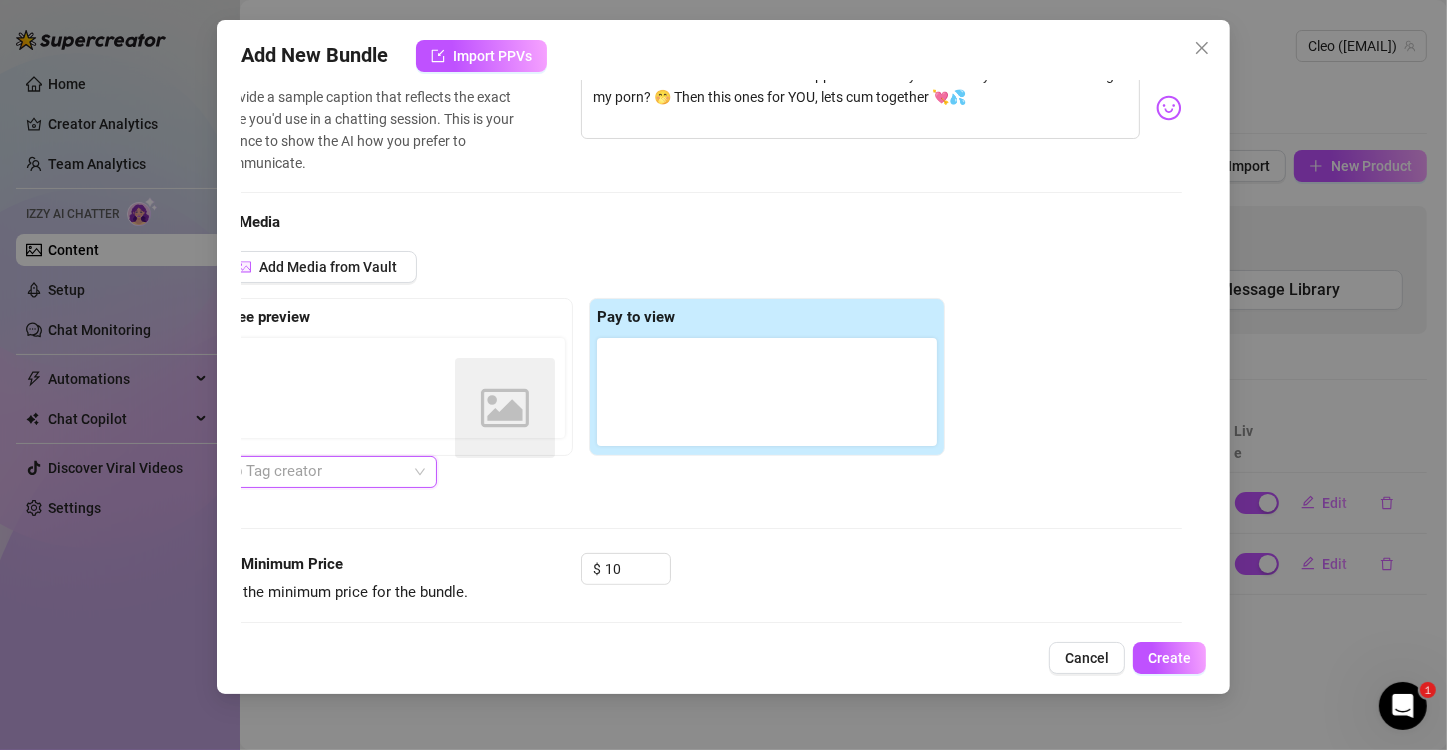 drag, startPoint x: 651, startPoint y: 369, endPoint x: 516, endPoint y: 397, distance: 137.87312 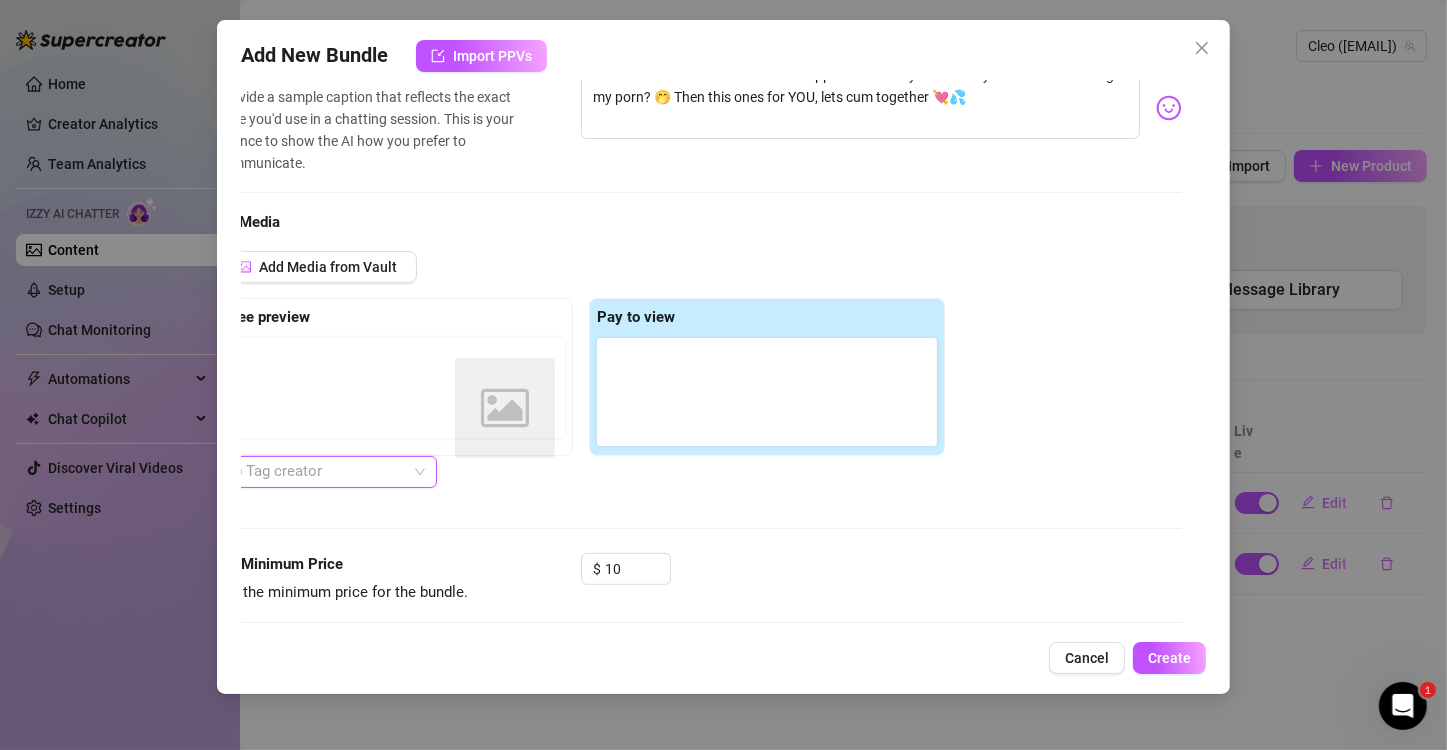 click on "Free preview Pay to view Image placeholder" at bounding box center [581, 377] 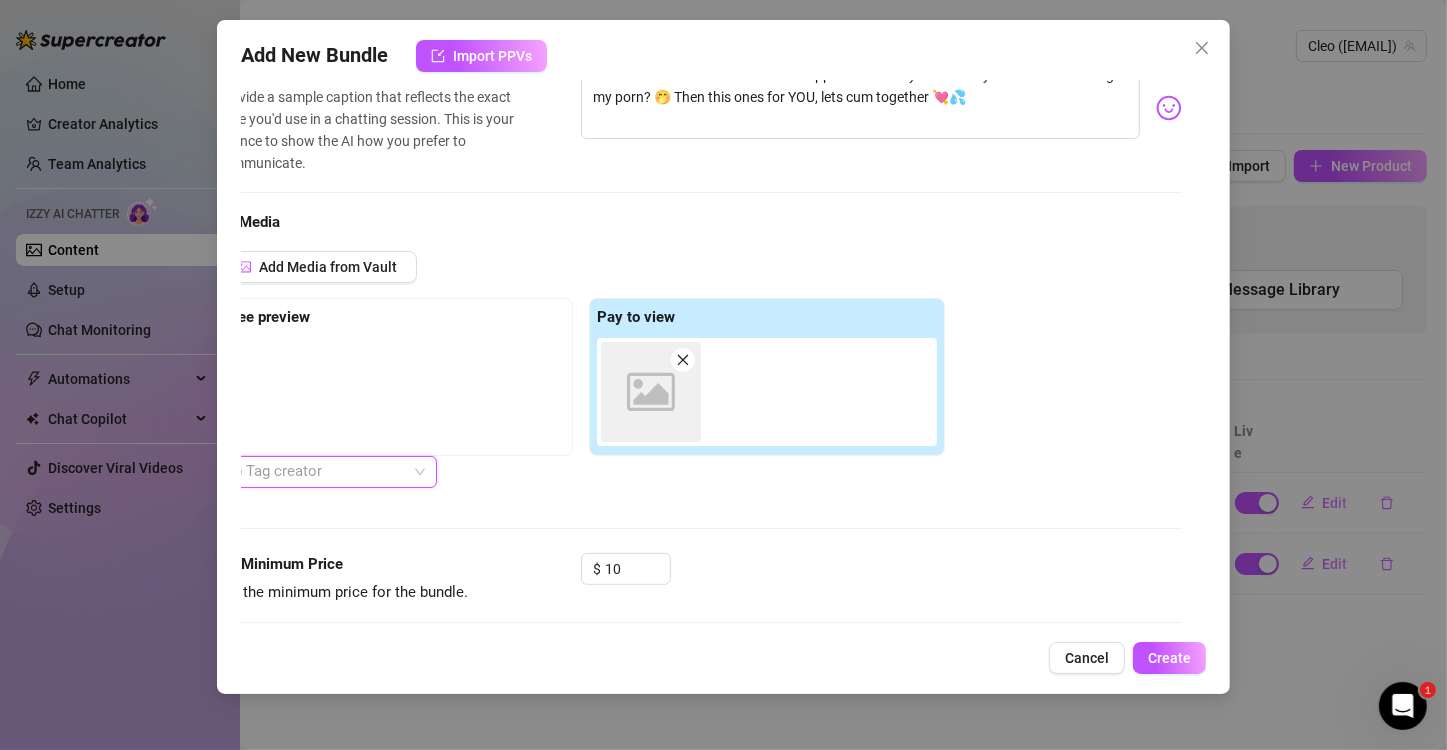 scroll, scrollTop: 516, scrollLeft: 0, axis: vertical 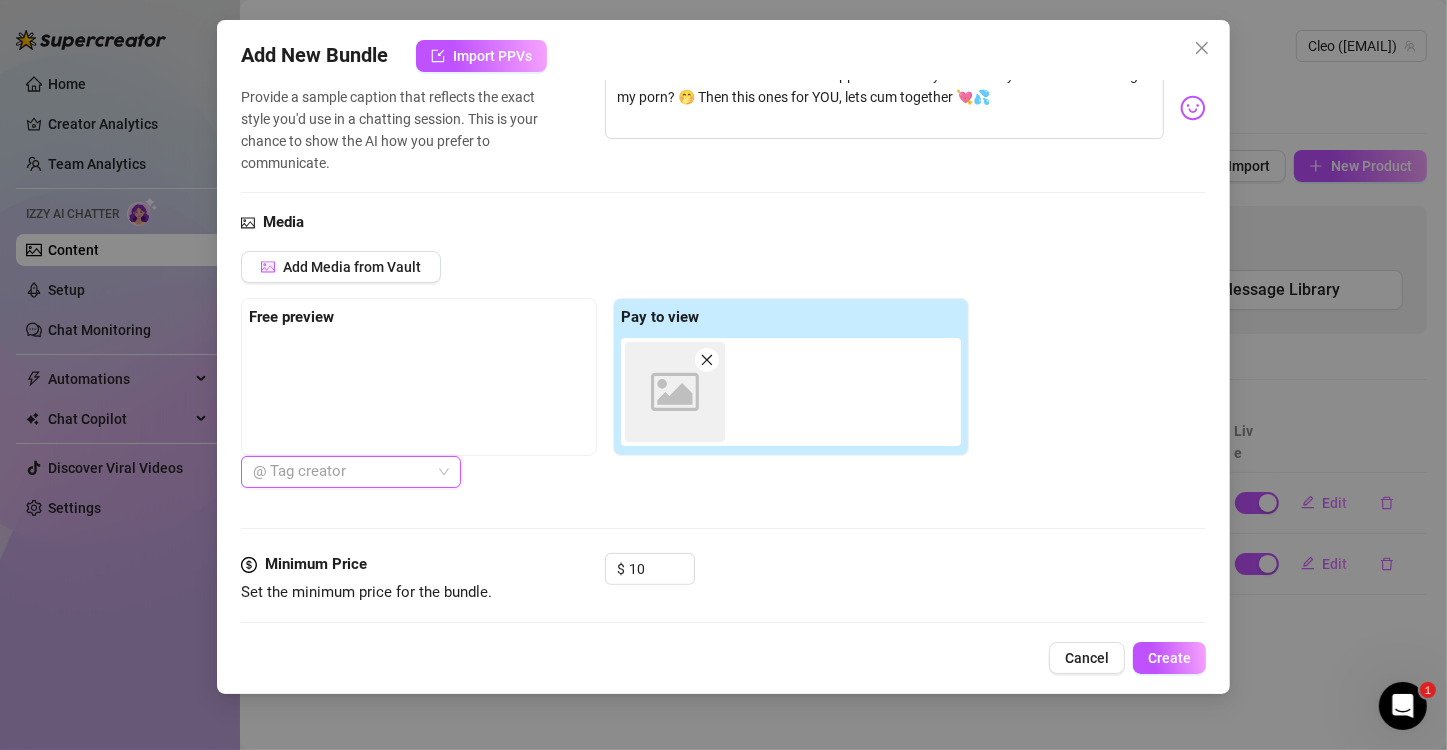 click at bounding box center (419, 388) 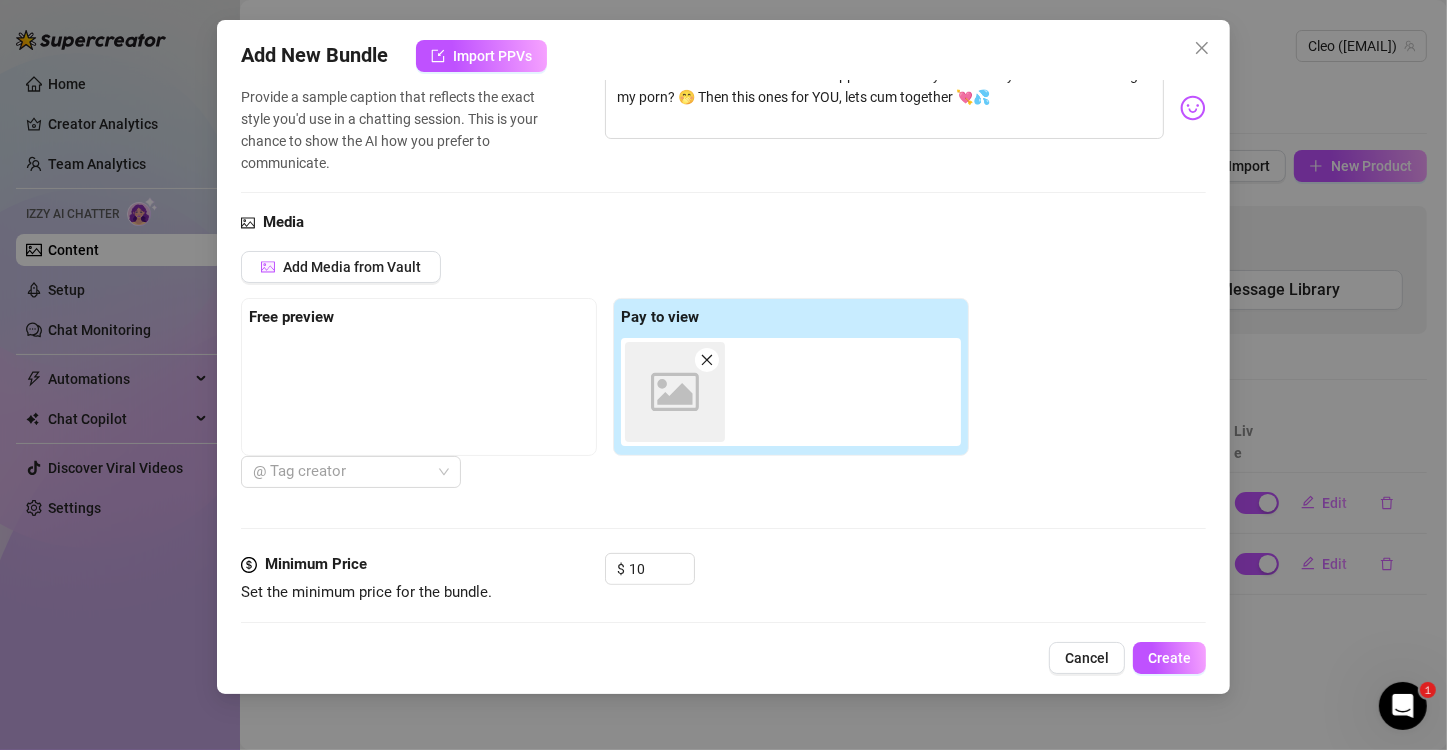 click on "Free preview" at bounding box center [419, 377] 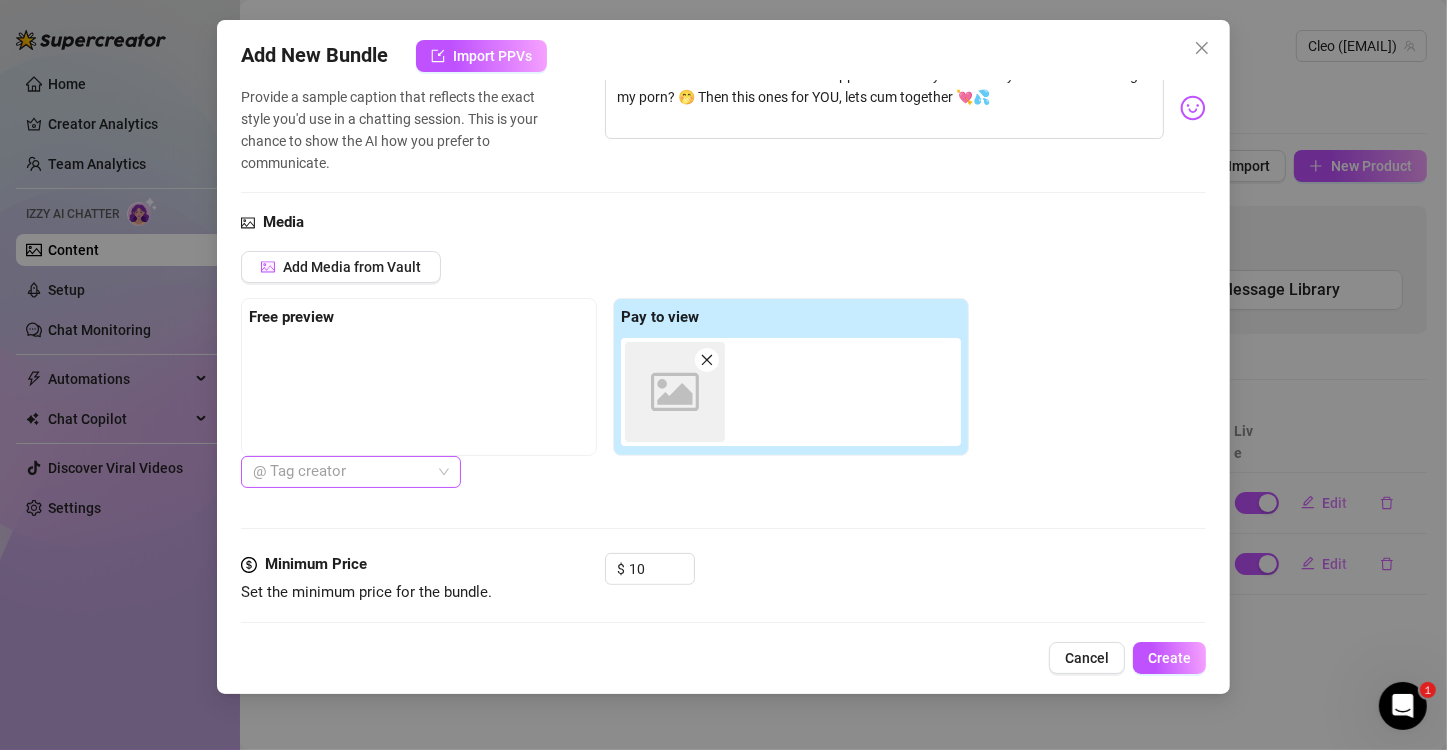 click on "@ Tag creator" at bounding box center [351, 472] 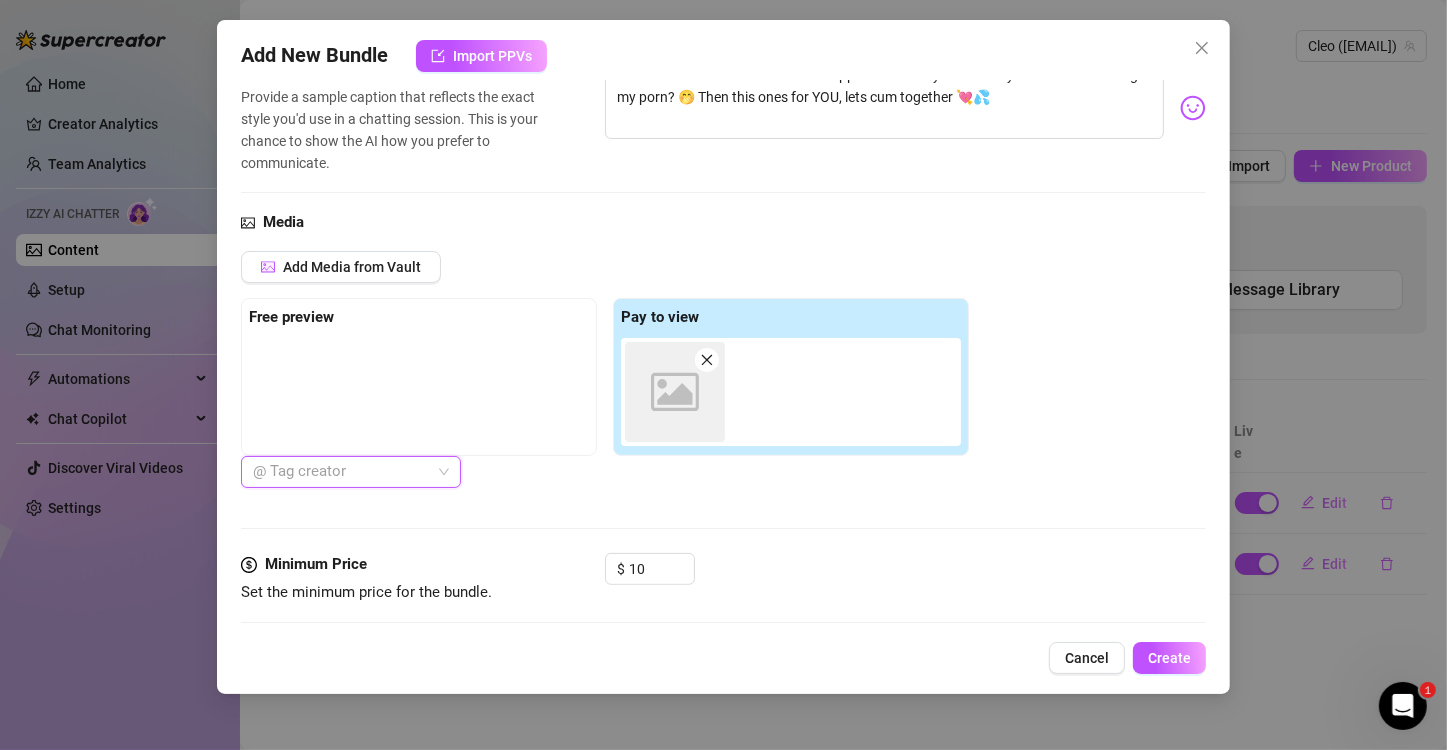 click on "@ Tag creator" at bounding box center (351, 472) 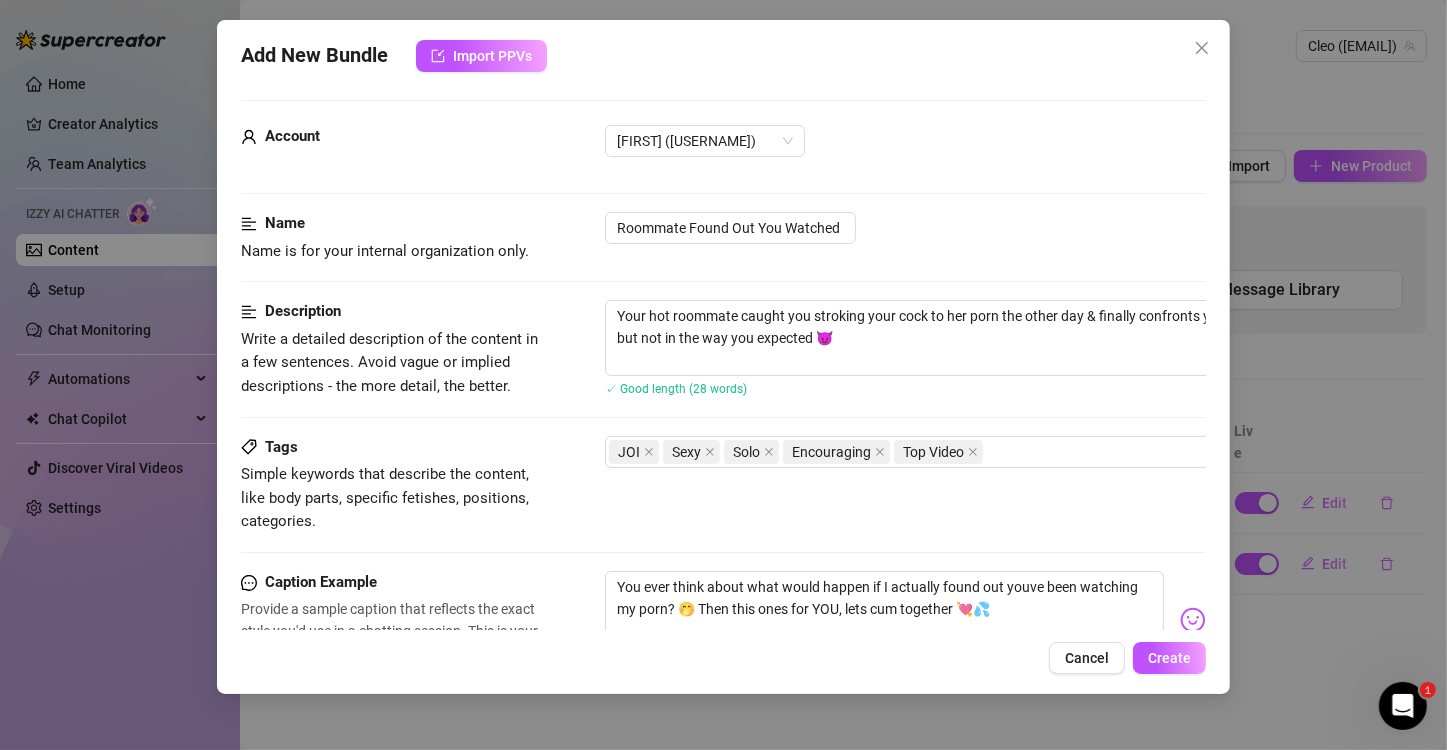 scroll, scrollTop: 0, scrollLeft: 0, axis: both 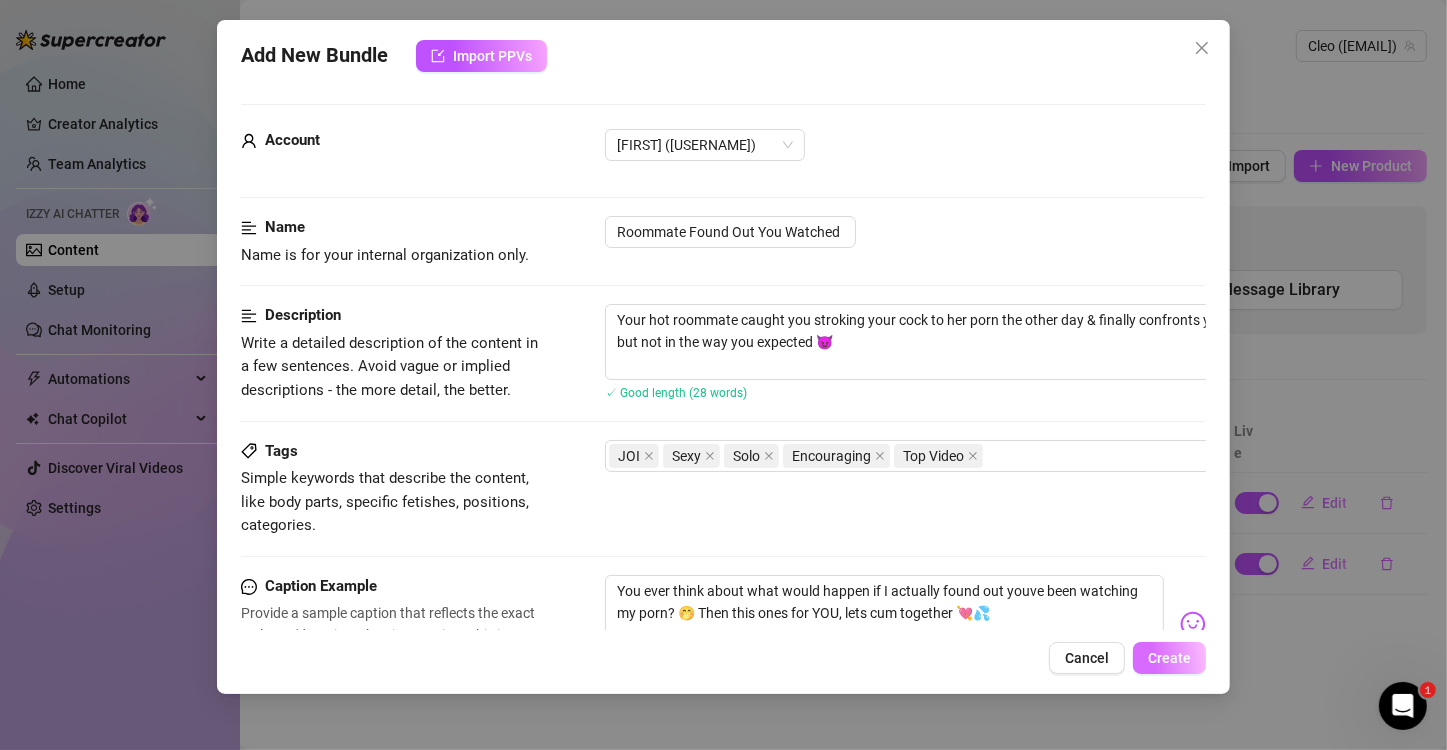 click on "Create" at bounding box center (1169, 658) 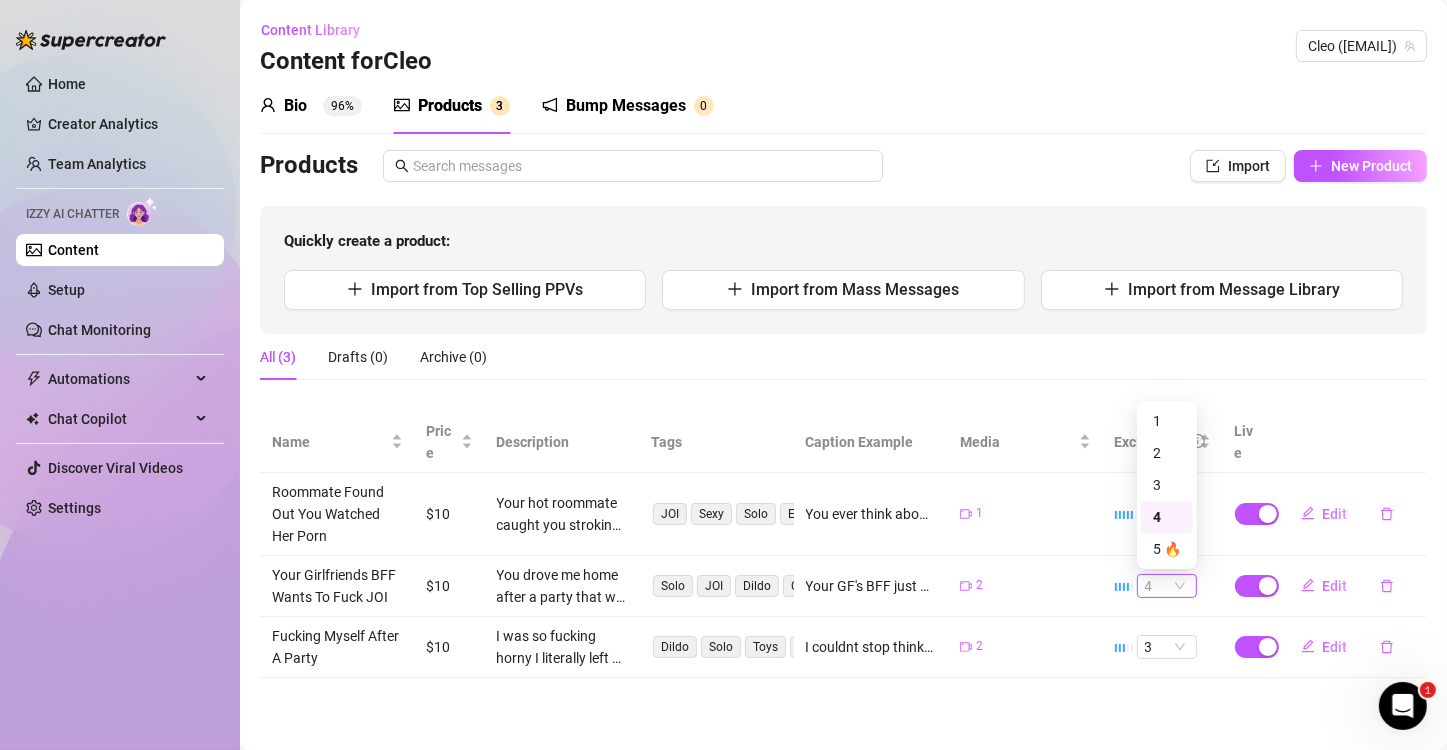 click on "4" at bounding box center (1167, 586) 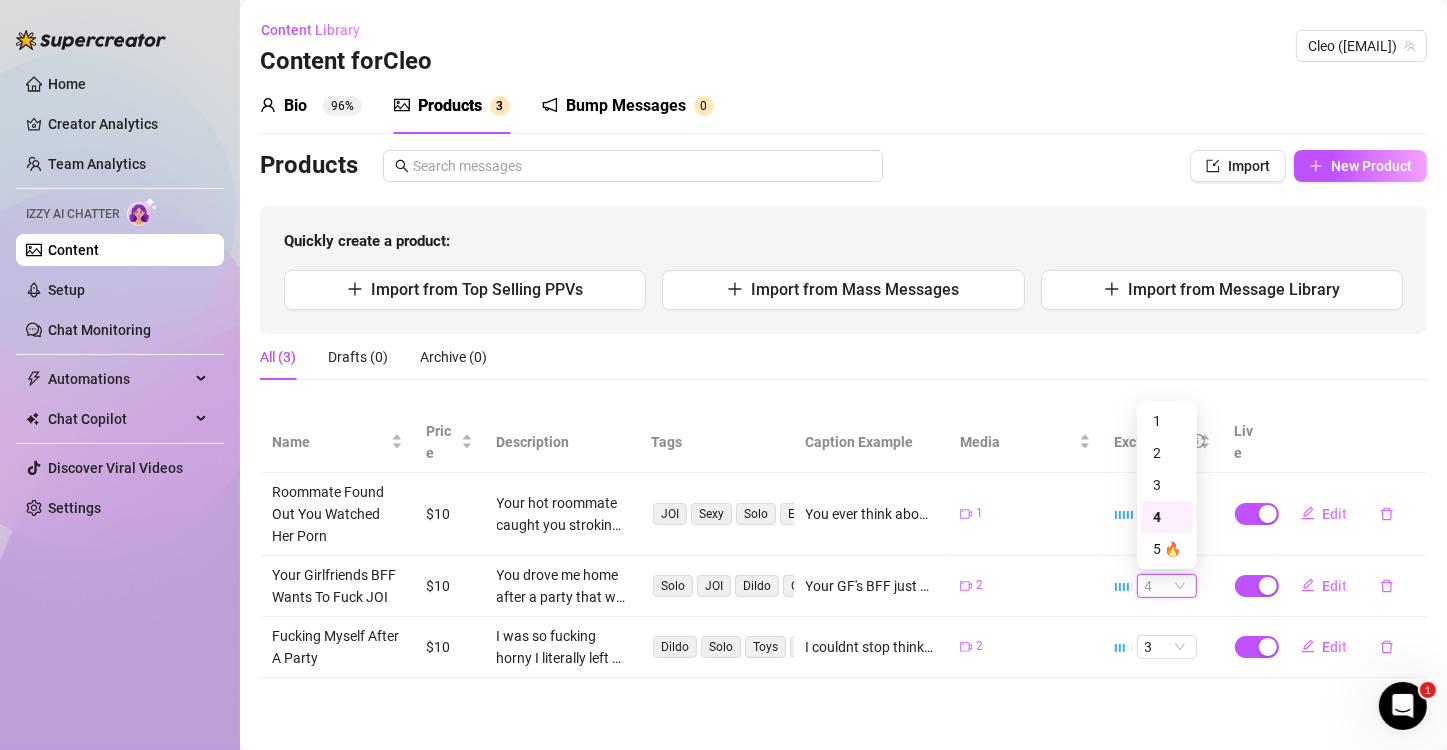 click on "4" at bounding box center (1167, 517) 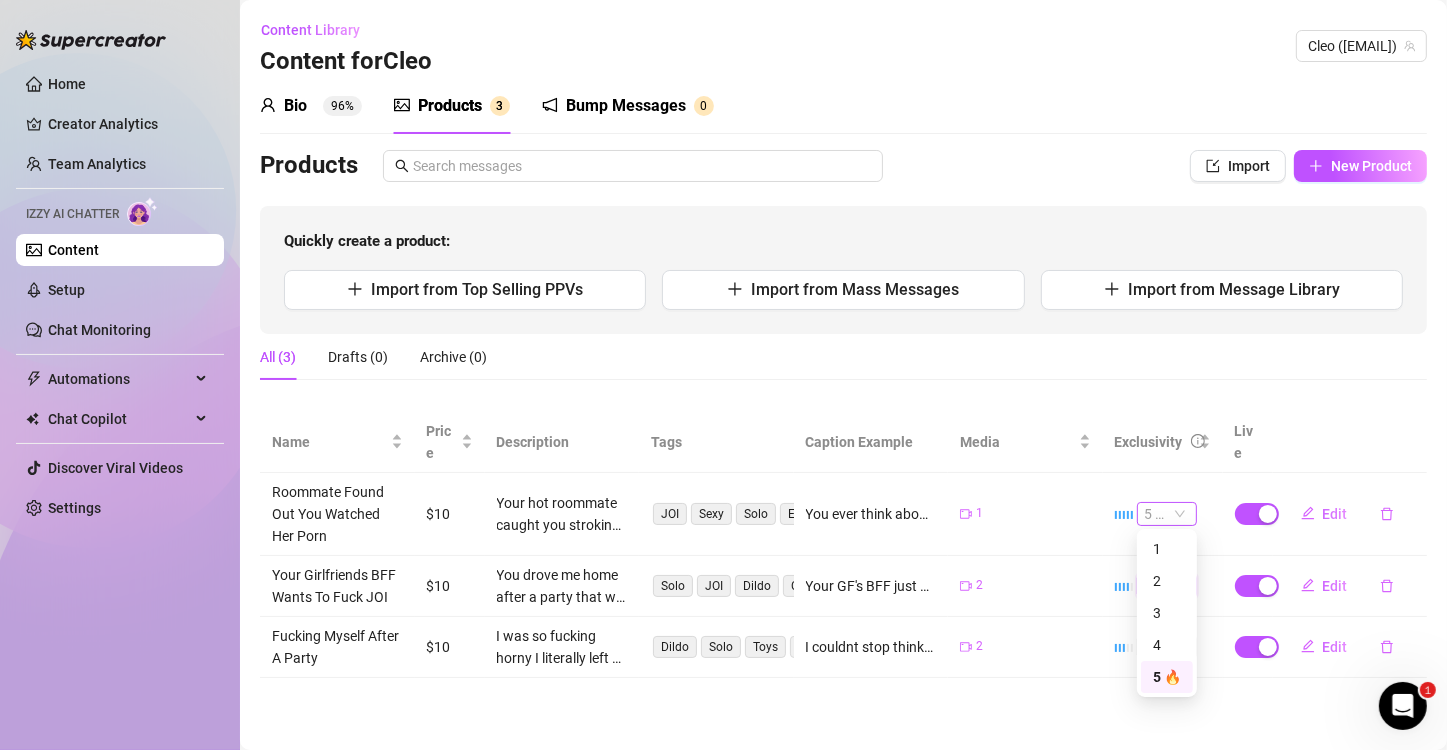 click on "5 🔥" at bounding box center [1167, 514] 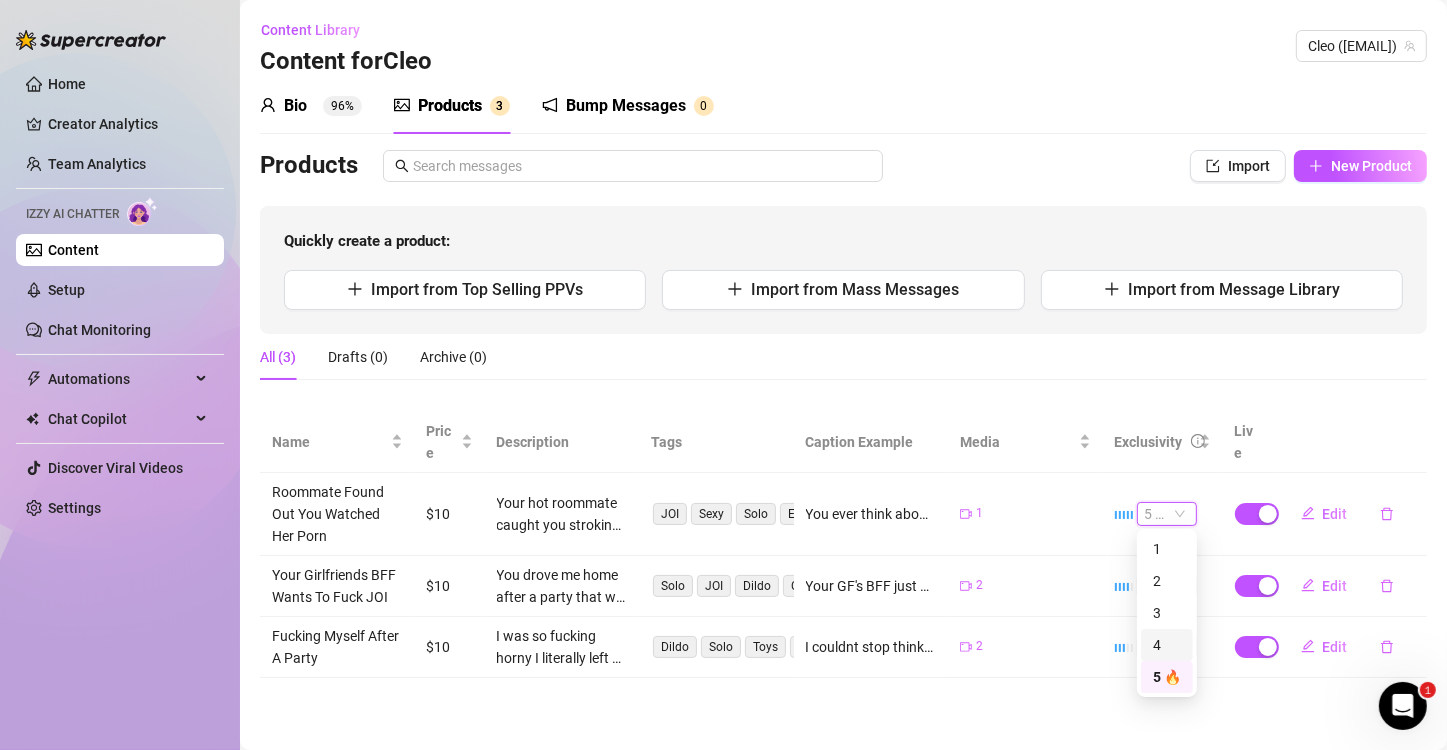 click on "4" at bounding box center [1167, 645] 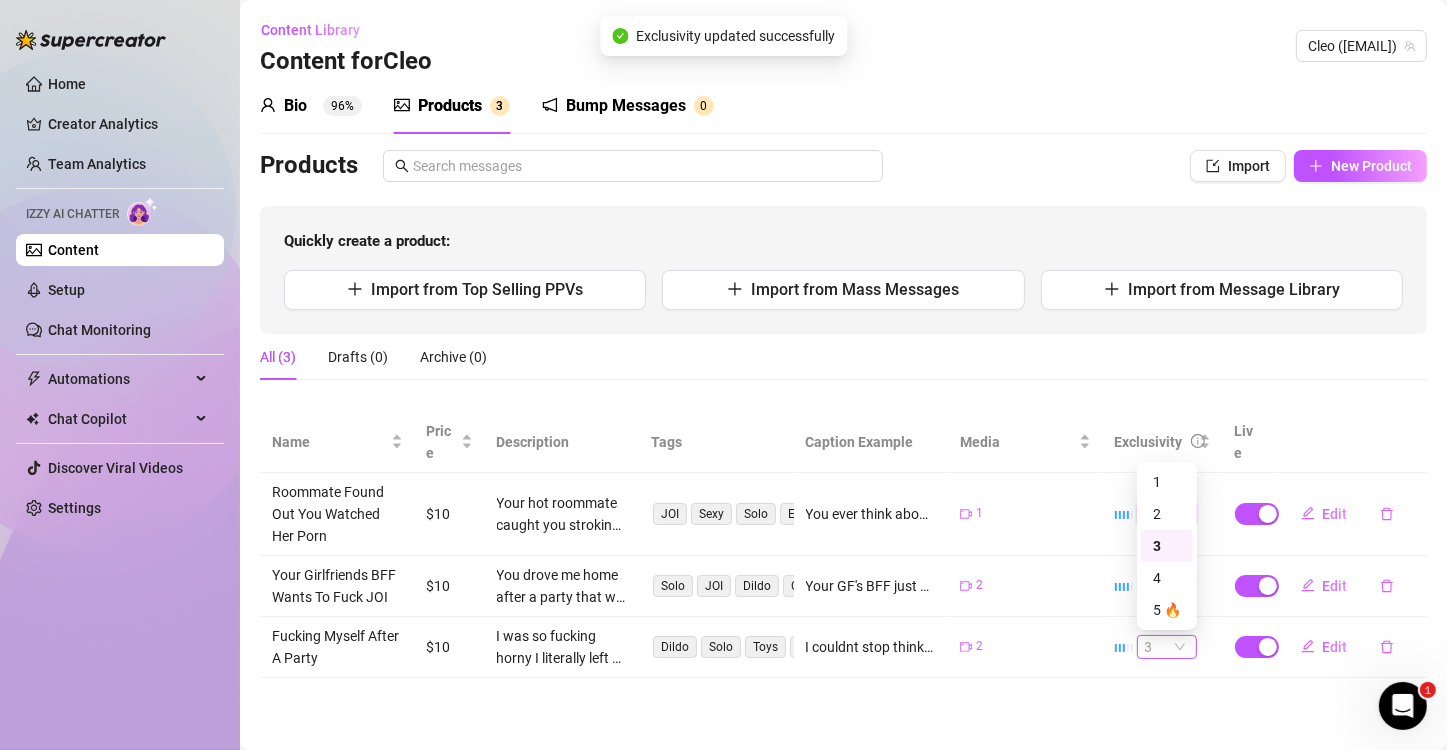 click on "3" at bounding box center [1167, 647] 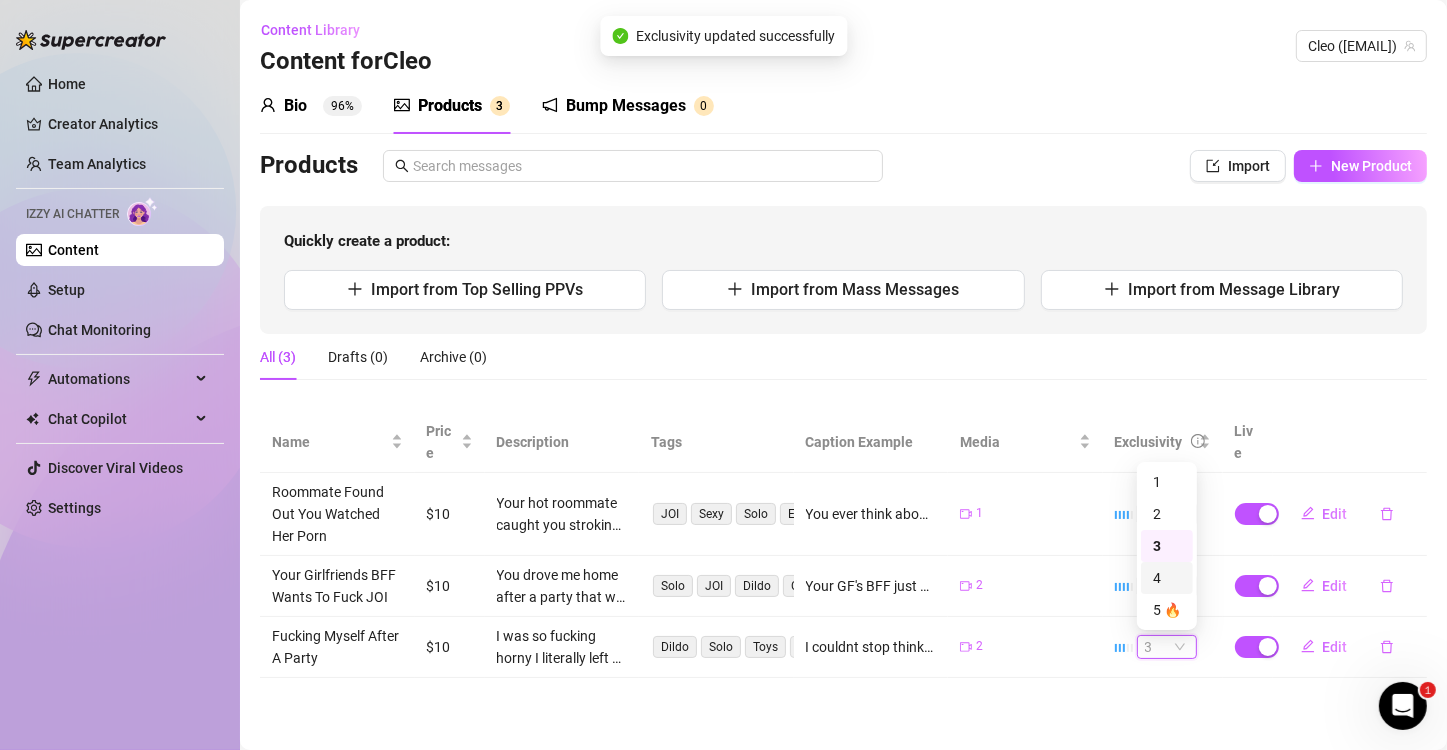 click on "4" at bounding box center [1167, 578] 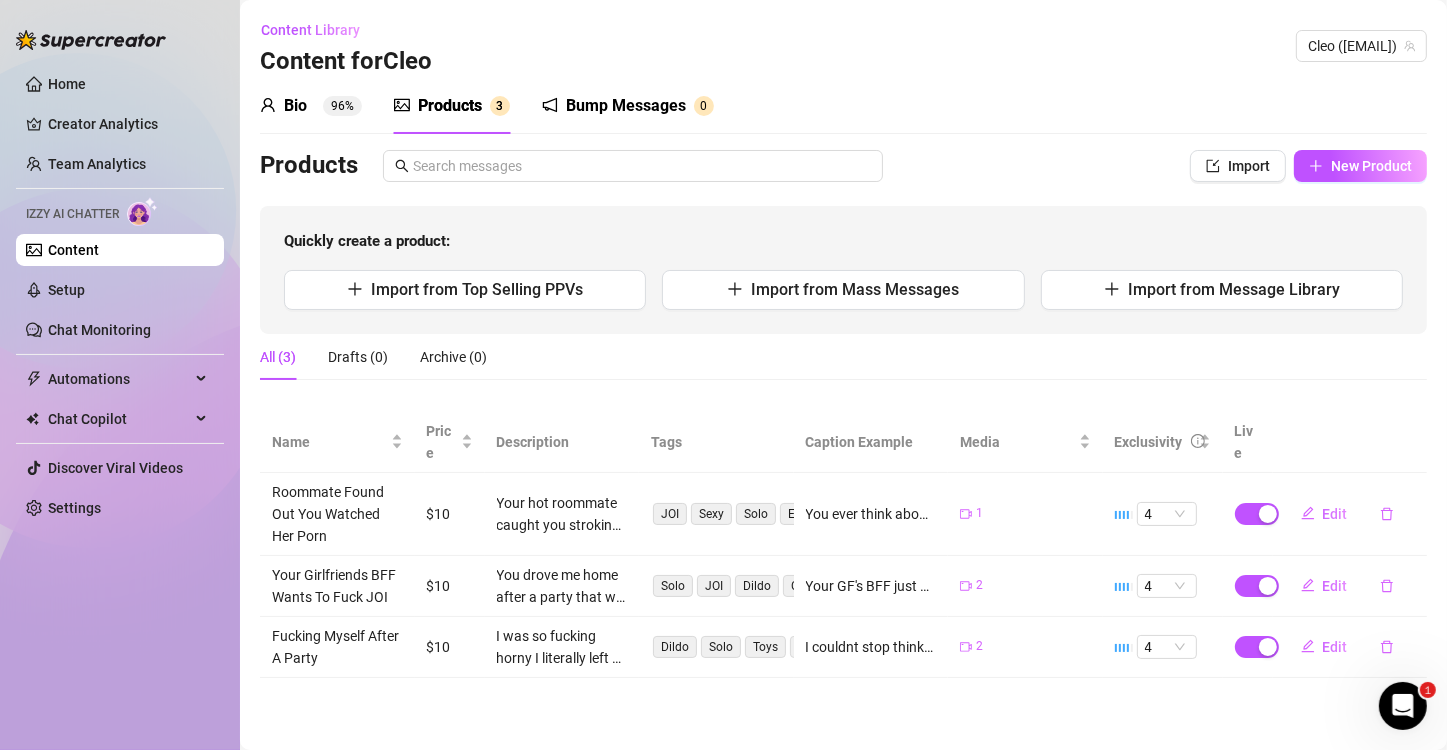 click on "Bump Messages" at bounding box center [626, 106] 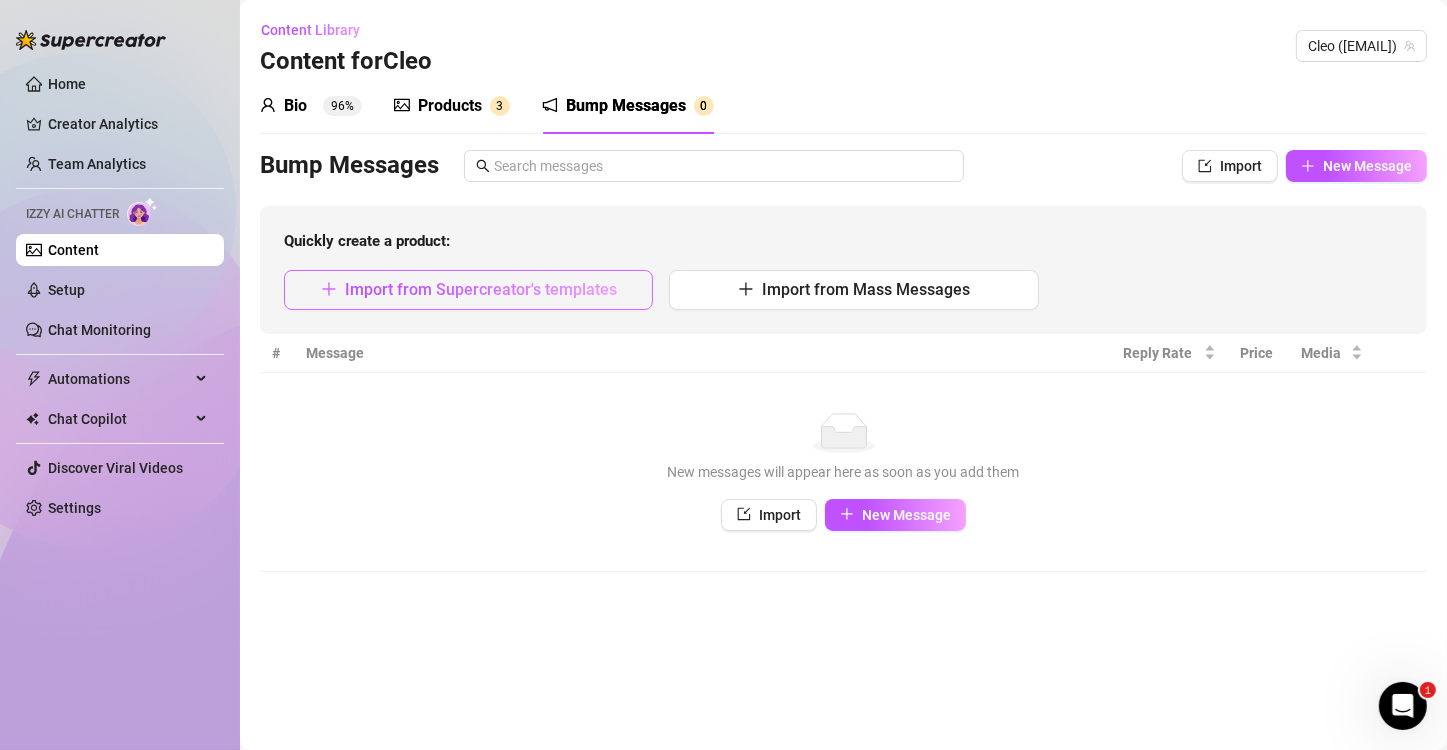 click on "Import from Supercreator's templates" at bounding box center (481, 289) 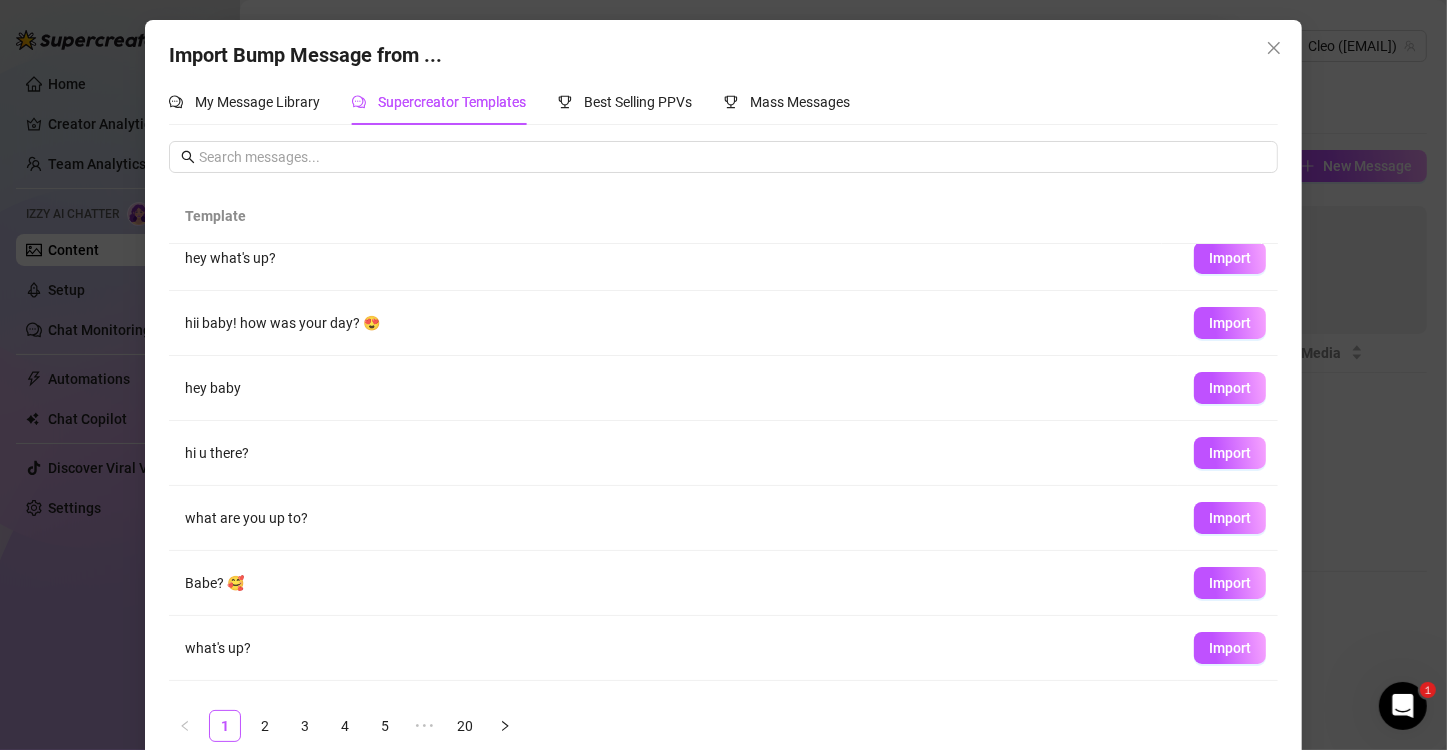 scroll, scrollTop: 197, scrollLeft: 0, axis: vertical 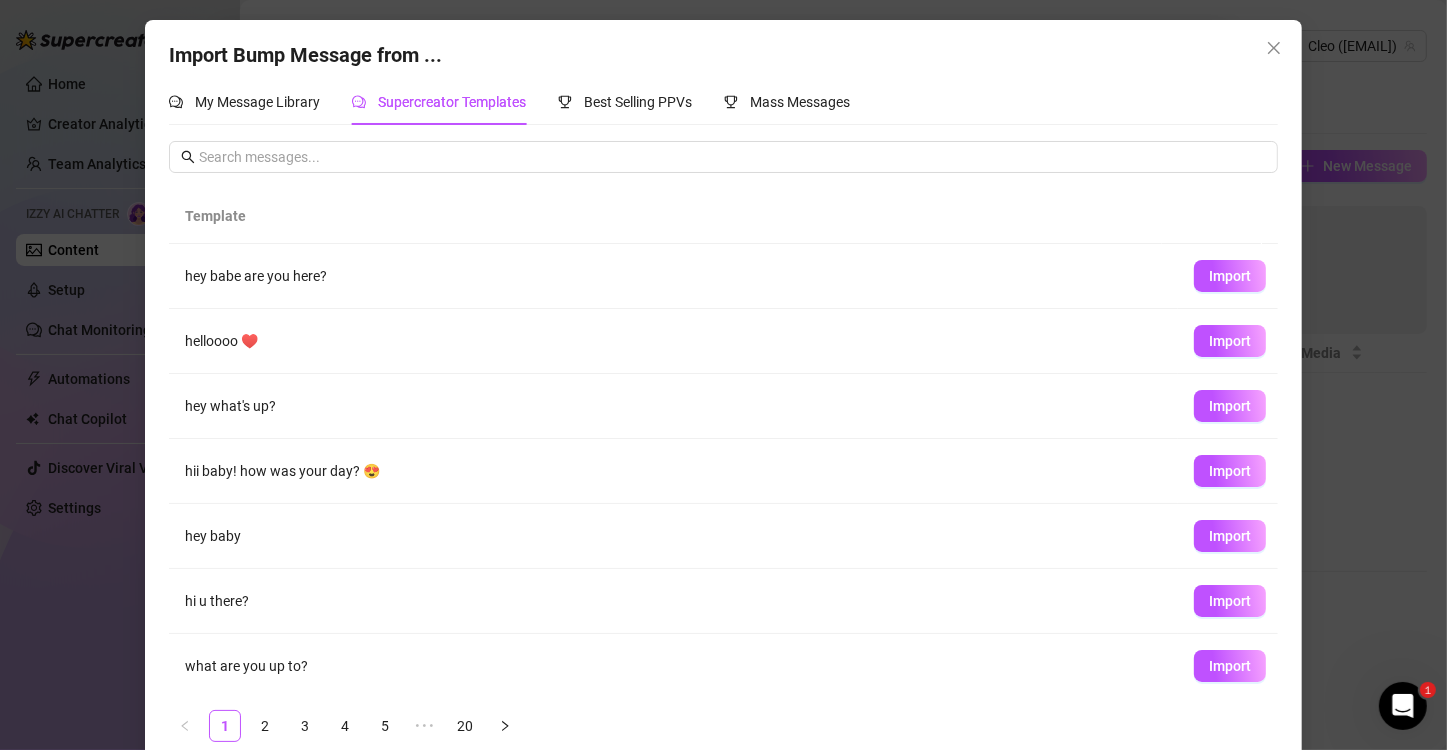 click on "Import" at bounding box center (1230, 341) 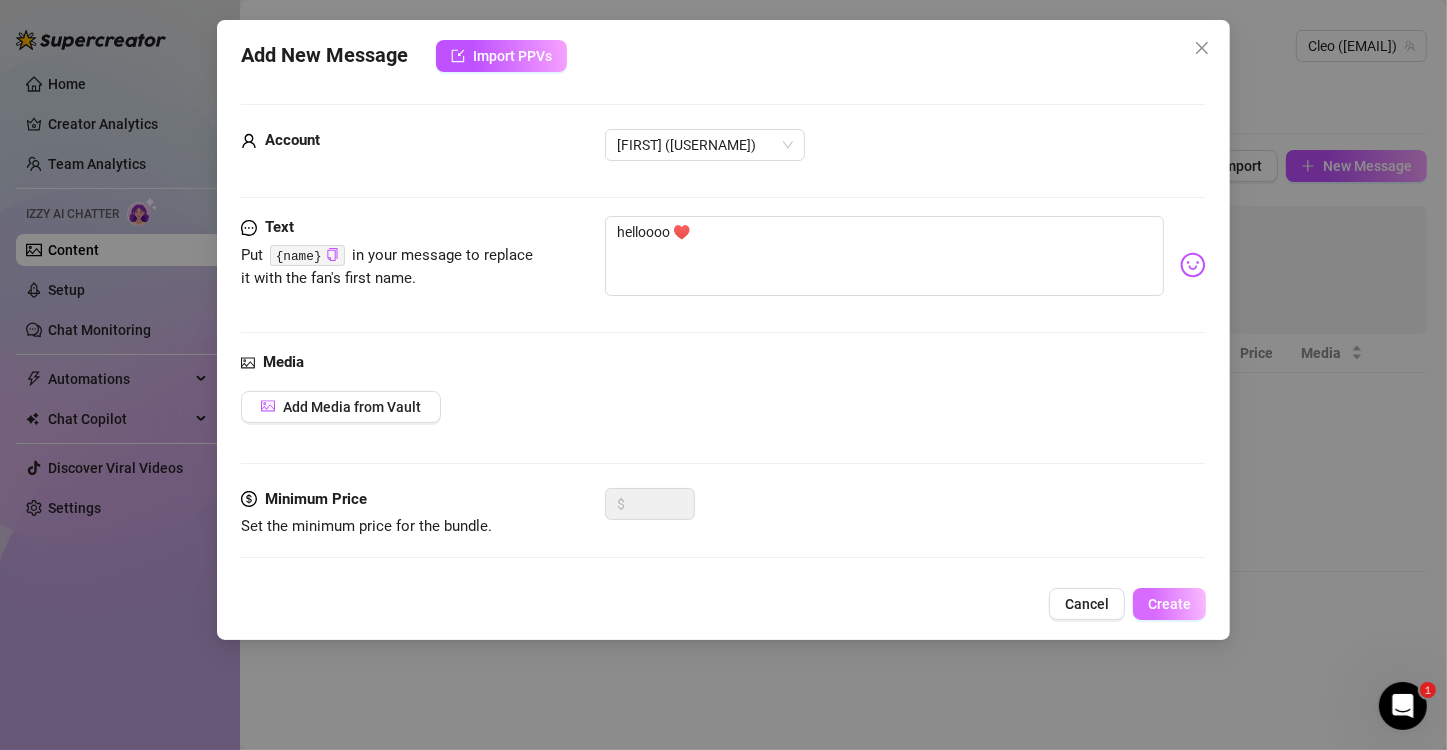 click on "Create" at bounding box center [1169, 604] 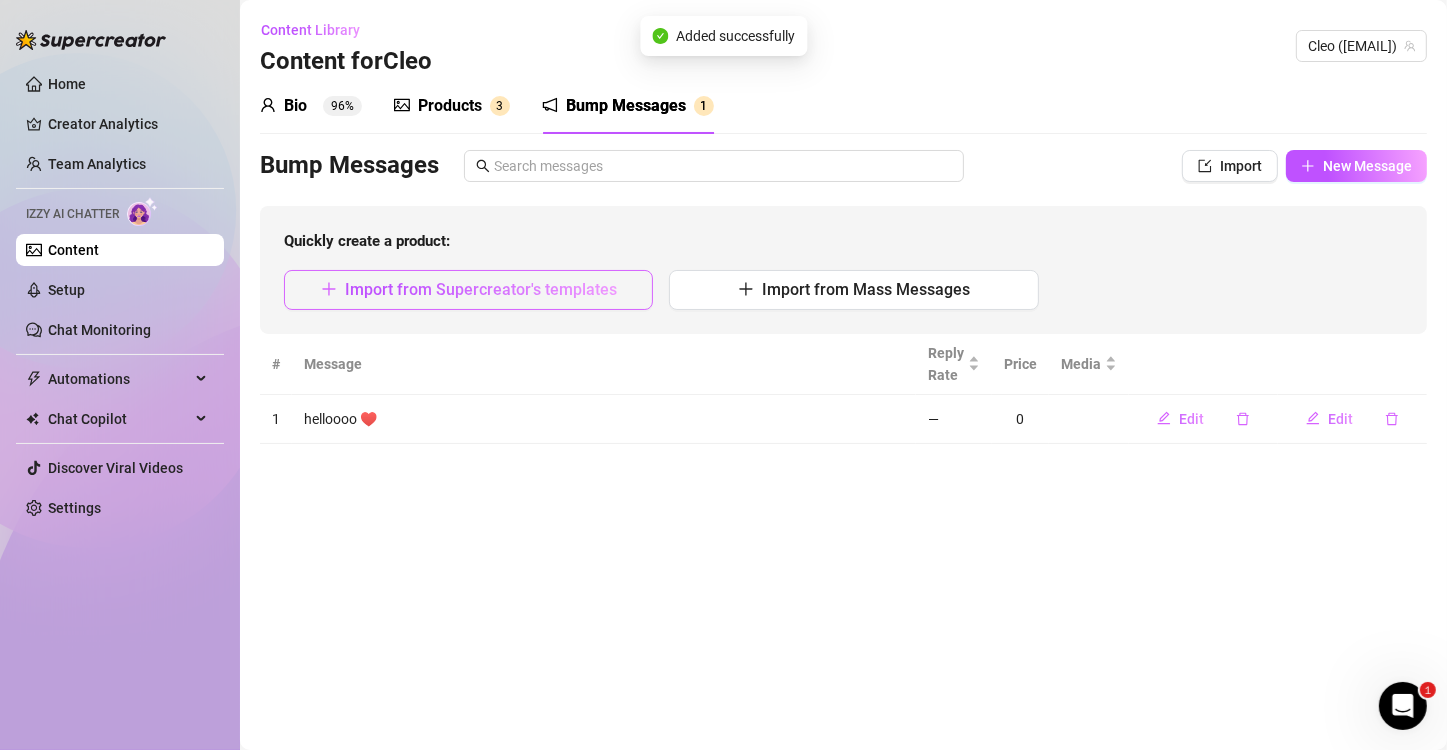 click on "Import from Supercreator's templates" at bounding box center [468, 290] 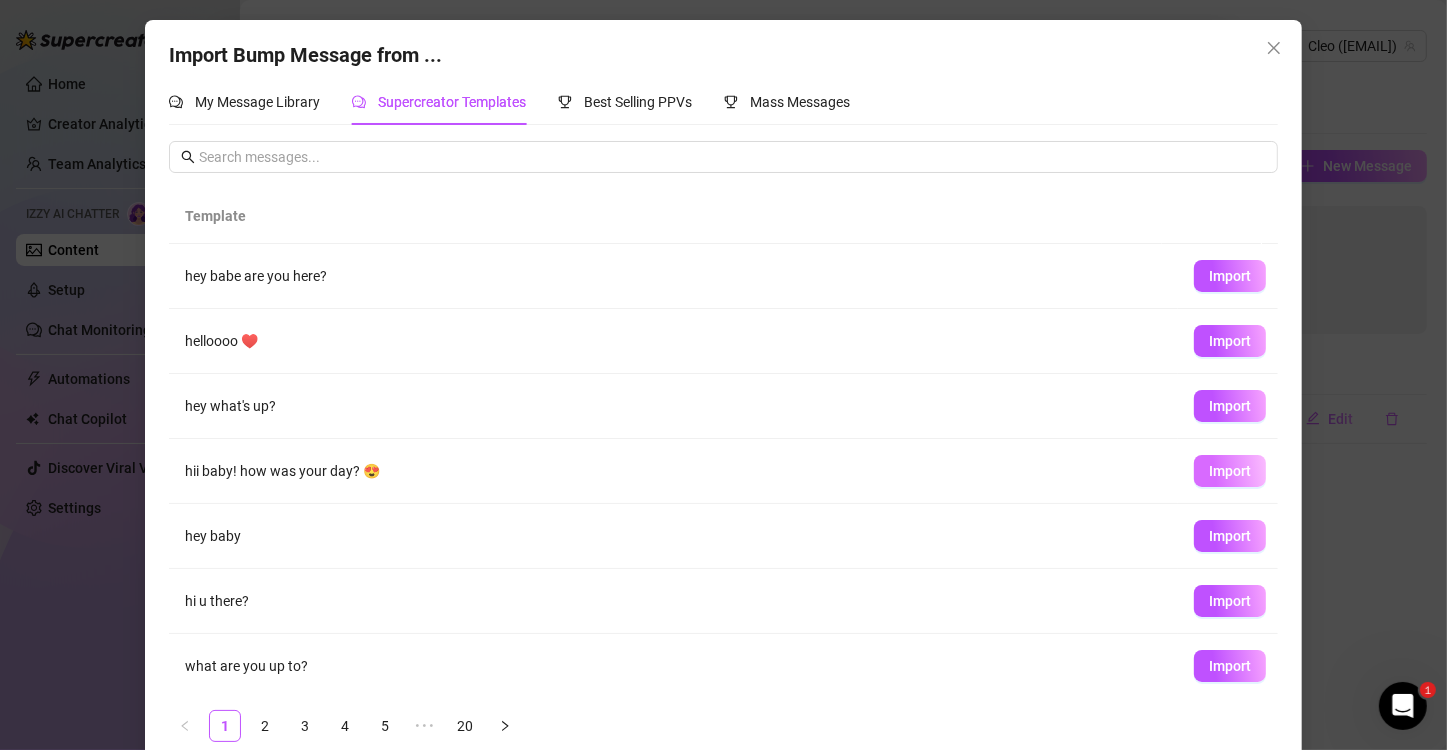 click on "Import" at bounding box center (1230, 471) 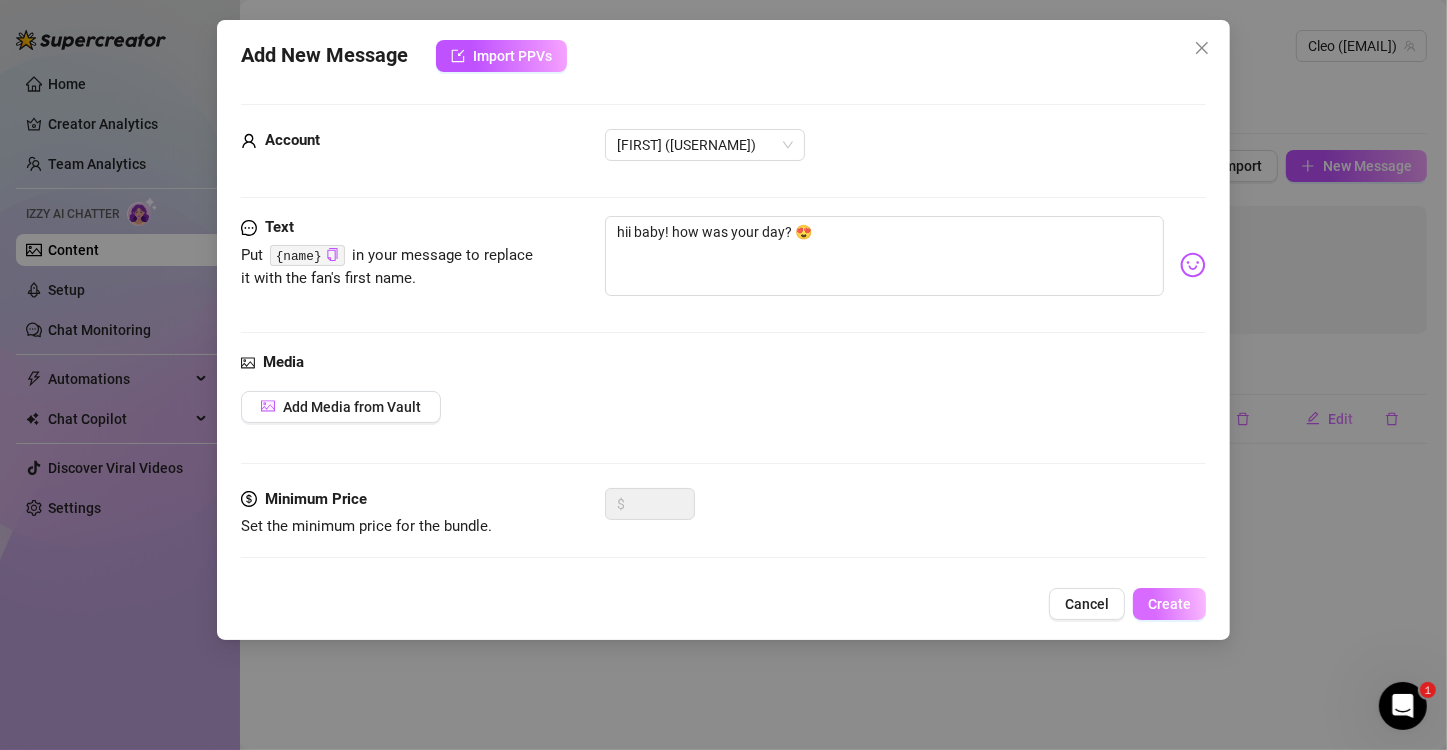 click on "Create" at bounding box center (1169, 604) 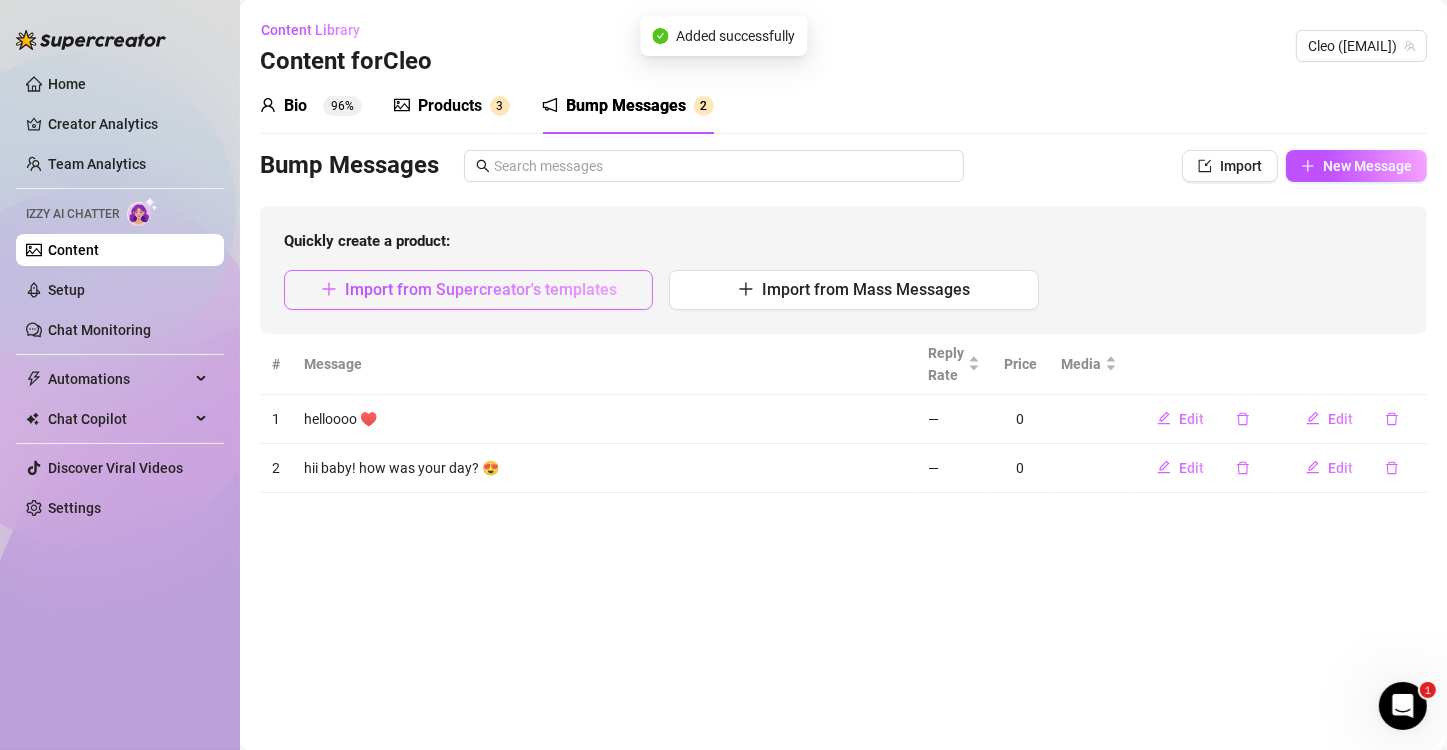 click on "Import from Supercreator's templates" at bounding box center (481, 289) 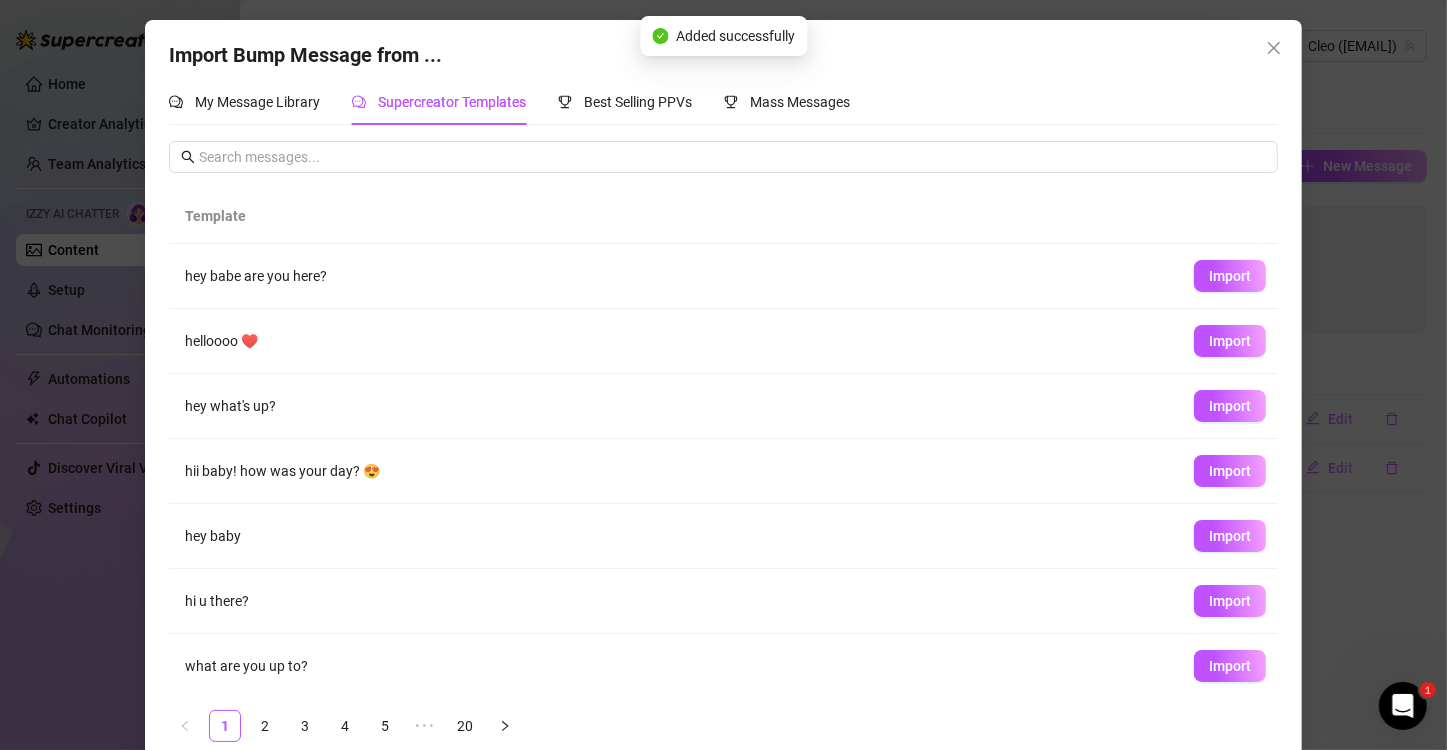 scroll, scrollTop: 197, scrollLeft: 0, axis: vertical 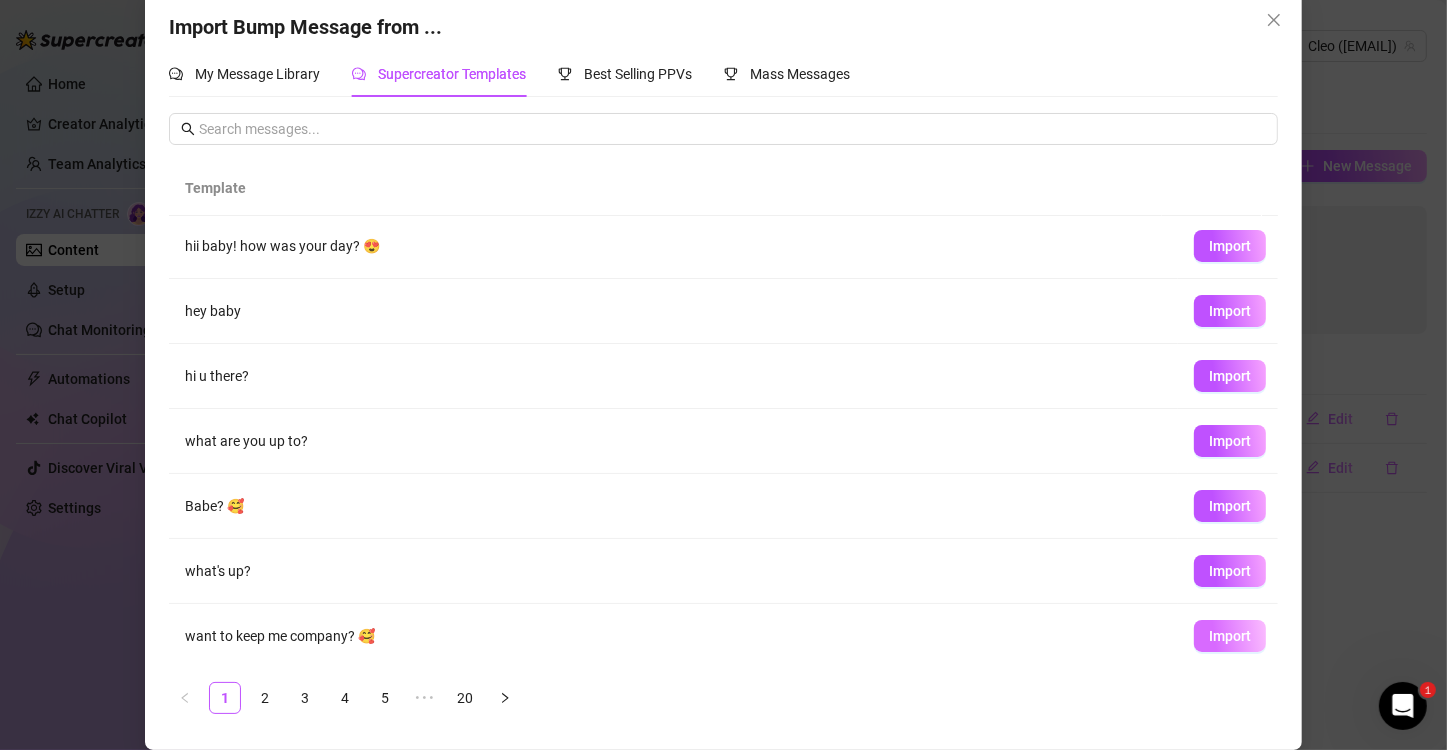 click on "Import" at bounding box center [1230, 636] 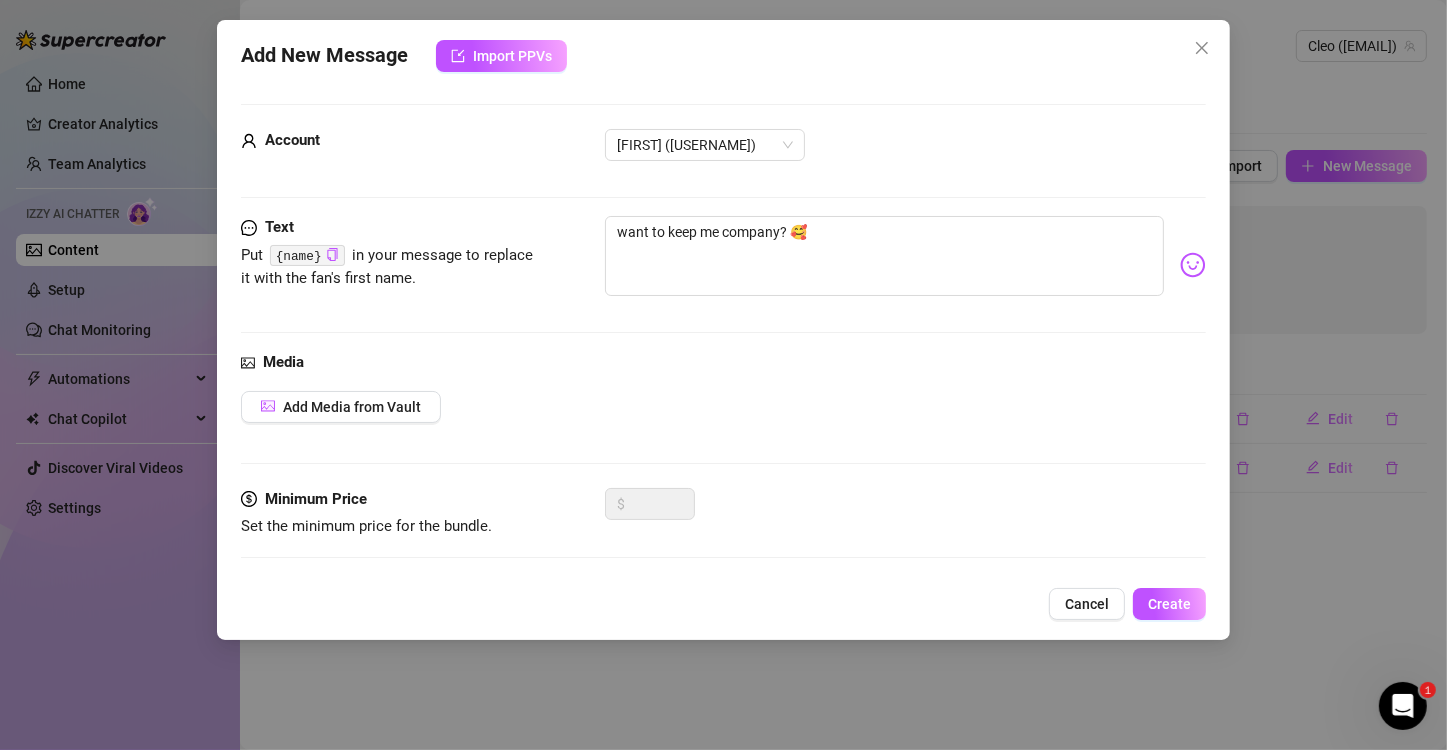 scroll, scrollTop: 8, scrollLeft: 0, axis: vertical 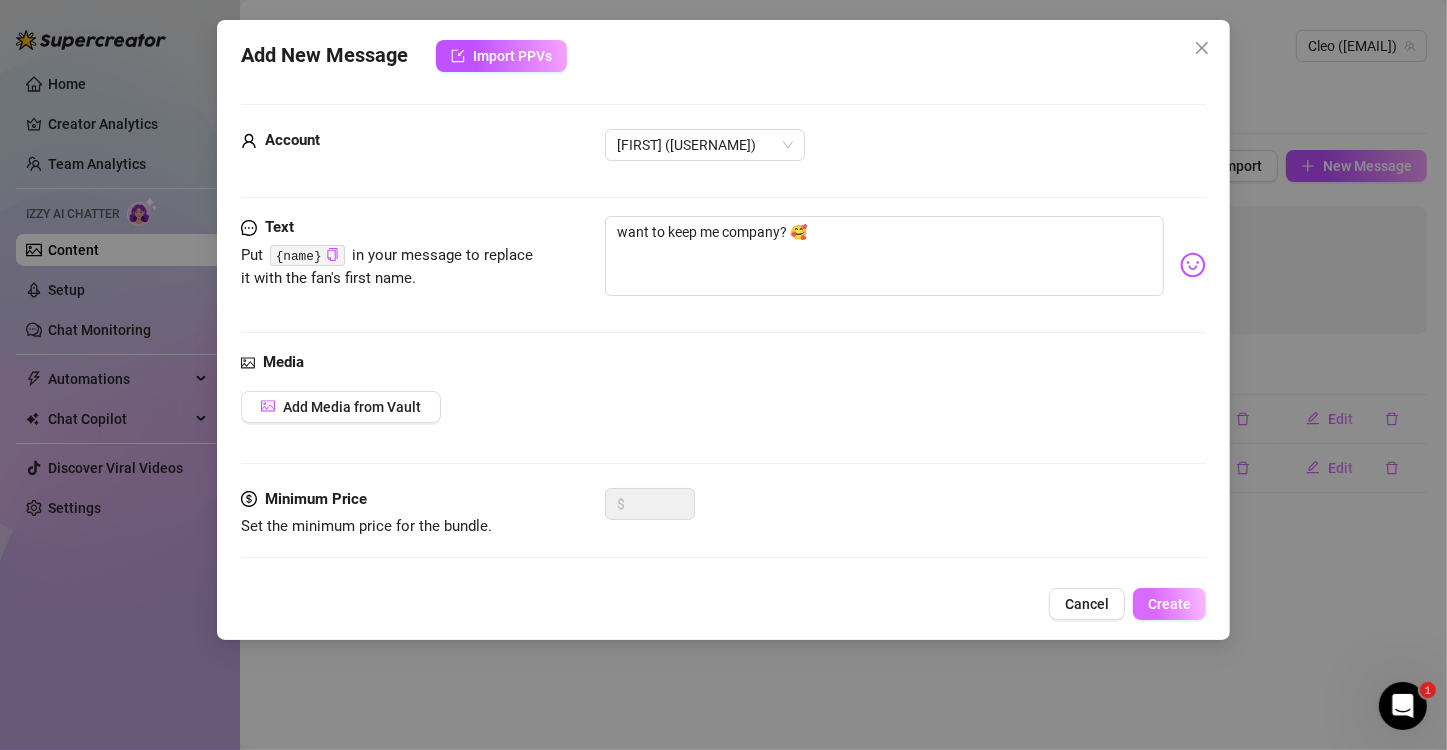 click on "Create" at bounding box center (1169, 604) 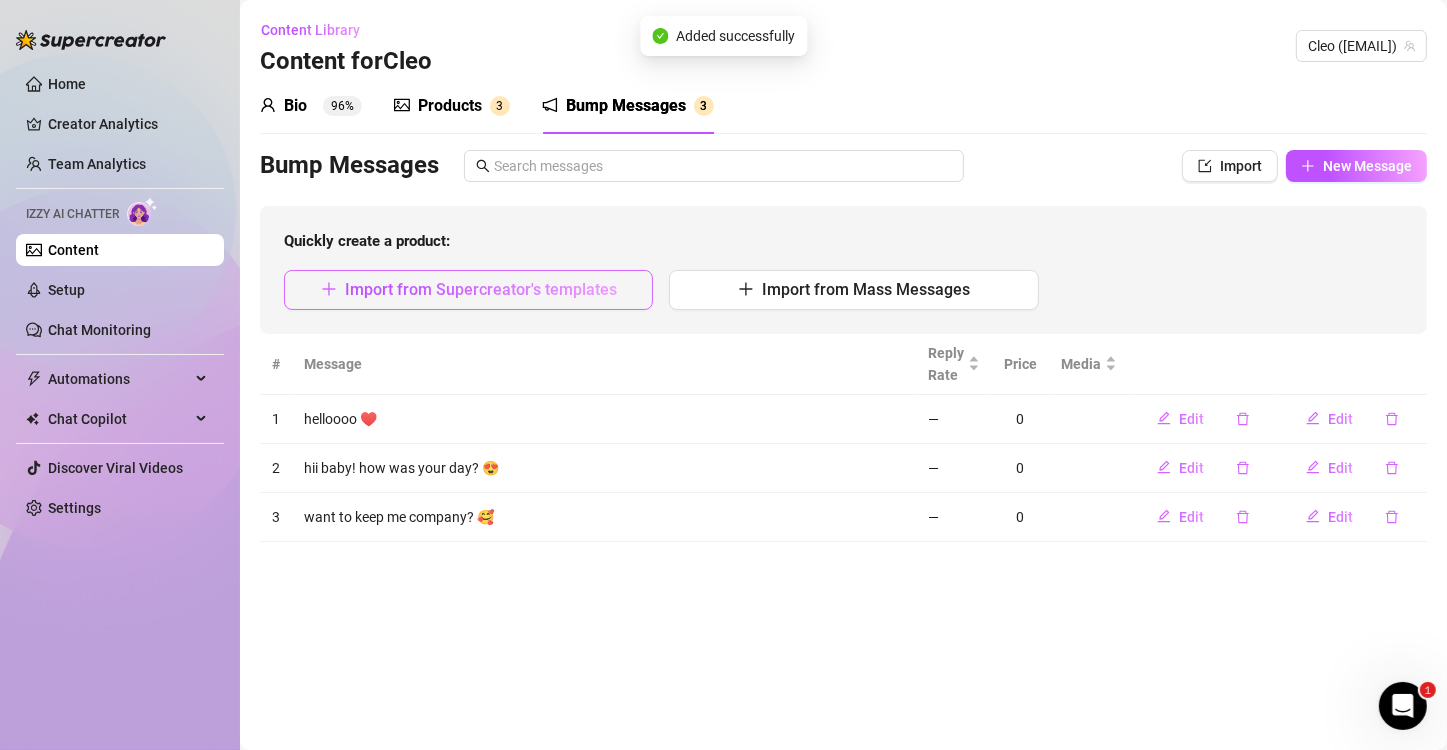 click on "Import from Supercreator's templates" at bounding box center (468, 290) 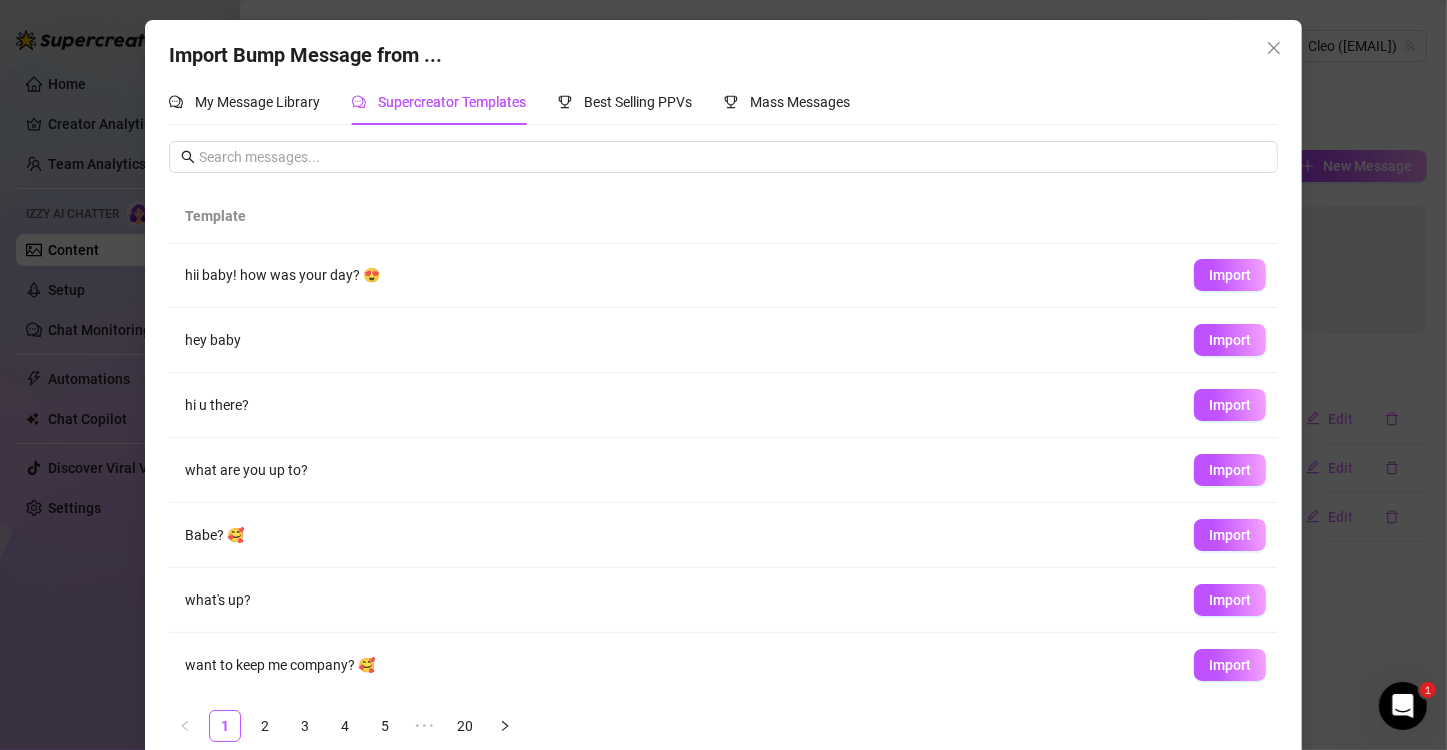 scroll, scrollTop: 197, scrollLeft: 0, axis: vertical 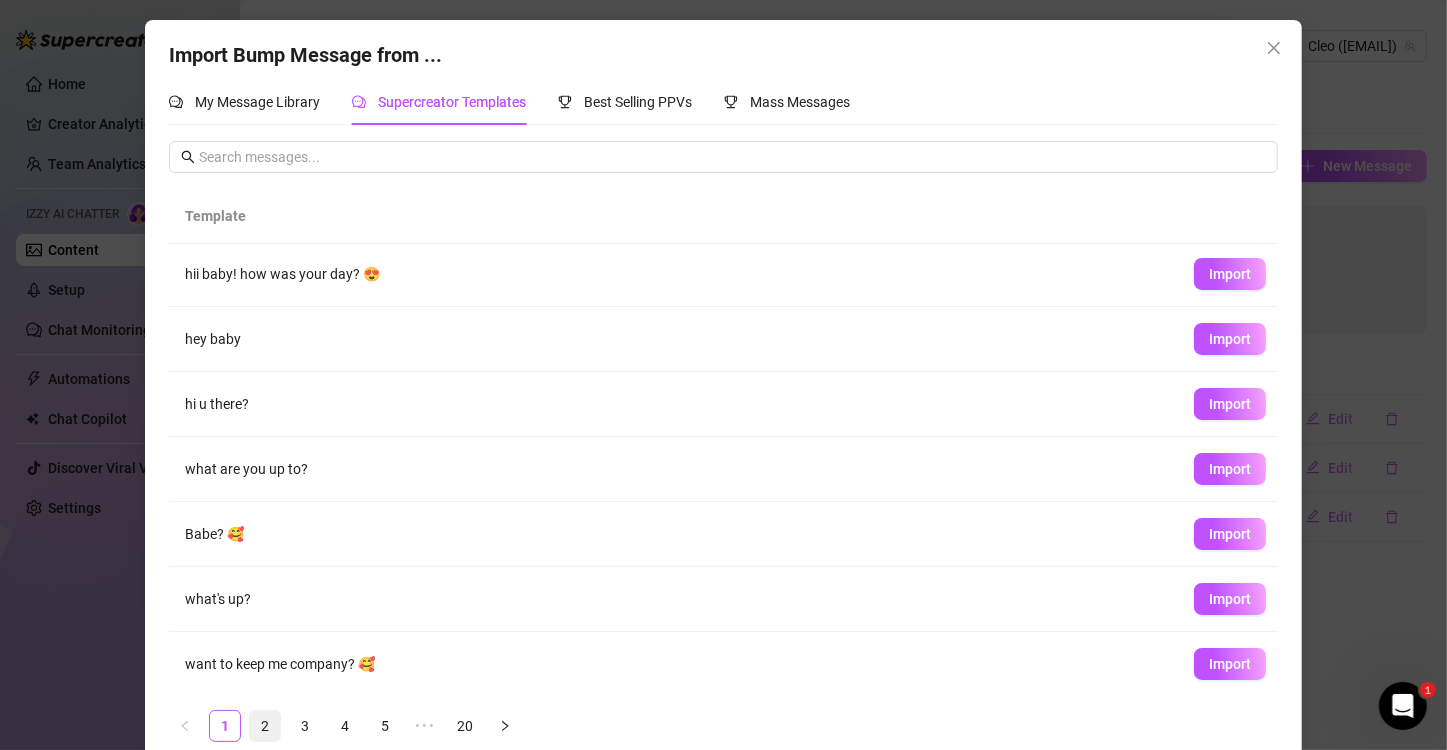 click on "2" at bounding box center [265, 726] 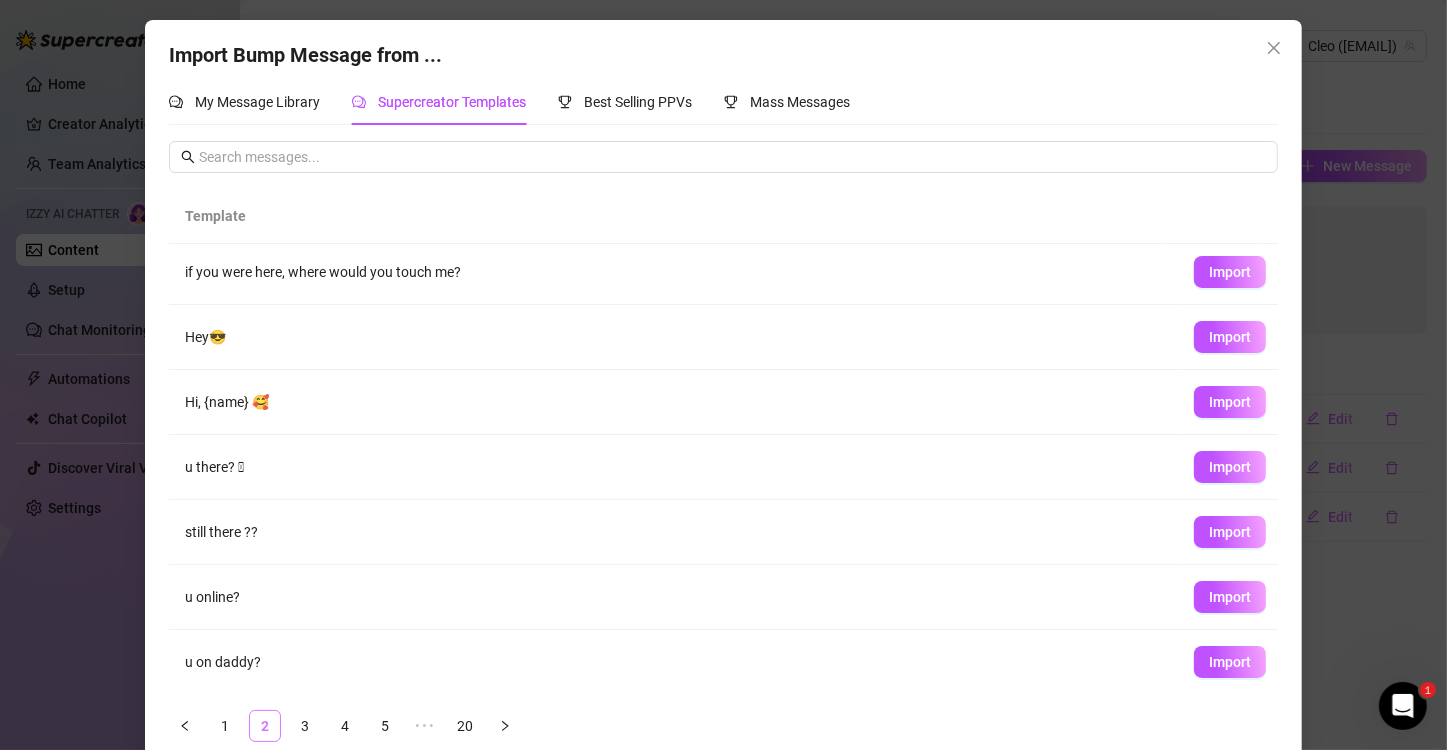 scroll, scrollTop: 0, scrollLeft: 0, axis: both 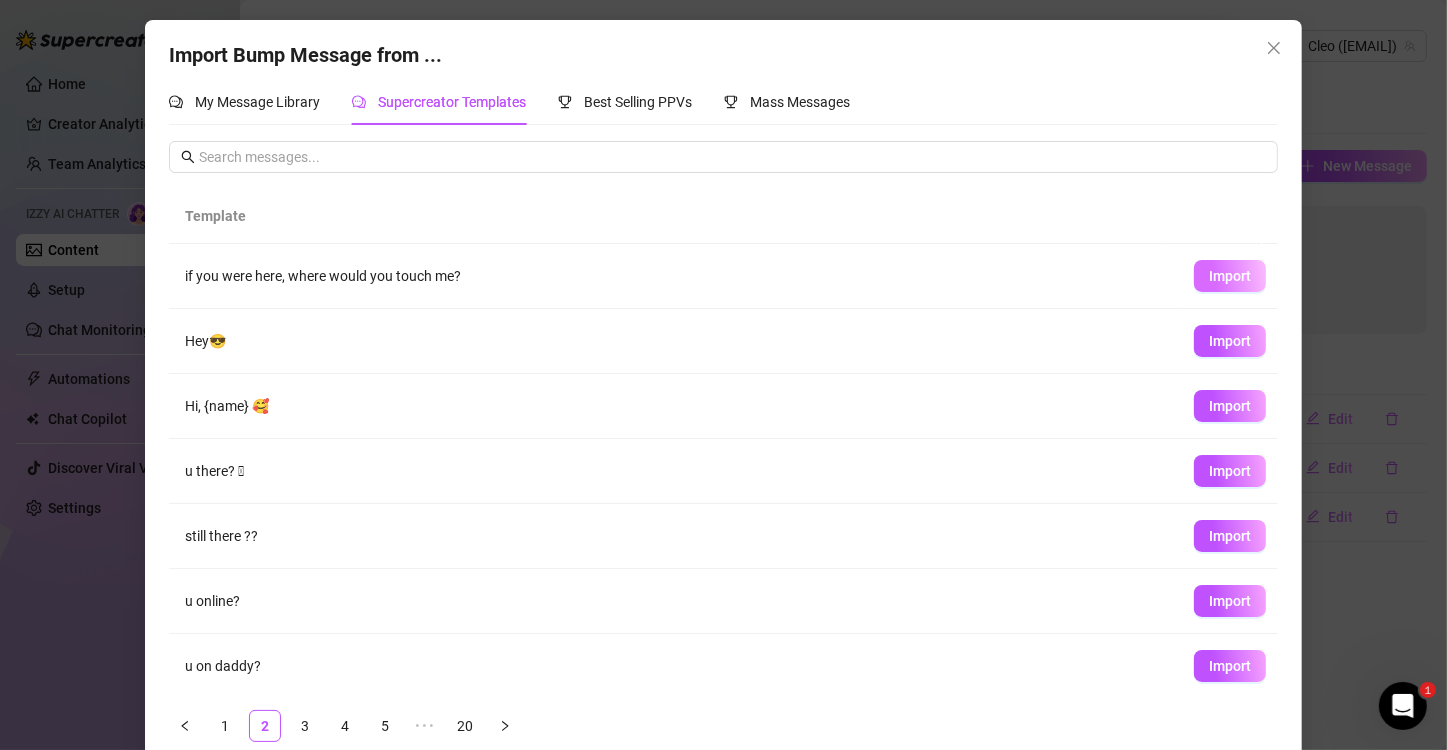 click on "Import" at bounding box center (1230, 276) 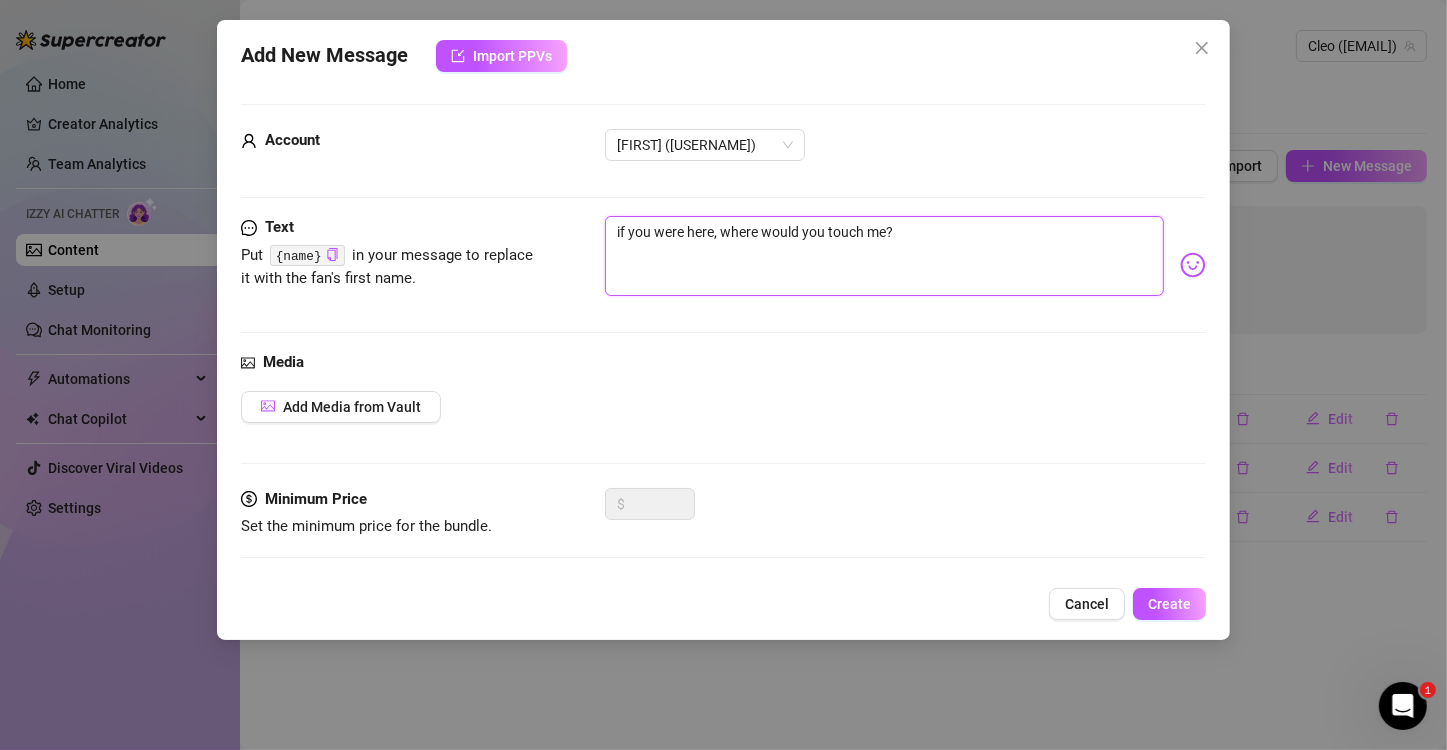 click on "if you were here, where would you touch me?" at bounding box center (884, 256) 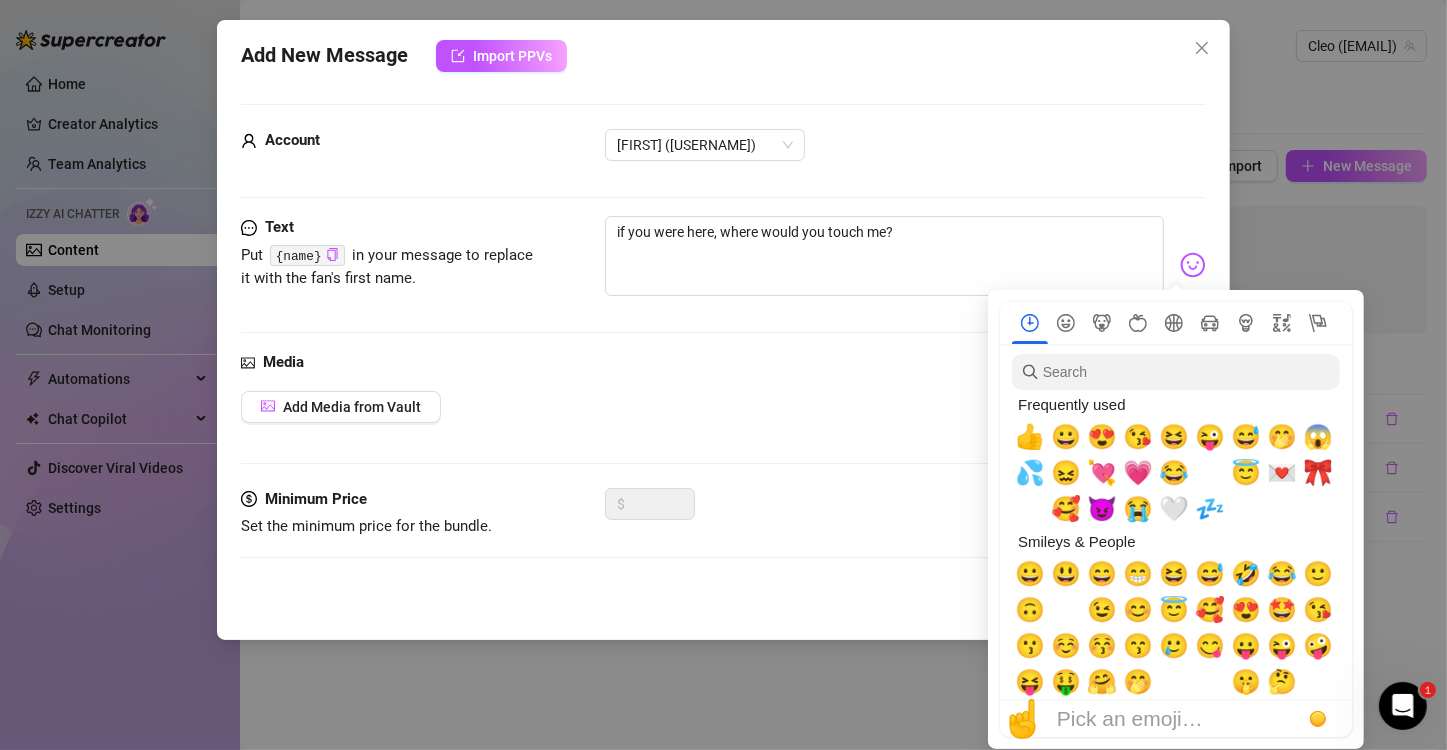 click at bounding box center (1193, 265) 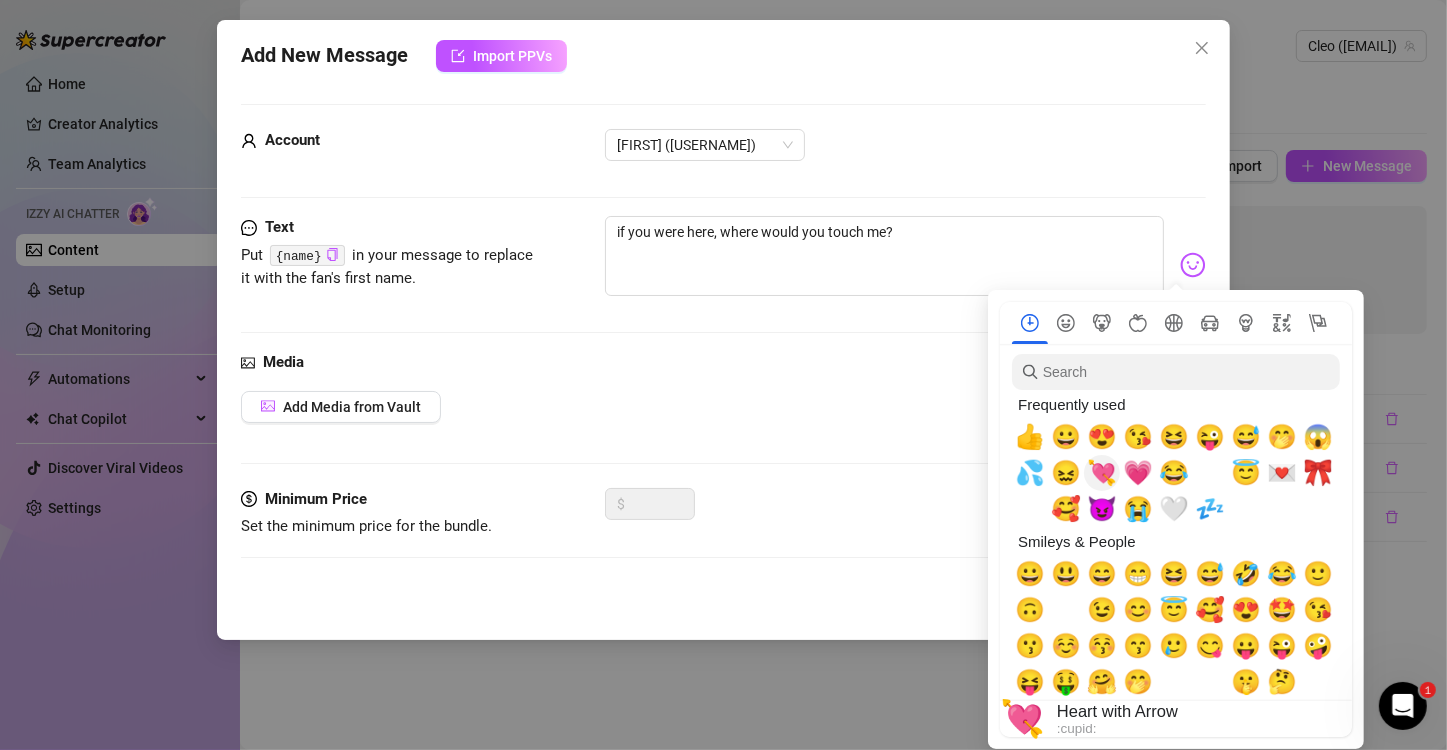 click on "💘" at bounding box center [1102, 473] 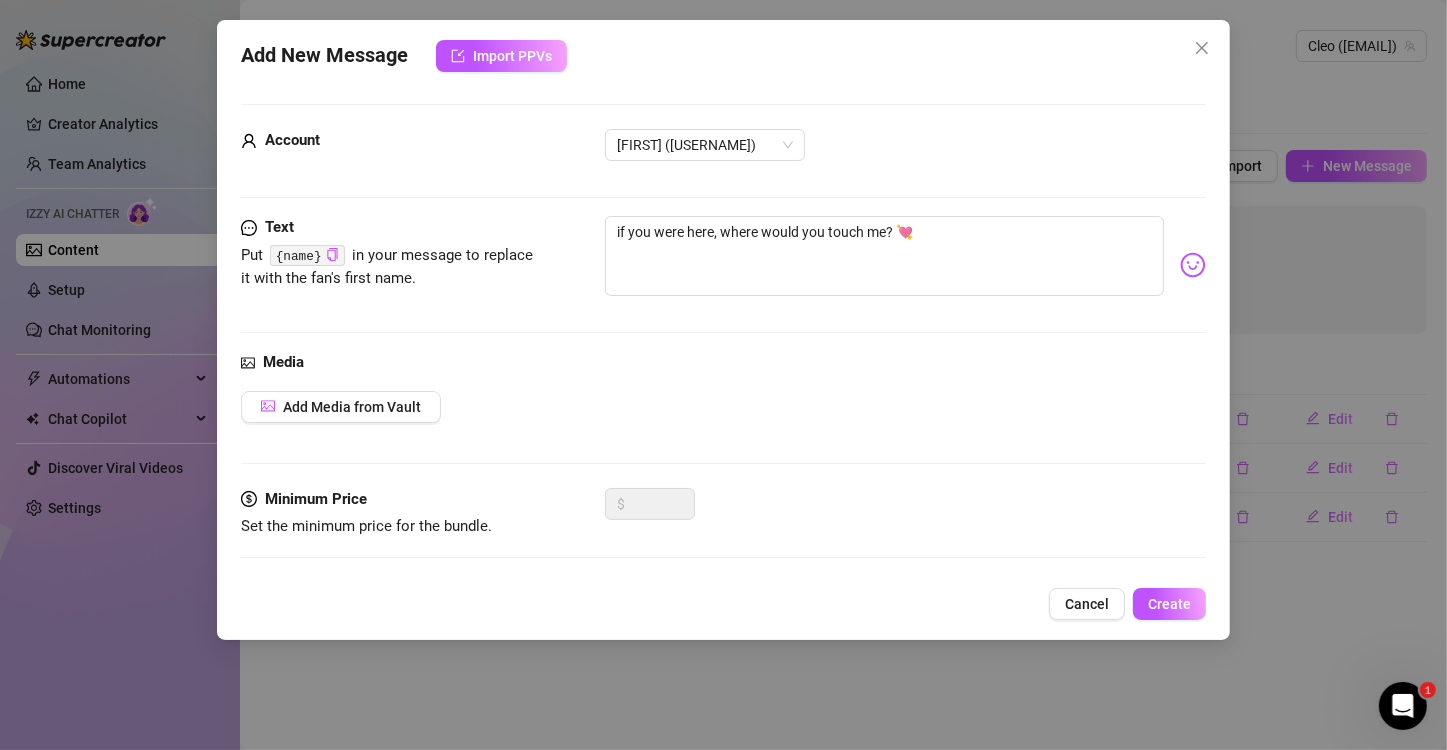click on "Media Add Media from Vault" at bounding box center [723, 419] 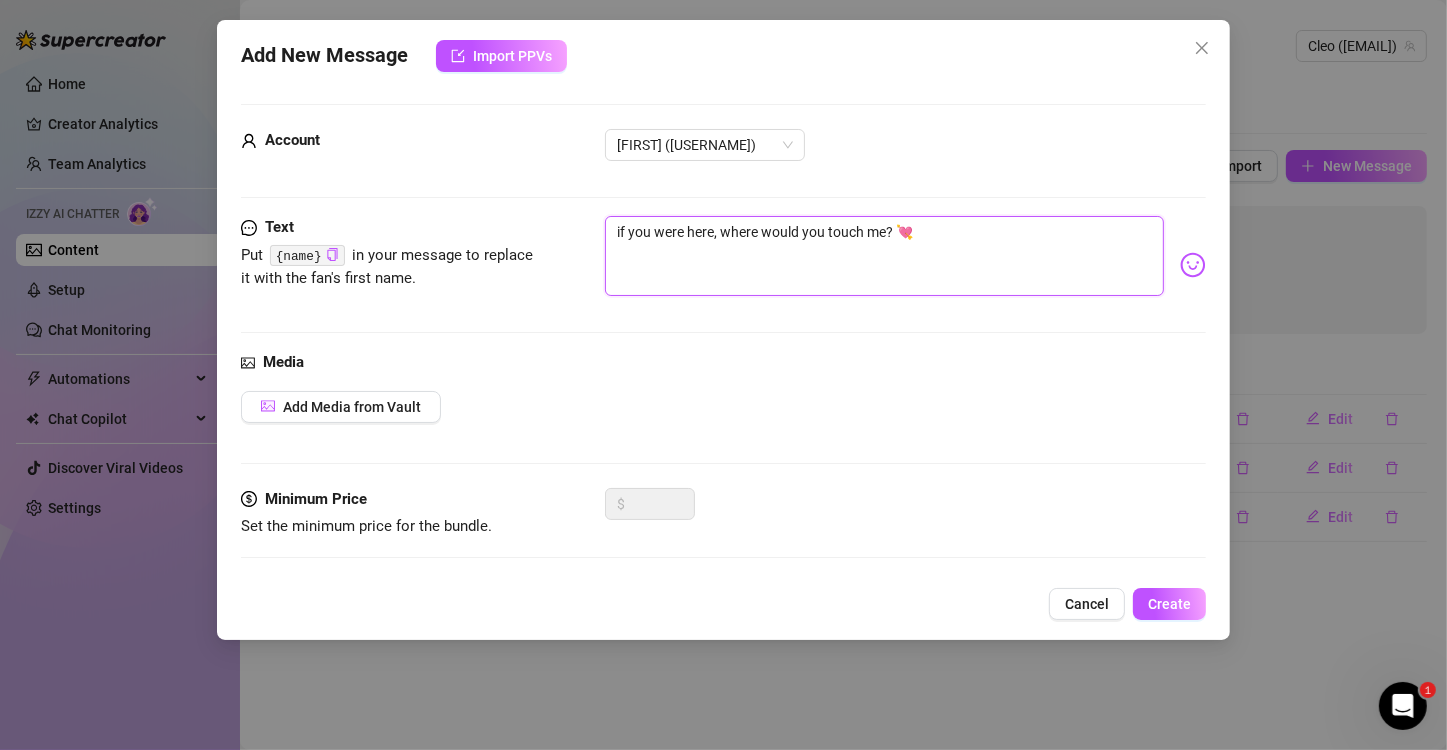 click on "if you were here, where would you touch me? 💘" at bounding box center [884, 256] 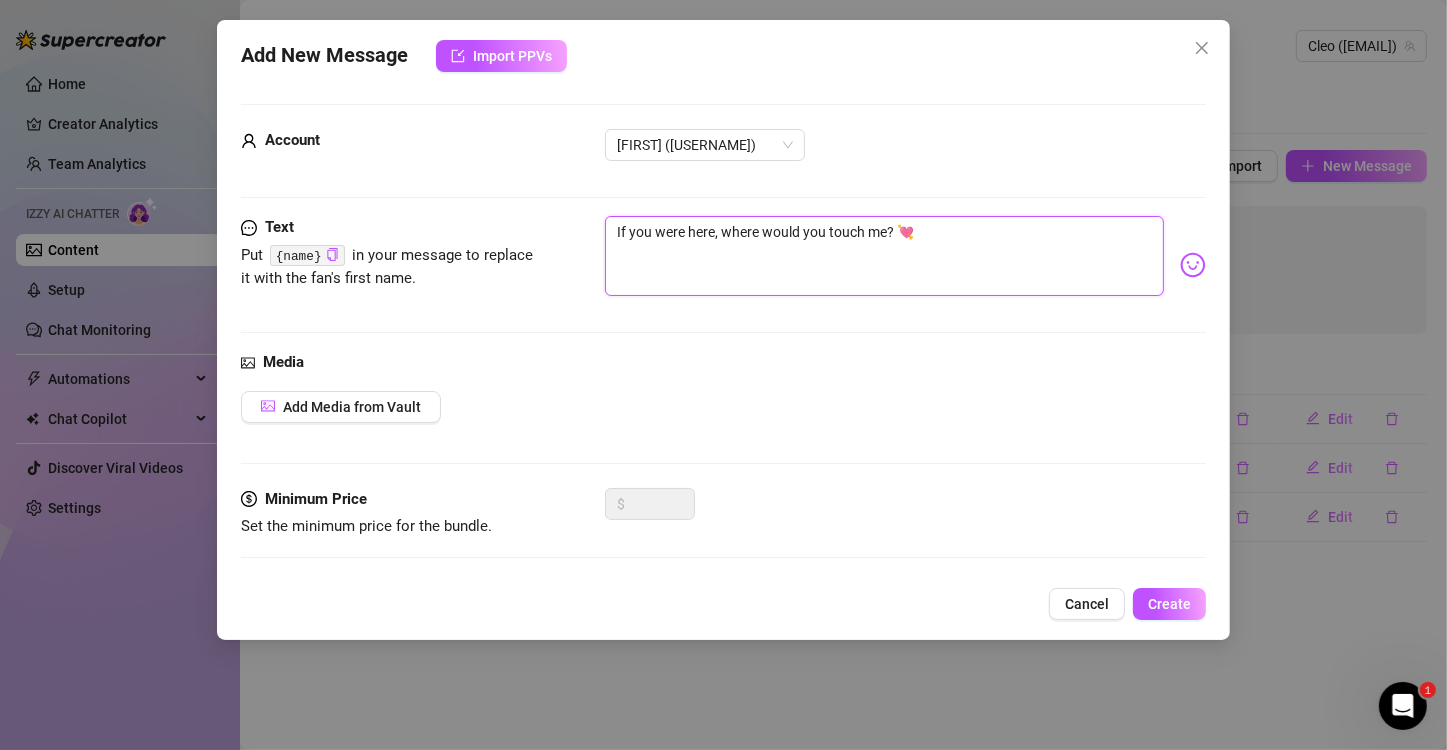 click on "If you were here, where would you touch me? 💘" at bounding box center [884, 256] 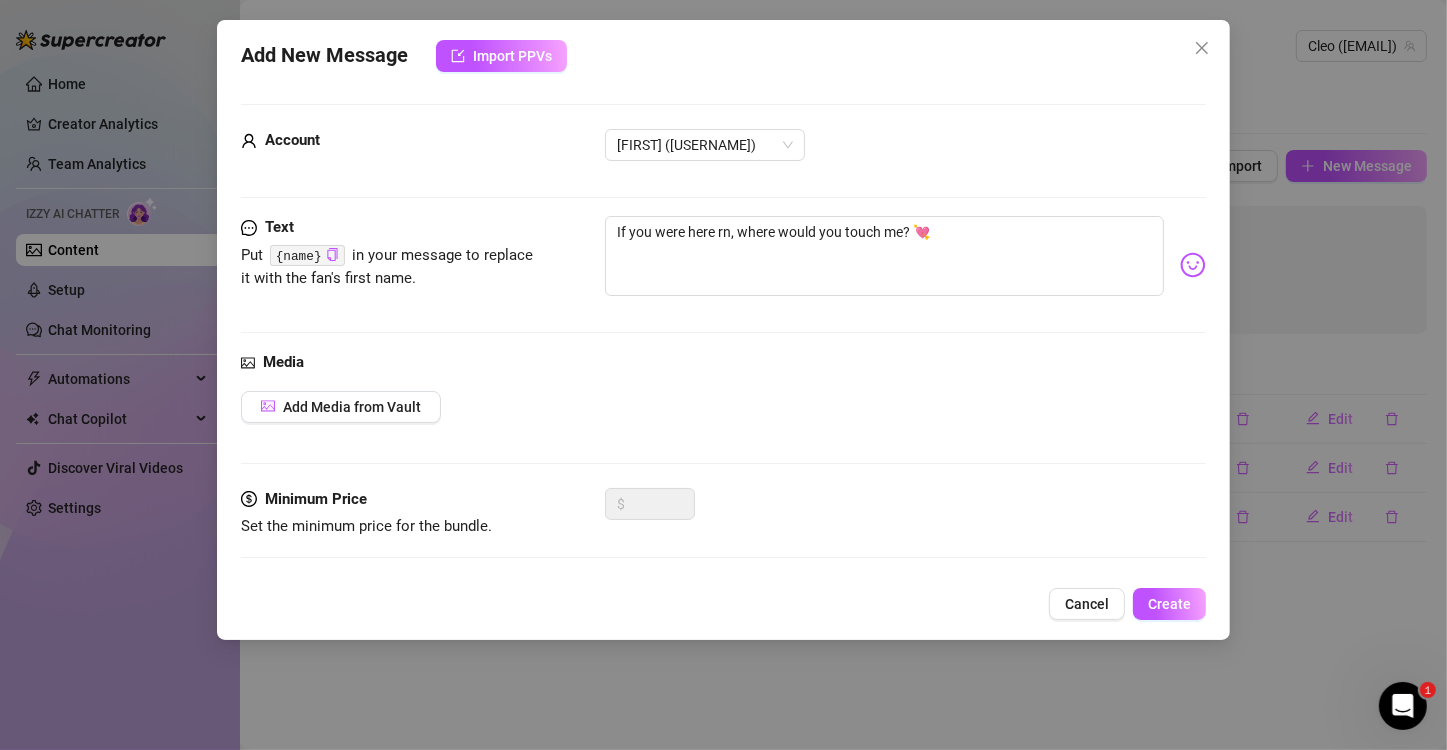 drag, startPoint x: 919, startPoint y: 376, endPoint x: 839, endPoint y: 400, distance: 83.52245 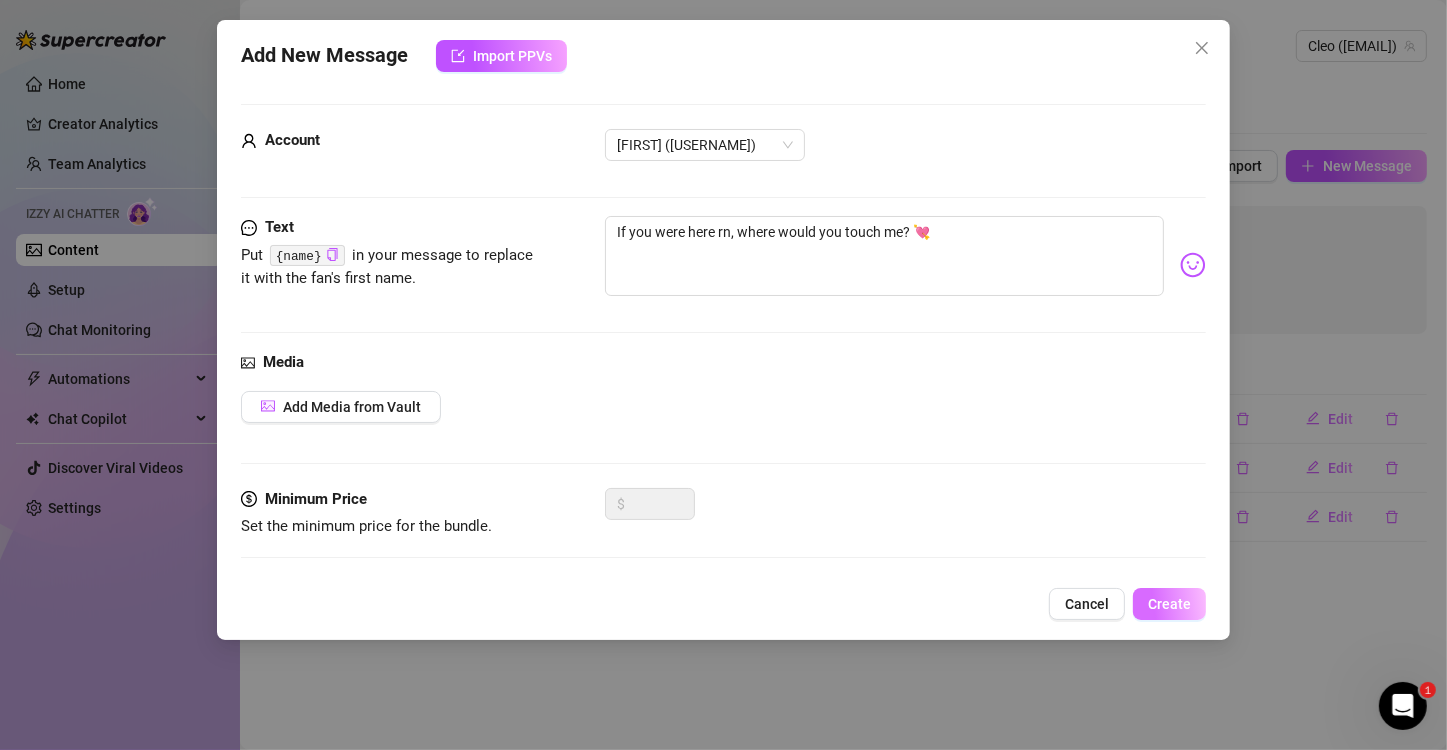 click on "Create" at bounding box center [1169, 604] 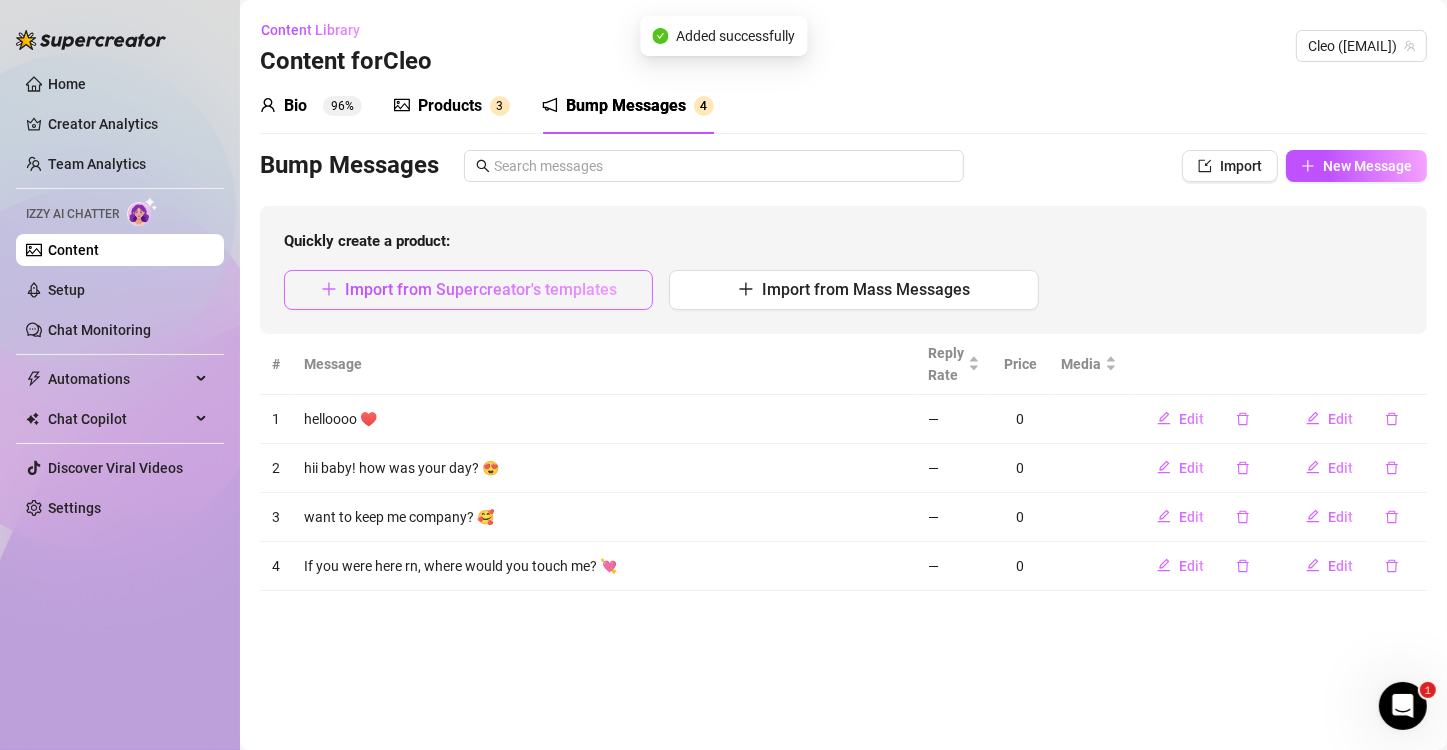 click on "Import from Supercreator's templates" at bounding box center [481, 289] 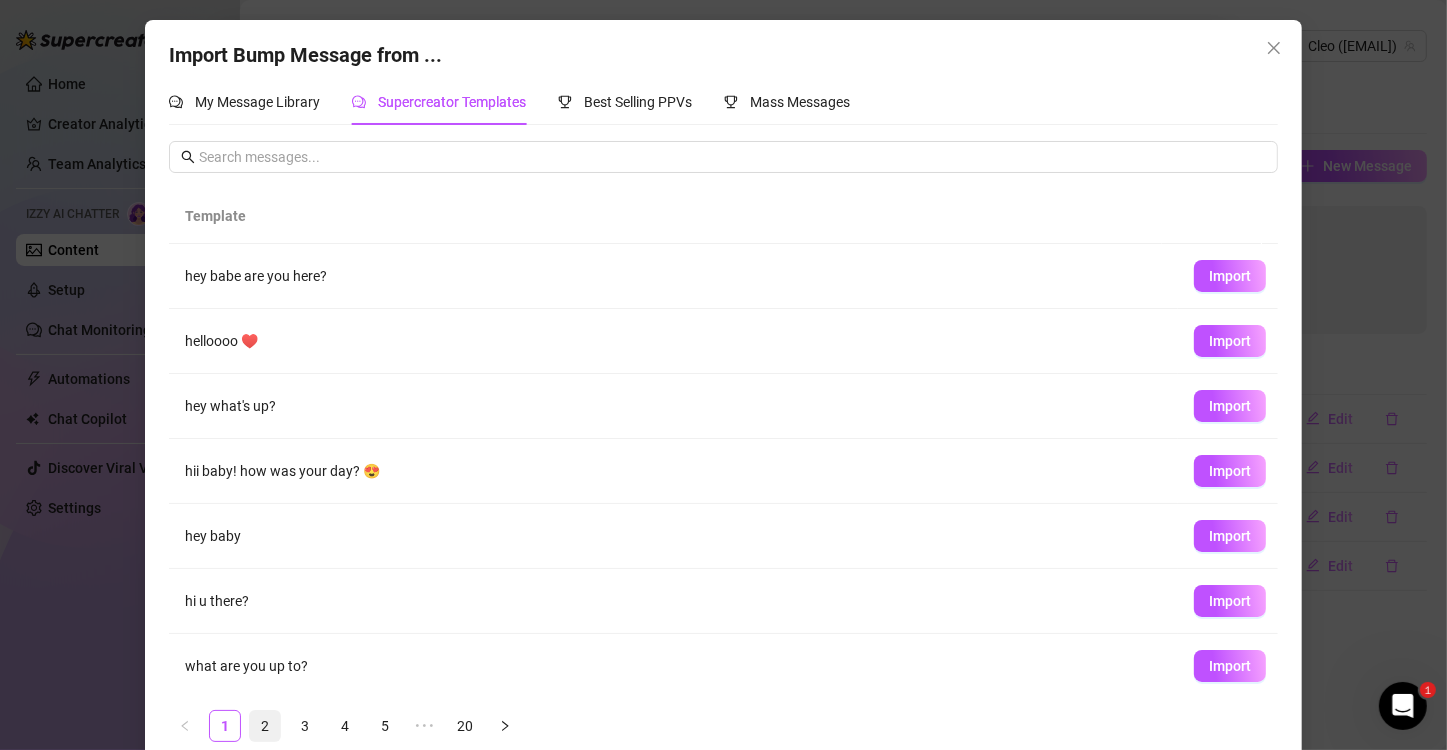 click on "2" at bounding box center [265, 726] 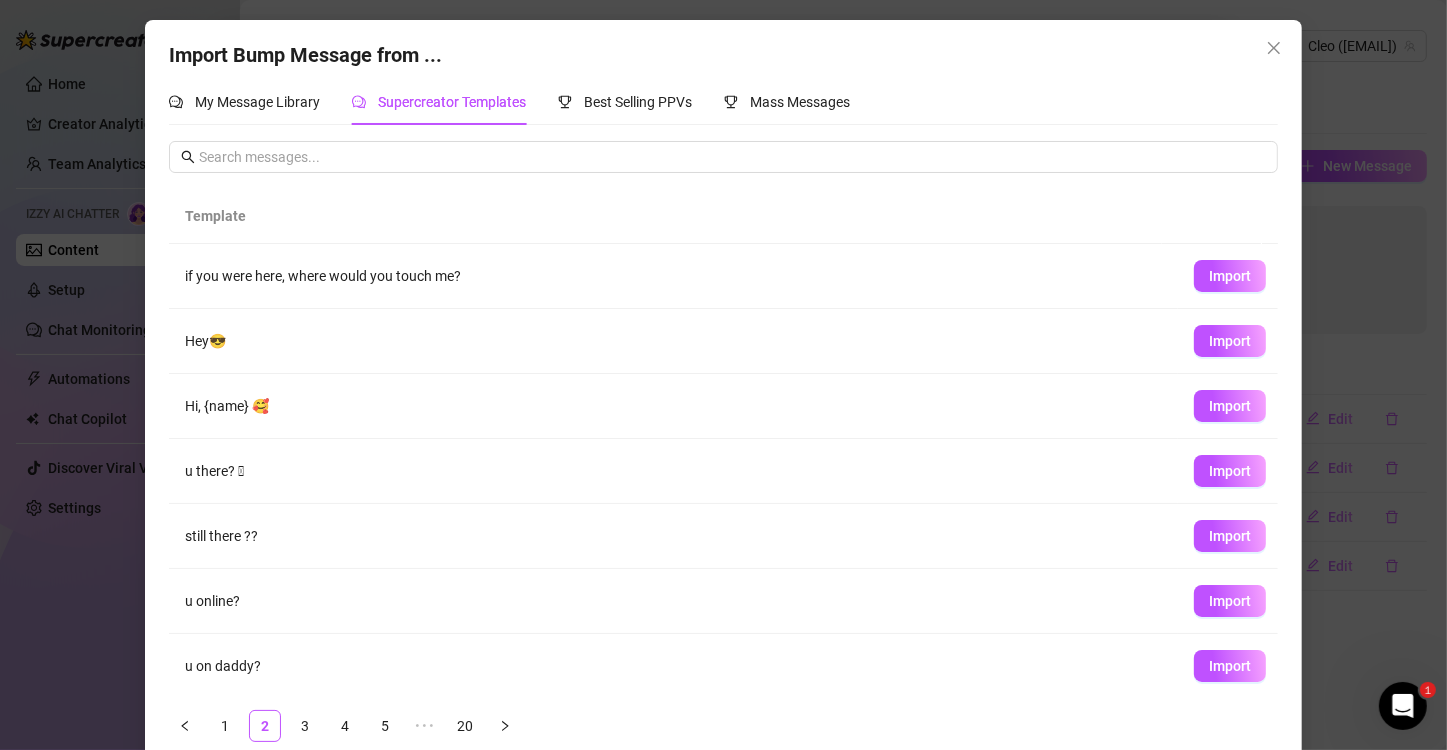scroll, scrollTop: 2, scrollLeft: 0, axis: vertical 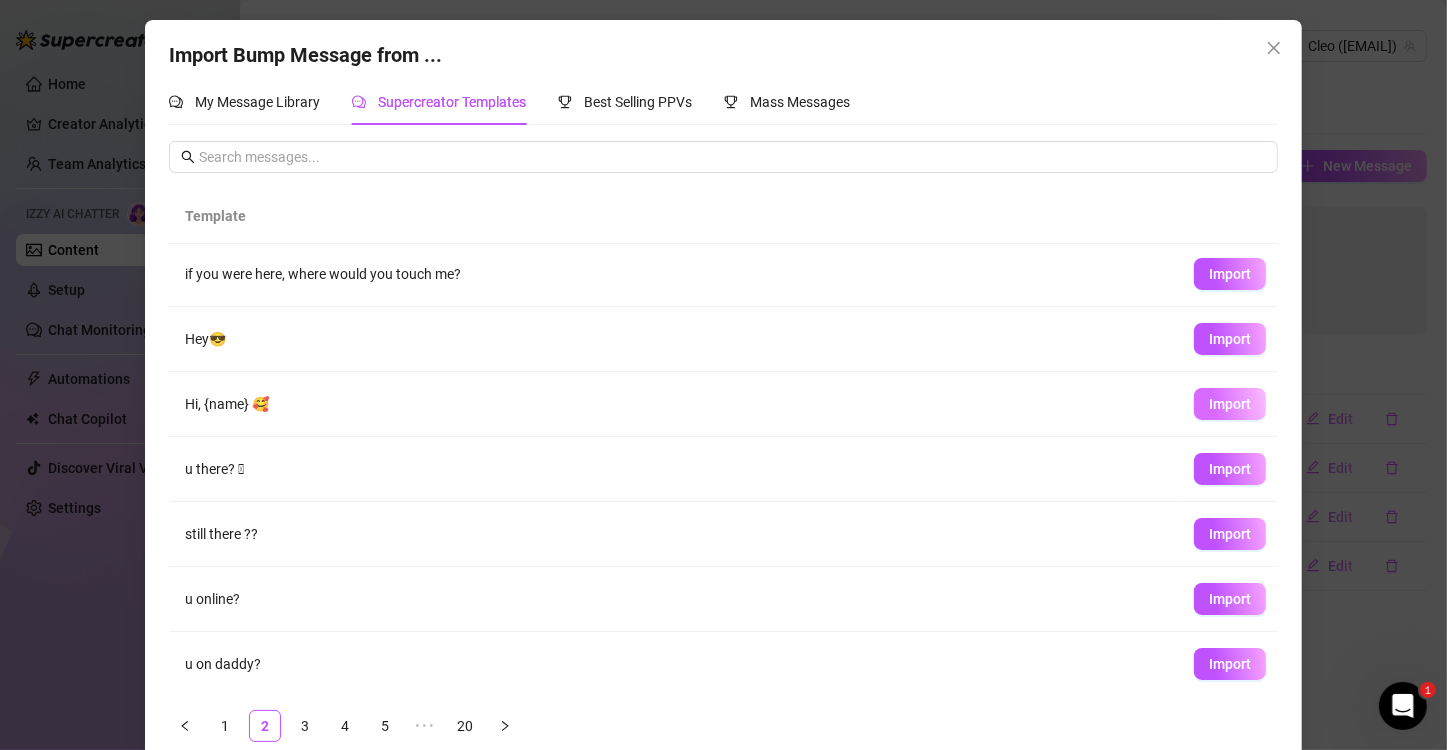 click on "Import" at bounding box center (1230, 404) 